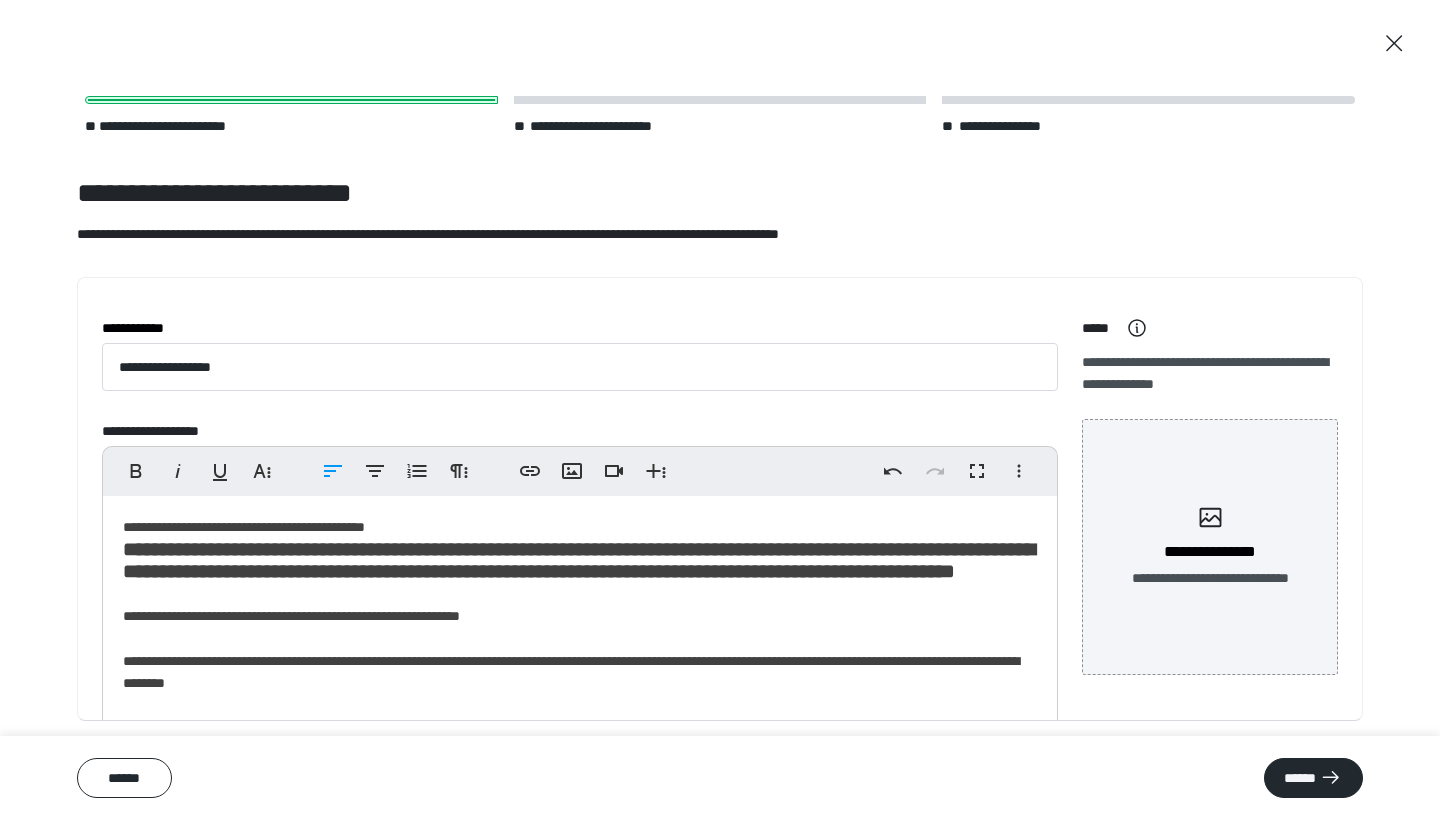 scroll, scrollTop: 92, scrollLeft: 0, axis: vertical 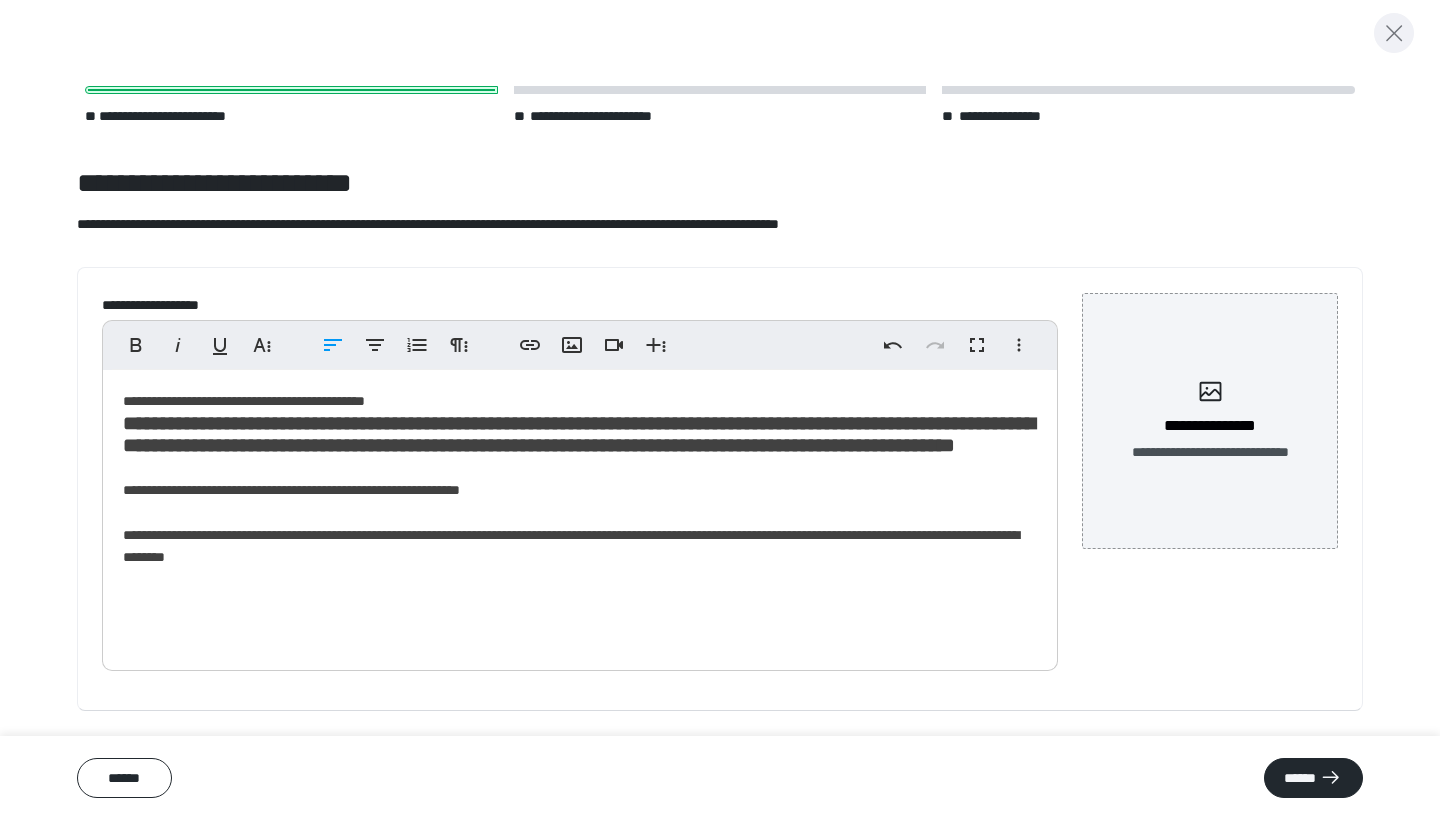 click at bounding box center (1394, 33) 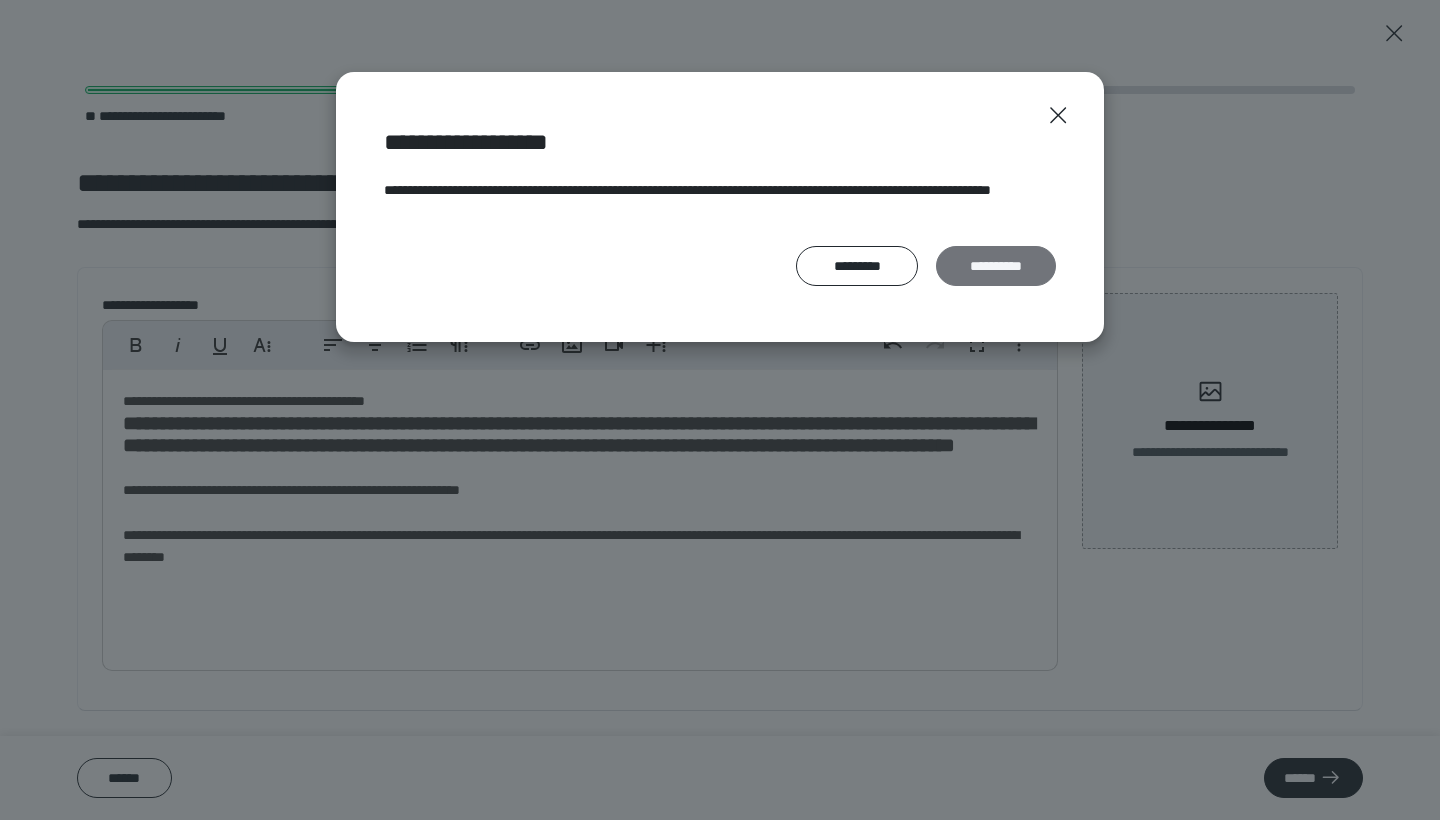 click on "**********" at bounding box center (996, 266) 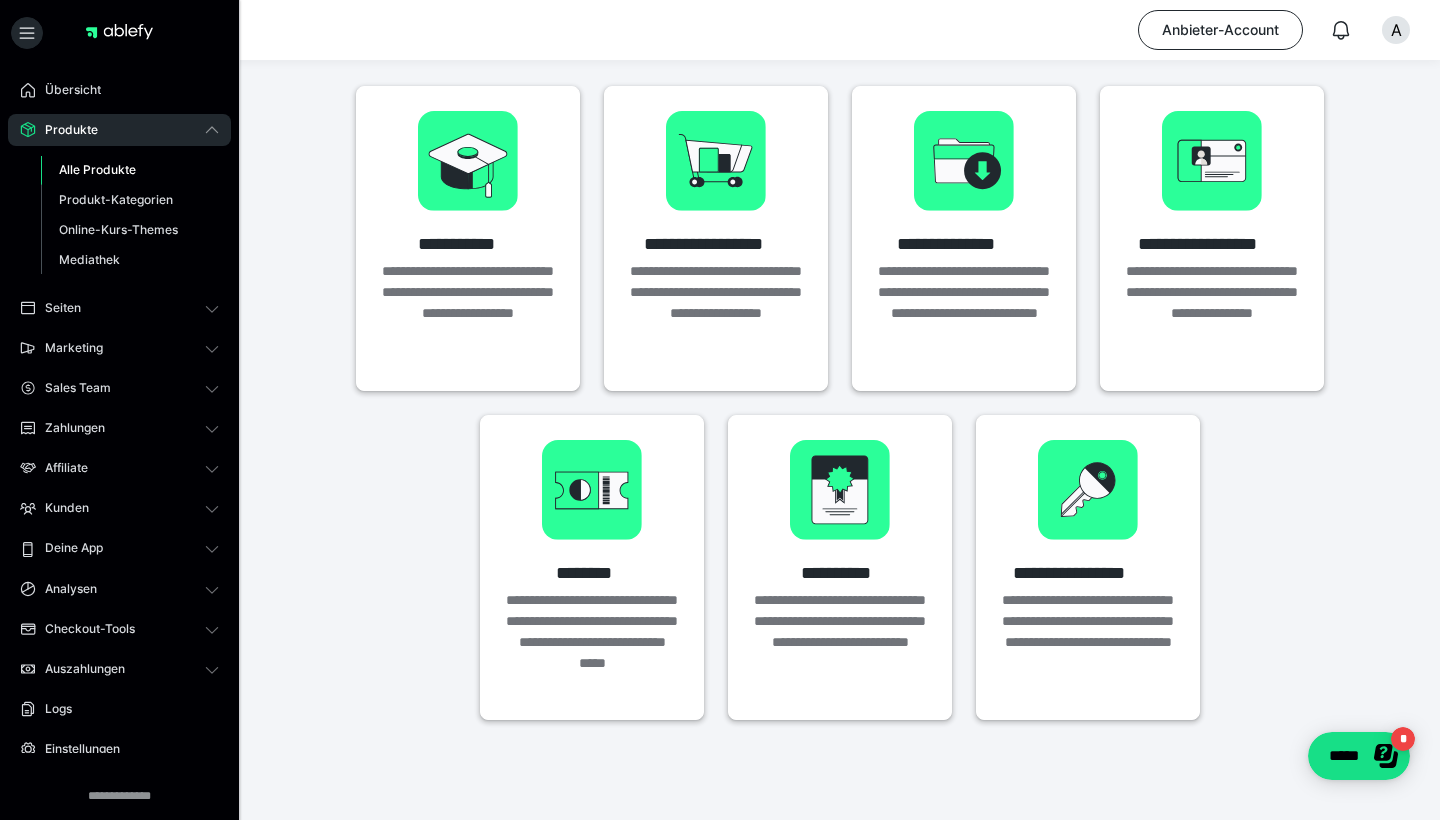 scroll, scrollTop: 0, scrollLeft: 0, axis: both 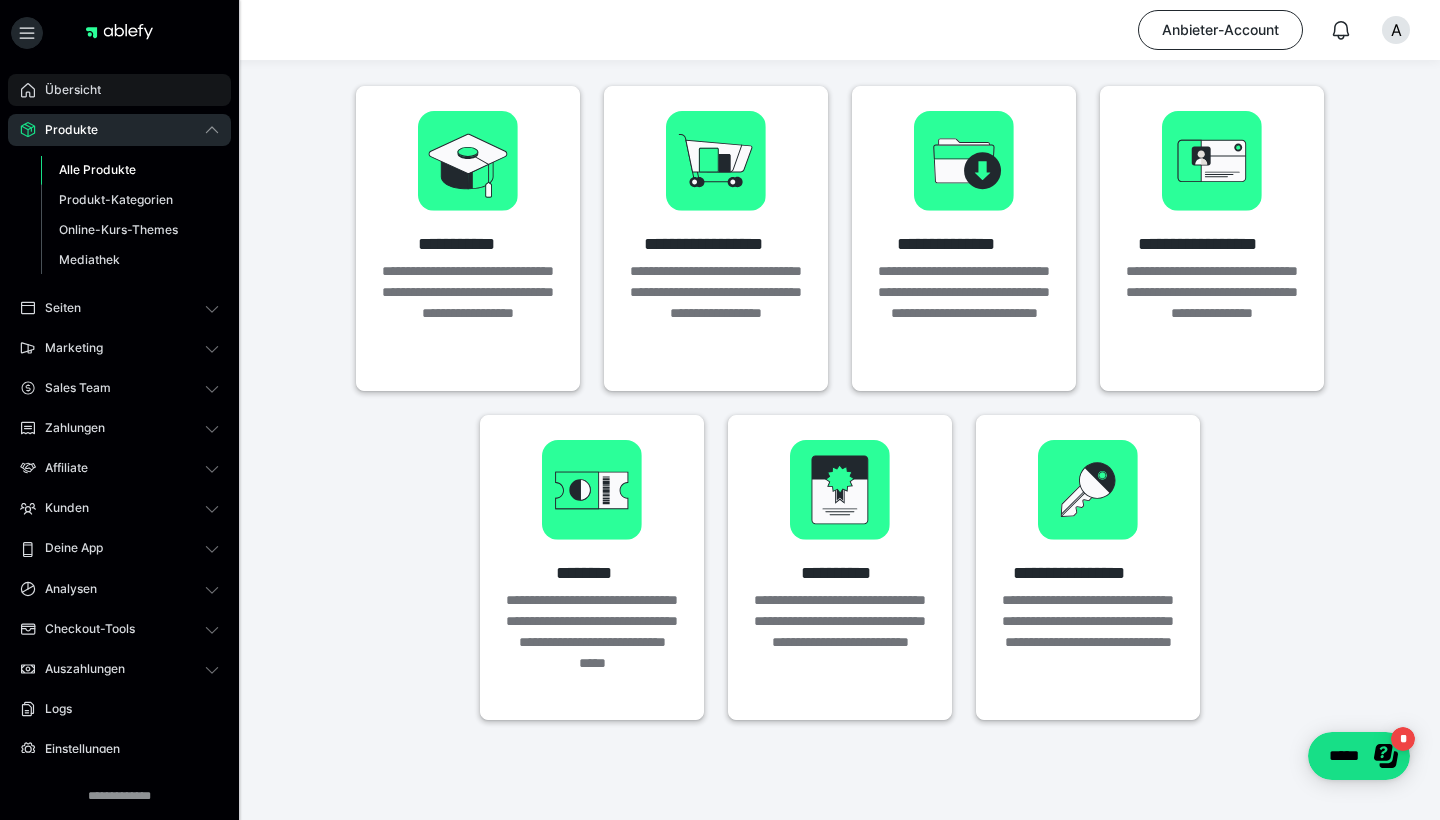 click on "Übersicht" at bounding box center (119, 90) 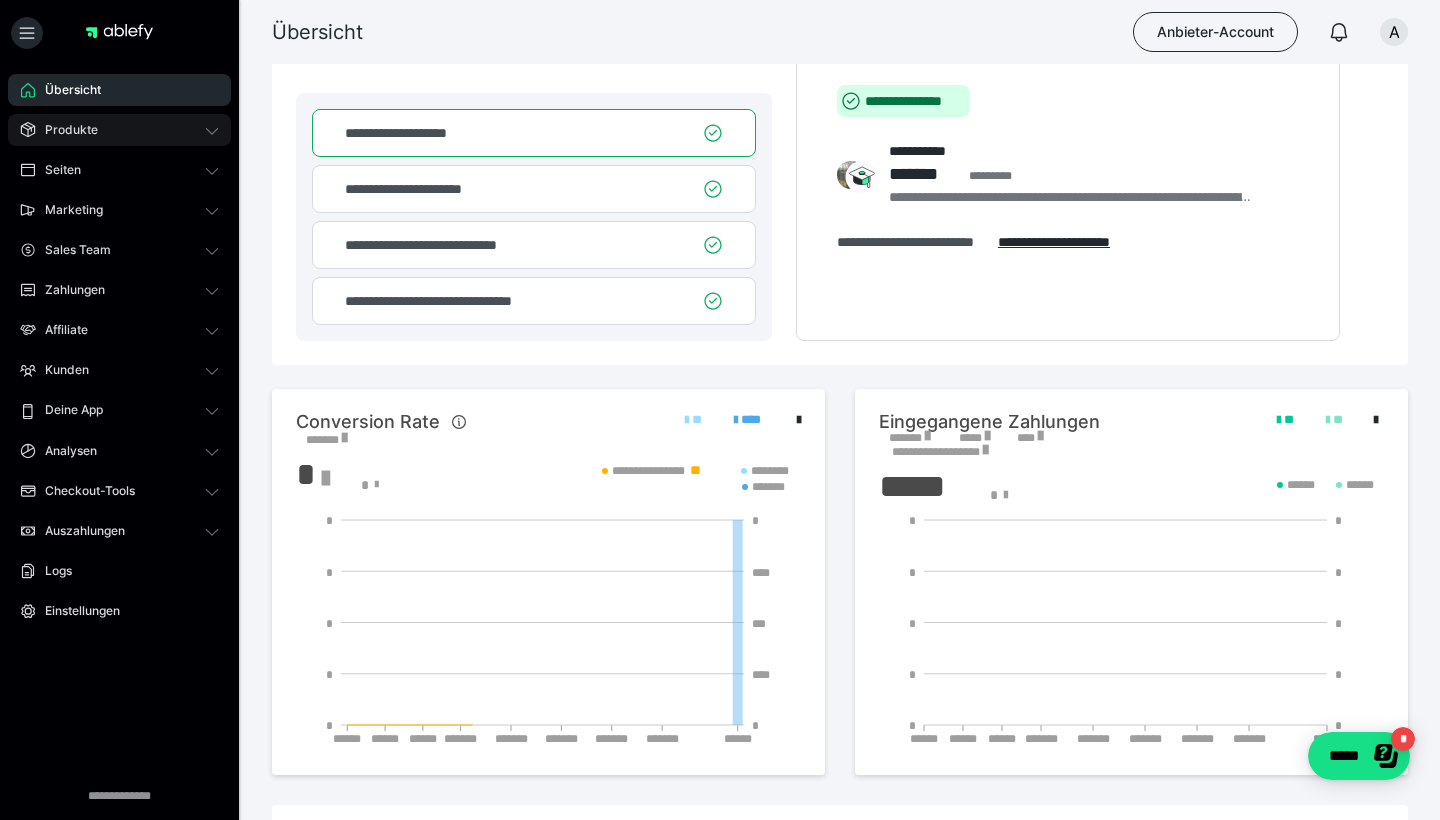 click on "Produkte" at bounding box center [119, 130] 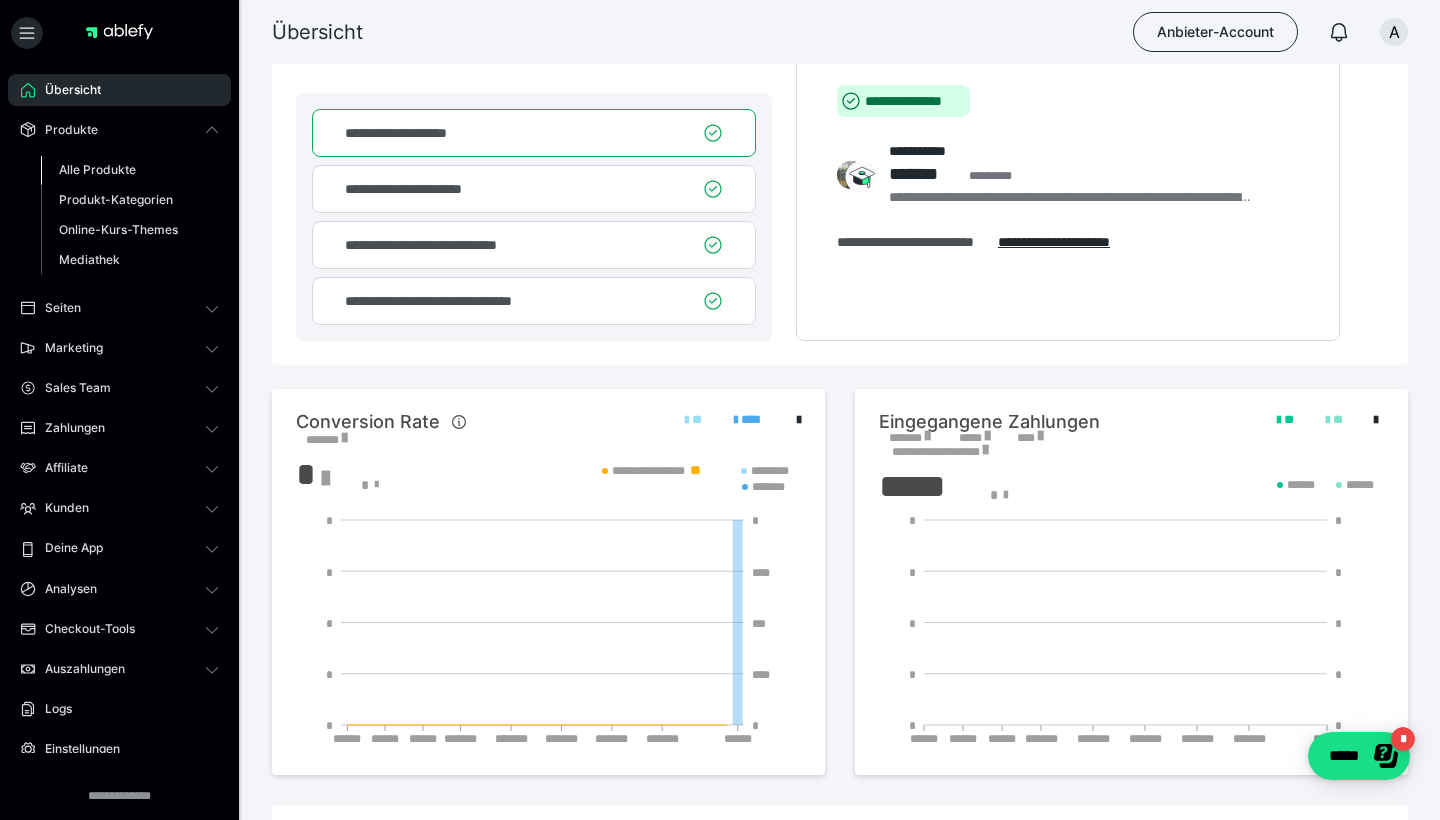 click on "Alle Produkte" at bounding box center (130, 170) 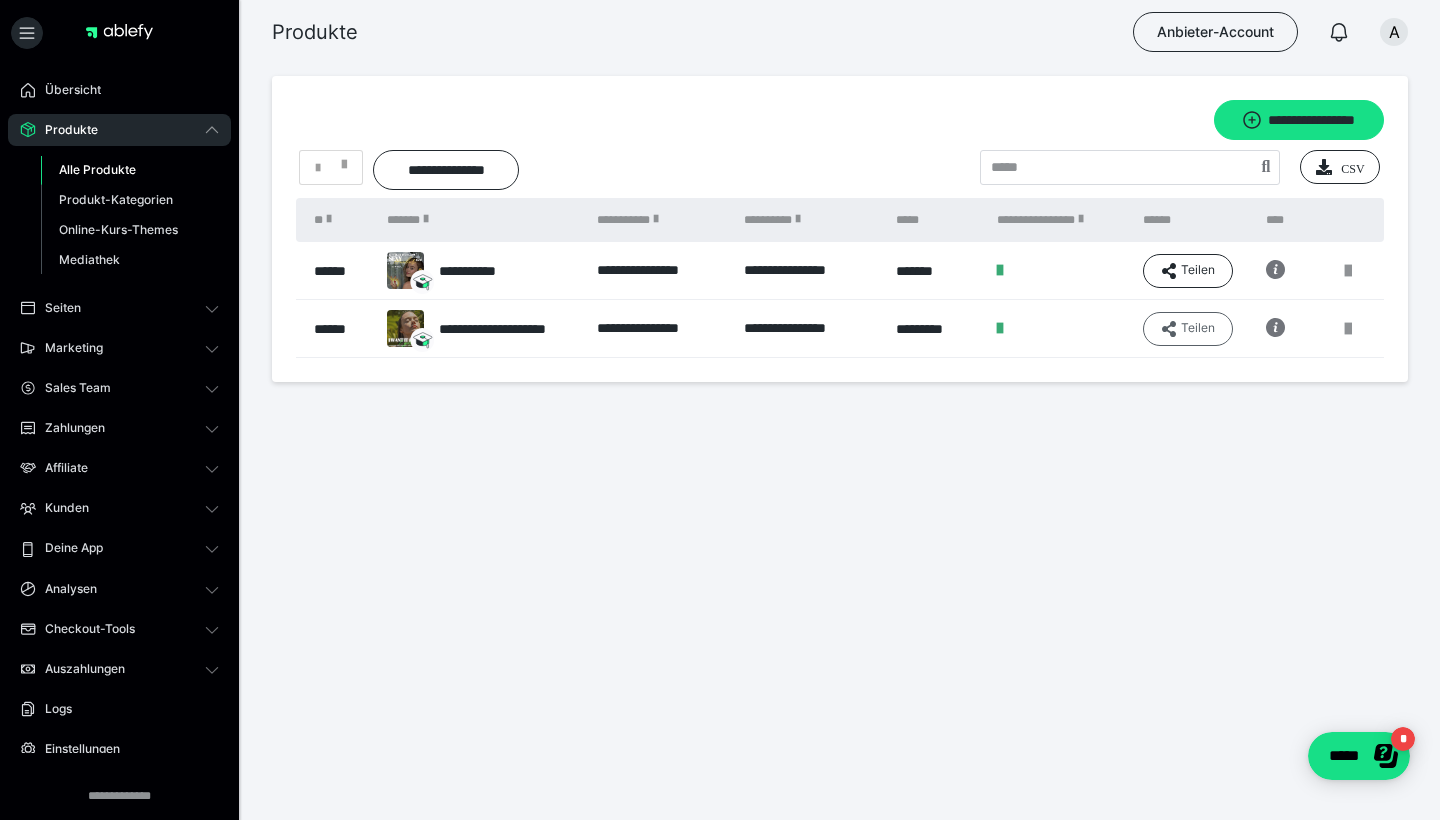 click on "Teilen" at bounding box center [1188, 271] 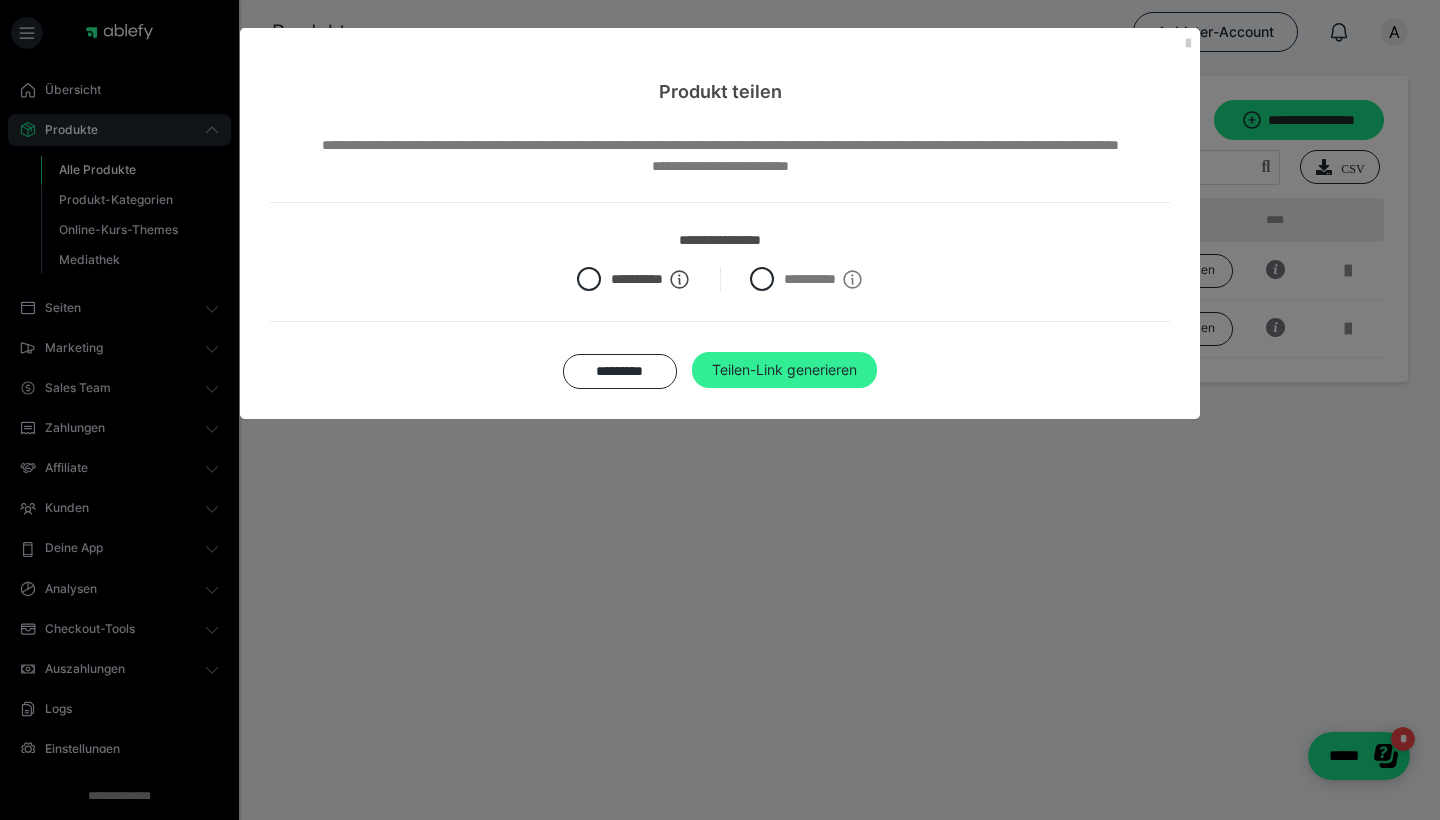 click on "Teilen-Link generieren" at bounding box center (784, 370) 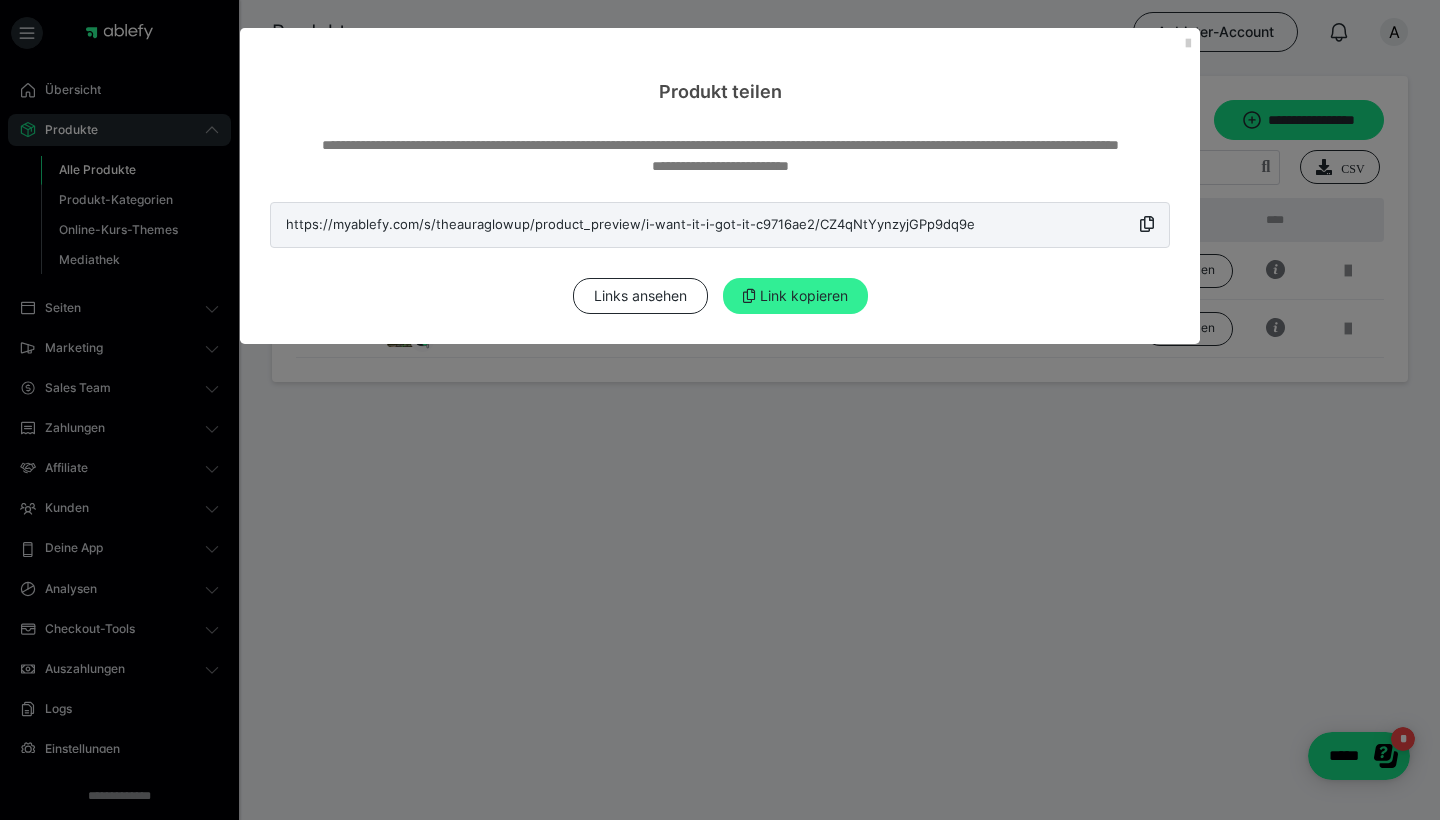 click on "Link kopieren" at bounding box center [795, 296] 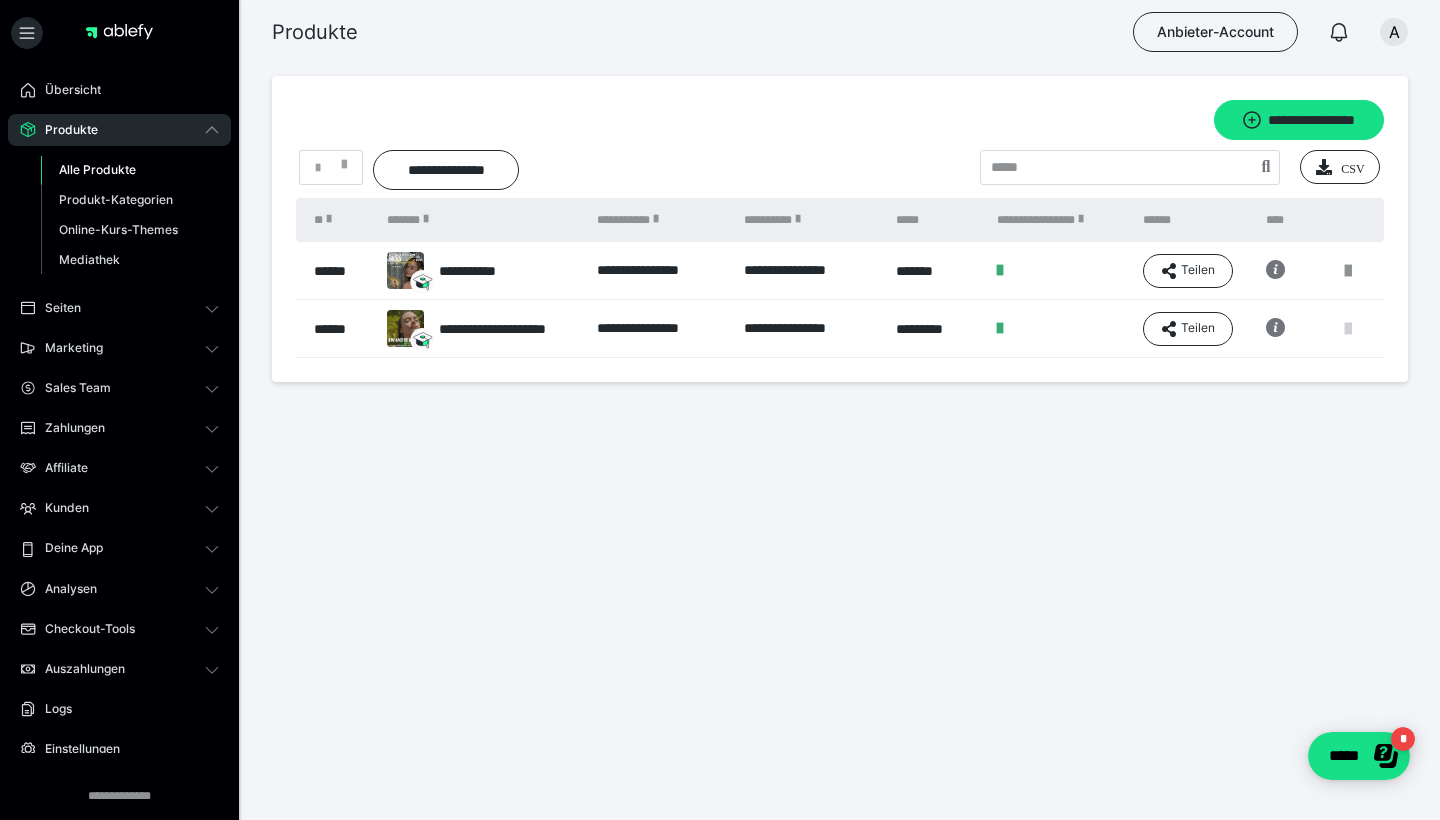 click at bounding box center [1348, 329] 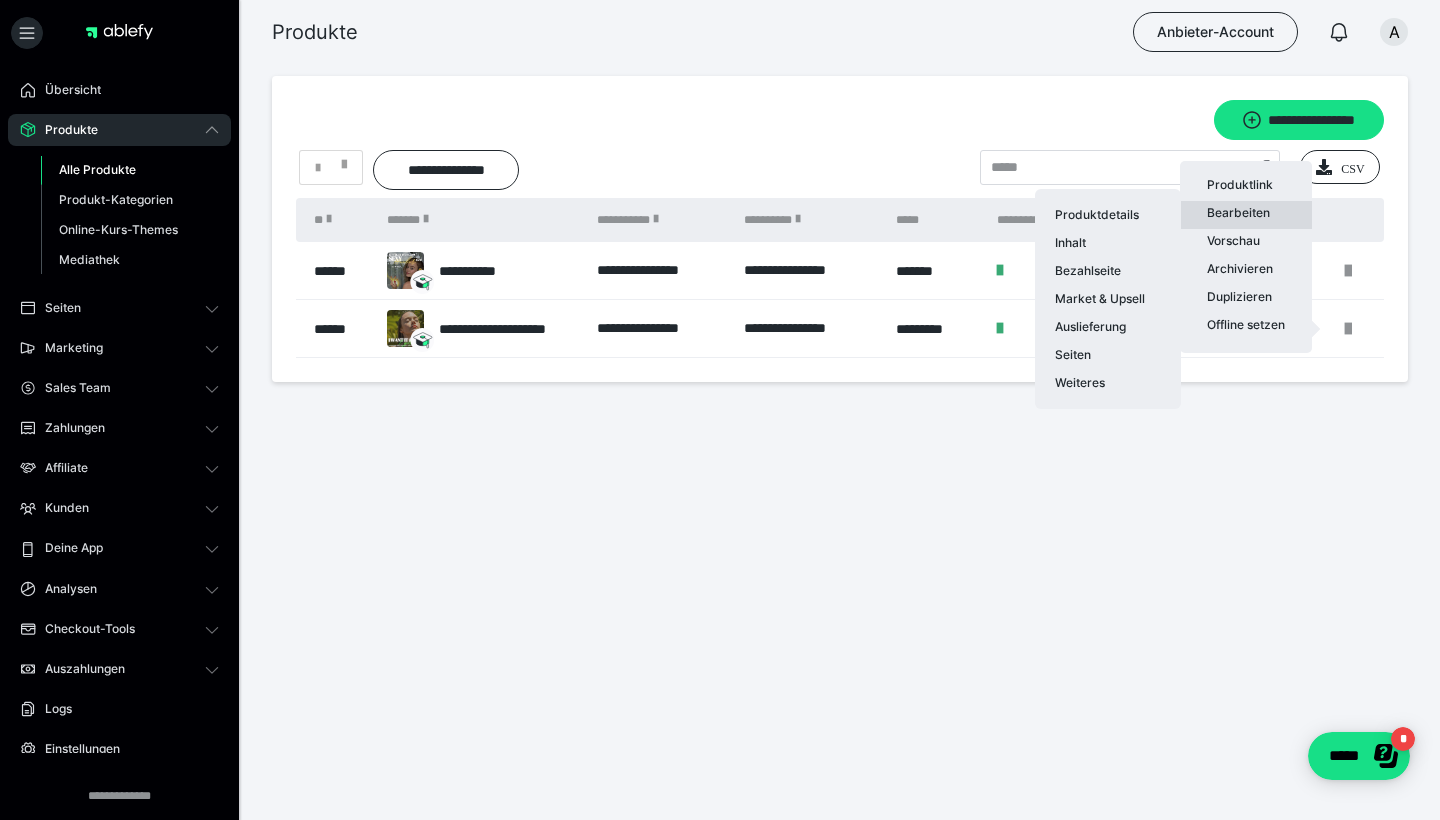 click on "Bearbeiten Produktdetails Inhalt Bezahlseite Market & Upsell Auslieferung Seiten Weiteres" at bounding box center [1246, 215] 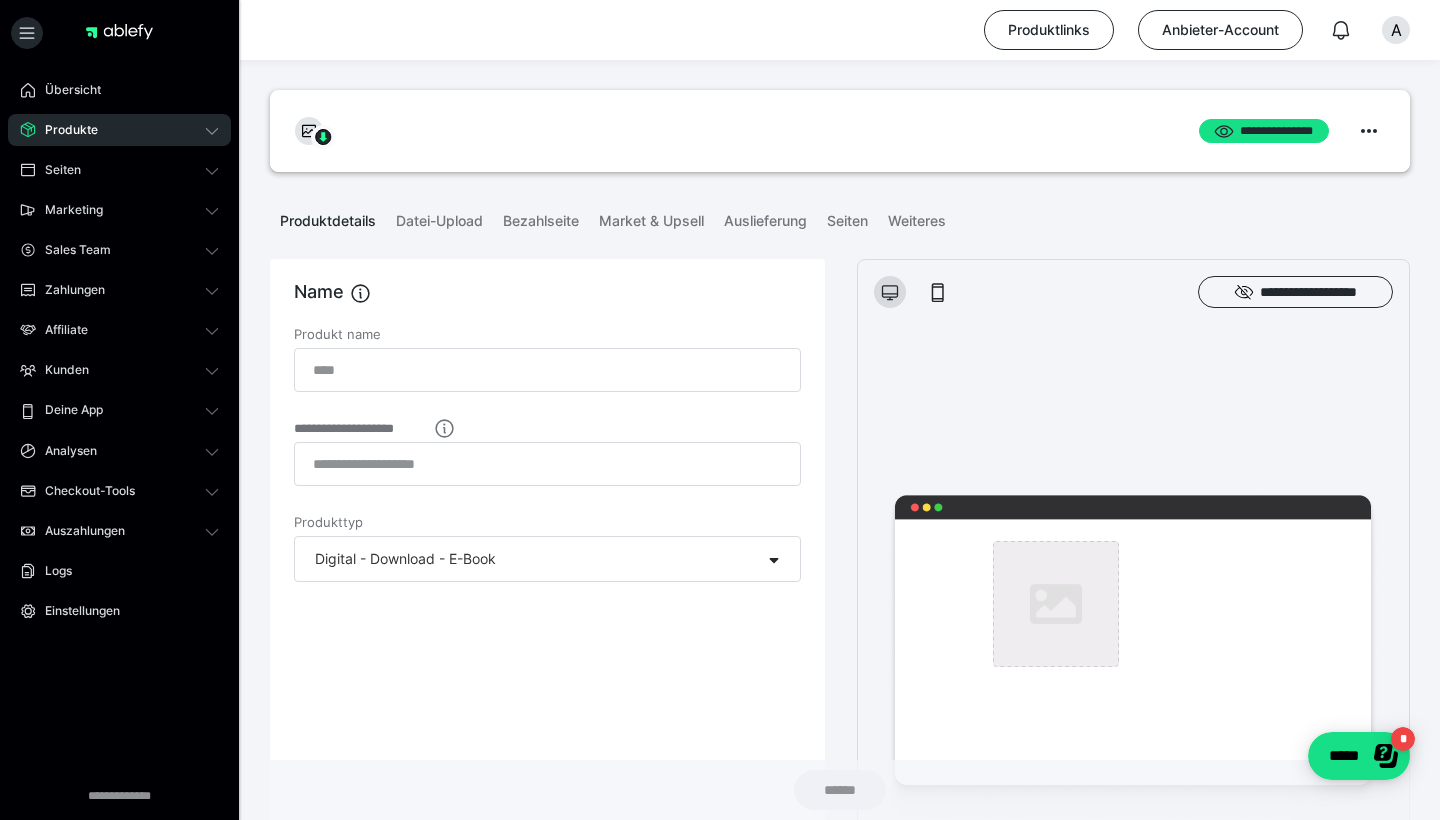 click on "Produkte" at bounding box center (119, 130) 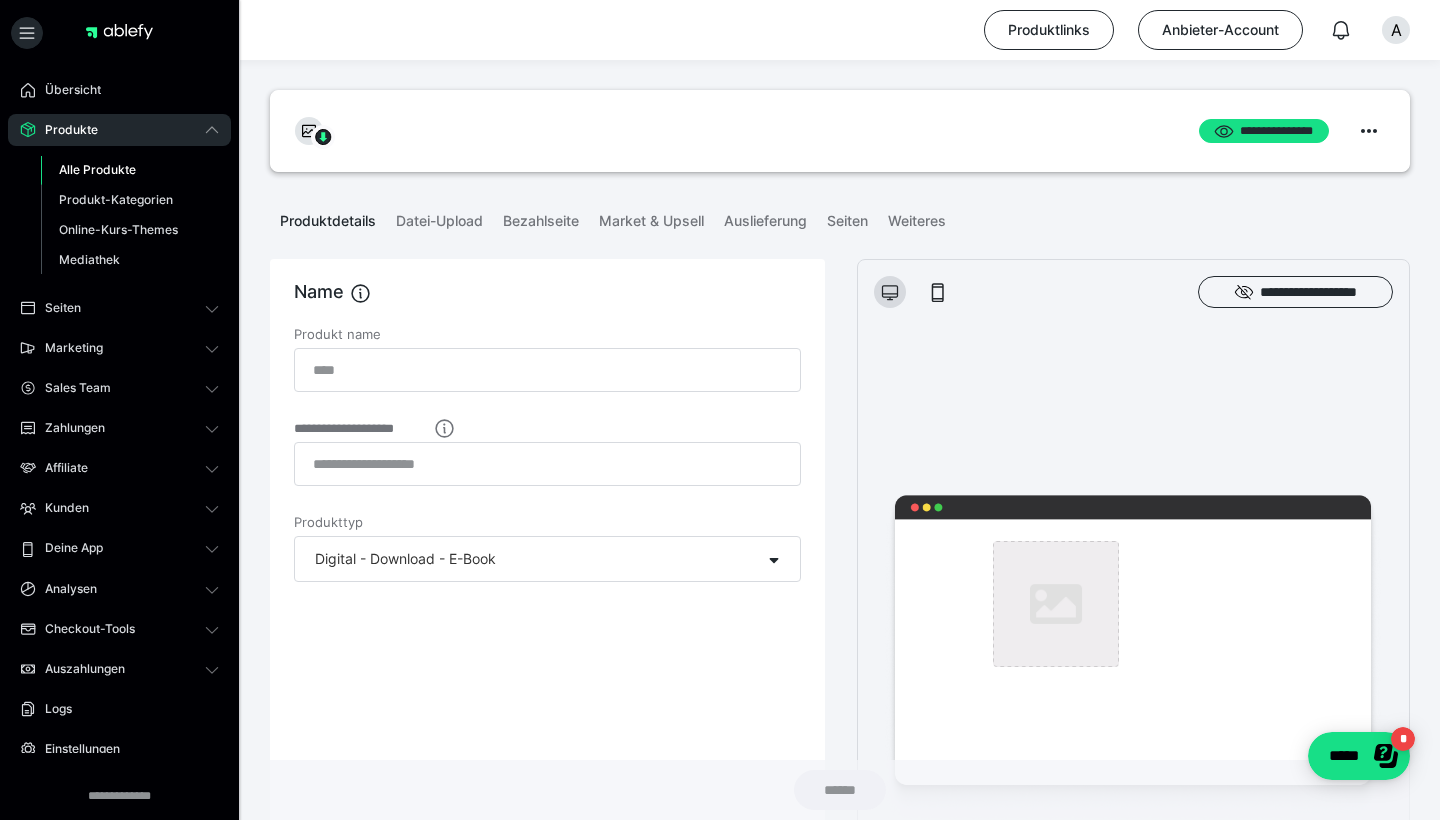 click on "Alle Produkte" at bounding box center (130, 170) 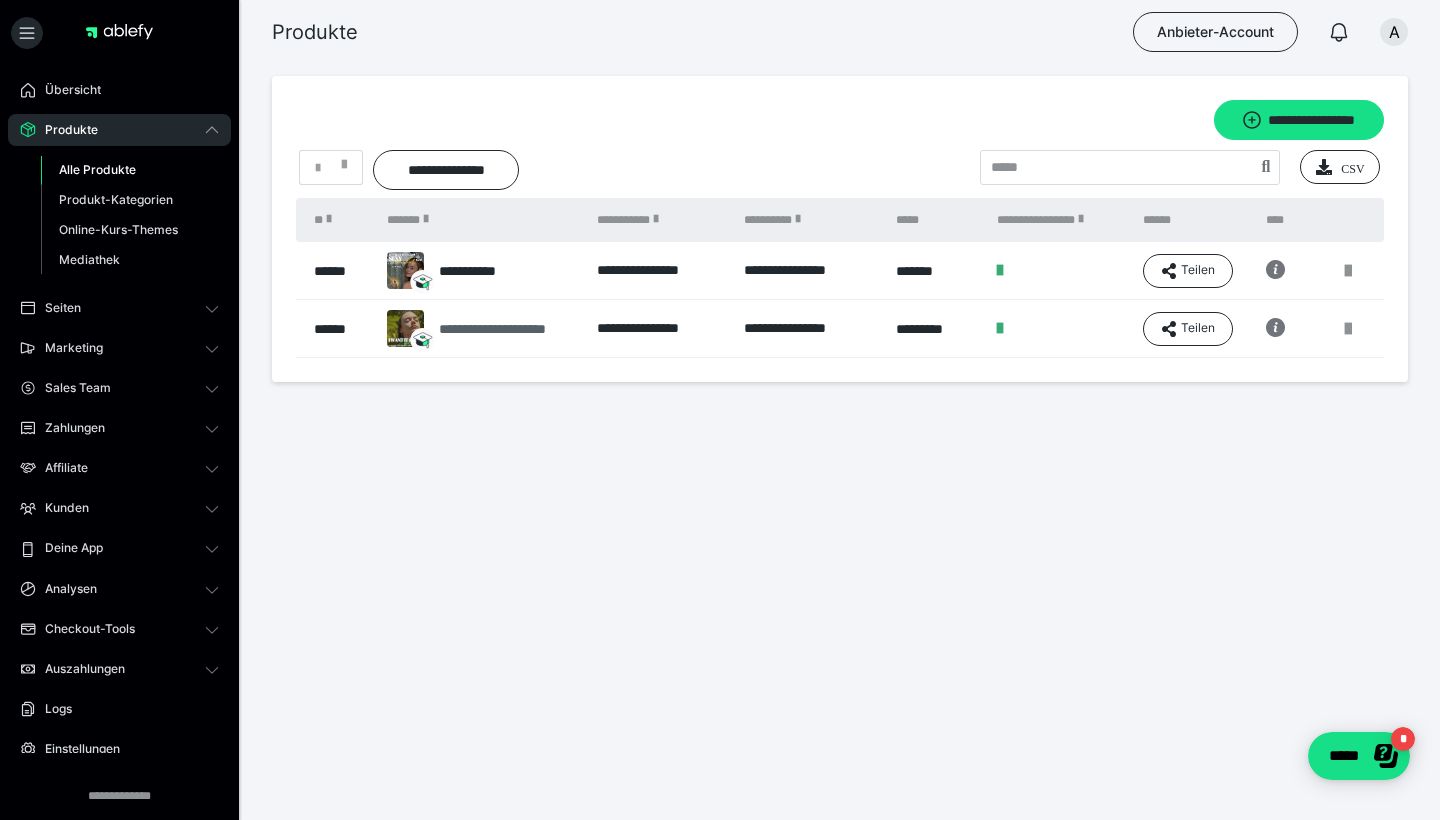 click on "**********" at bounding box center (497, 329) 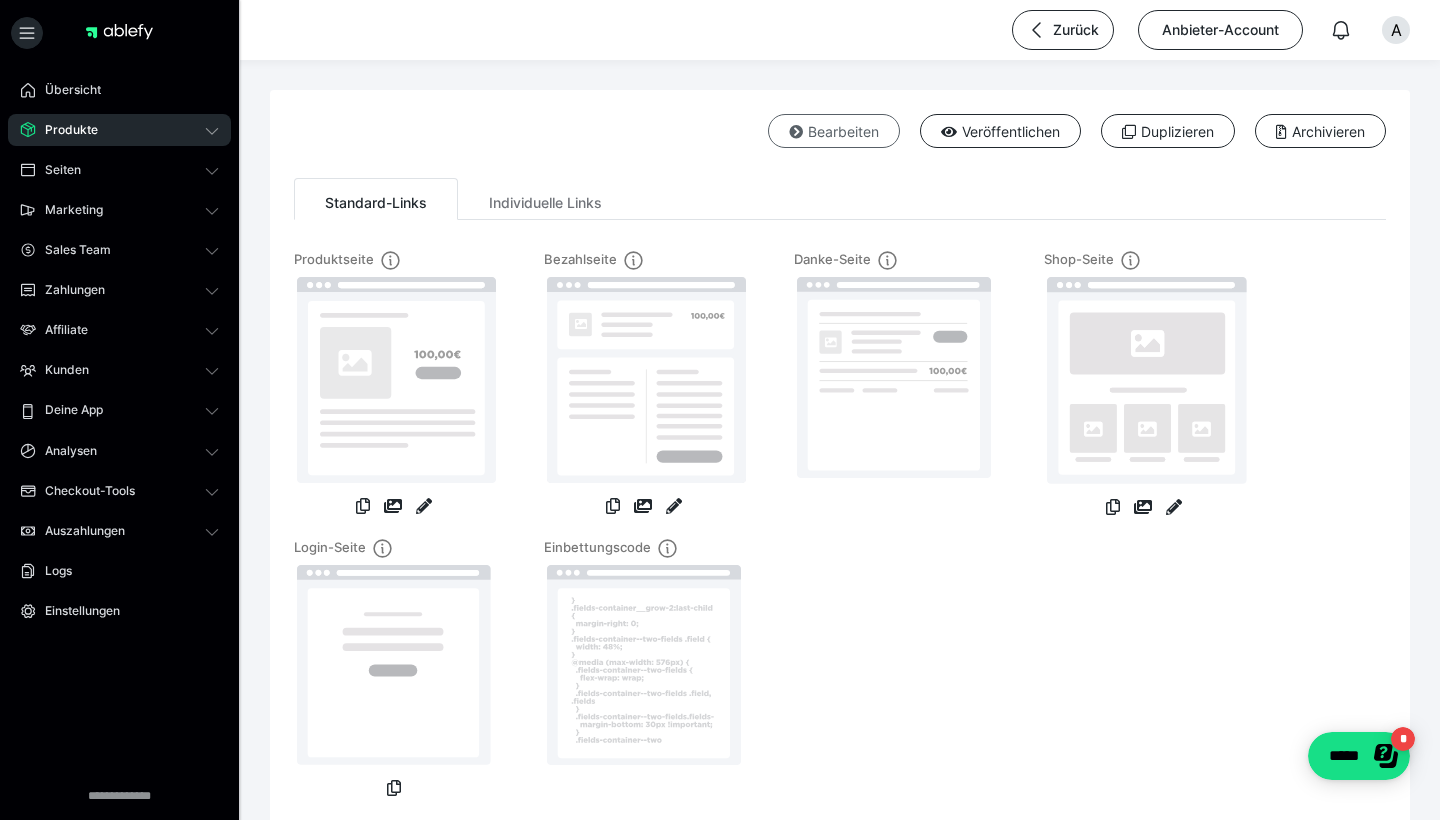 scroll, scrollTop: 0, scrollLeft: 0, axis: both 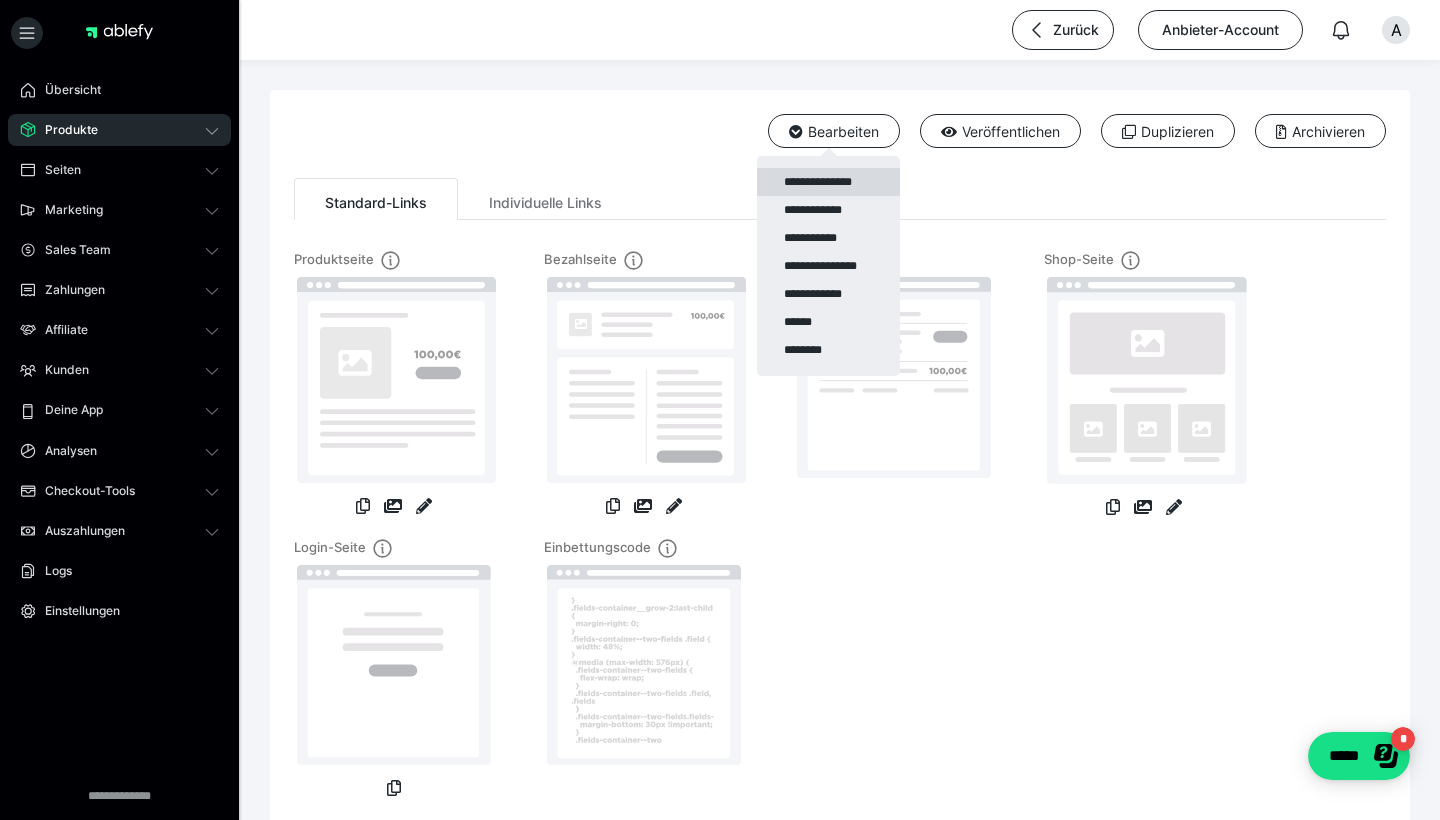 click on "**********" at bounding box center (828, 182) 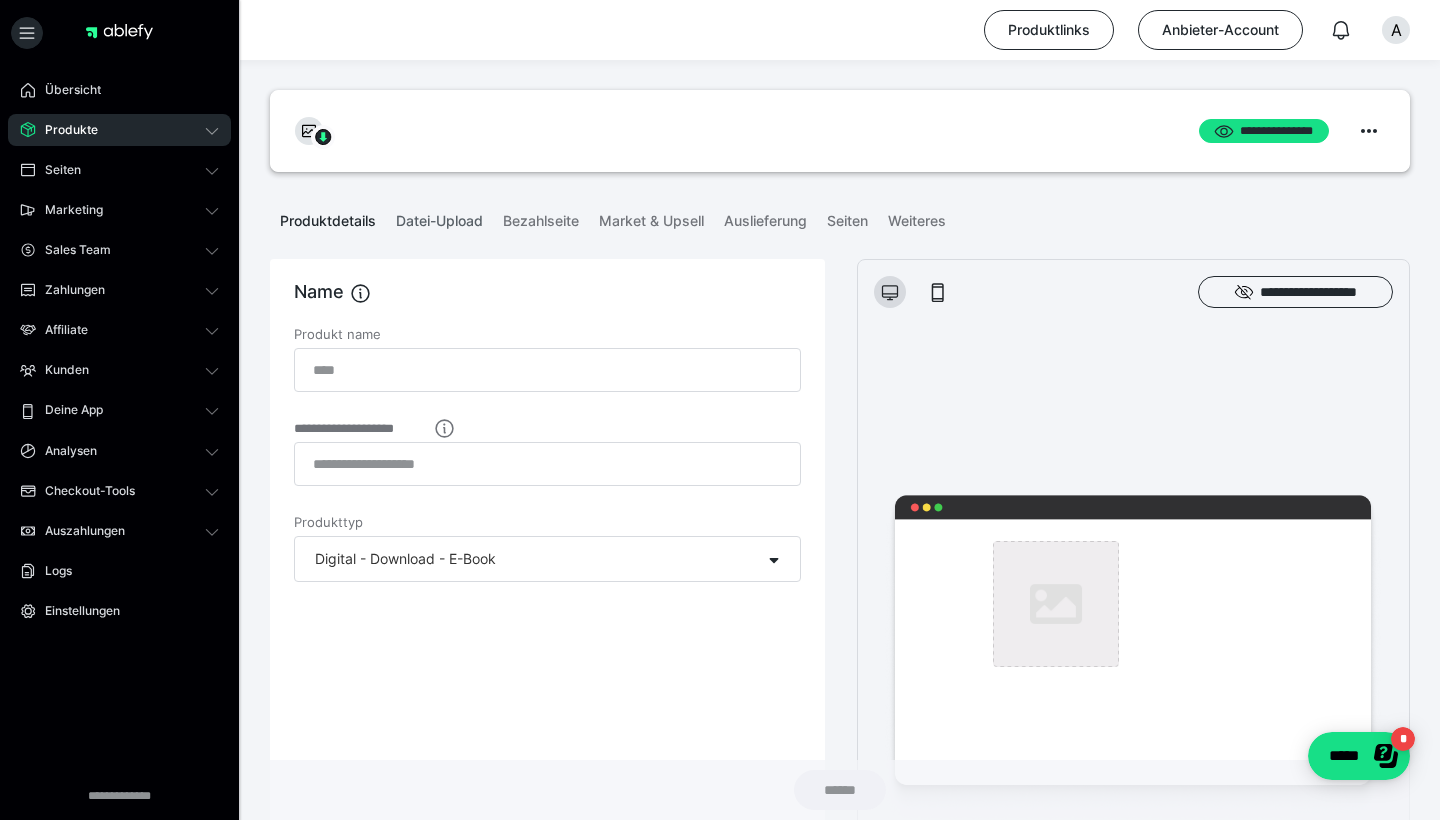 click on "Datei-Upload" at bounding box center (439, 217) 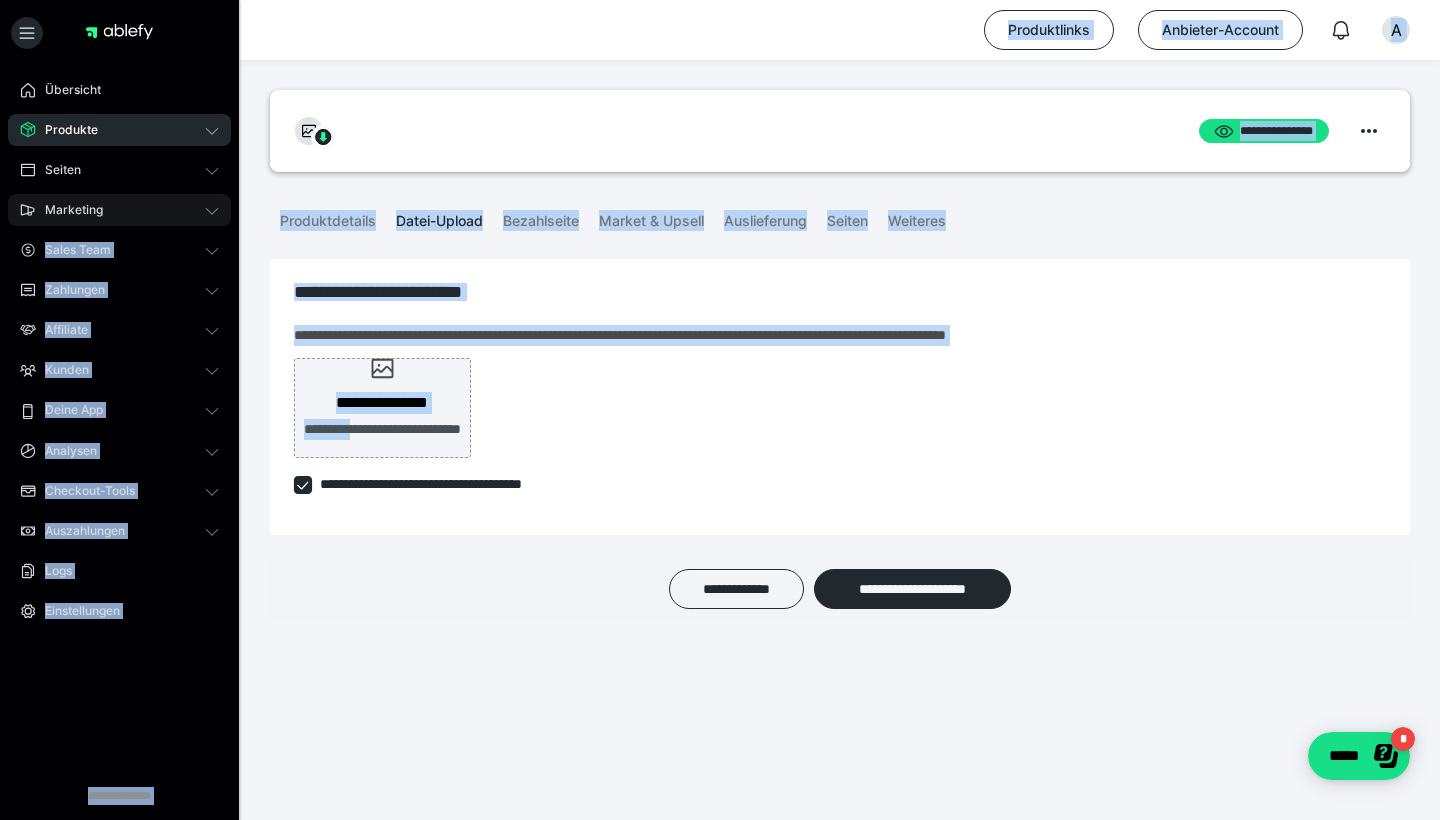 drag, startPoint x: 363, startPoint y: 422, endPoint x: 207, endPoint y: 198, distance: 272.96887 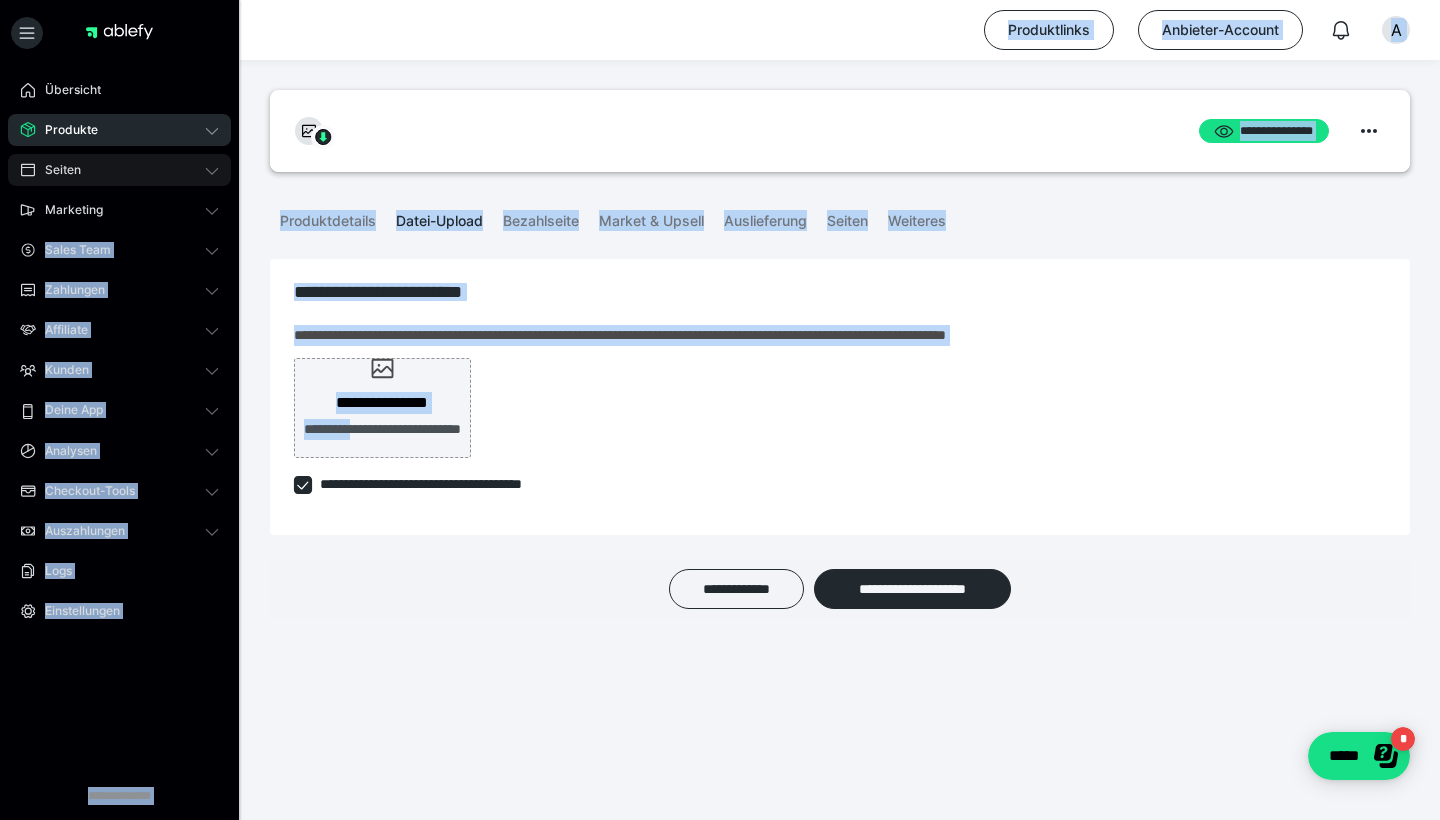 click on "Seiten" at bounding box center (119, 170) 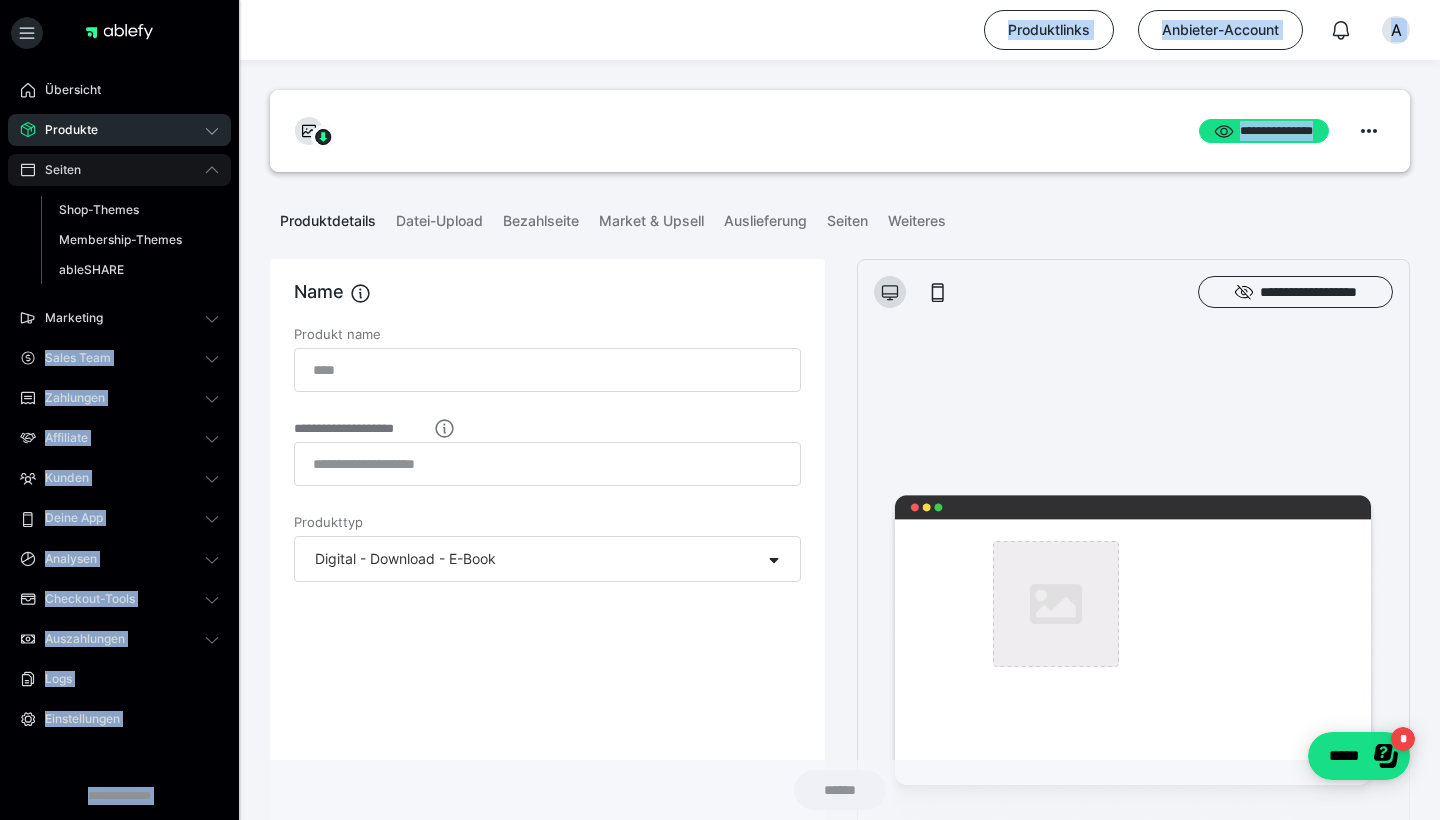 click on "Seiten" at bounding box center (119, 170) 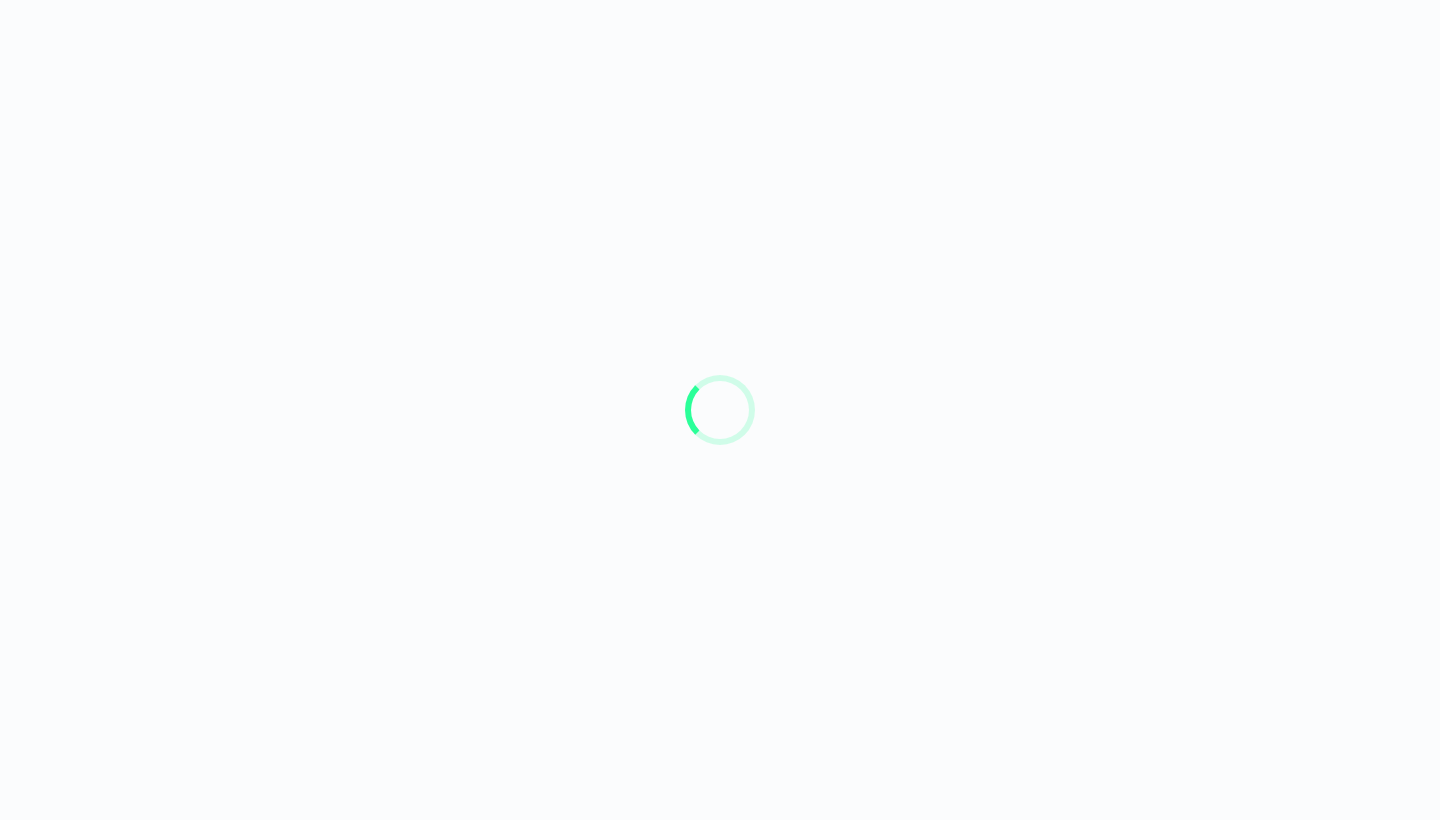 scroll, scrollTop: 0, scrollLeft: 0, axis: both 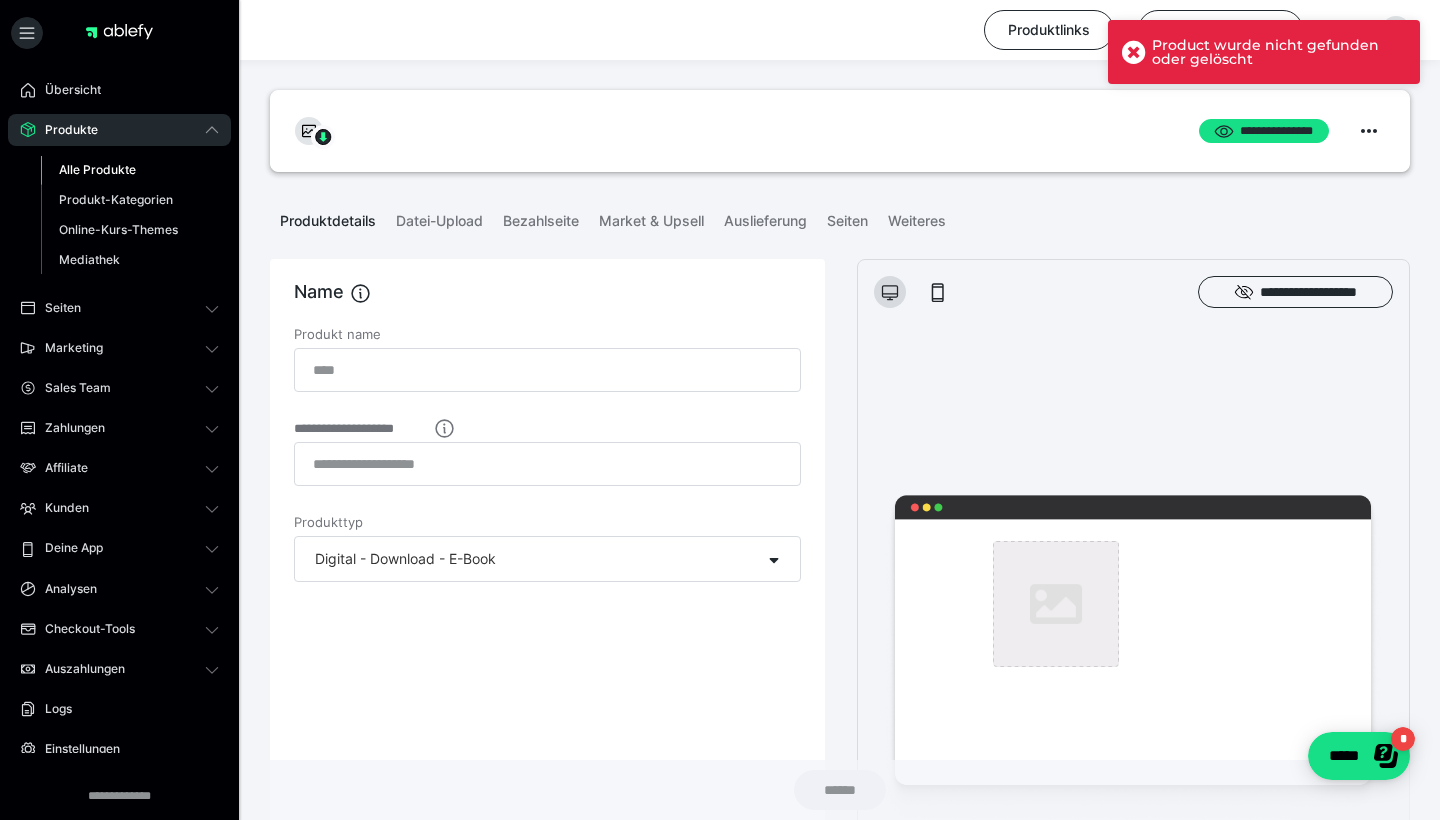 click on "Alle Produkte" at bounding box center (97, 169) 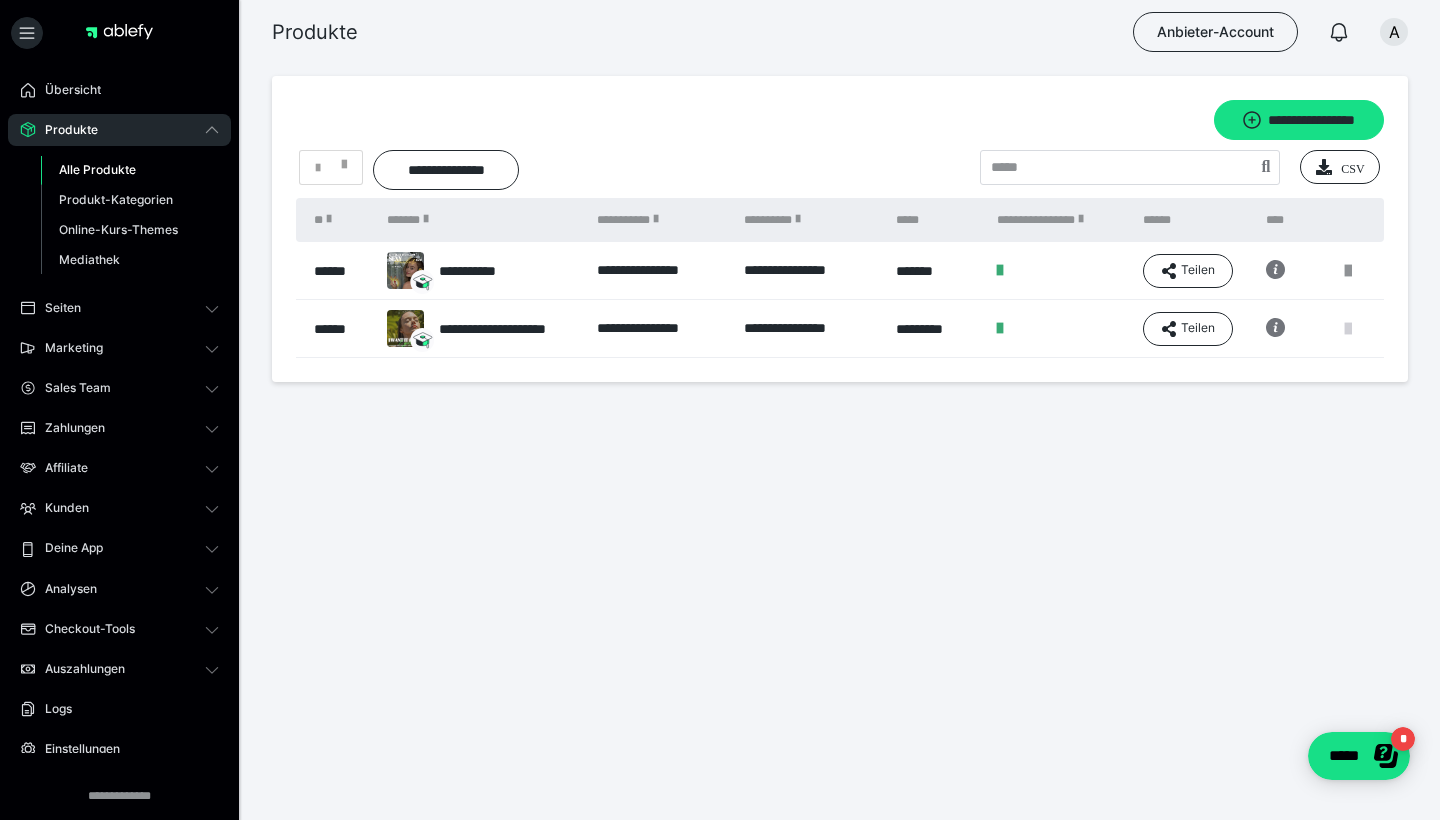 click at bounding box center (1348, 329) 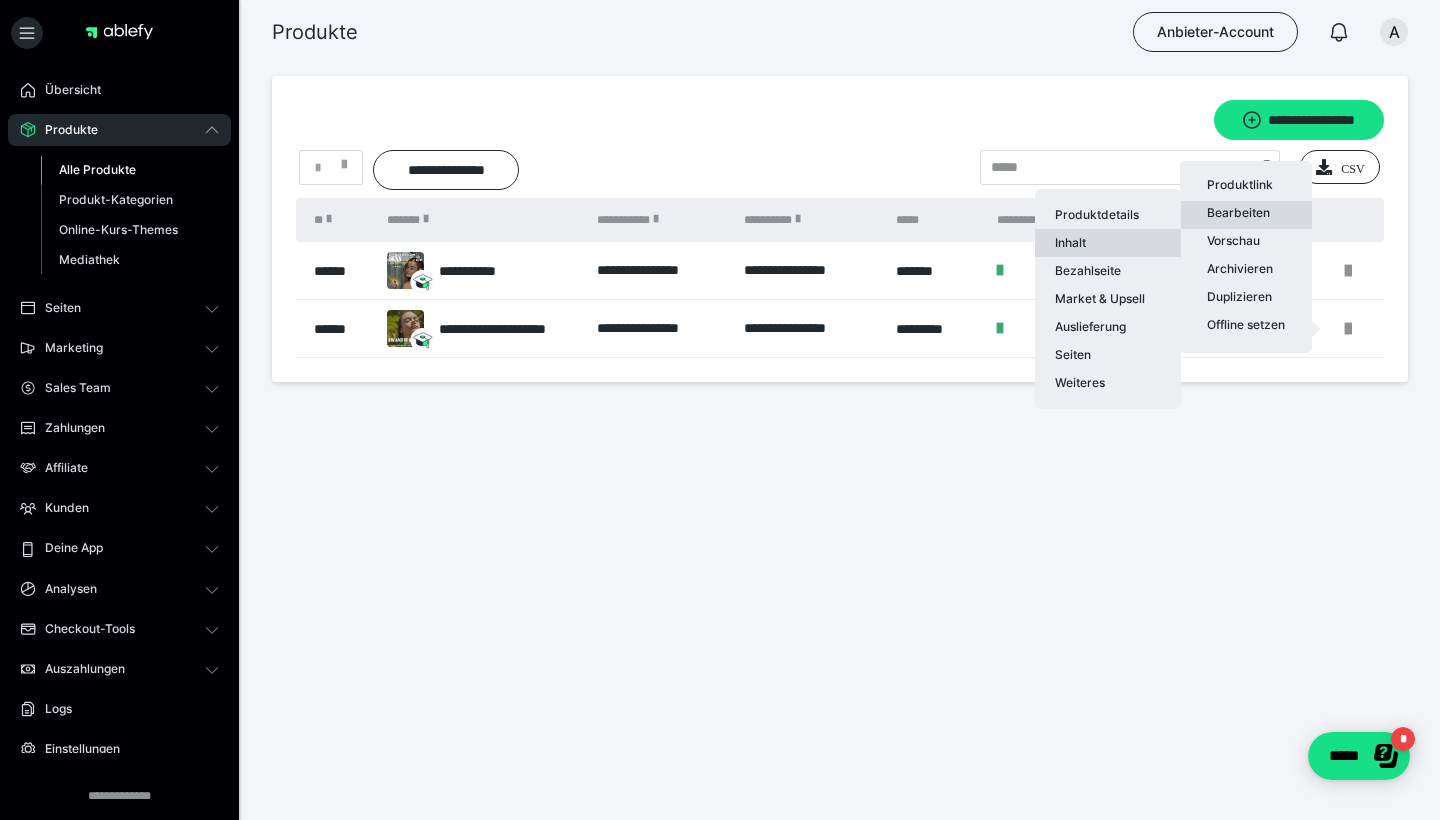 click on "Inhalt" at bounding box center [1108, 243] 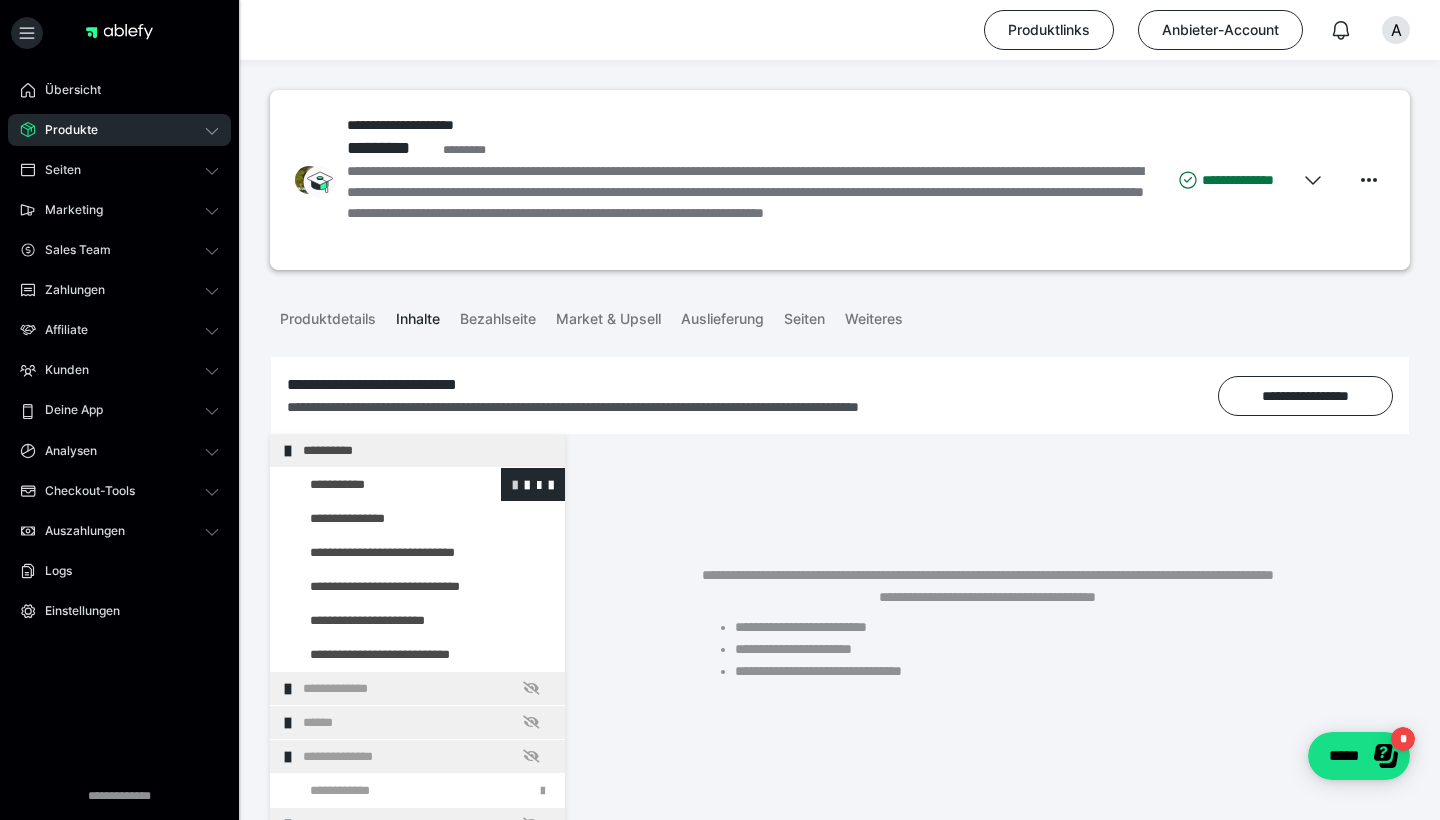 click at bounding box center (515, 484) 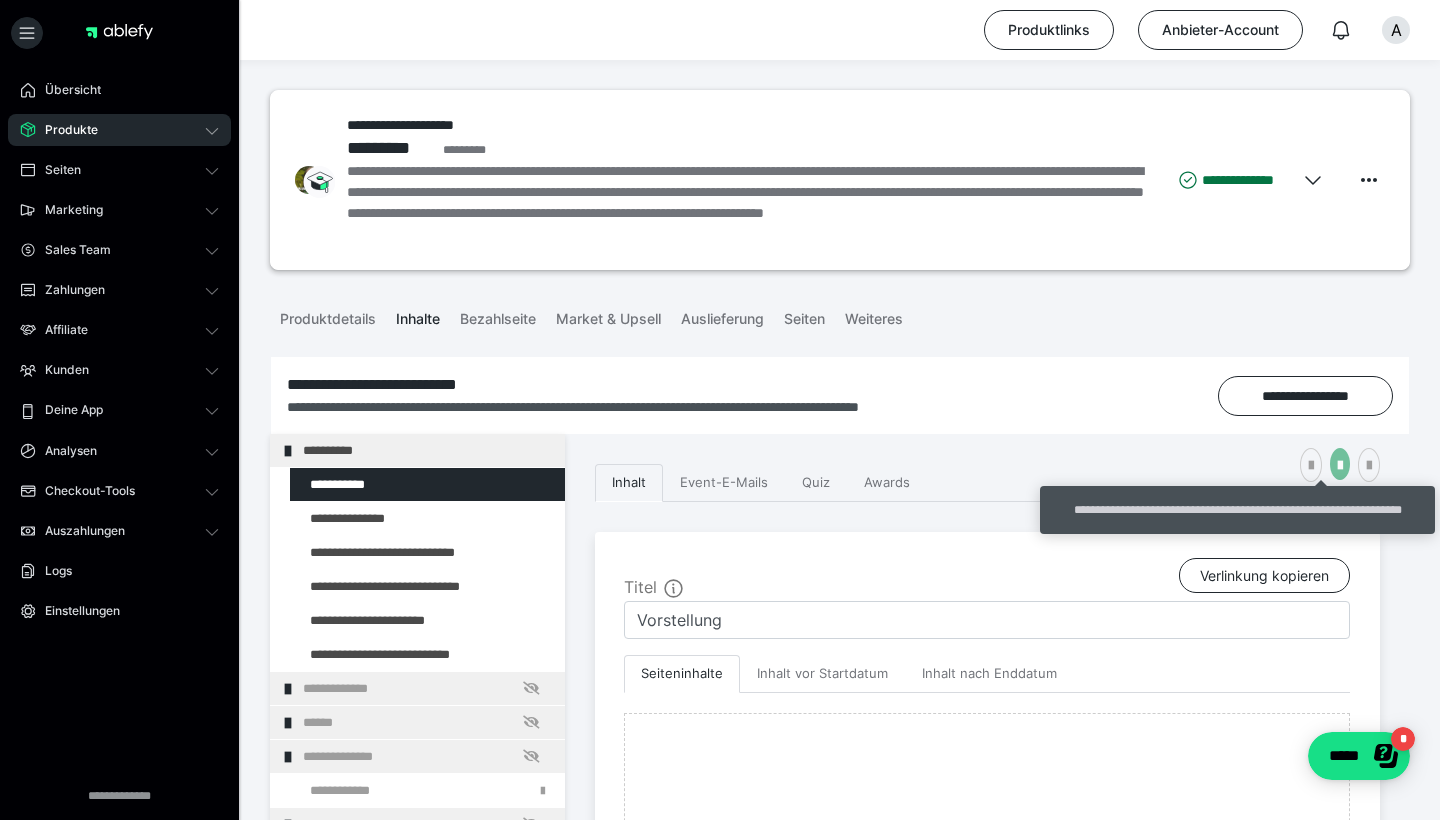 click at bounding box center (1340, 466) 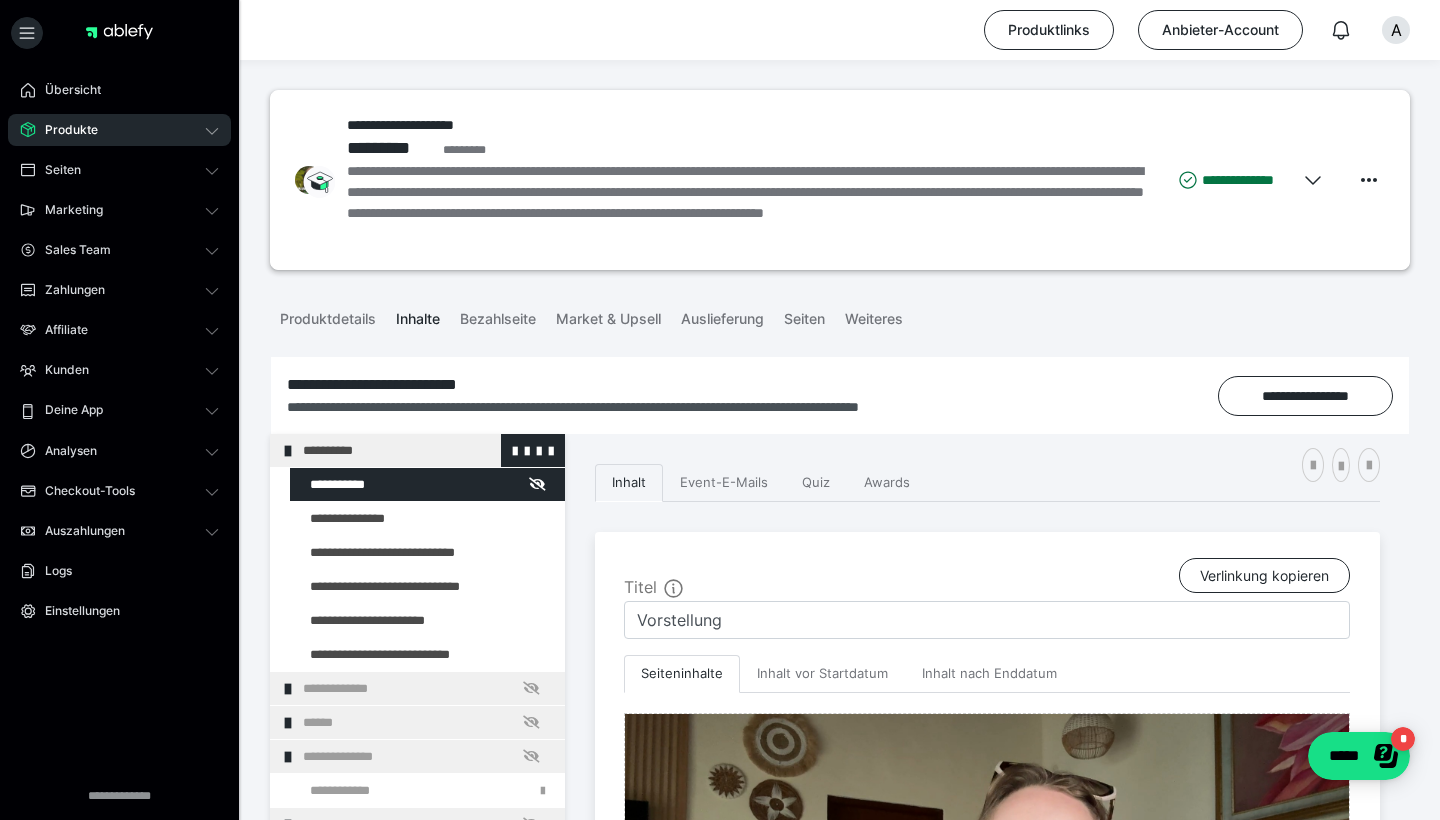 click on "**********" at bounding box center (426, 450) 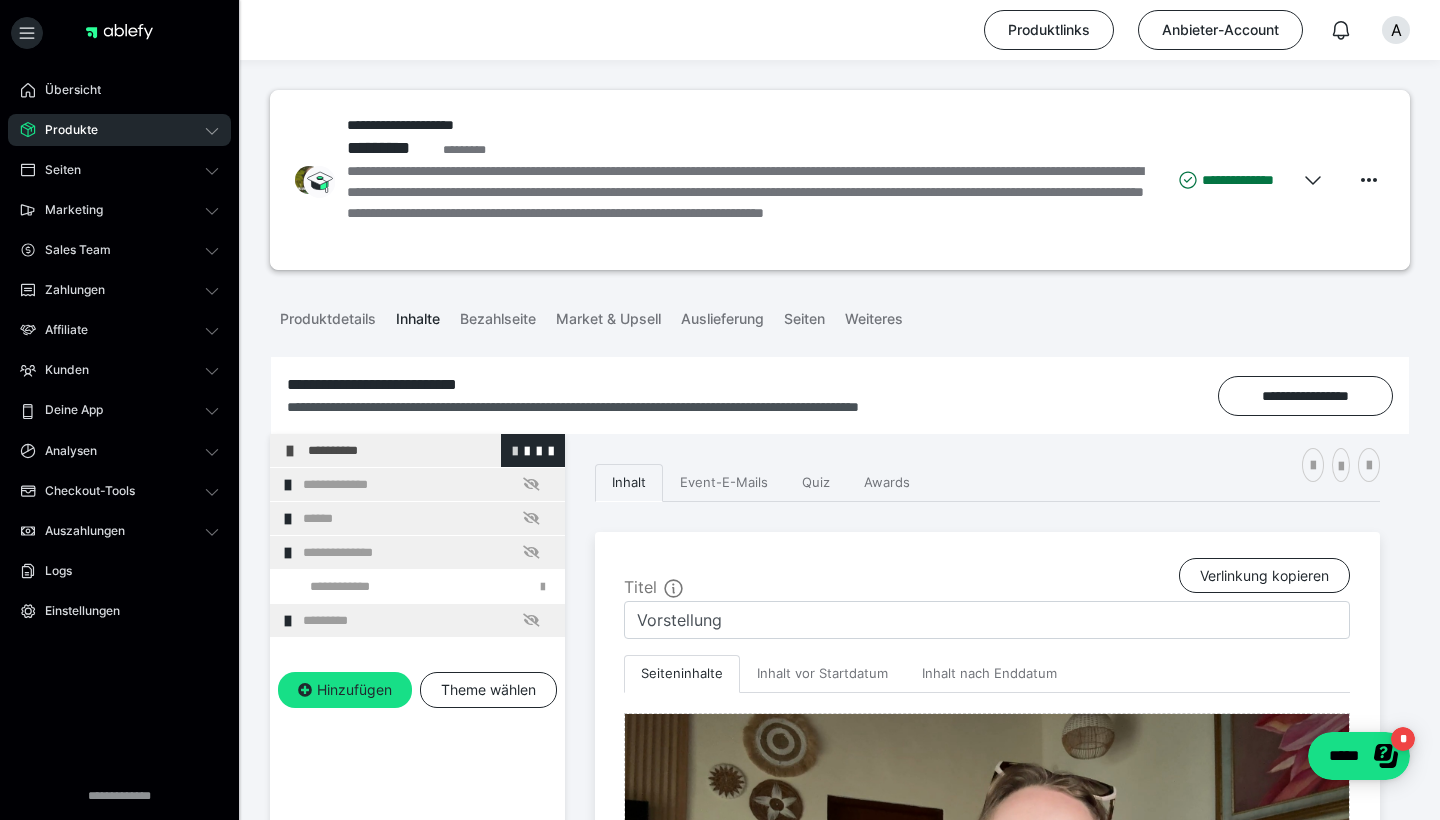click at bounding box center [515, 450] 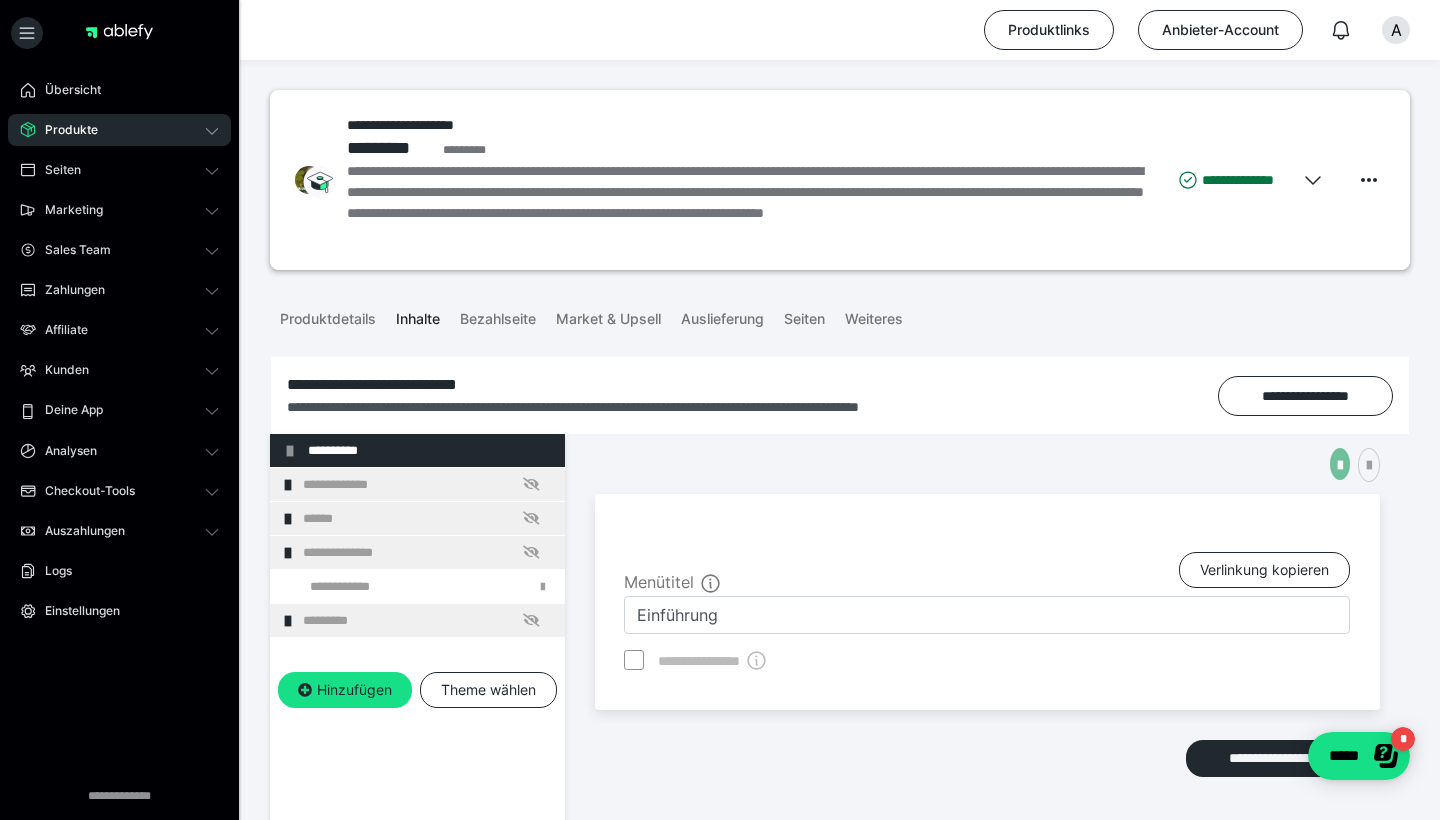 click at bounding box center [1340, 464] 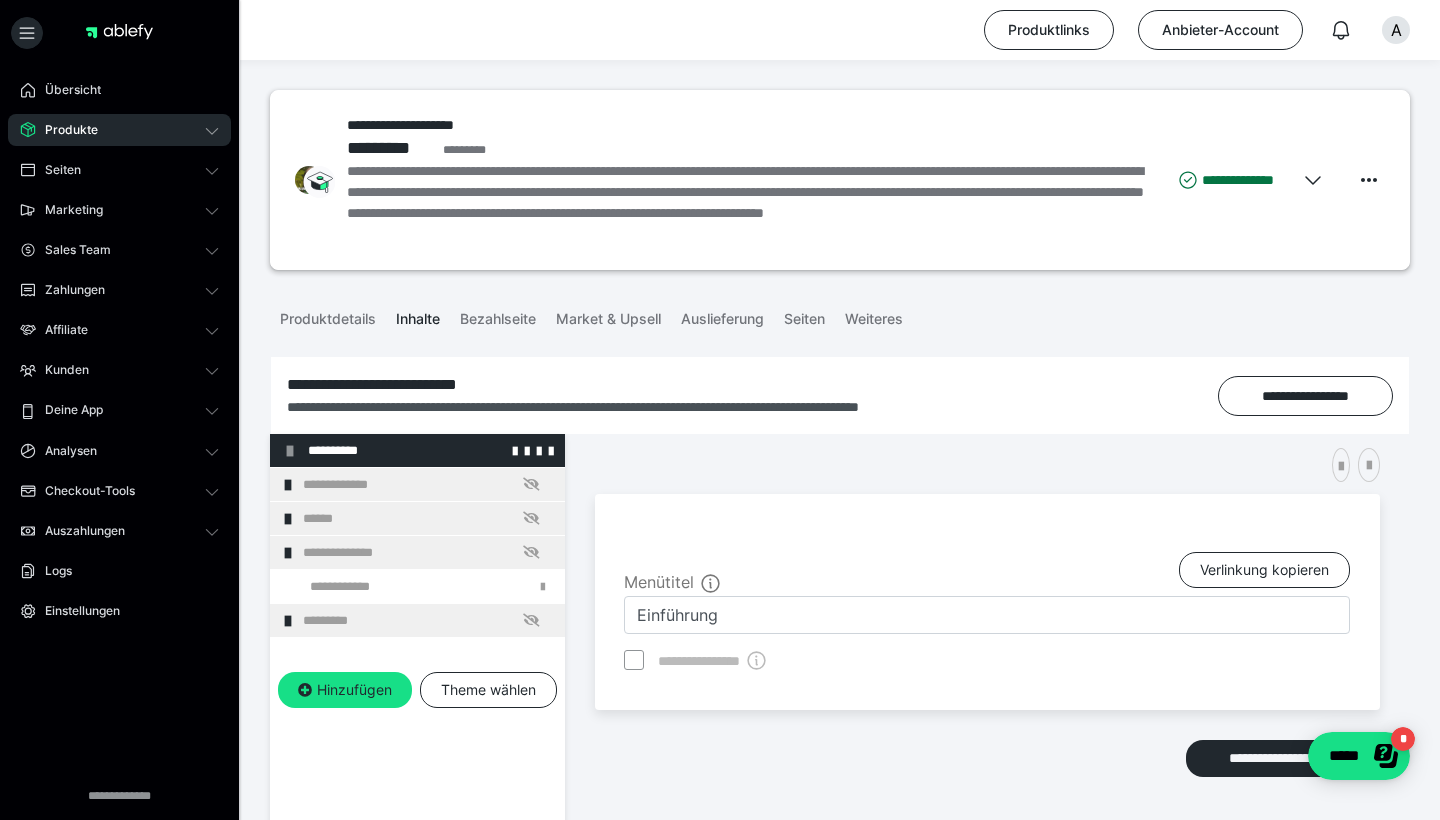 click on "**********" at bounding box center (431, 450) 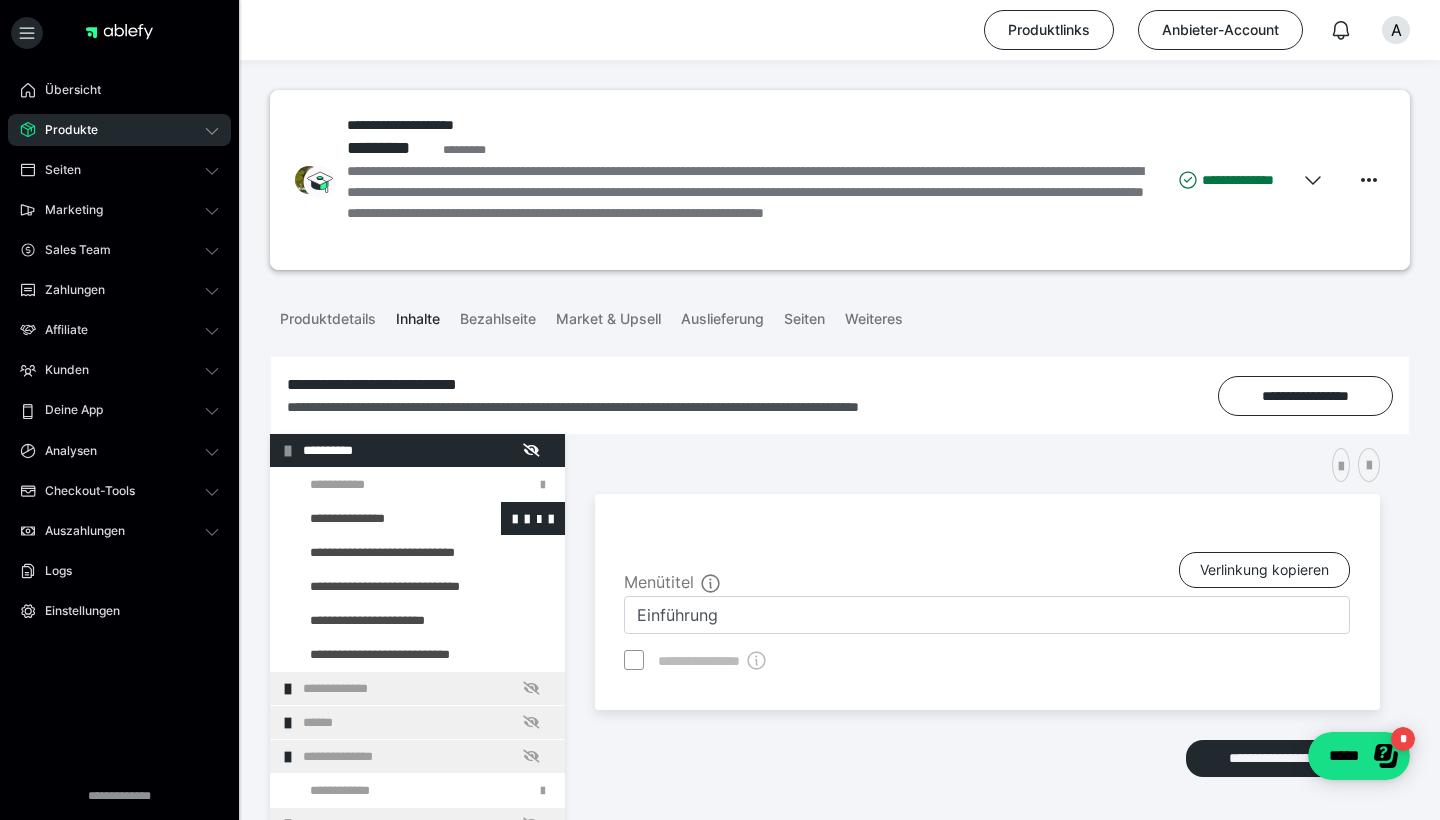 click at bounding box center [375, 518] 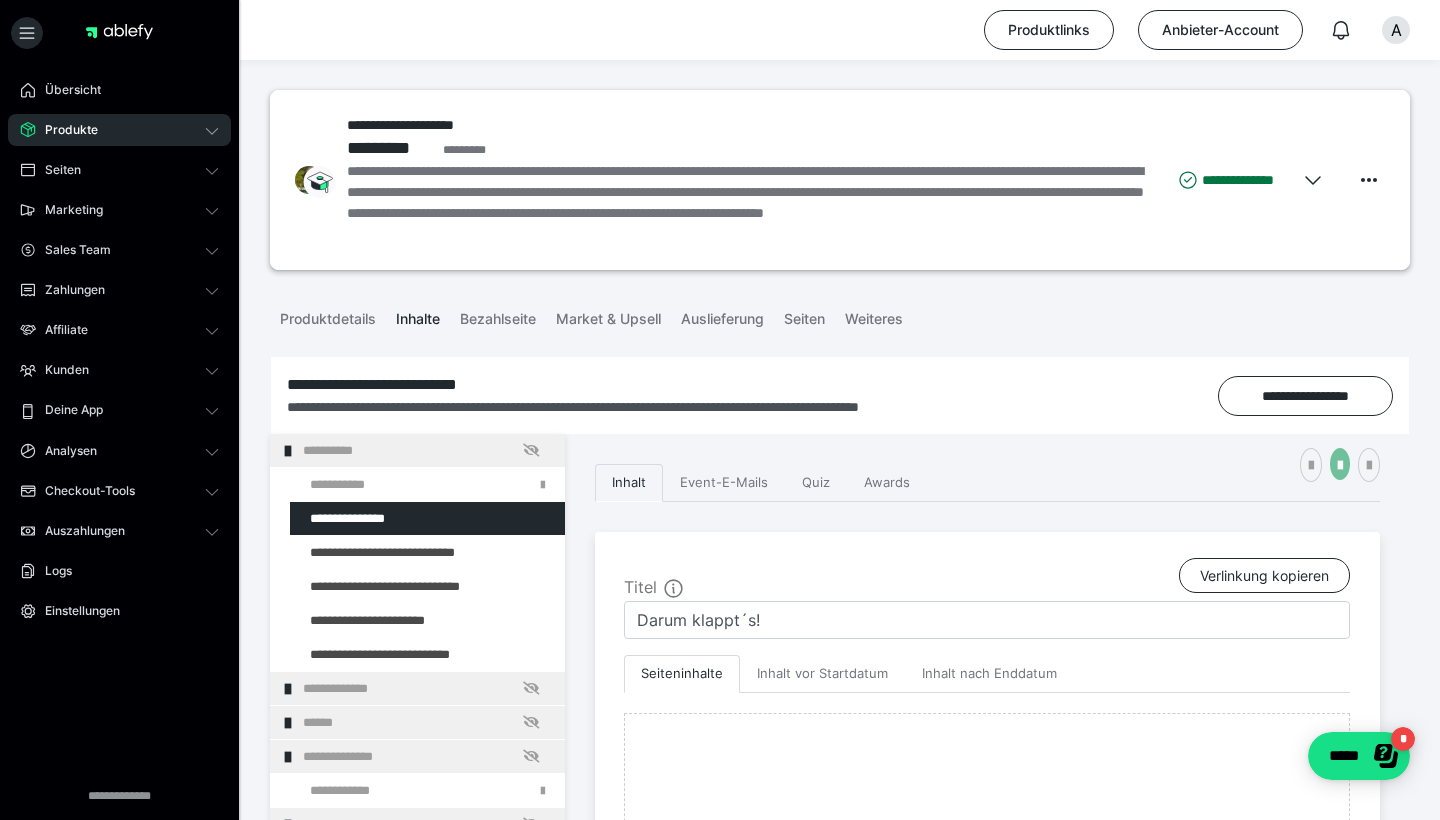 click at bounding box center [1340, 464] 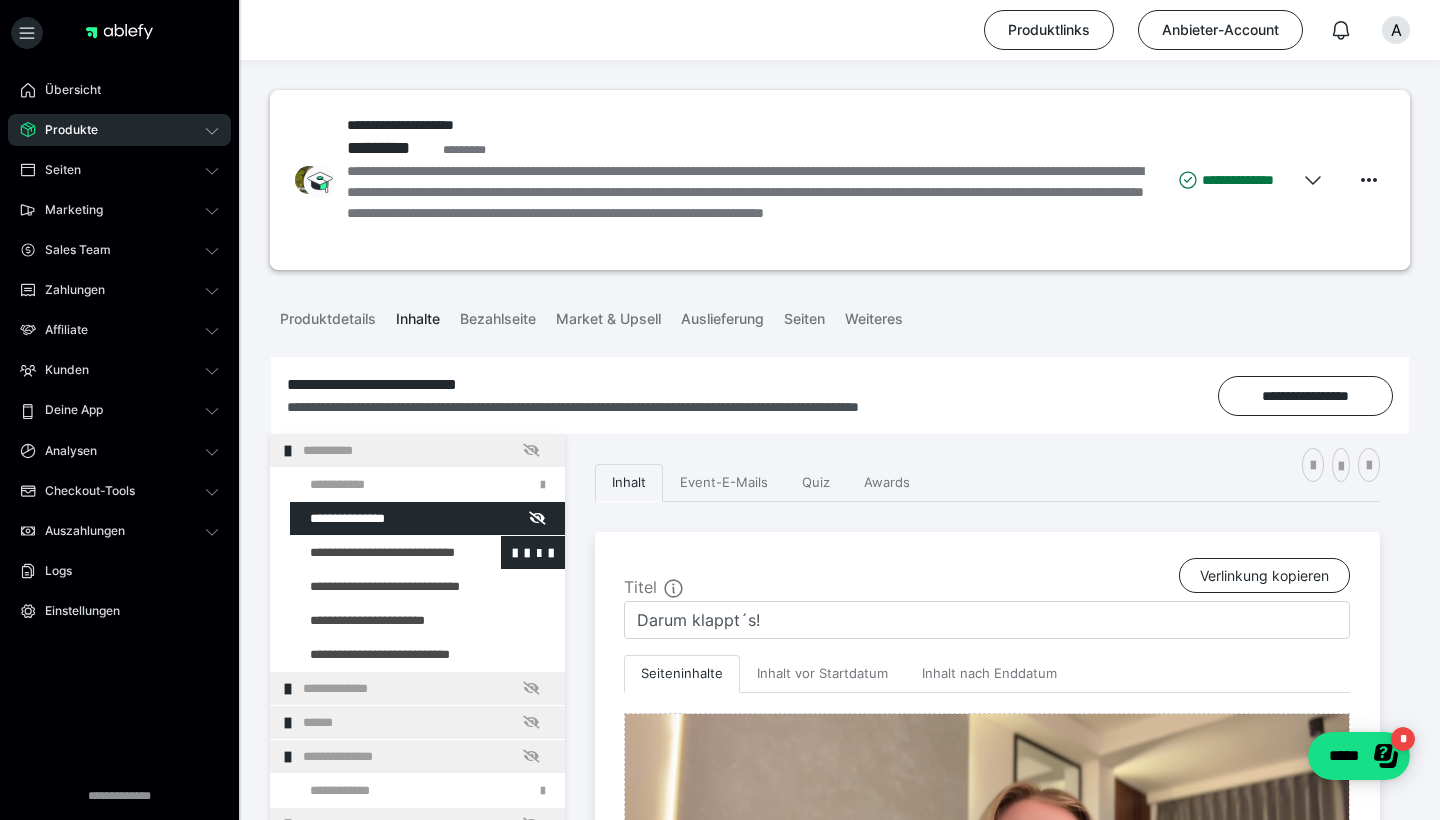 click at bounding box center [375, 552] 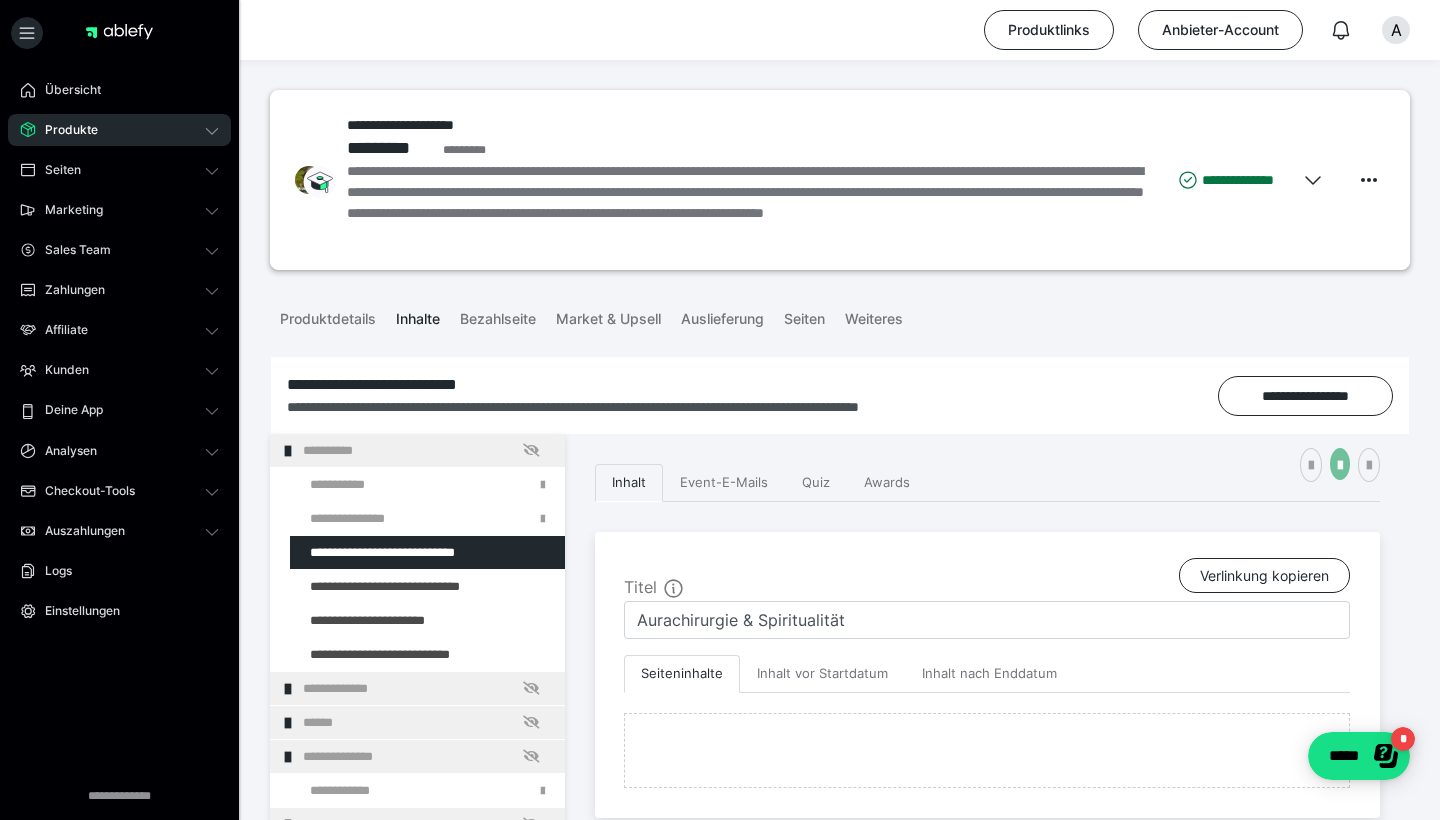 click at bounding box center (1340, 466) 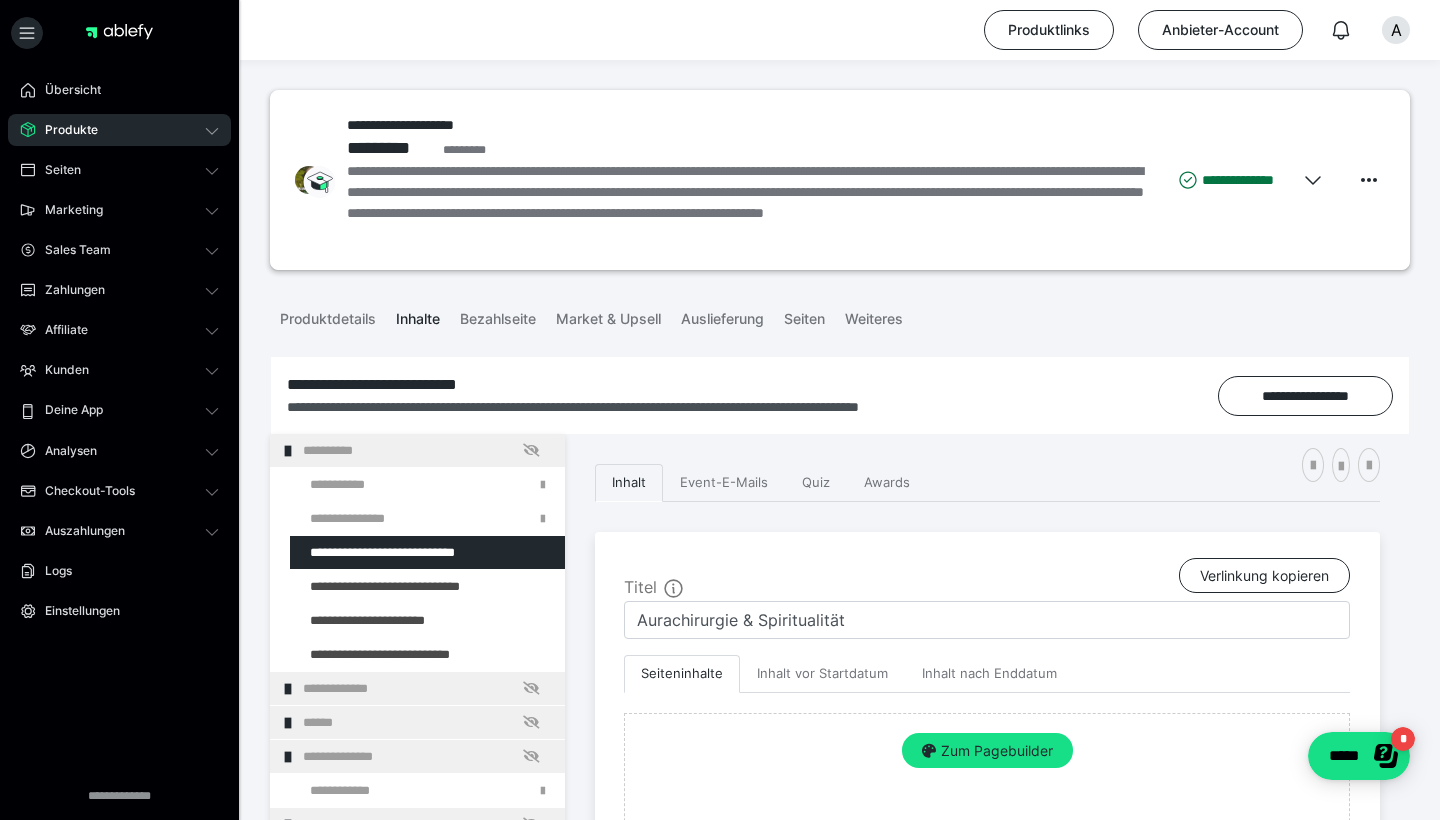 scroll, scrollTop: 9, scrollLeft: 0, axis: vertical 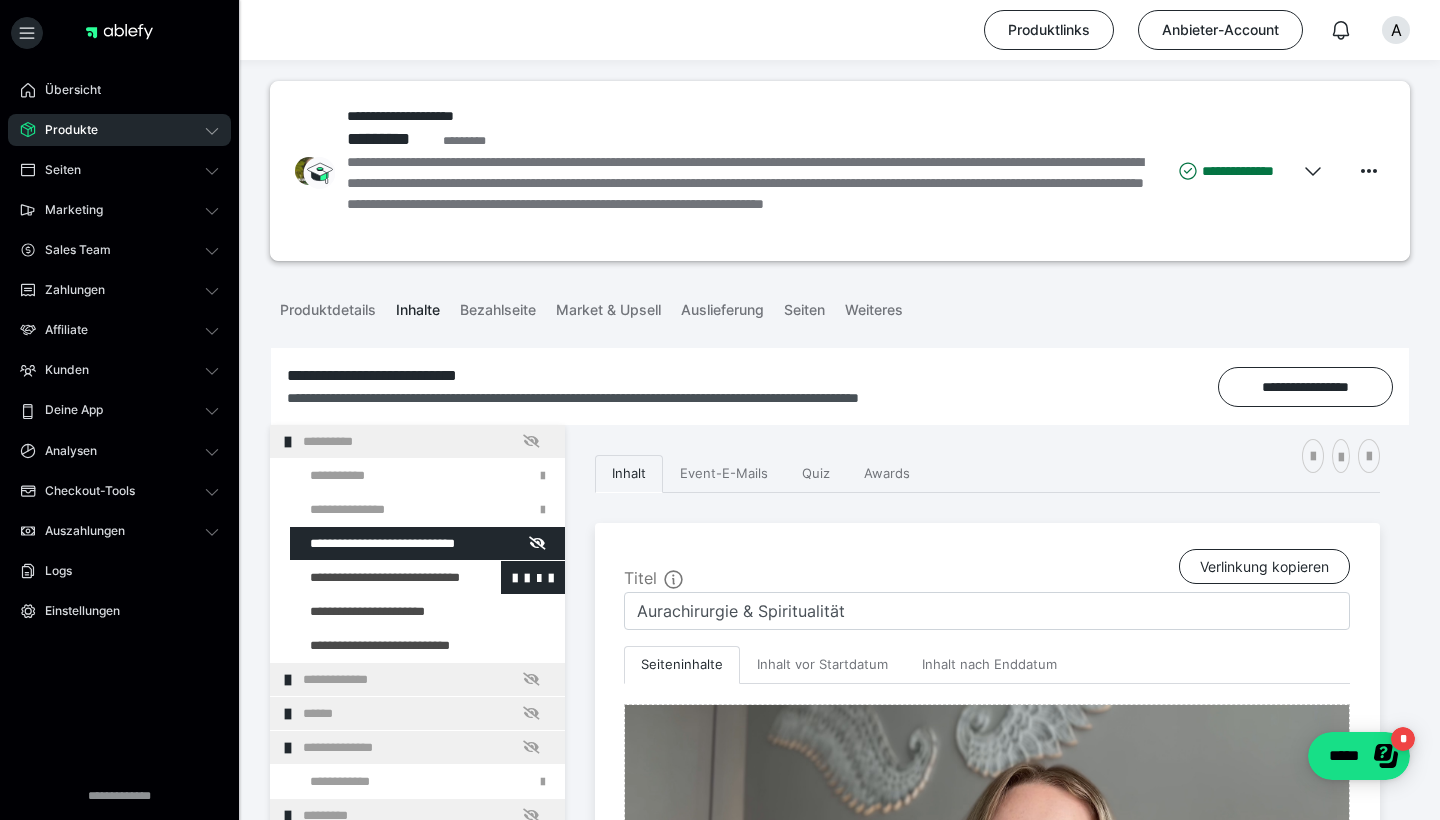click at bounding box center [533, 577] 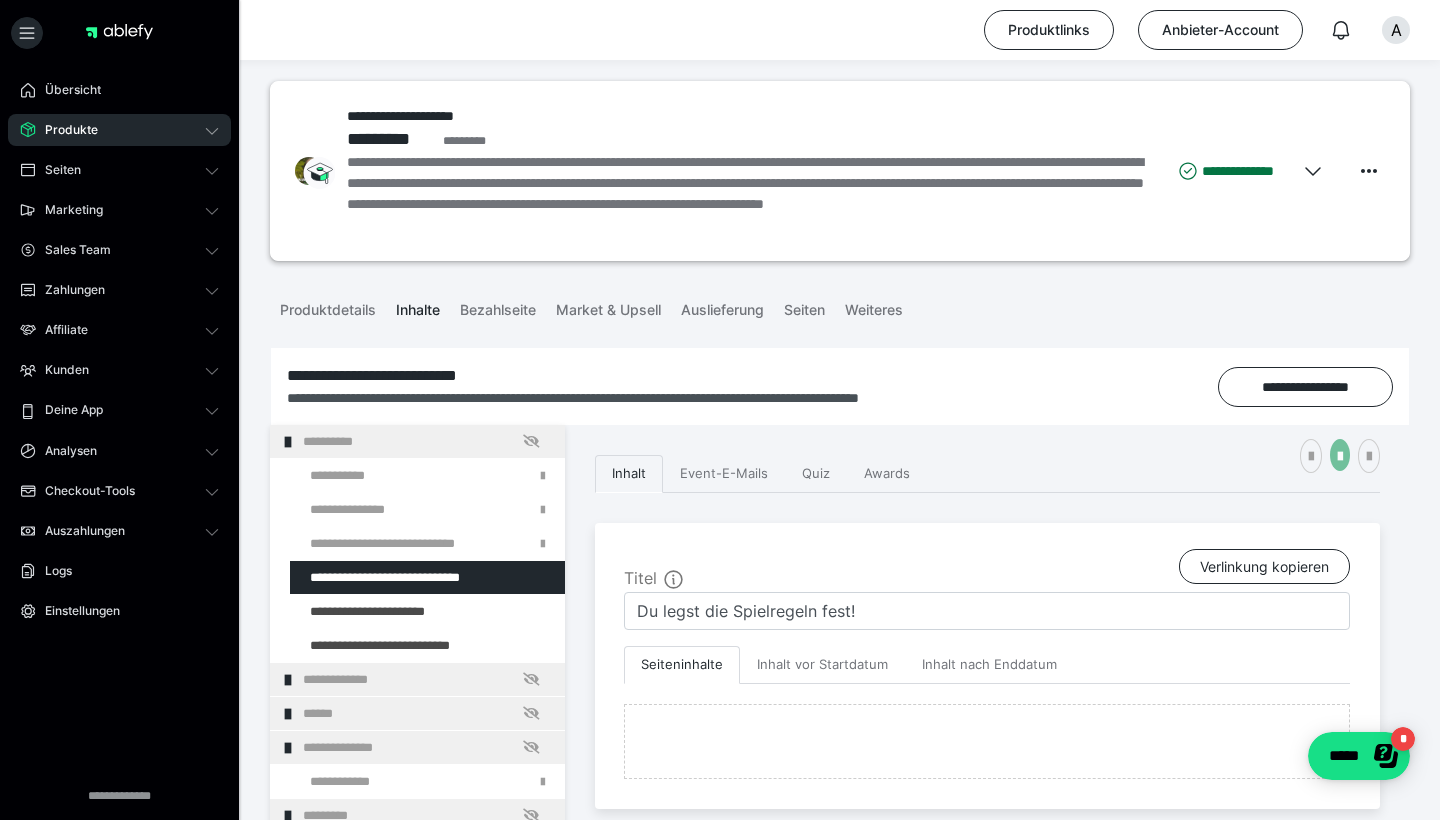 click at bounding box center (1340, 457) 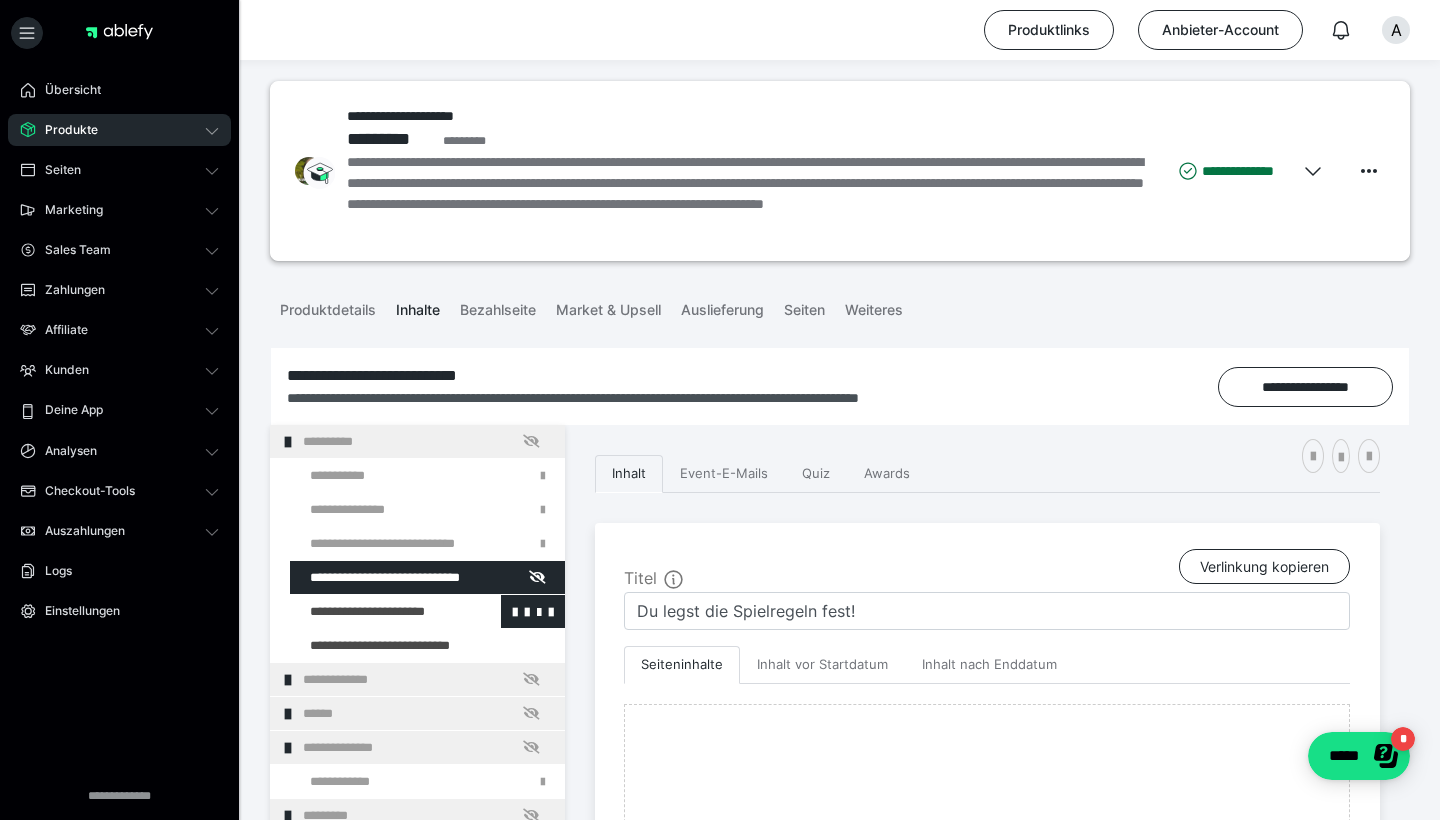 drag, startPoint x: 424, startPoint y: 629, endPoint x: 427, endPoint y: 609, distance: 20.22375 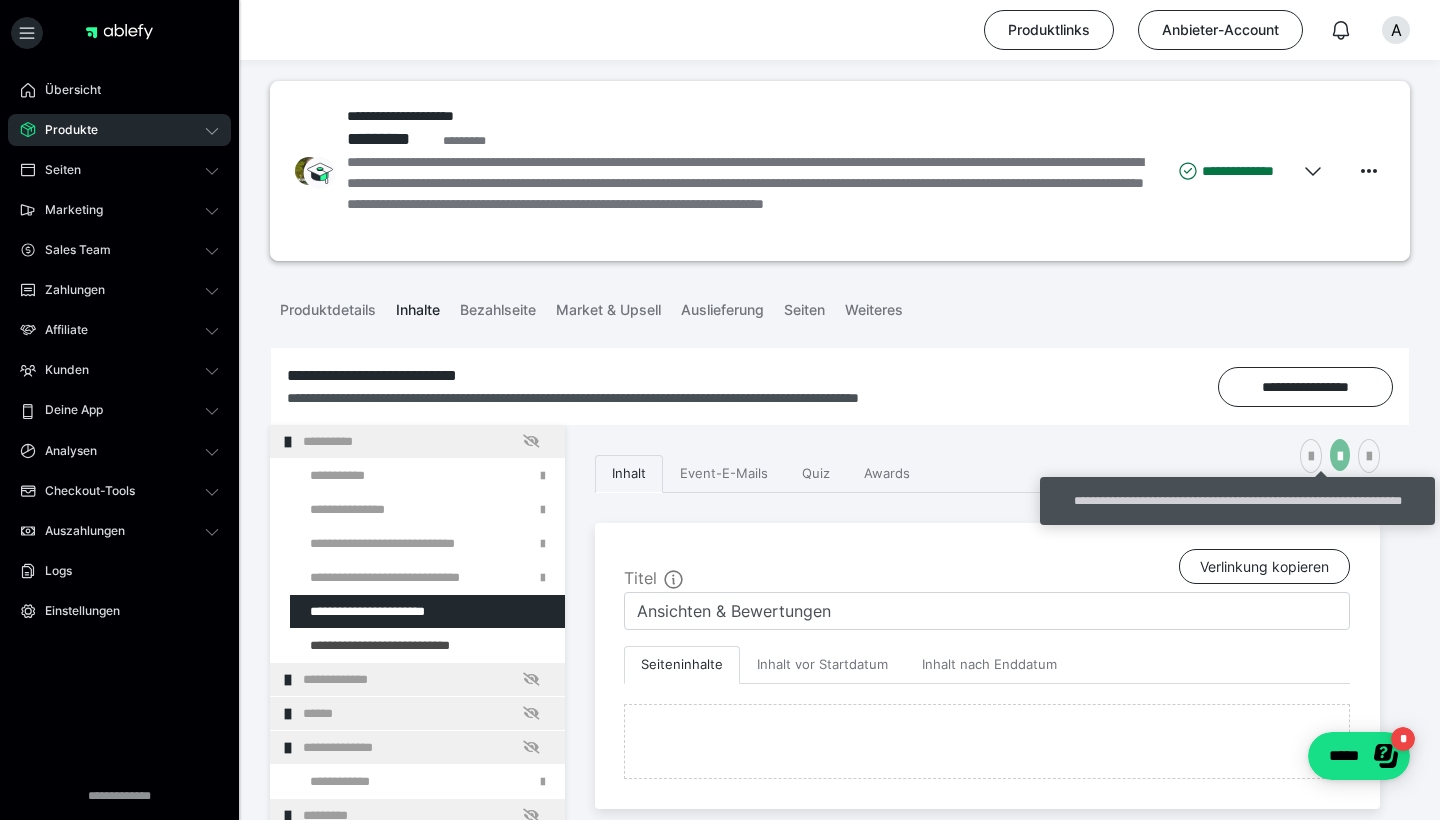 click at bounding box center [1340, 455] 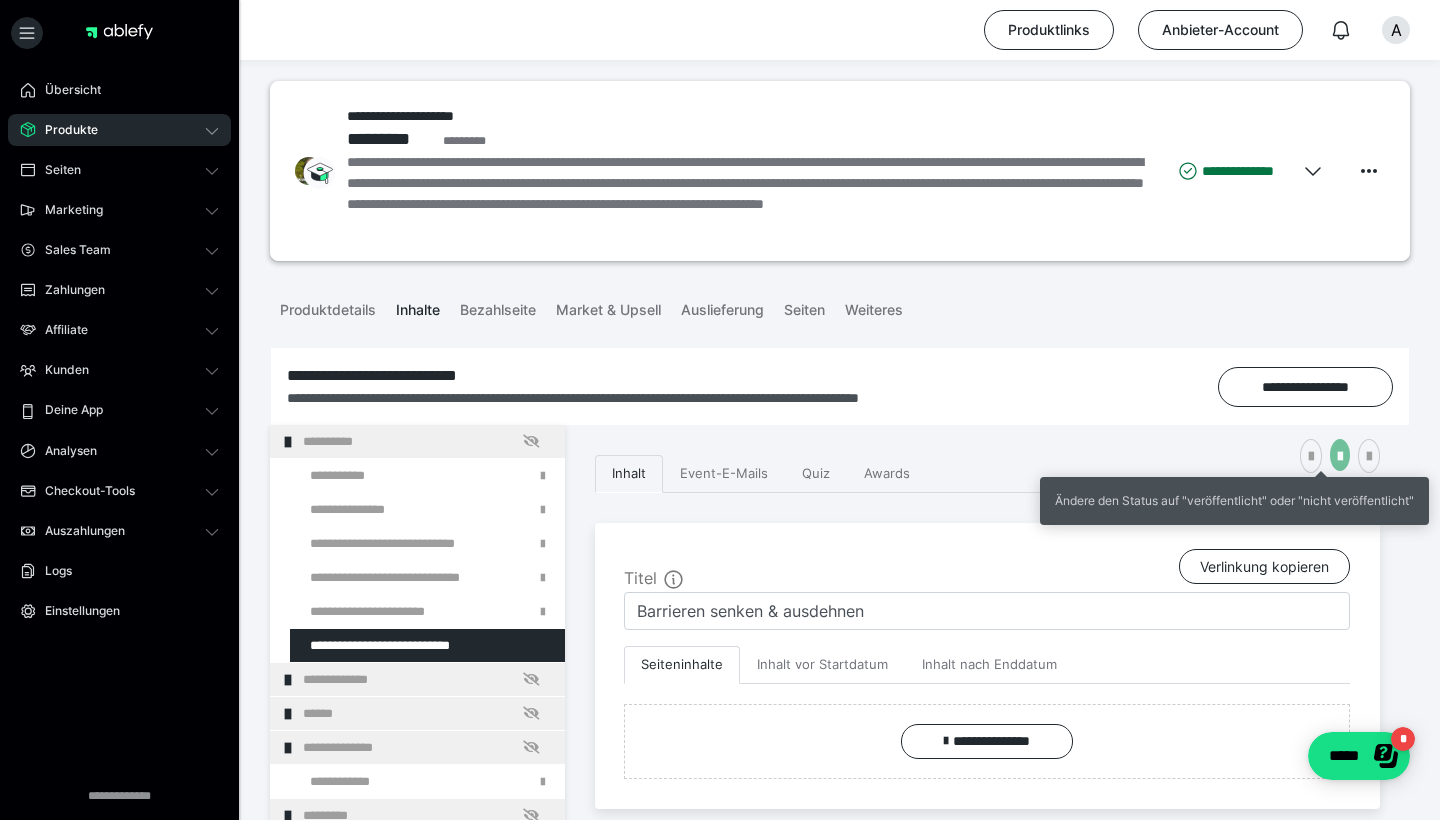 click at bounding box center (1340, 457) 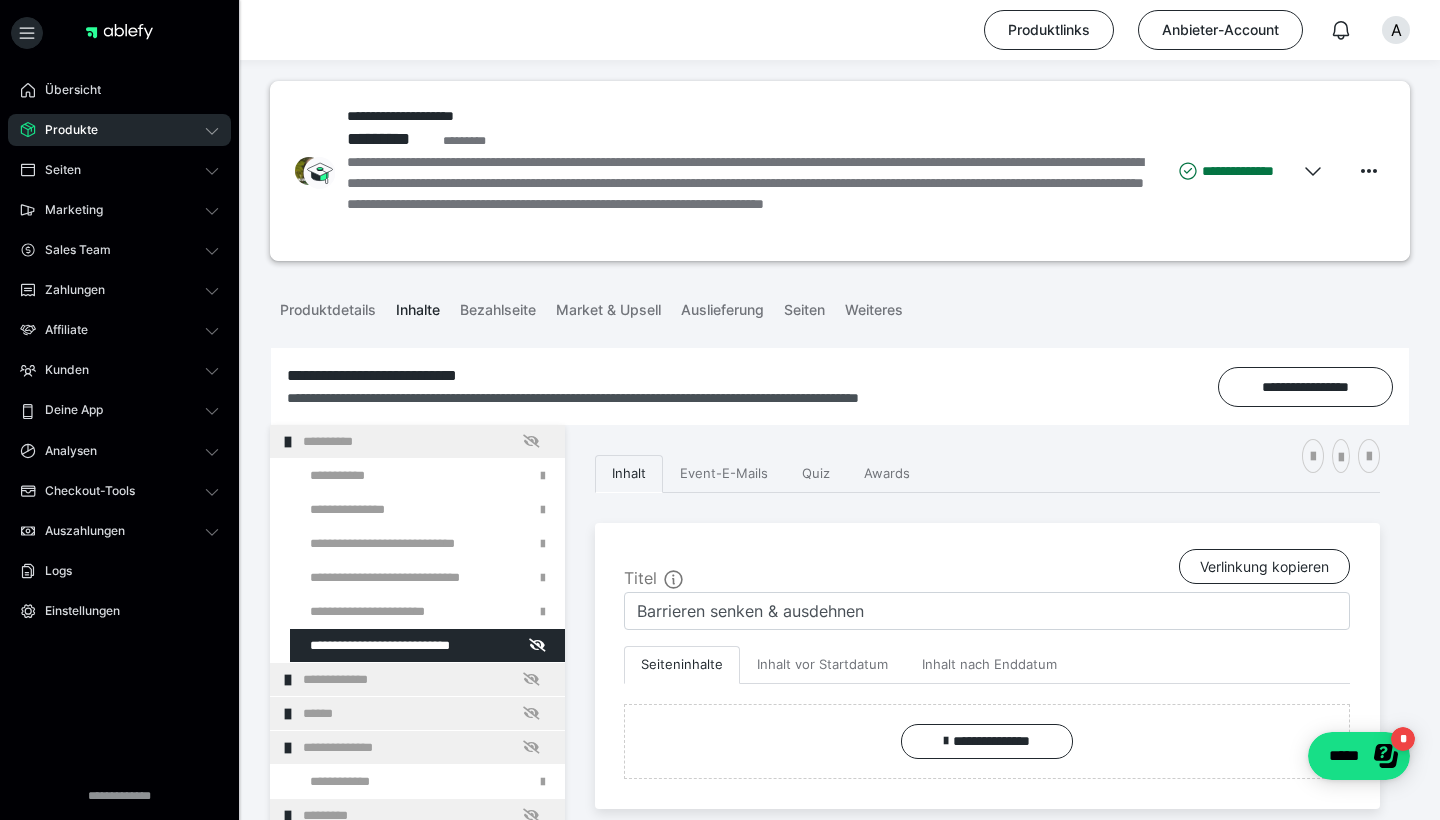 click on "**********" at bounding box center (681, 398) 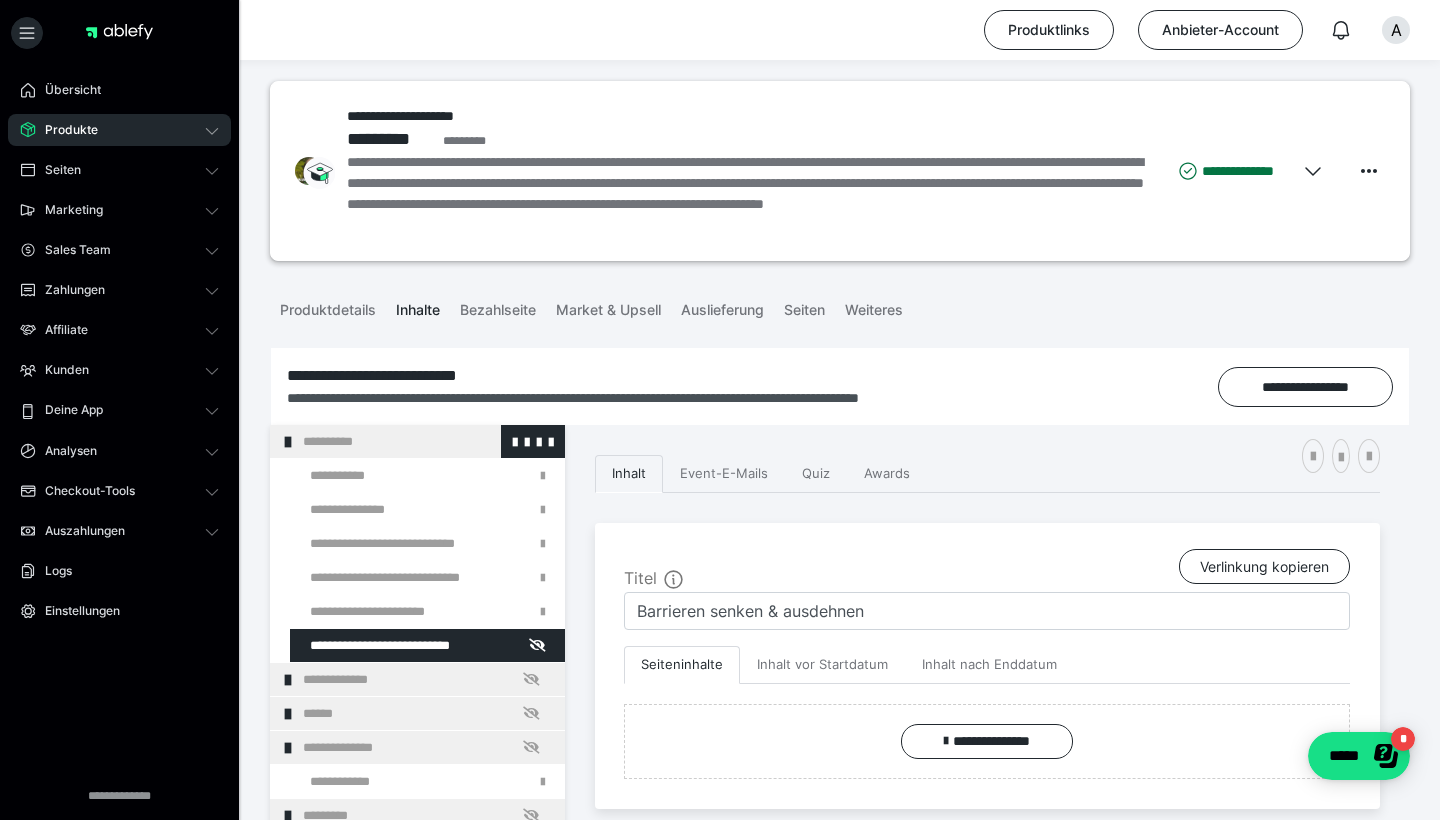 click at bounding box center [288, 442] 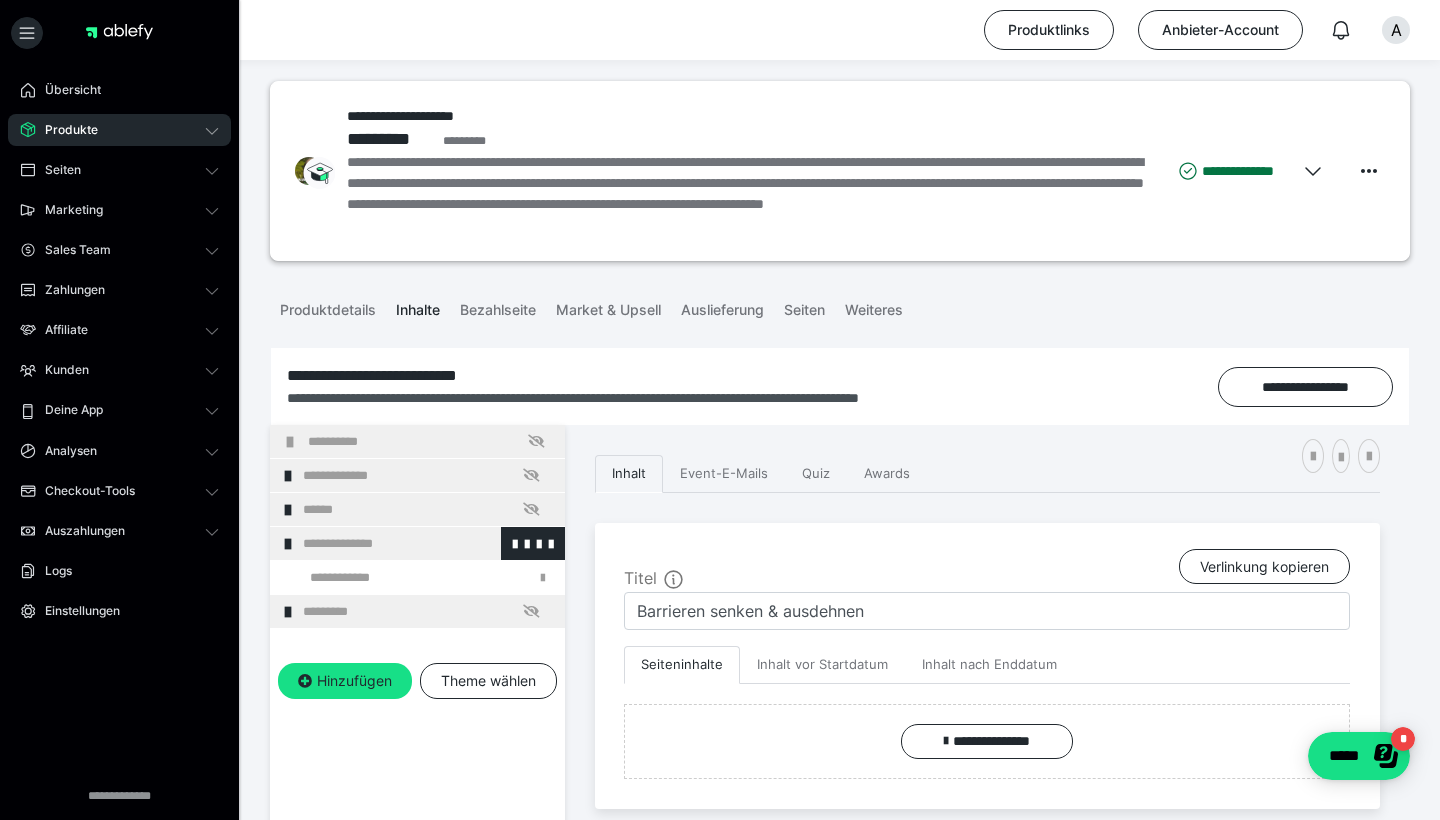 click at bounding box center (288, 544) 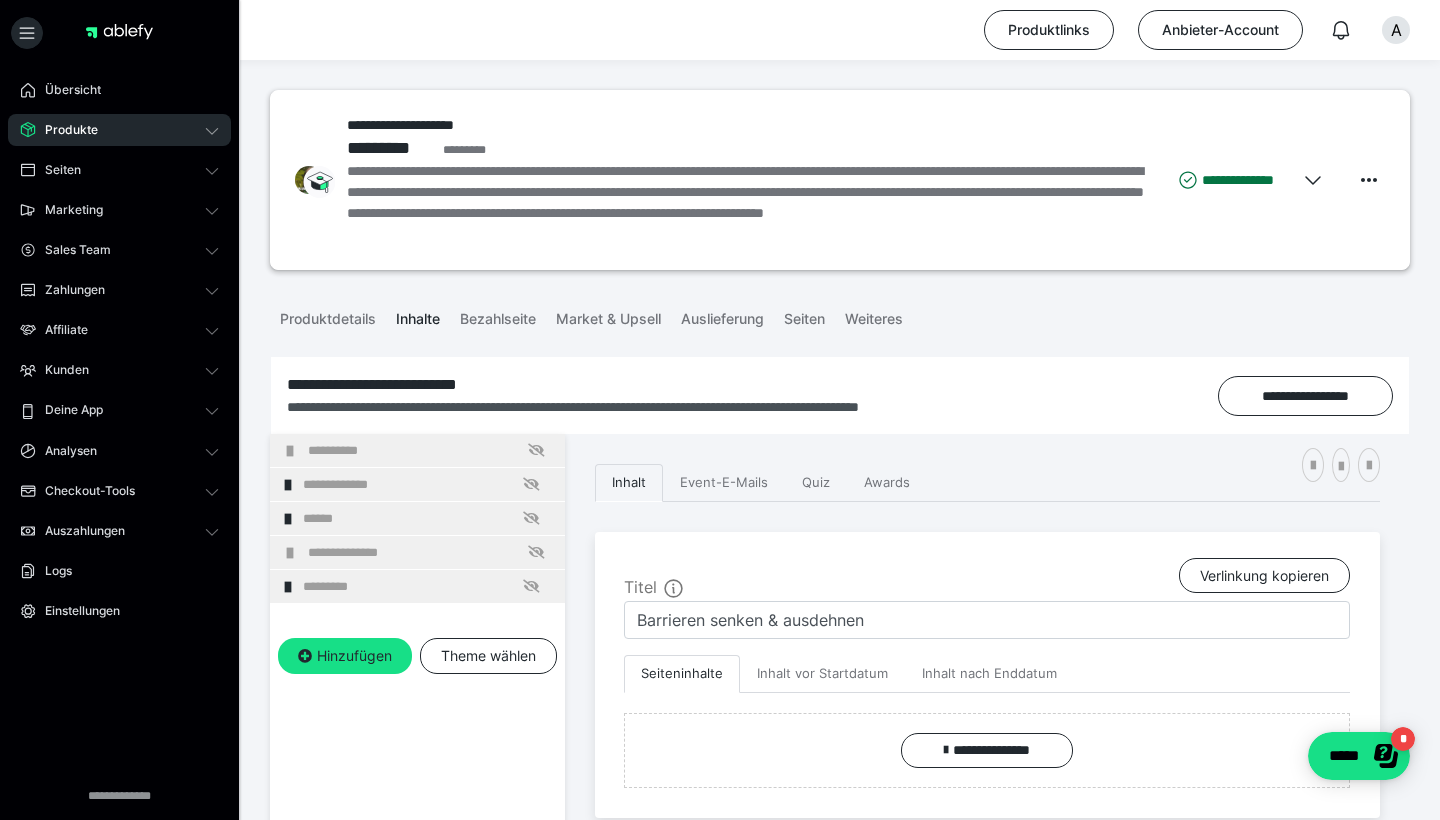 scroll, scrollTop: 0, scrollLeft: 0, axis: both 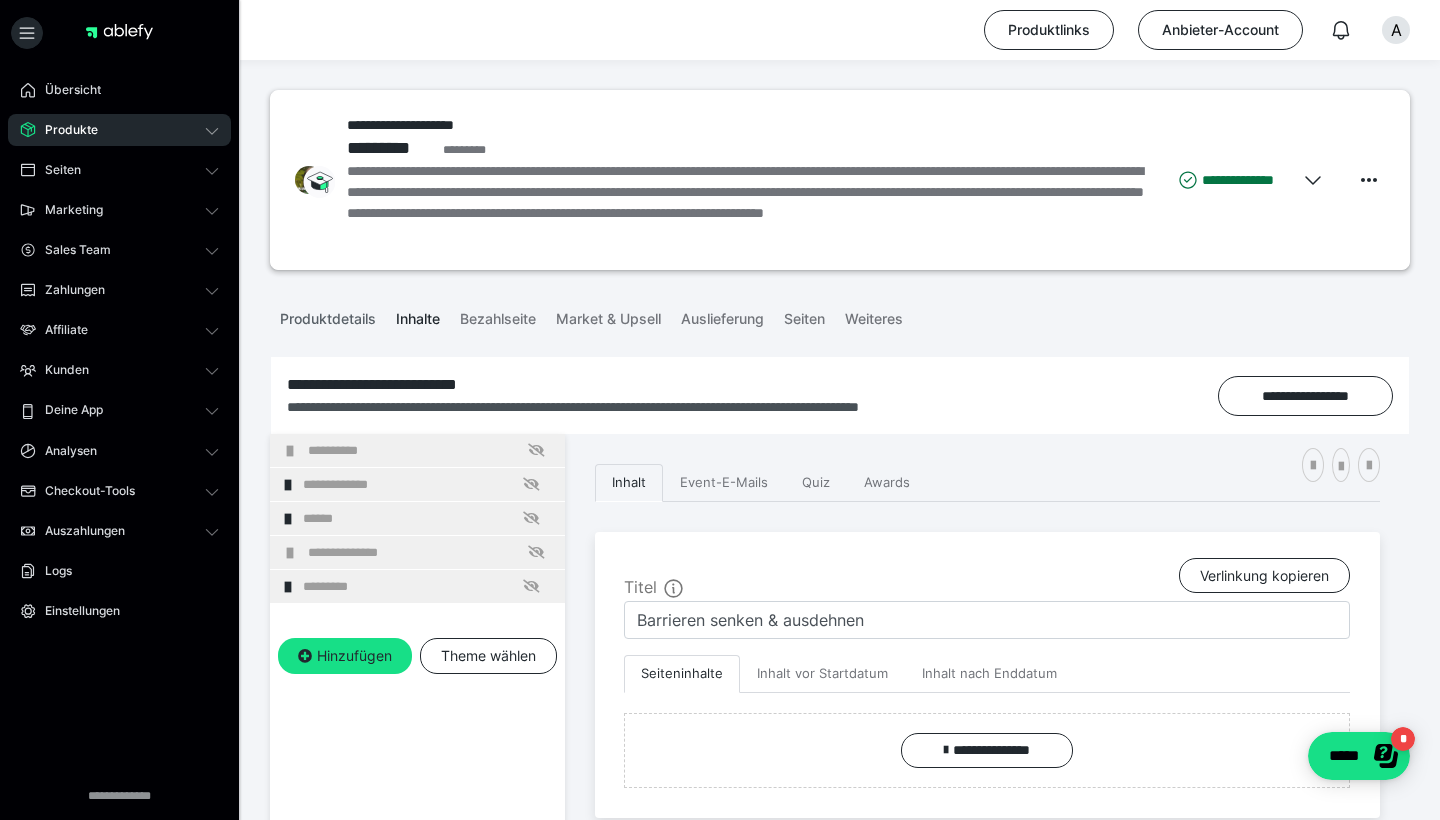 click on "Produktdetails" at bounding box center [328, 315] 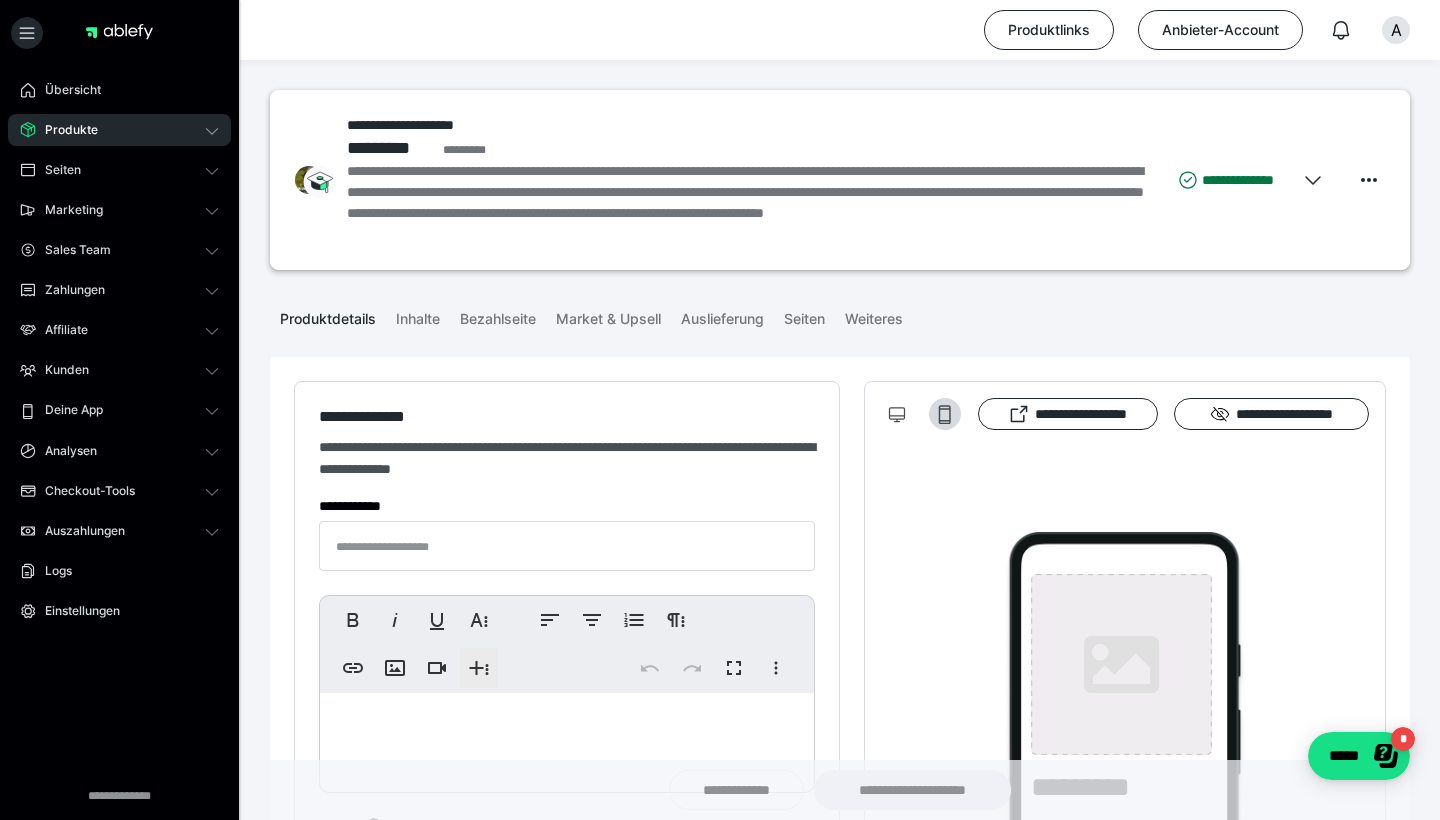 type on "**********" 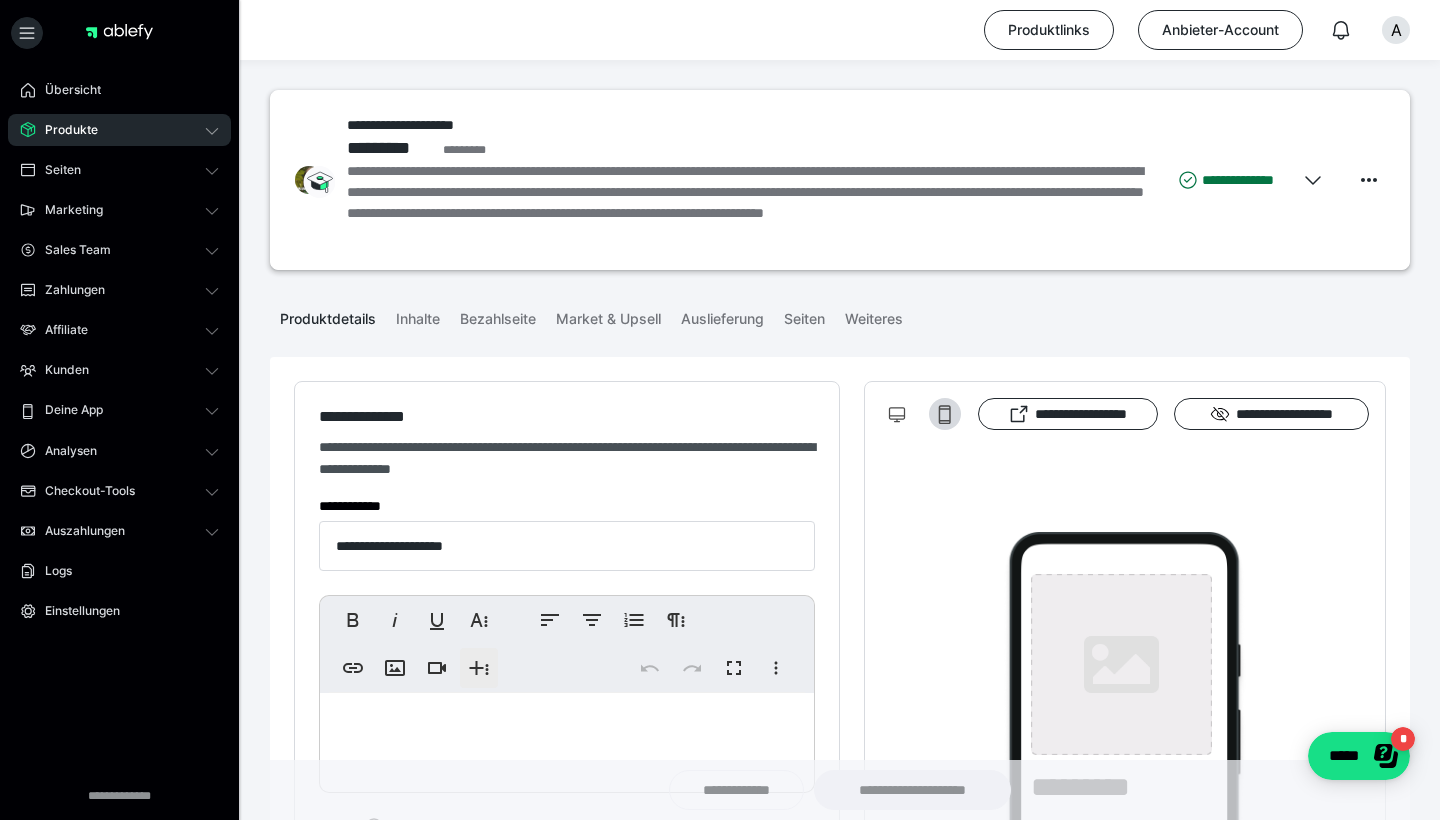 type on "**********" 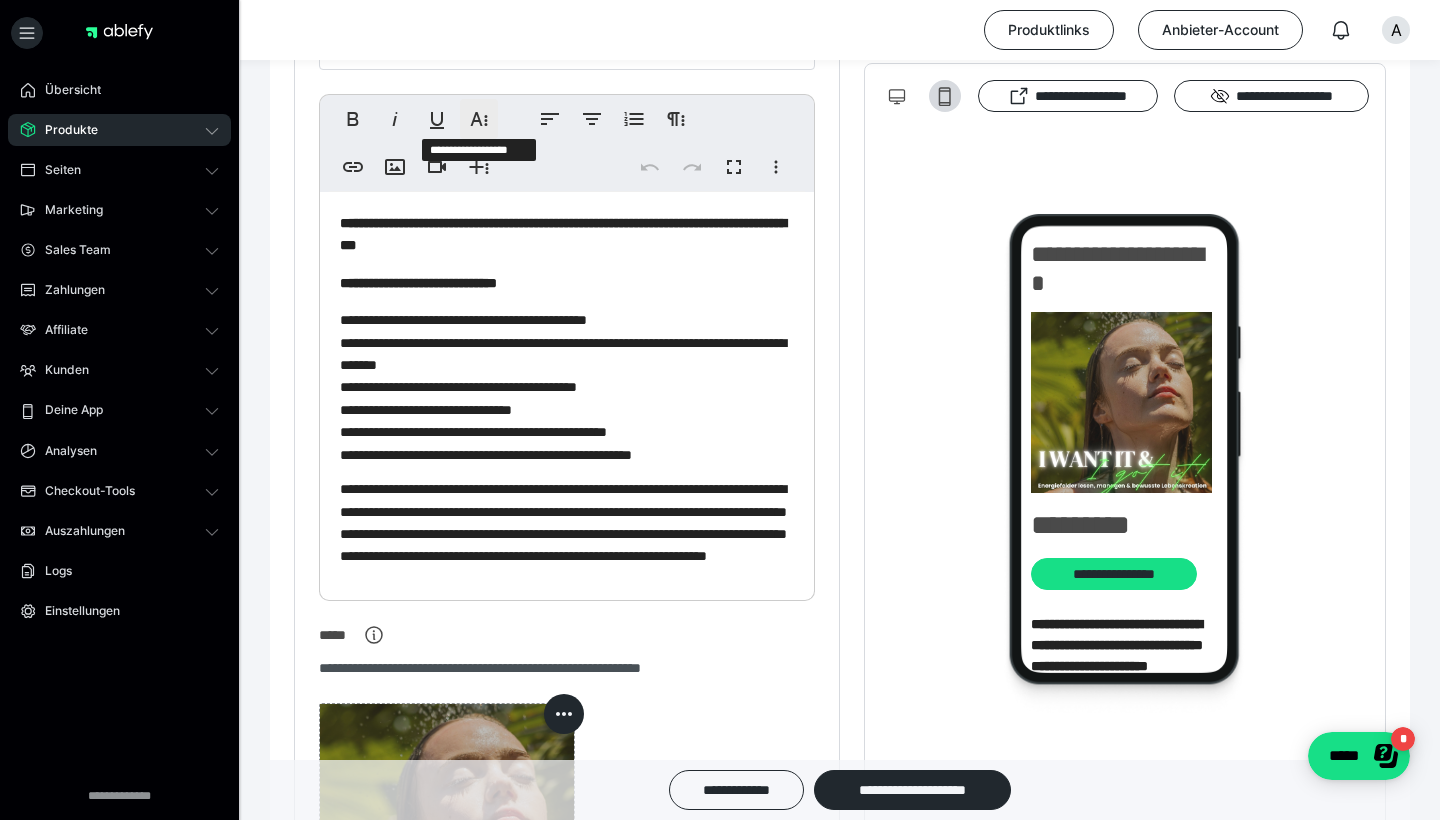 scroll, scrollTop: 435, scrollLeft: 0, axis: vertical 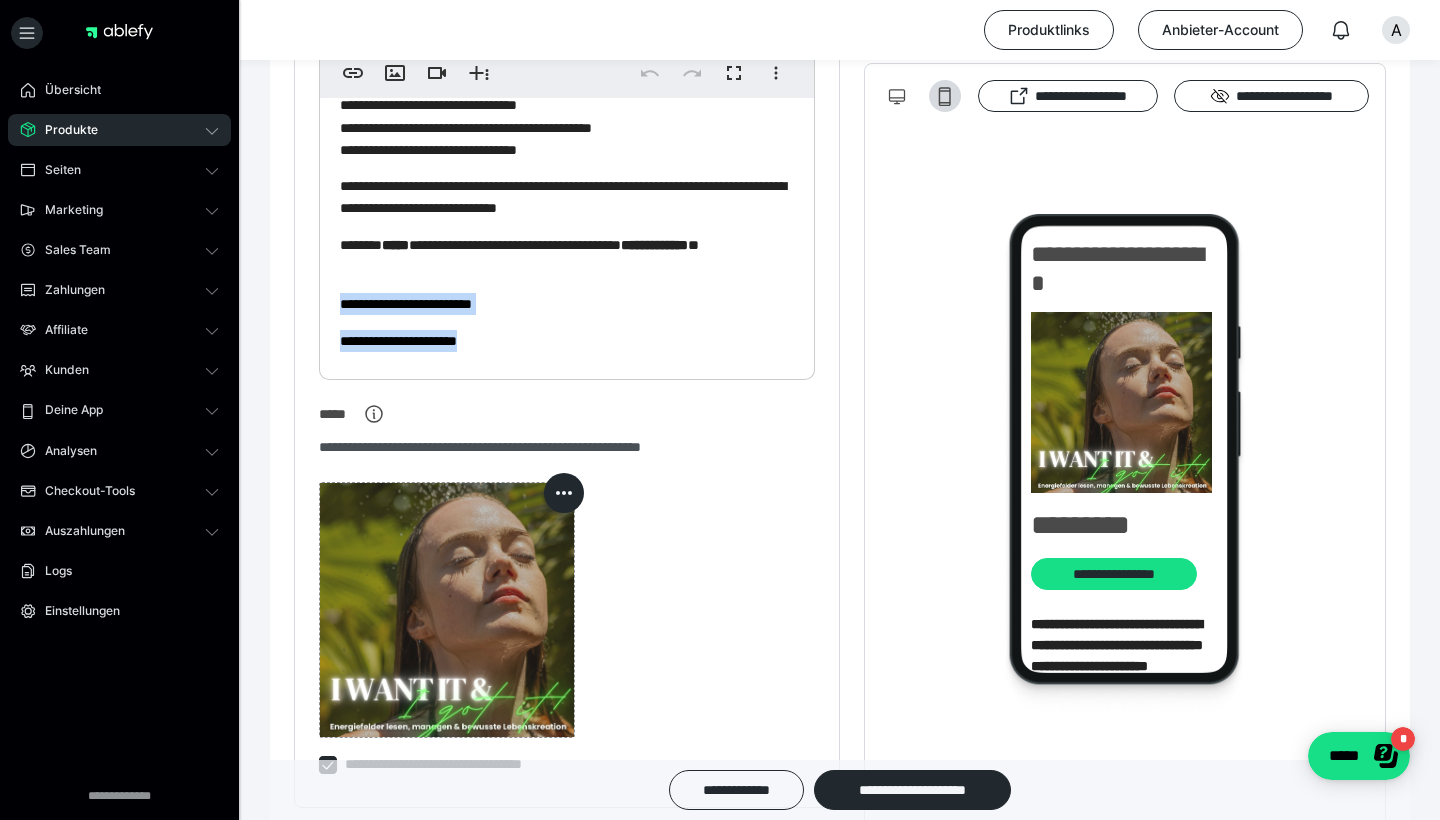 drag, startPoint x: 535, startPoint y: 333, endPoint x: 302, endPoint y: 292, distance: 236.5798 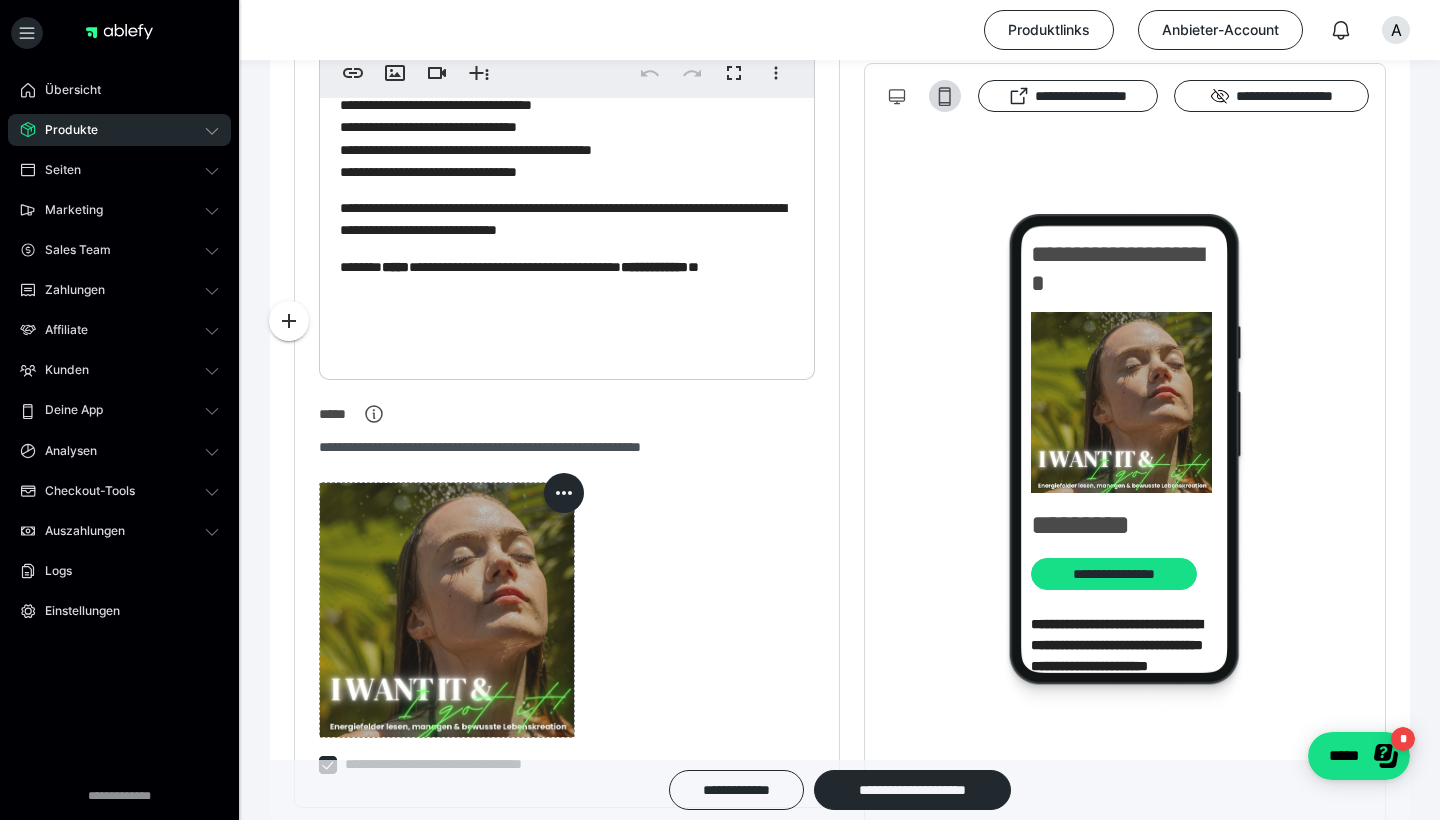 scroll, scrollTop: 333, scrollLeft: 0, axis: vertical 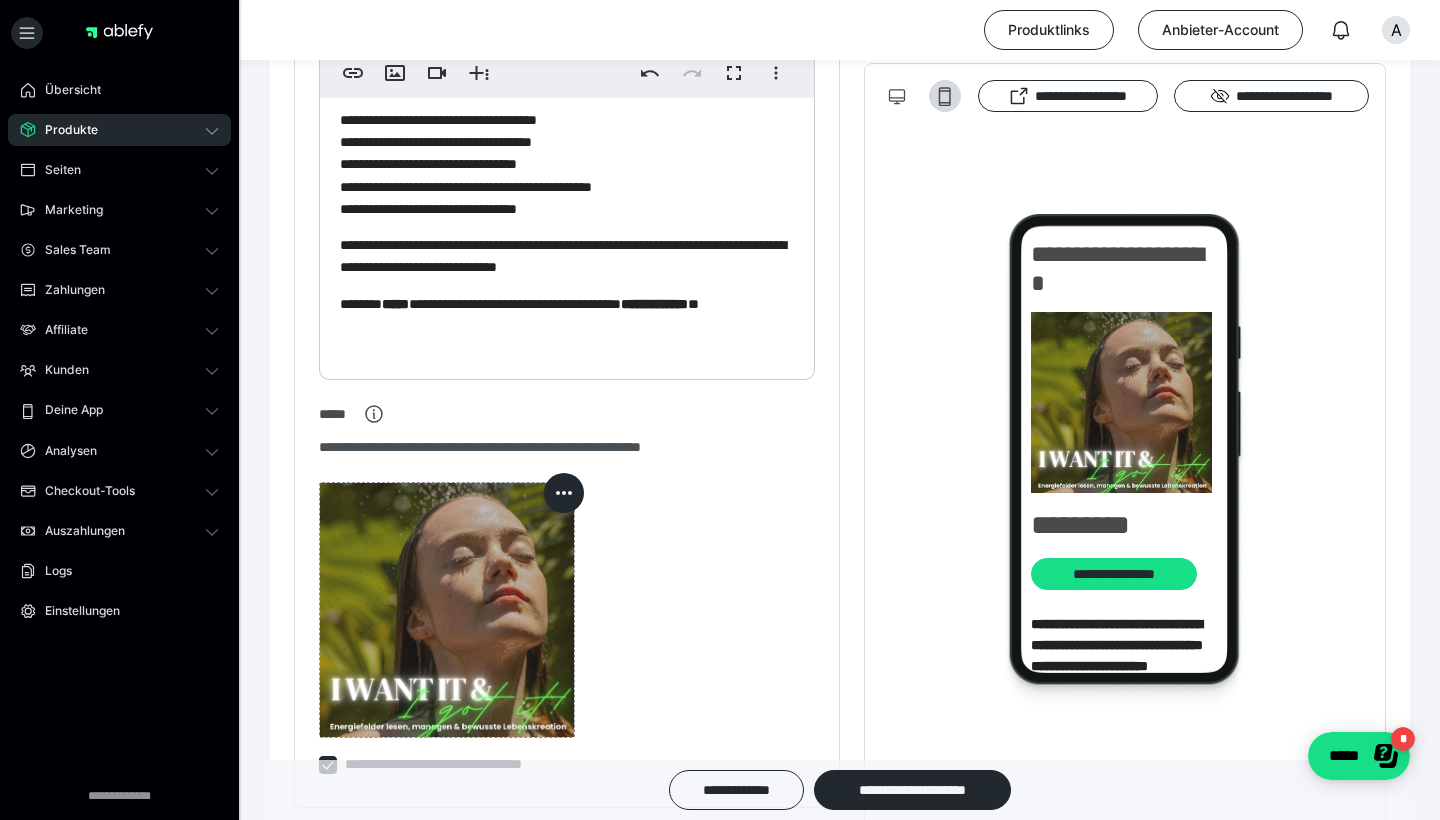 click on "**********" at bounding box center (567, 315) 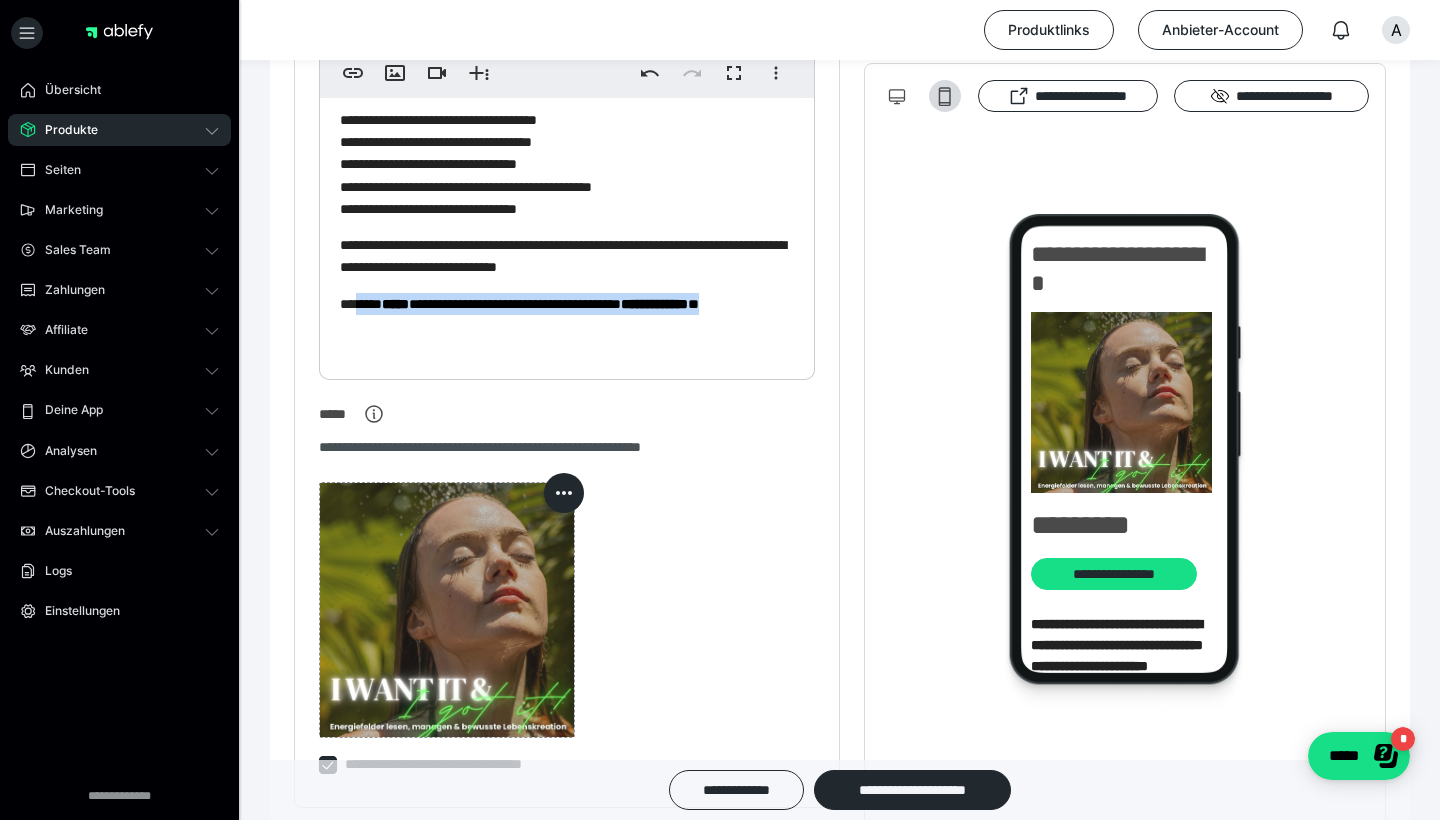 drag, startPoint x: 366, startPoint y: 300, endPoint x: 472, endPoint y: 330, distance: 110.16351 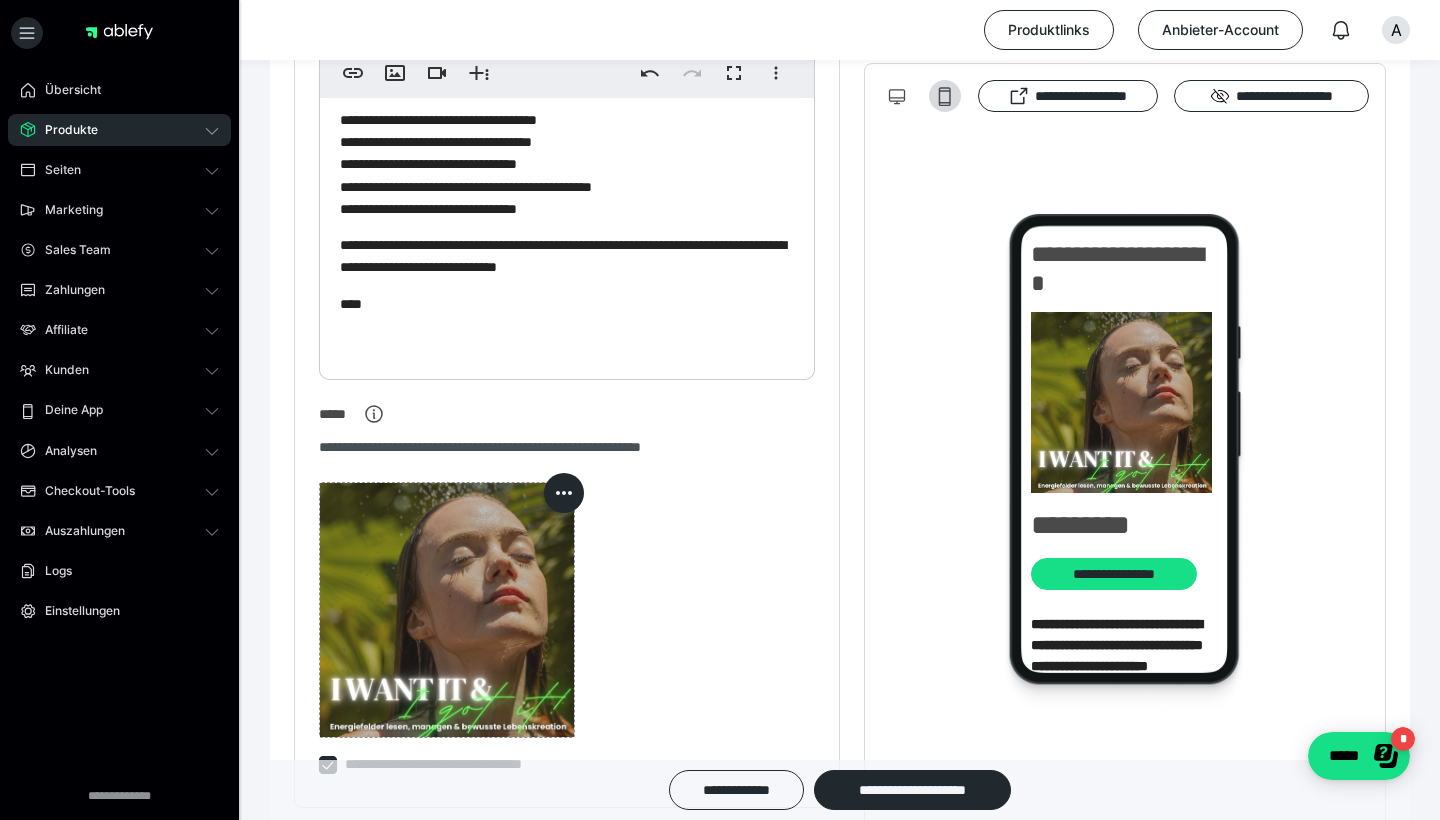 type 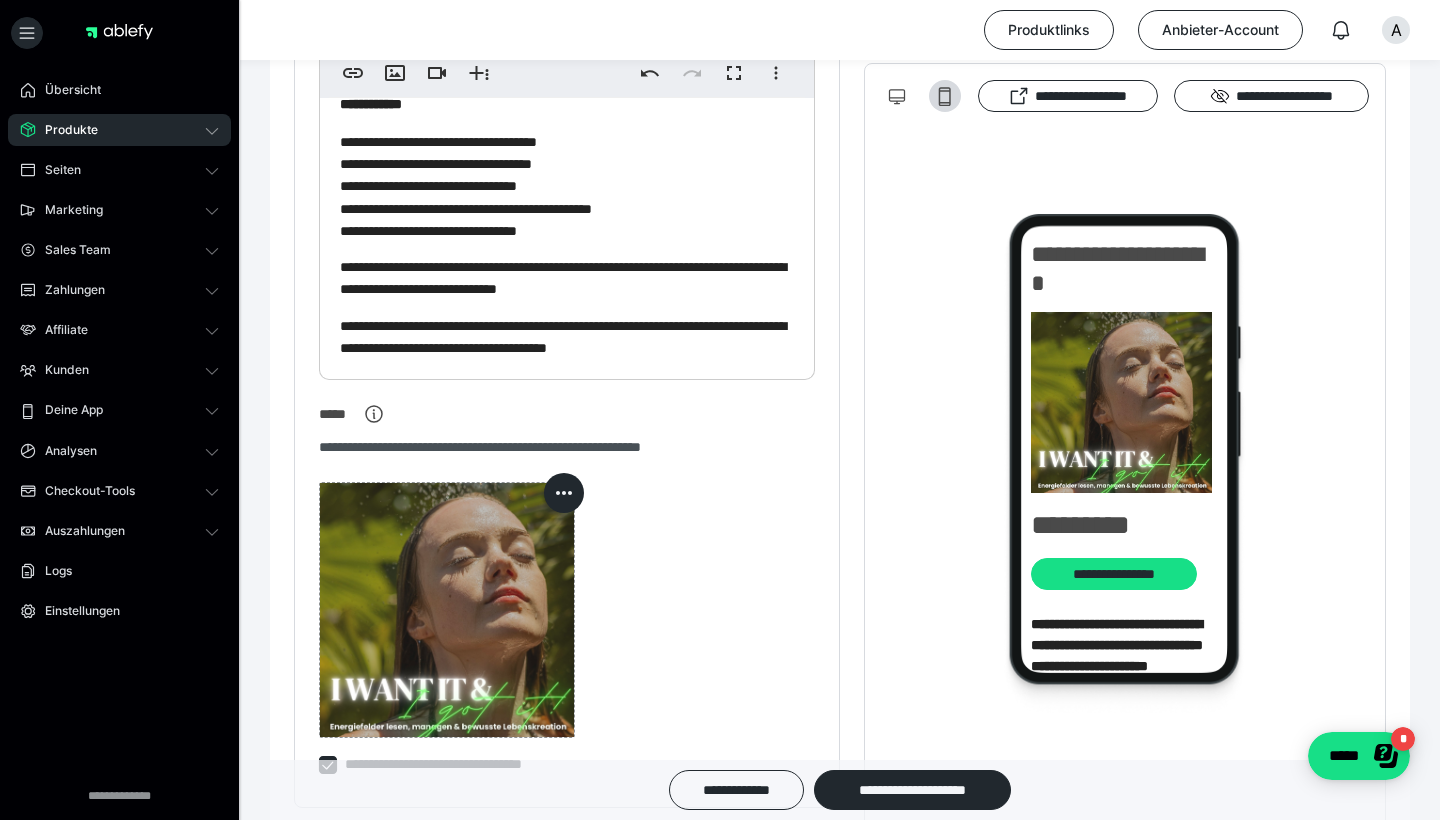 click on "**********" at bounding box center [567, 337] 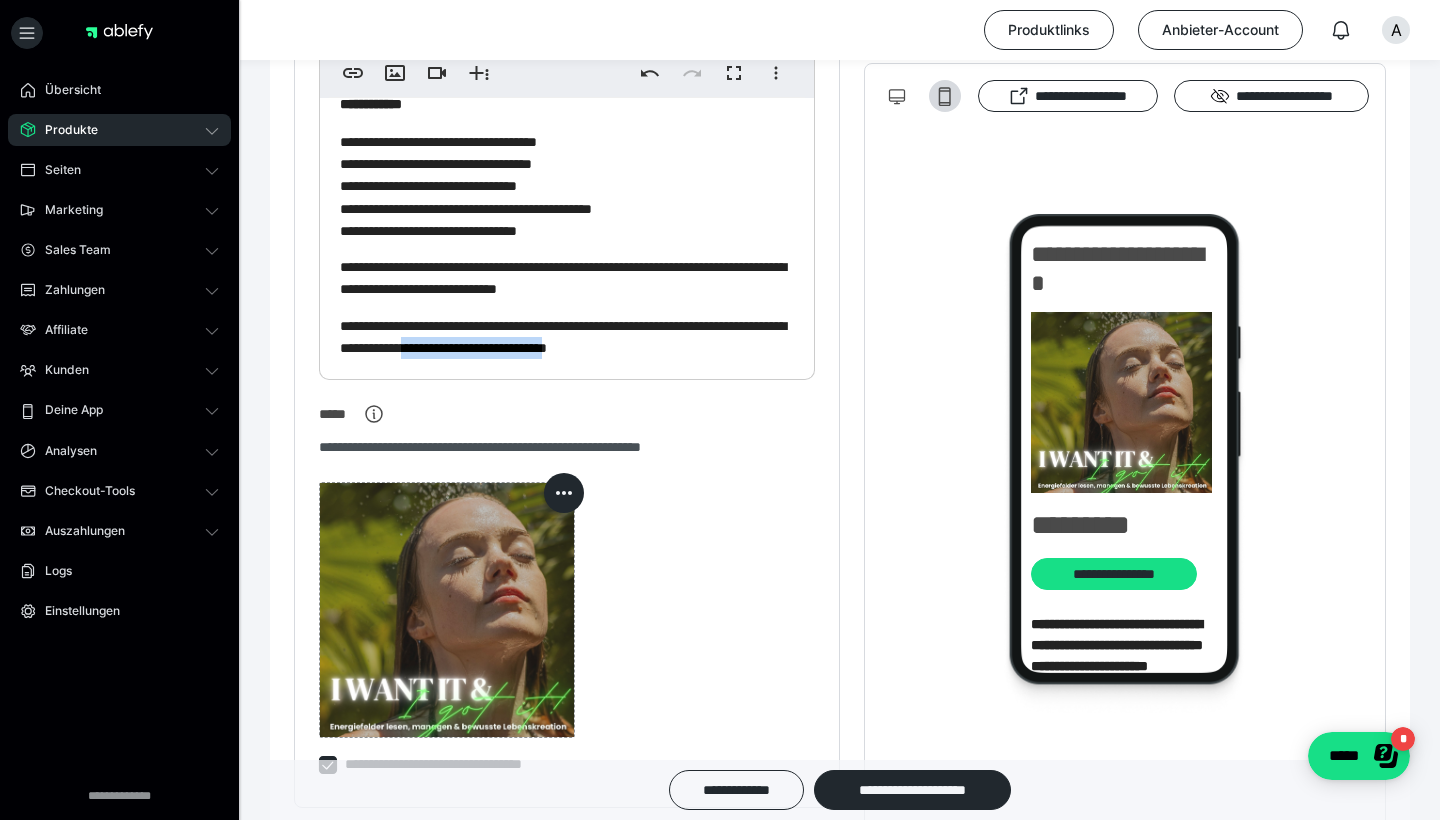 drag, startPoint x: 645, startPoint y: 345, endPoint x: 584, endPoint y: 345, distance: 61 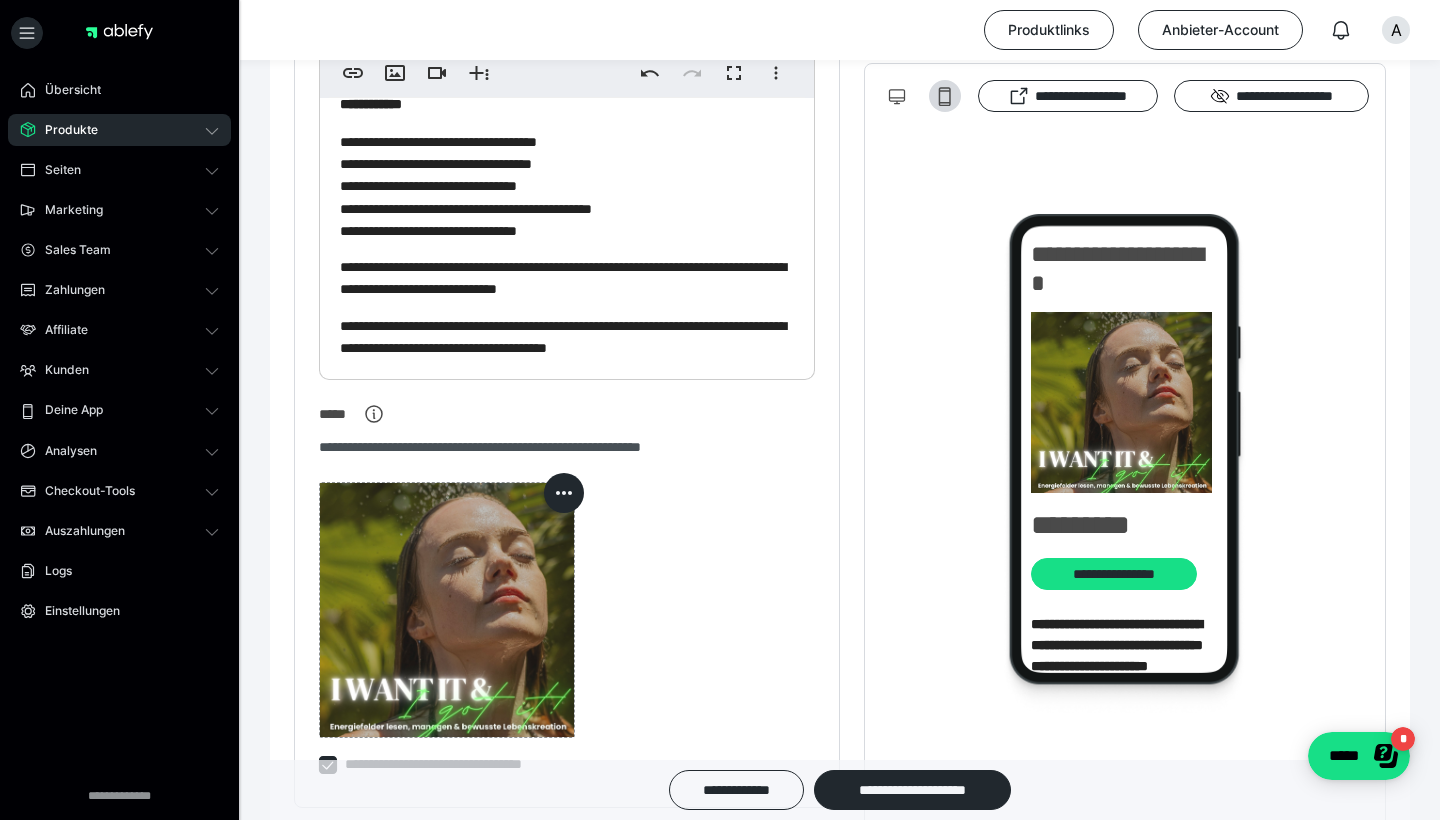click on "**********" at bounding box center [567, 337] 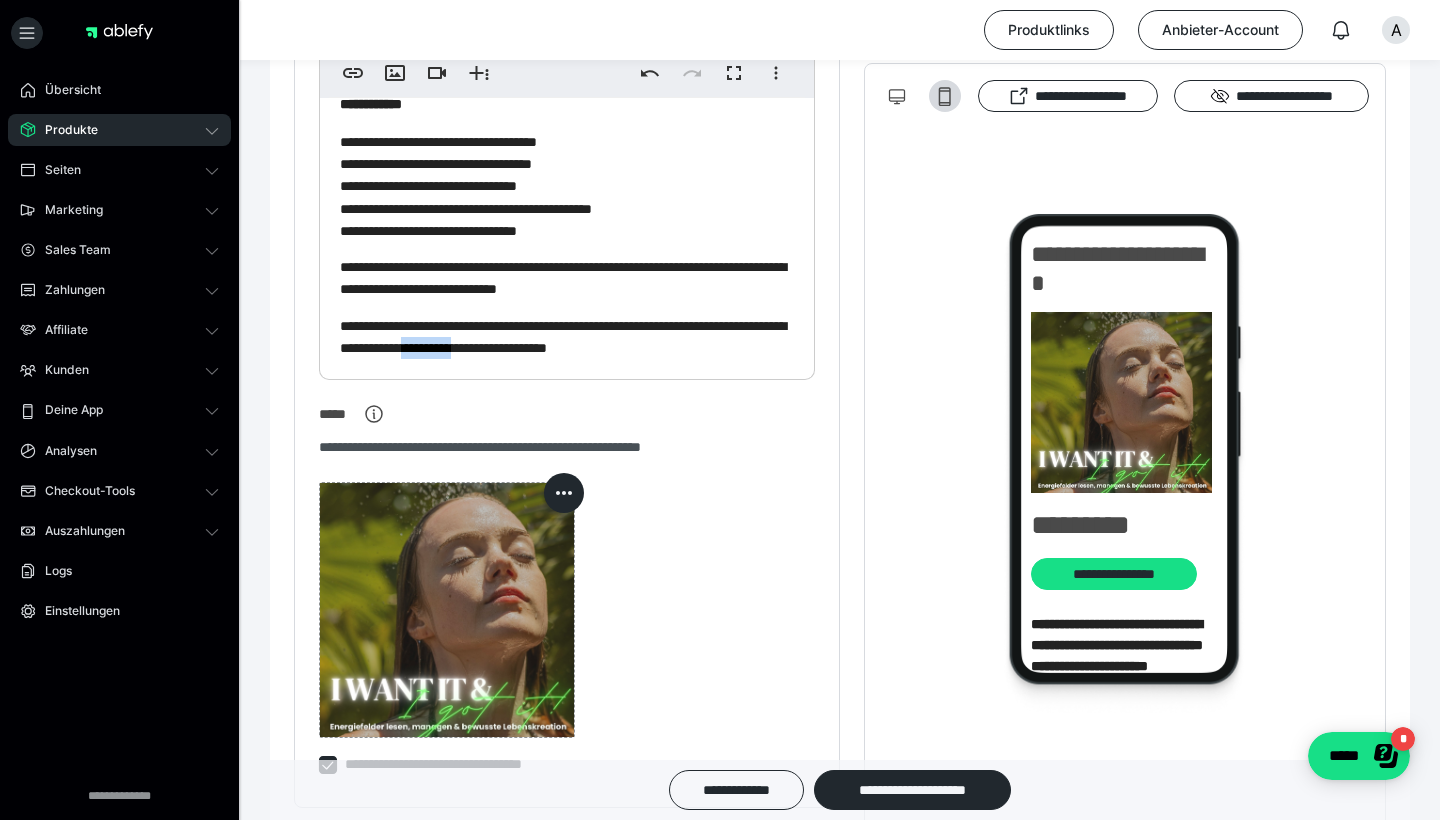 drag, startPoint x: 643, startPoint y: 347, endPoint x: 569, endPoint y: 345, distance: 74.02702 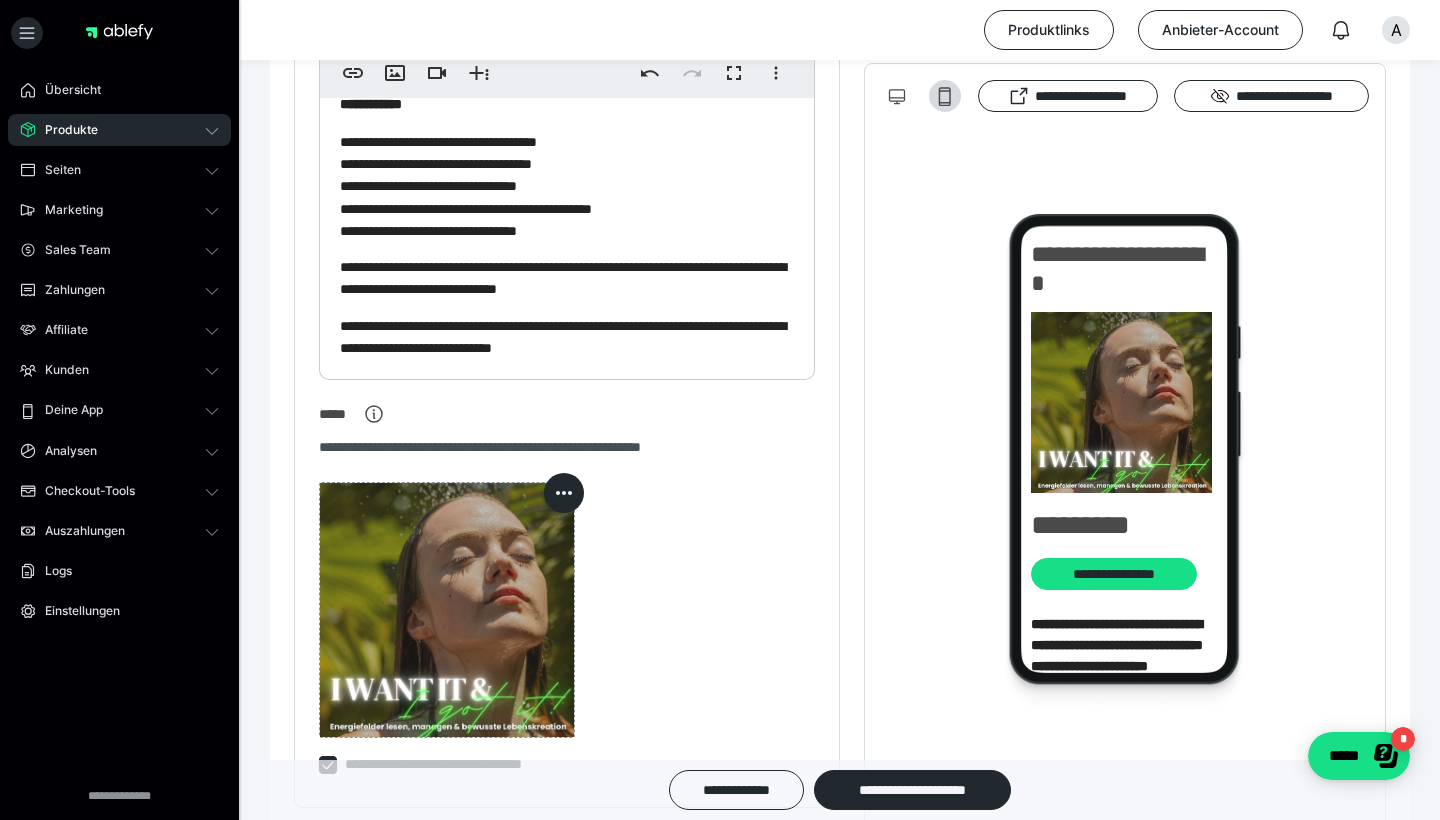 click on "**********" at bounding box center [567, 337] 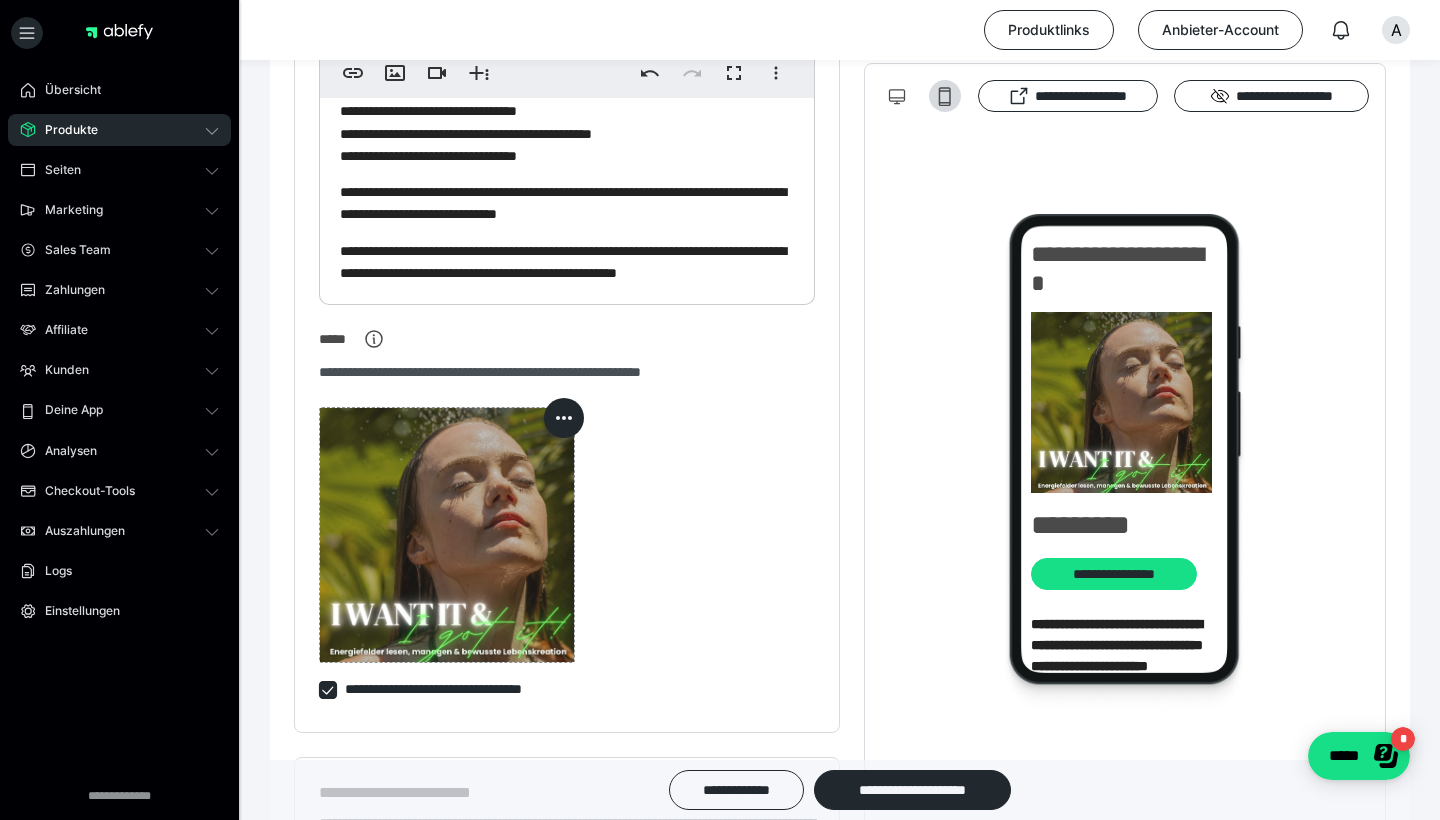 scroll, scrollTop: 803, scrollLeft: 0, axis: vertical 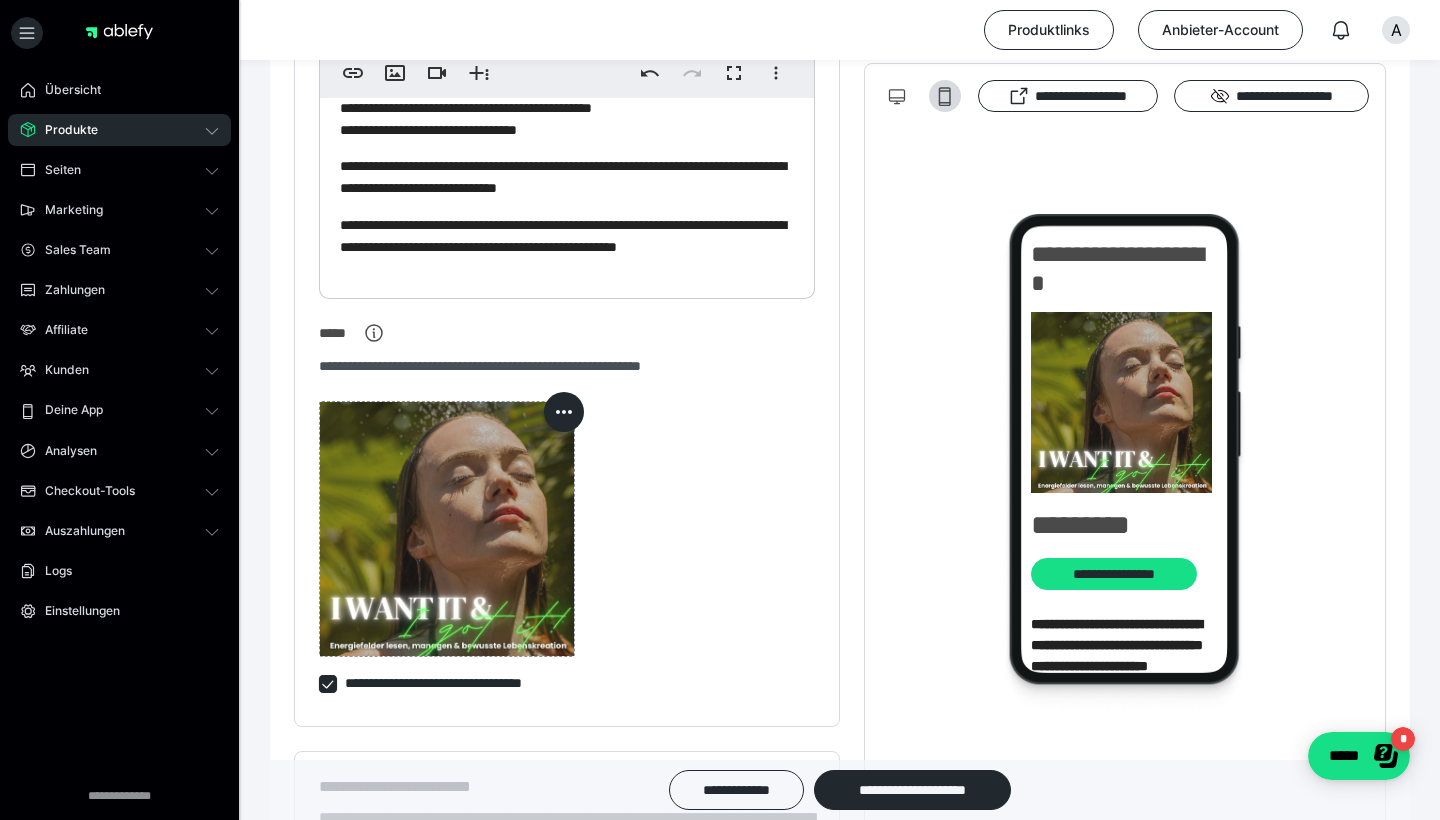 click on "**********" at bounding box center (567, 247) 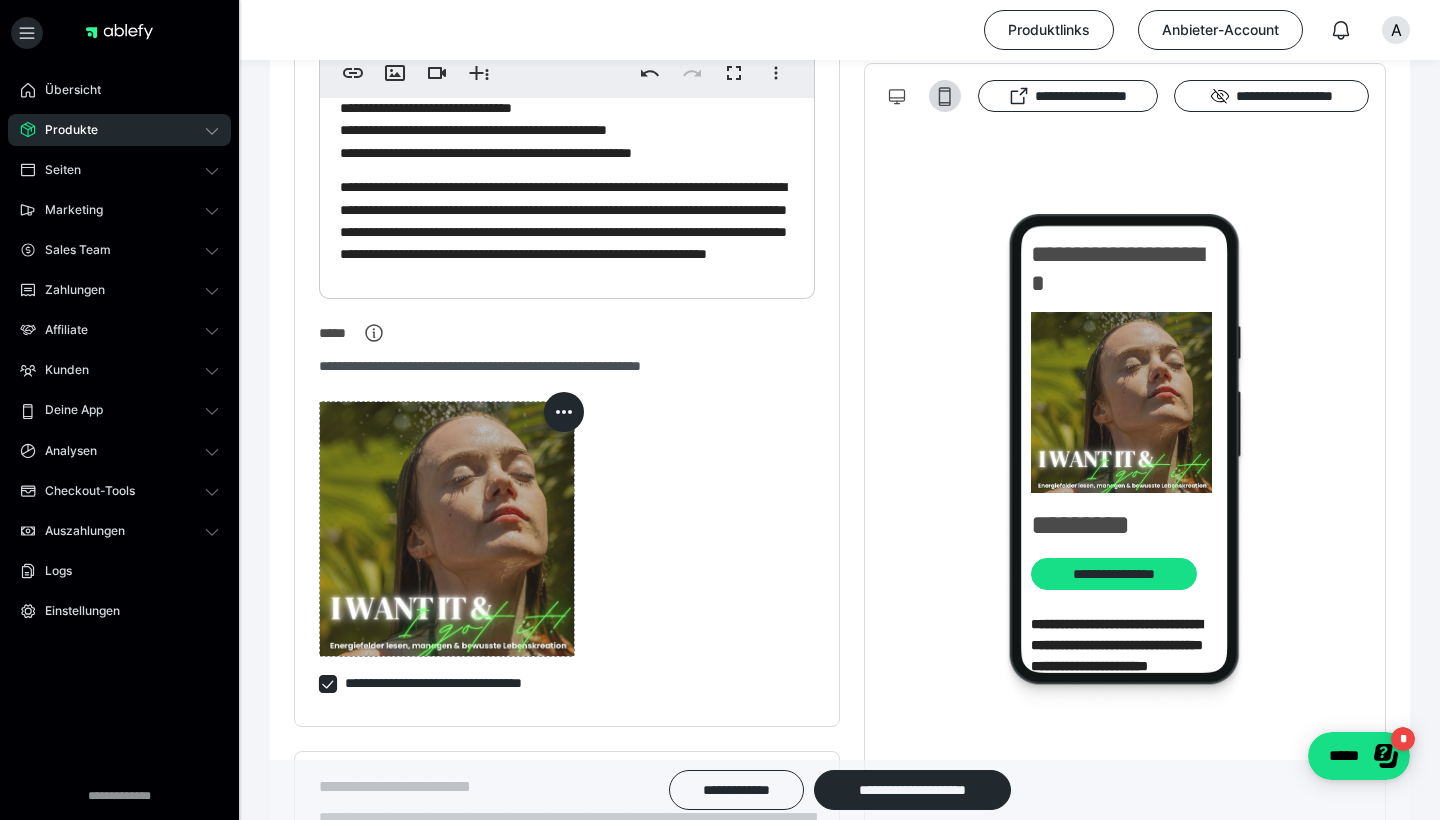scroll, scrollTop: 0, scrollLeft: 0, axis: both 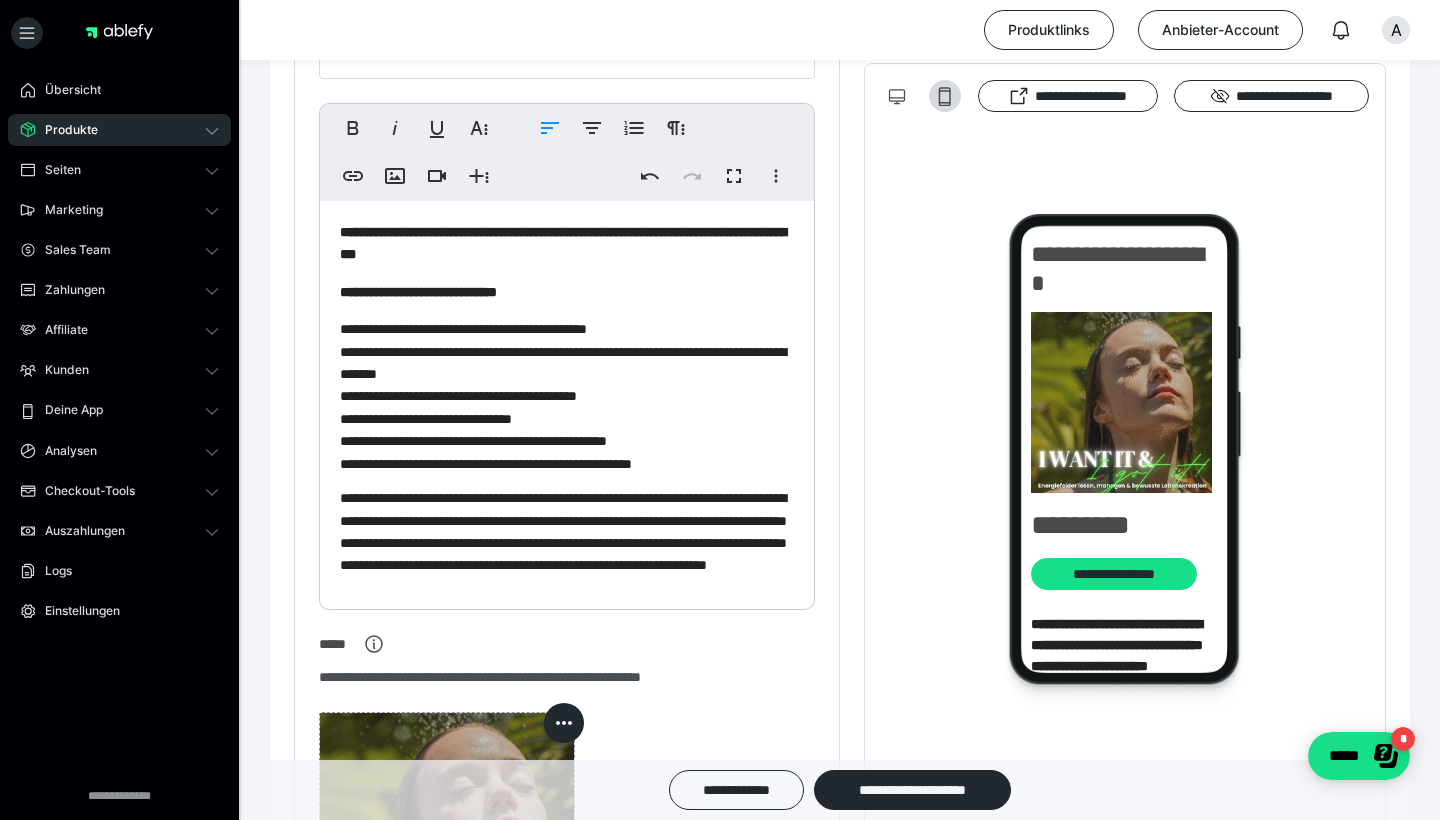 click on "**********" at bounding box center (567, 395) 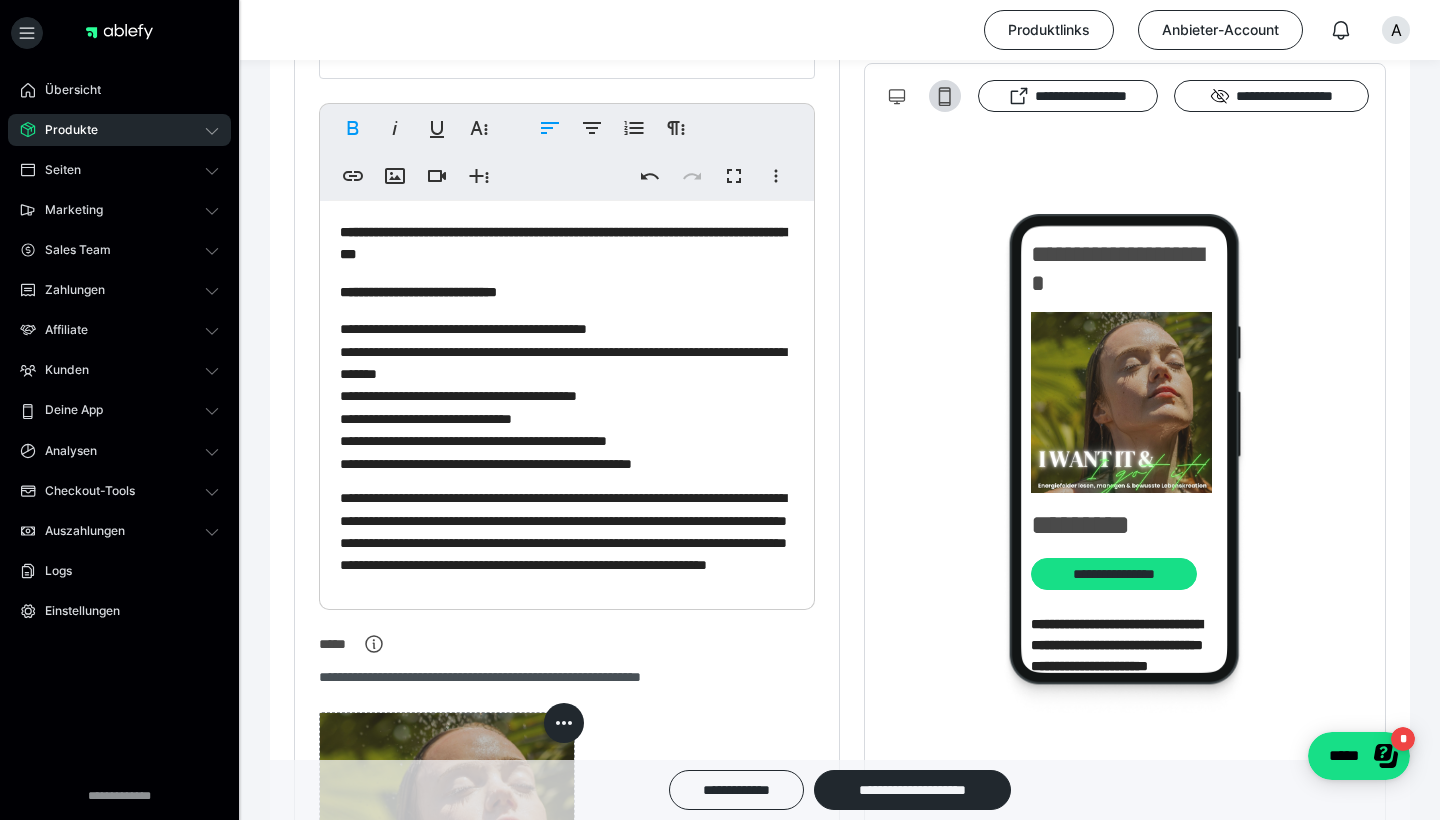 click on "**********" at bounding box center (563, 243) 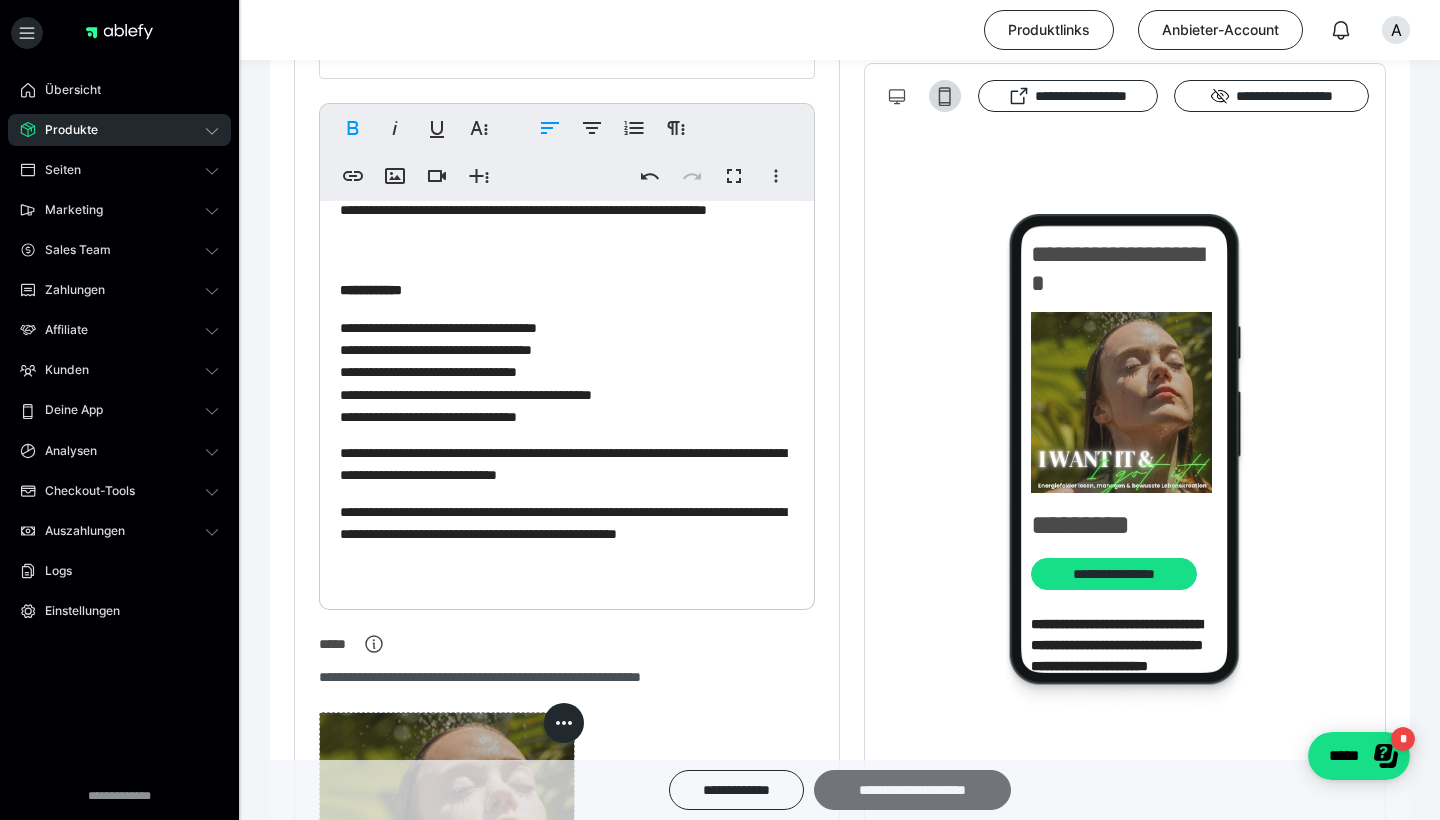 scroll, scrollTop: 355, scrollLeft: 0, axis: vertical 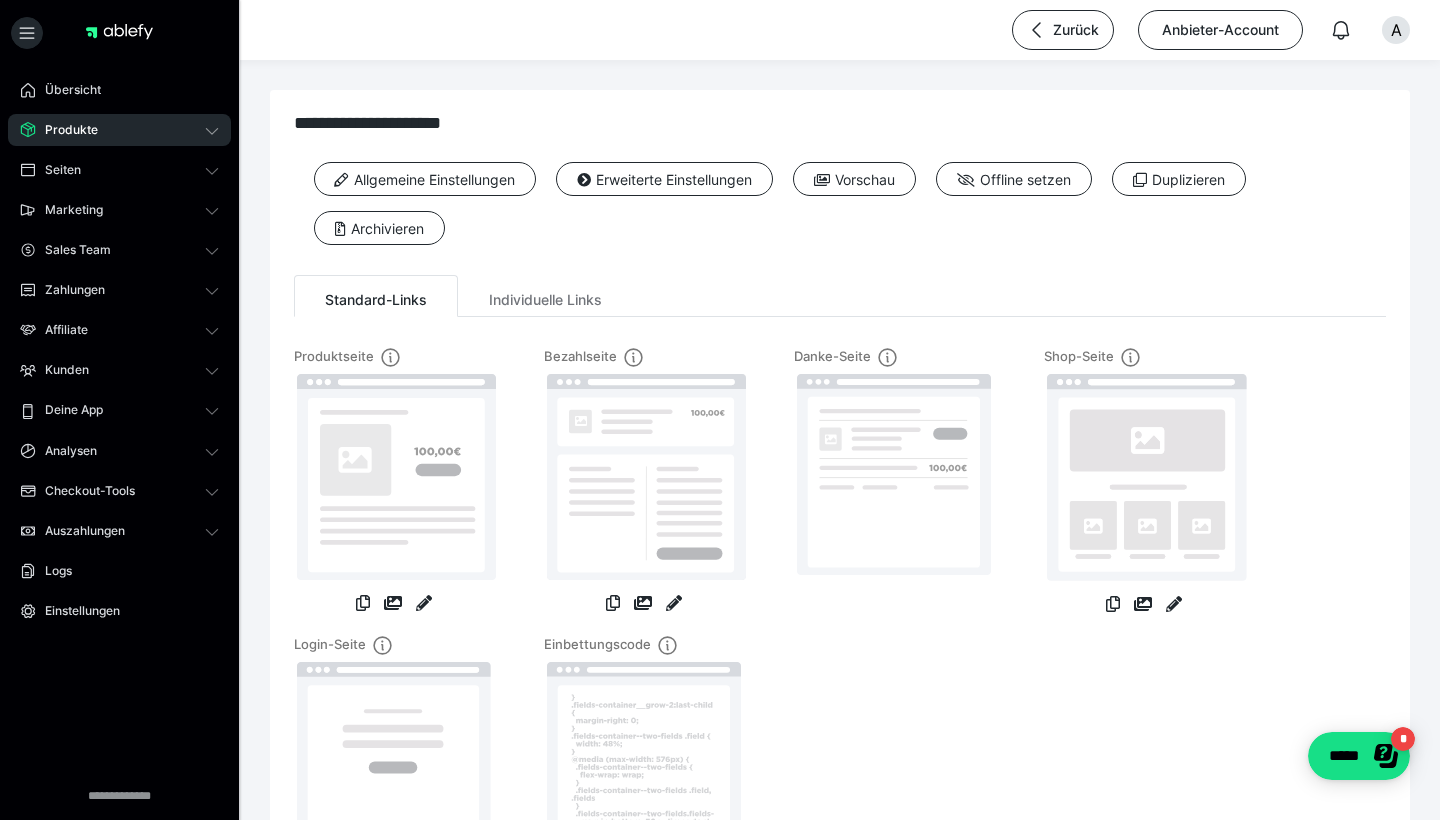 click on "Zurück Anbieter-Account A" at bounding box center [720, 30] 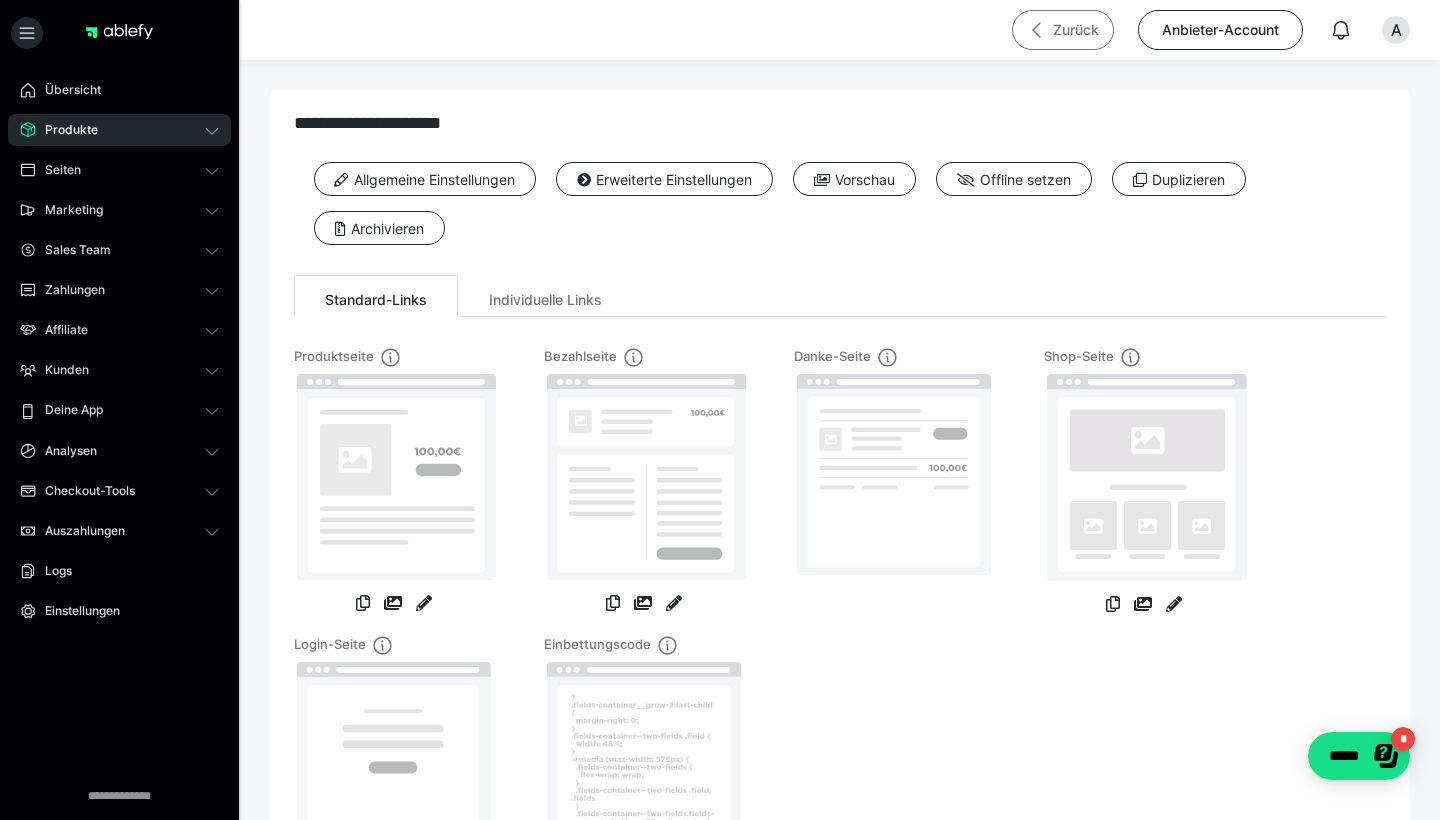 click on "Zurück" at bounding box center (1063, 30) 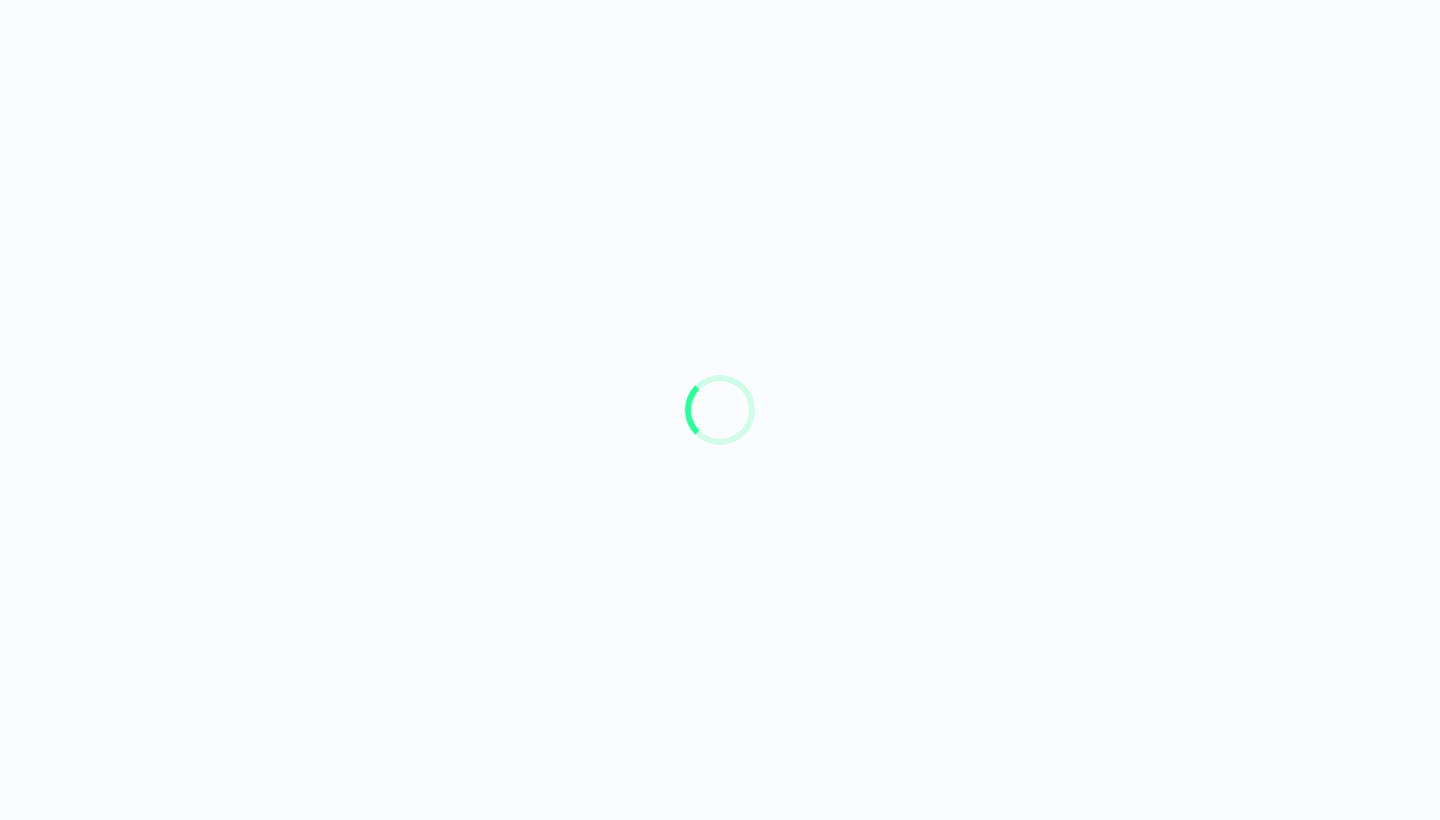 scroll, scrollTop: 13, scrollLeft: 0, axis: vertical 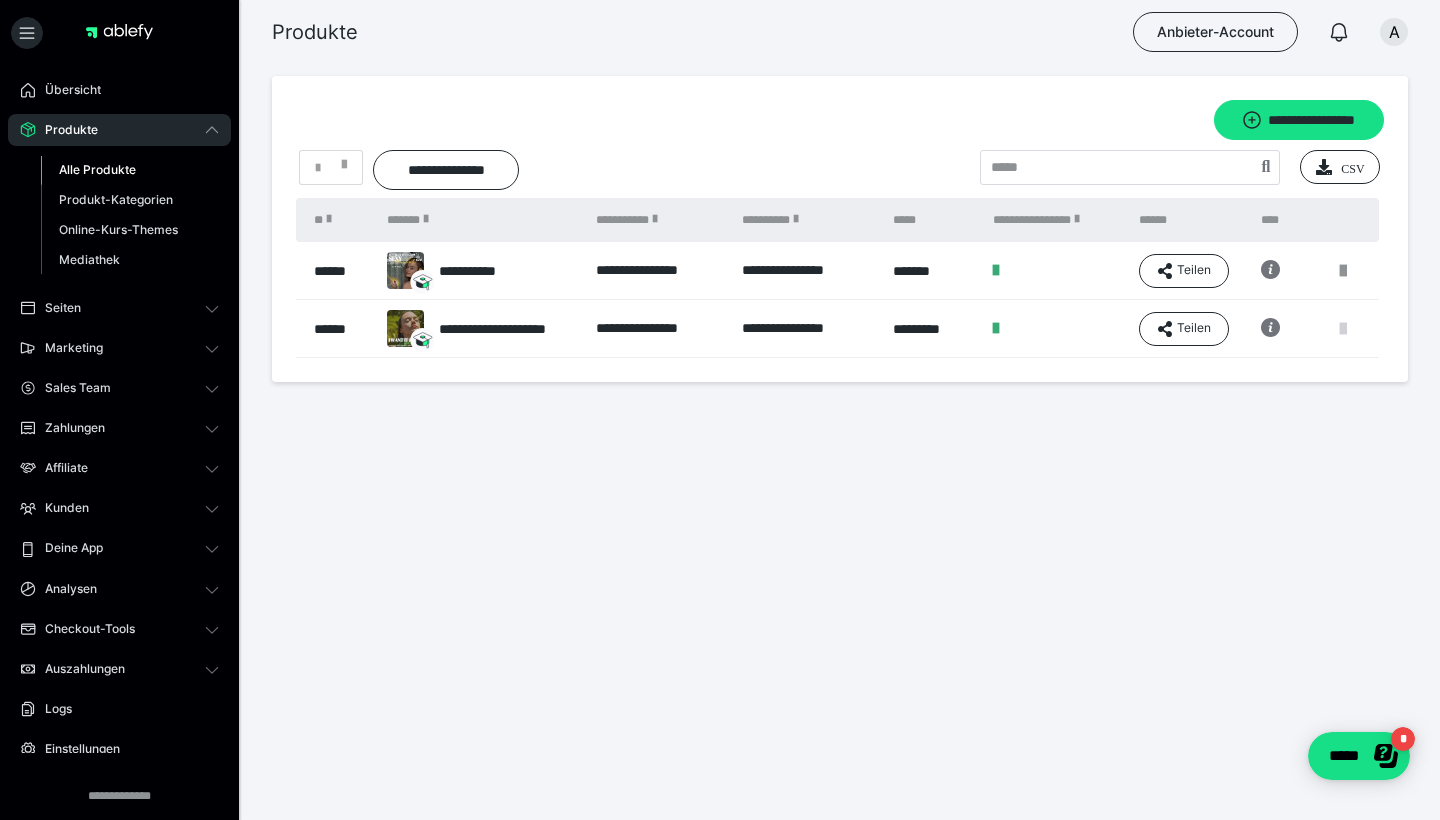 click at bounding box center (1343, 329) 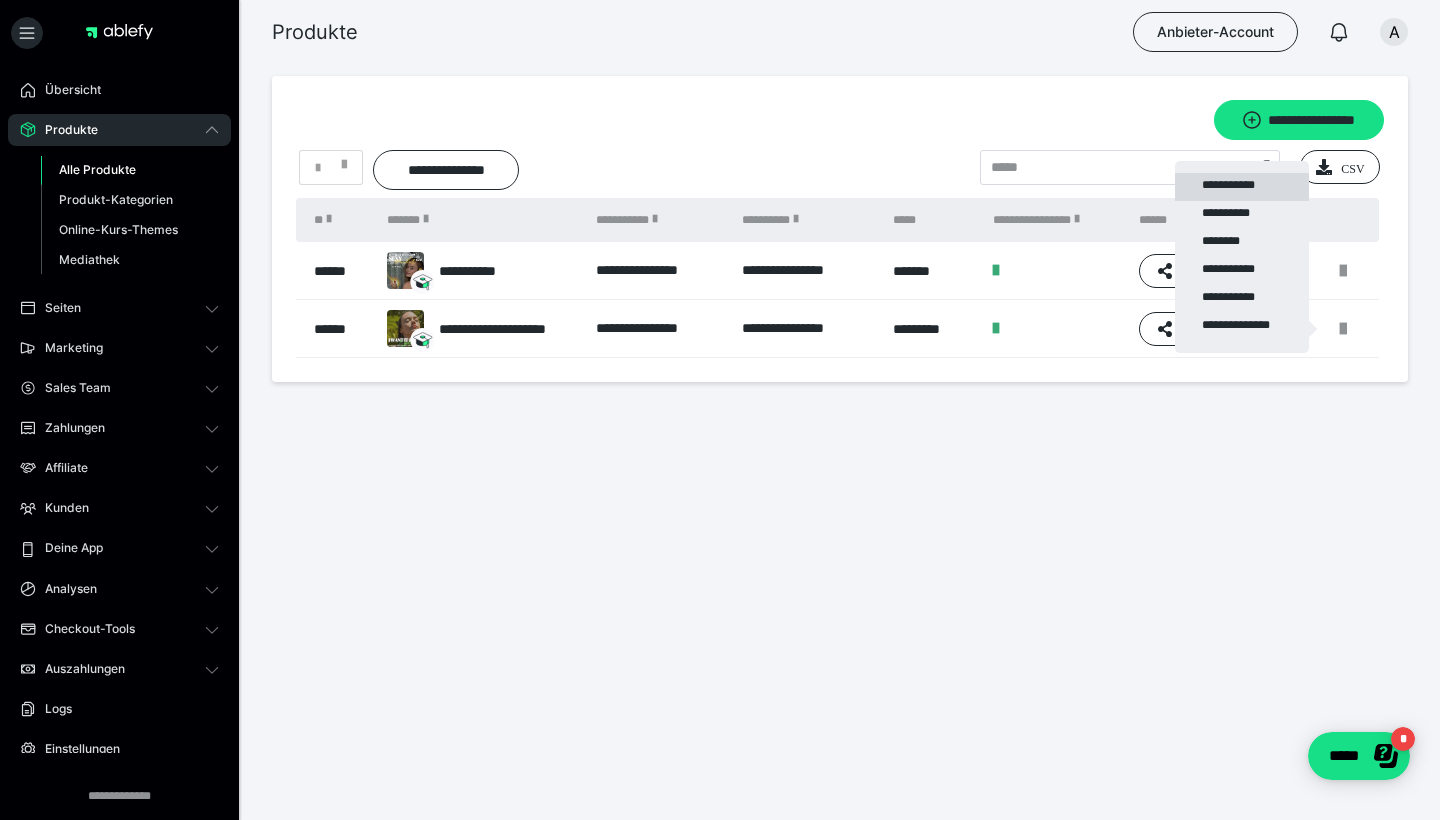 click on "**********" at bounding box center (1242, 187) 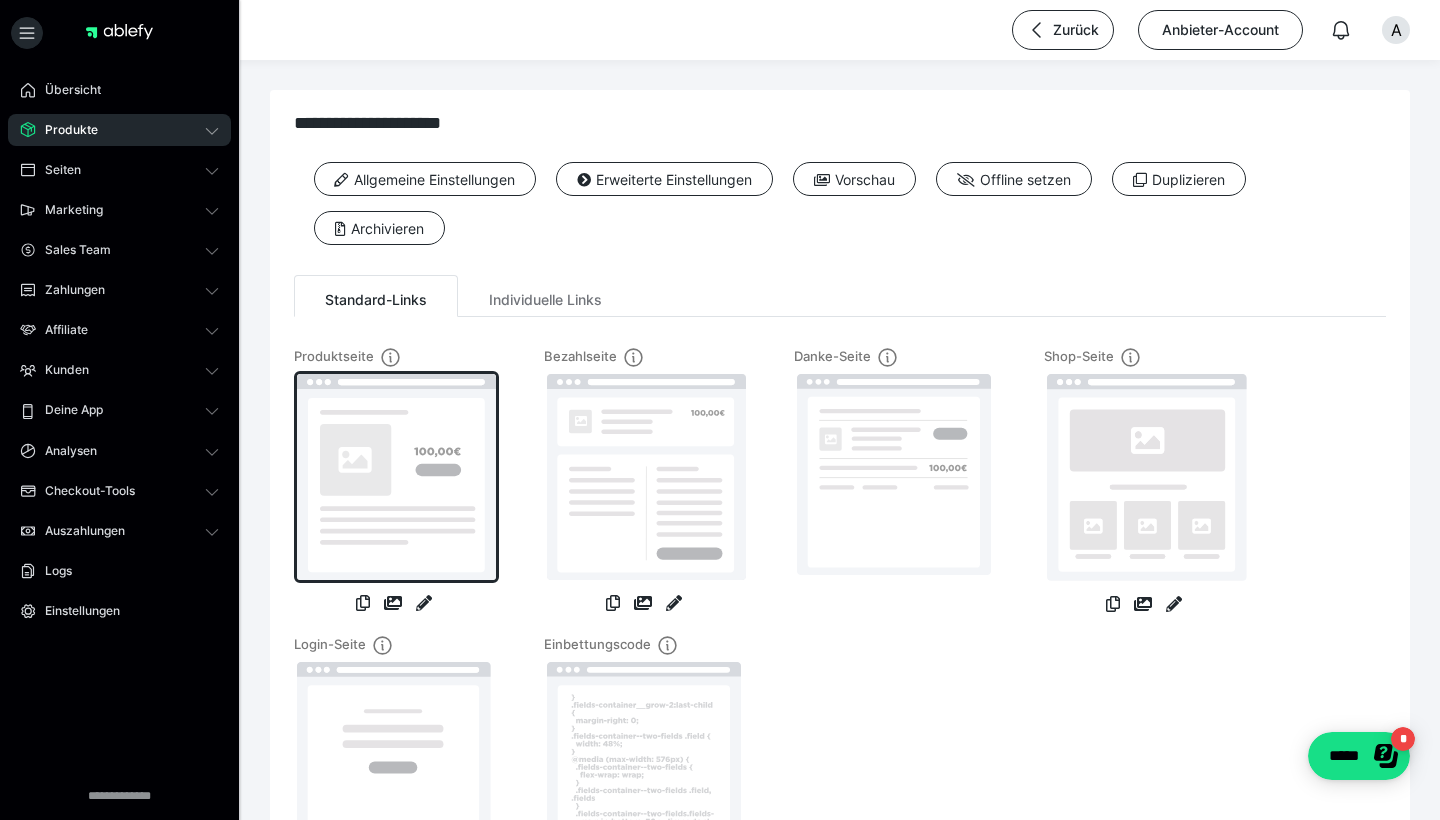 click at bounding box center [396, 477] 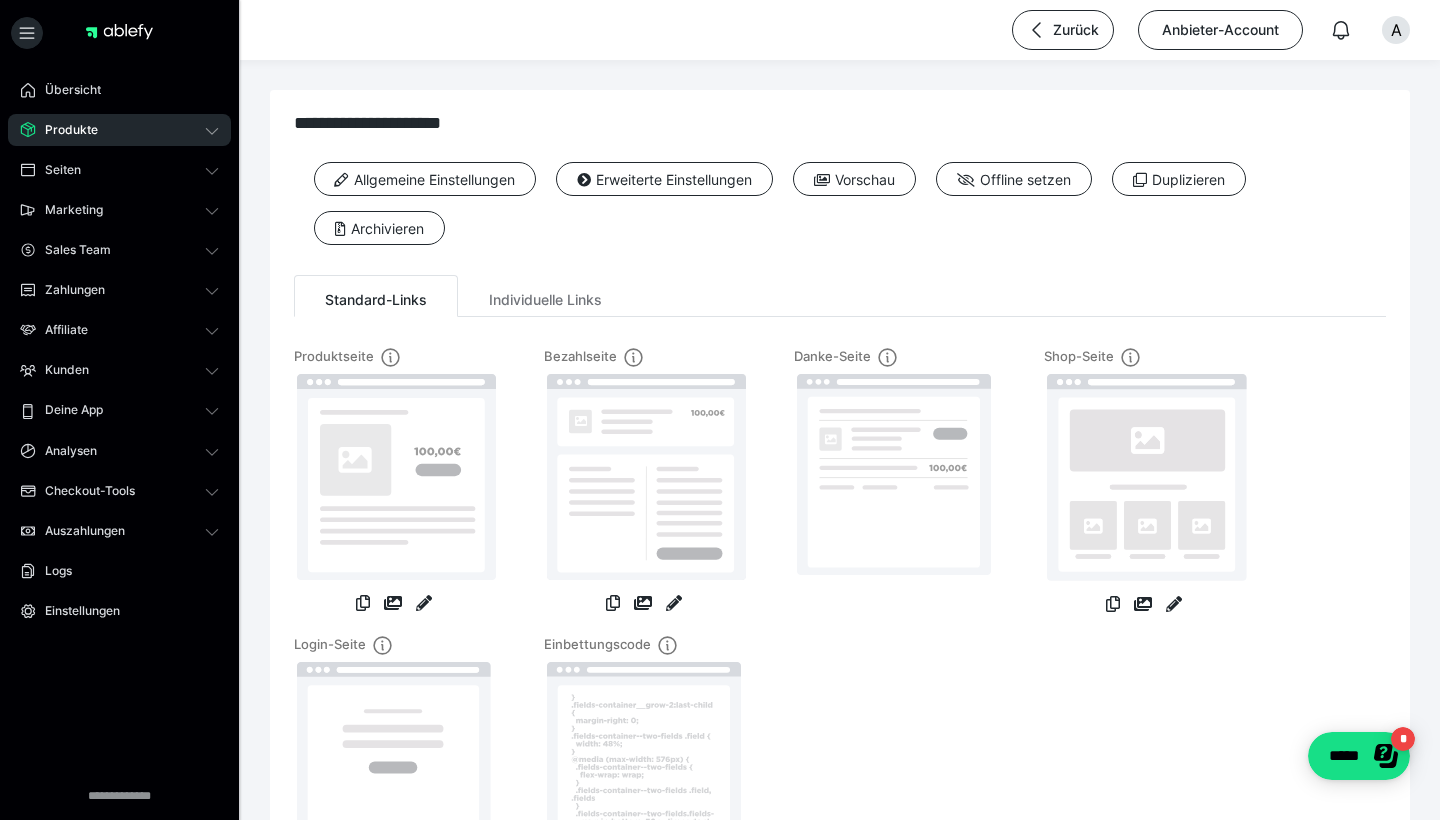 click on "Produkte" at bounding box center (119, 130) 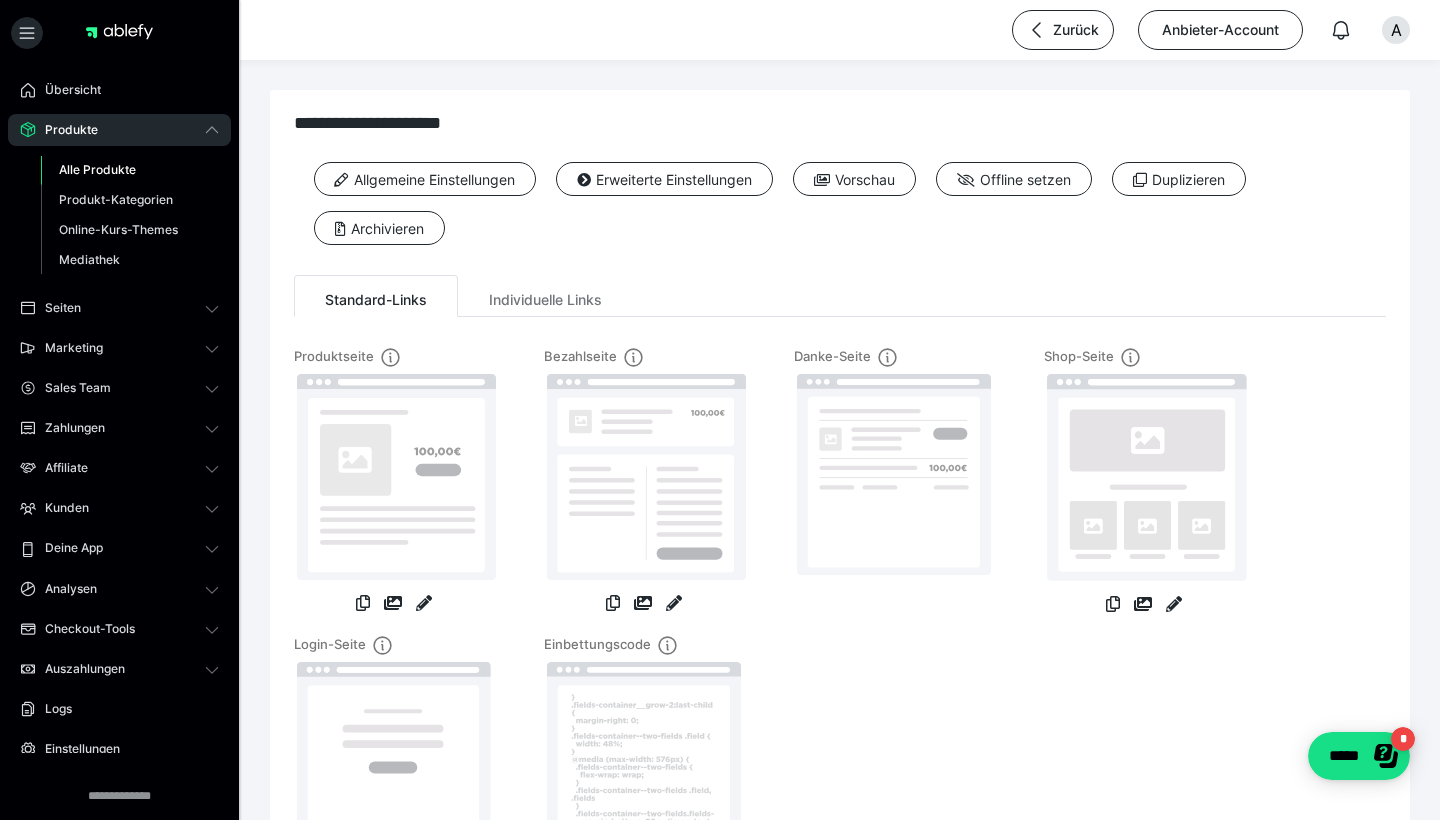 click on "Alle Produkte" at bounding box center [97, 169] 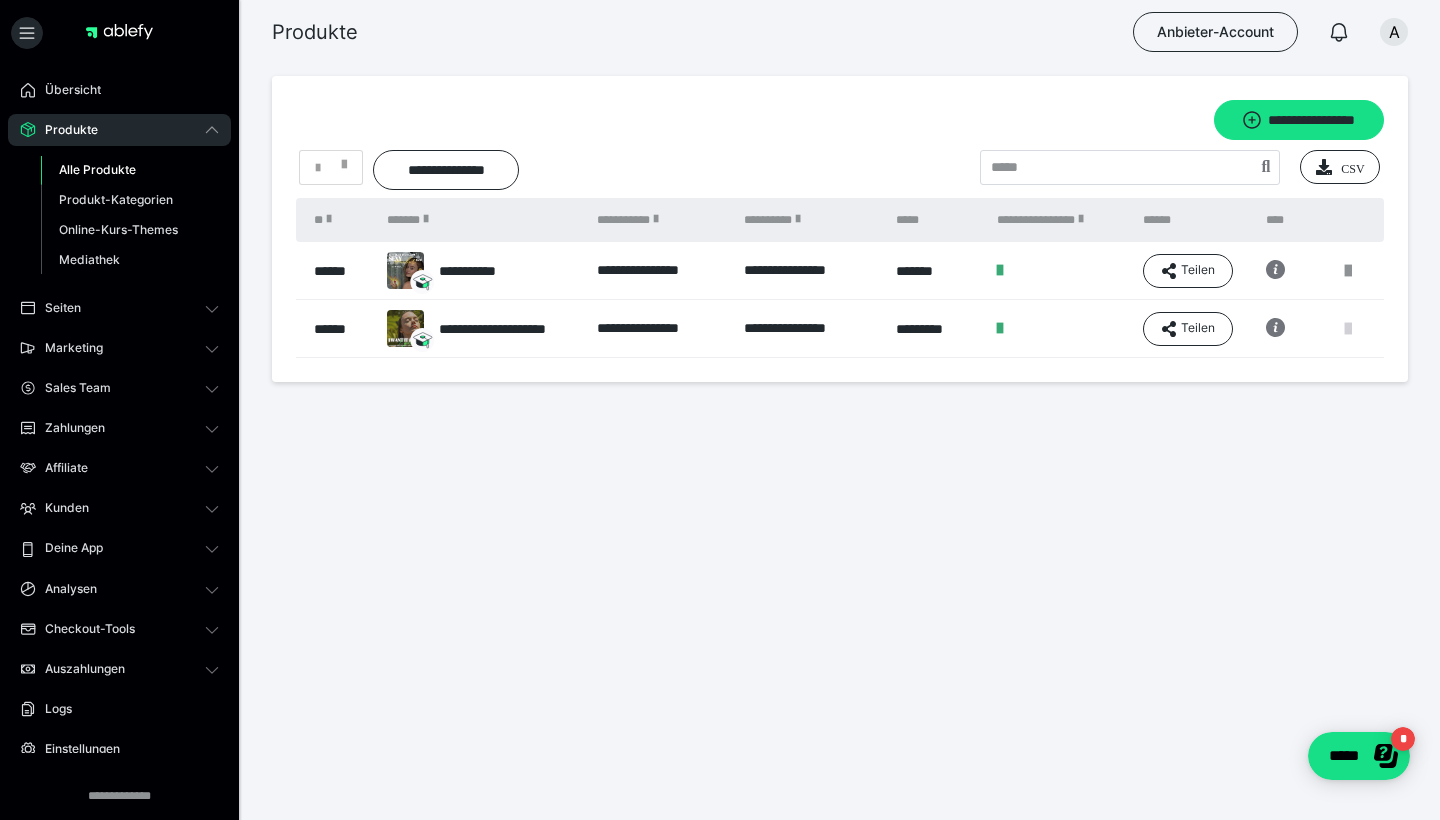 click at bounding box center (1348, 329) 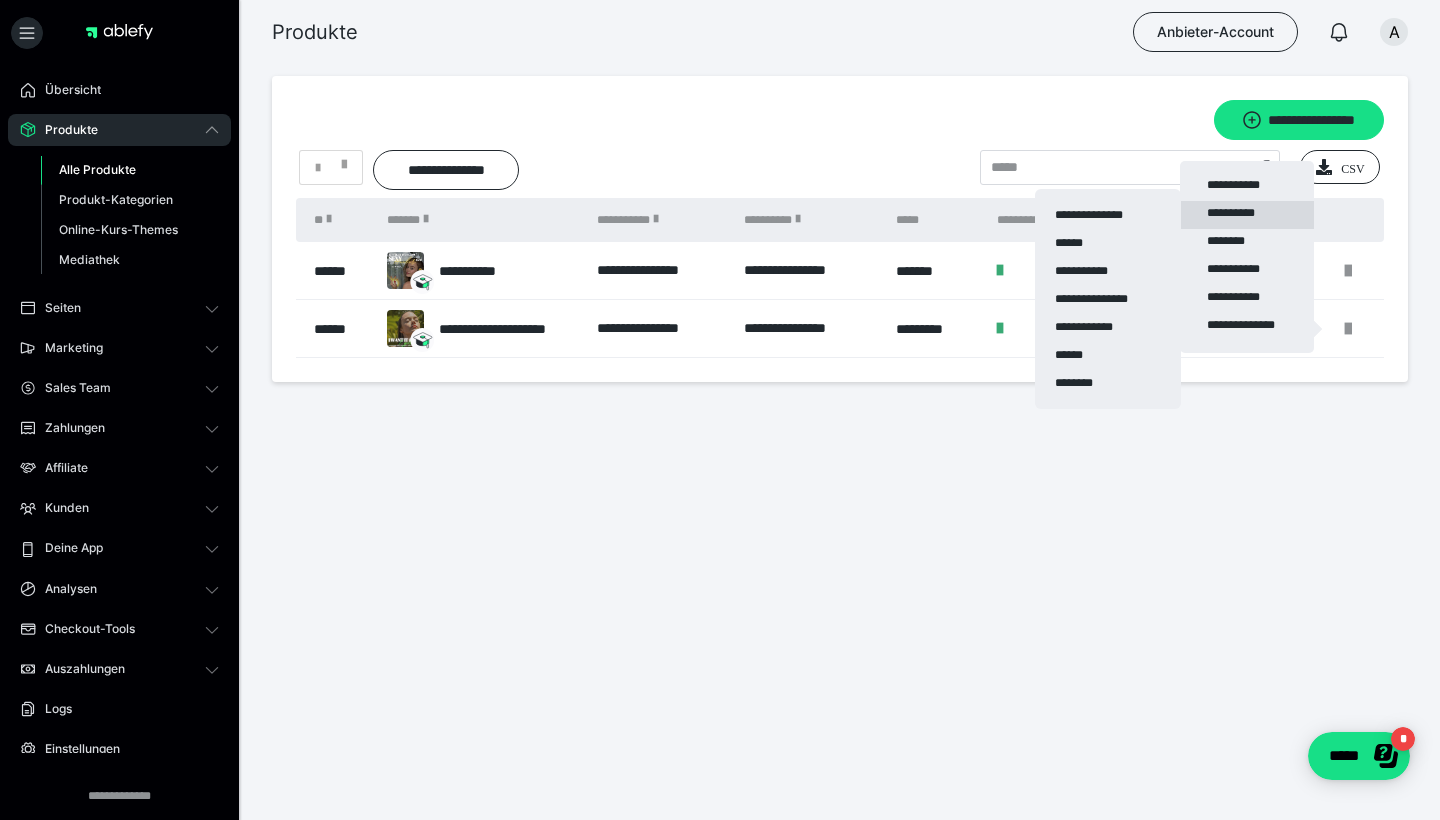 click on "**********" at bounding box center (1247, 215) 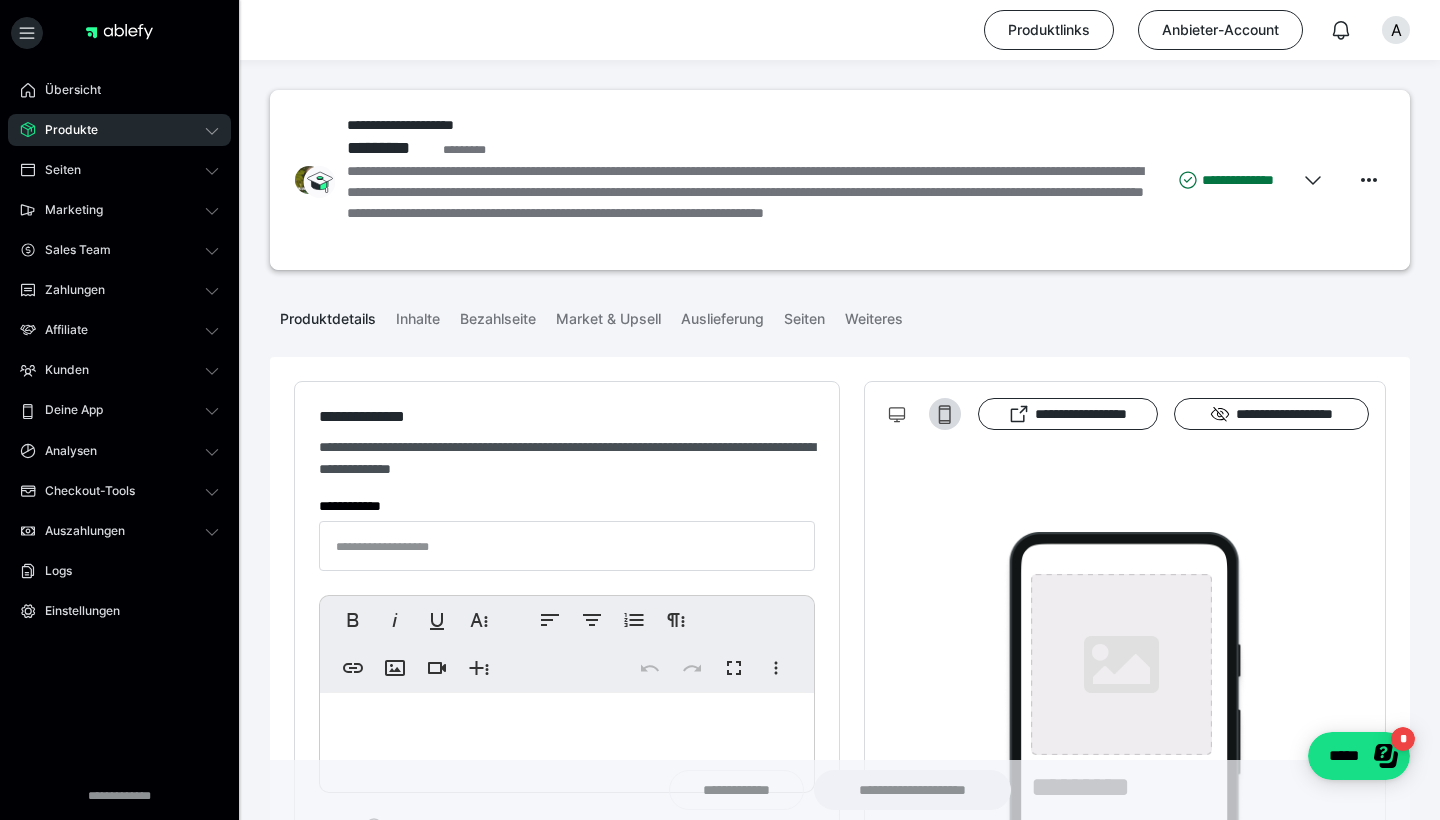type on "**********" 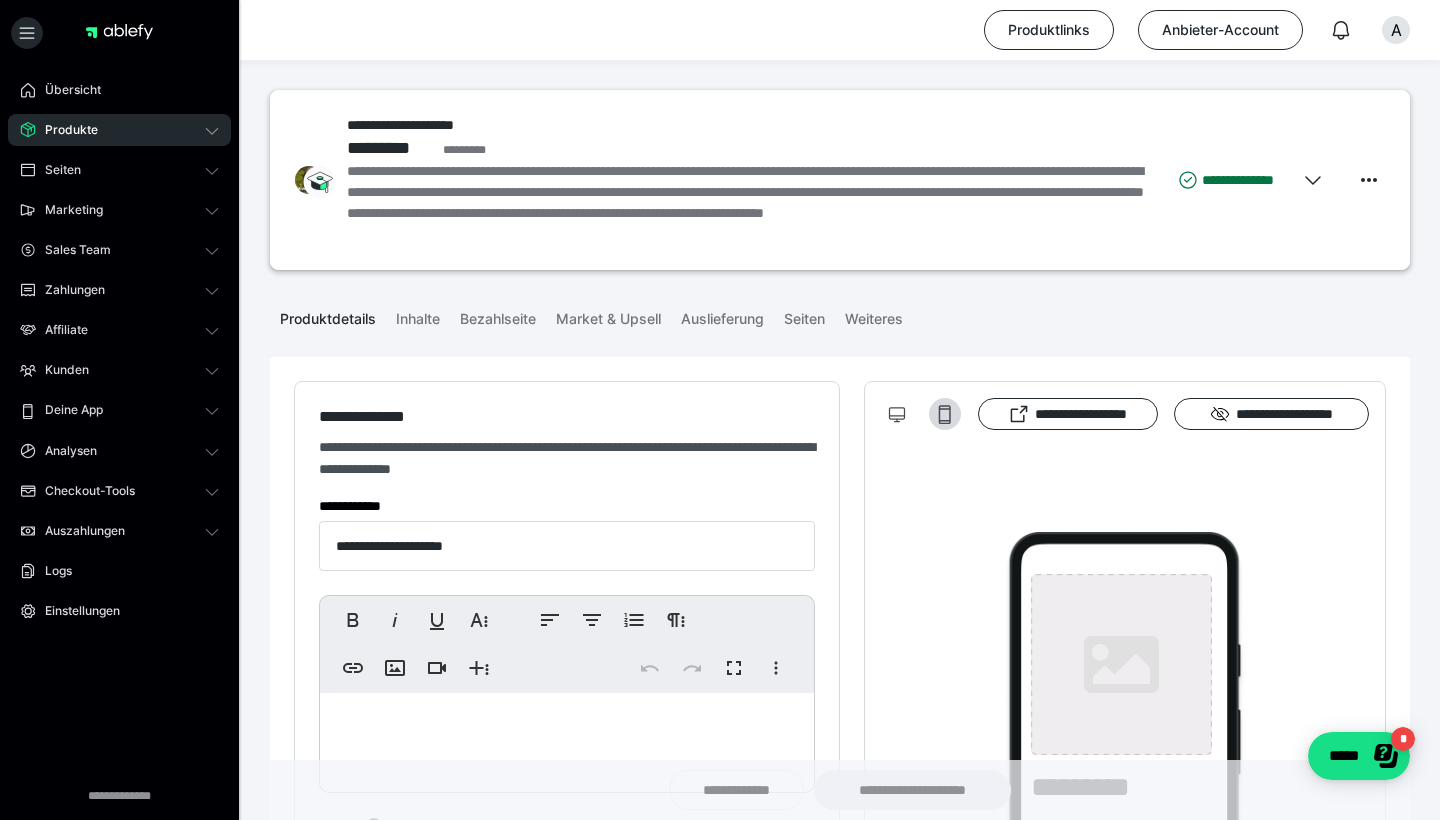 type on "**********" 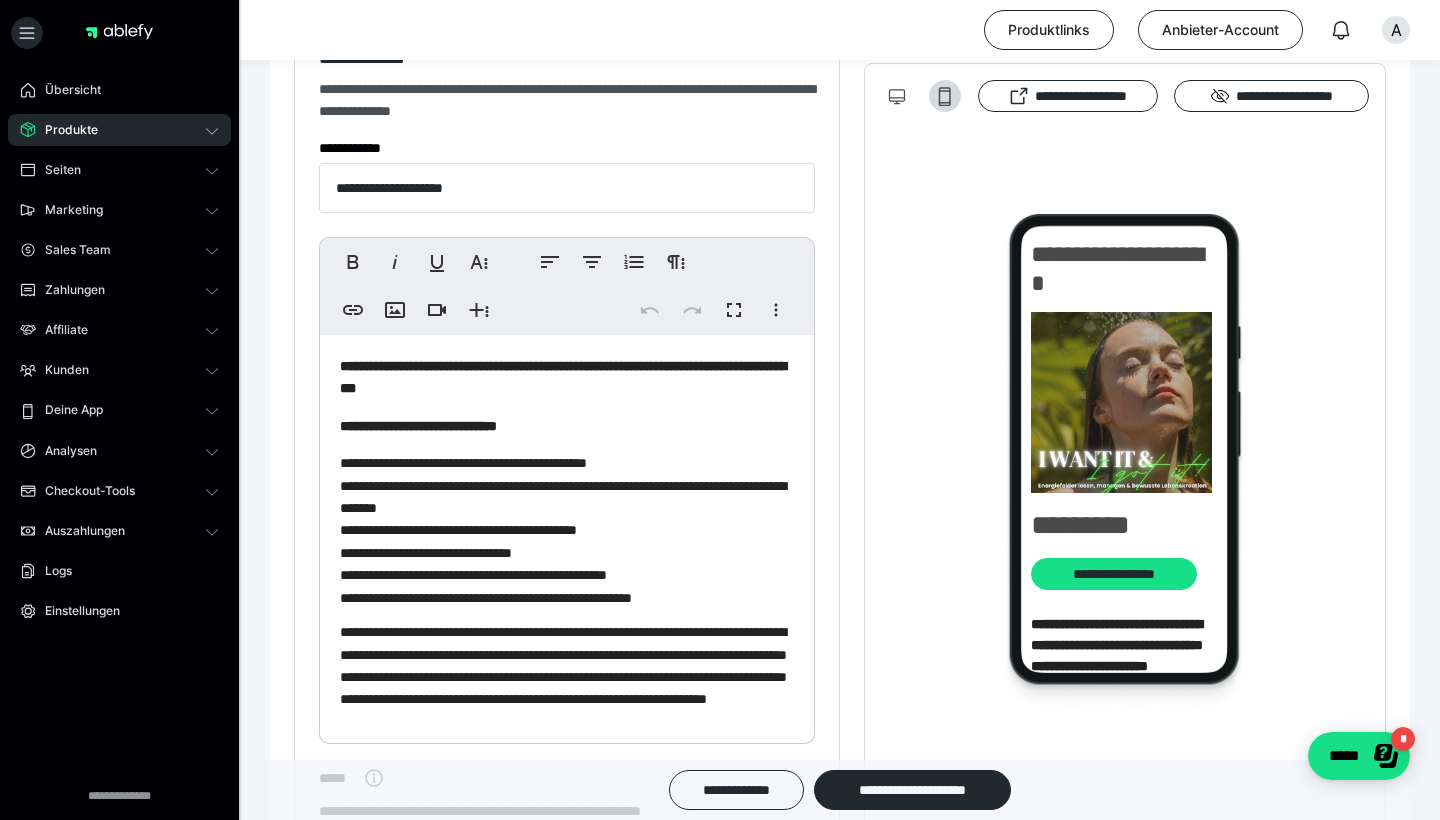scroll, scrollTop: 361, scrollLeft: 0, axis: vertical 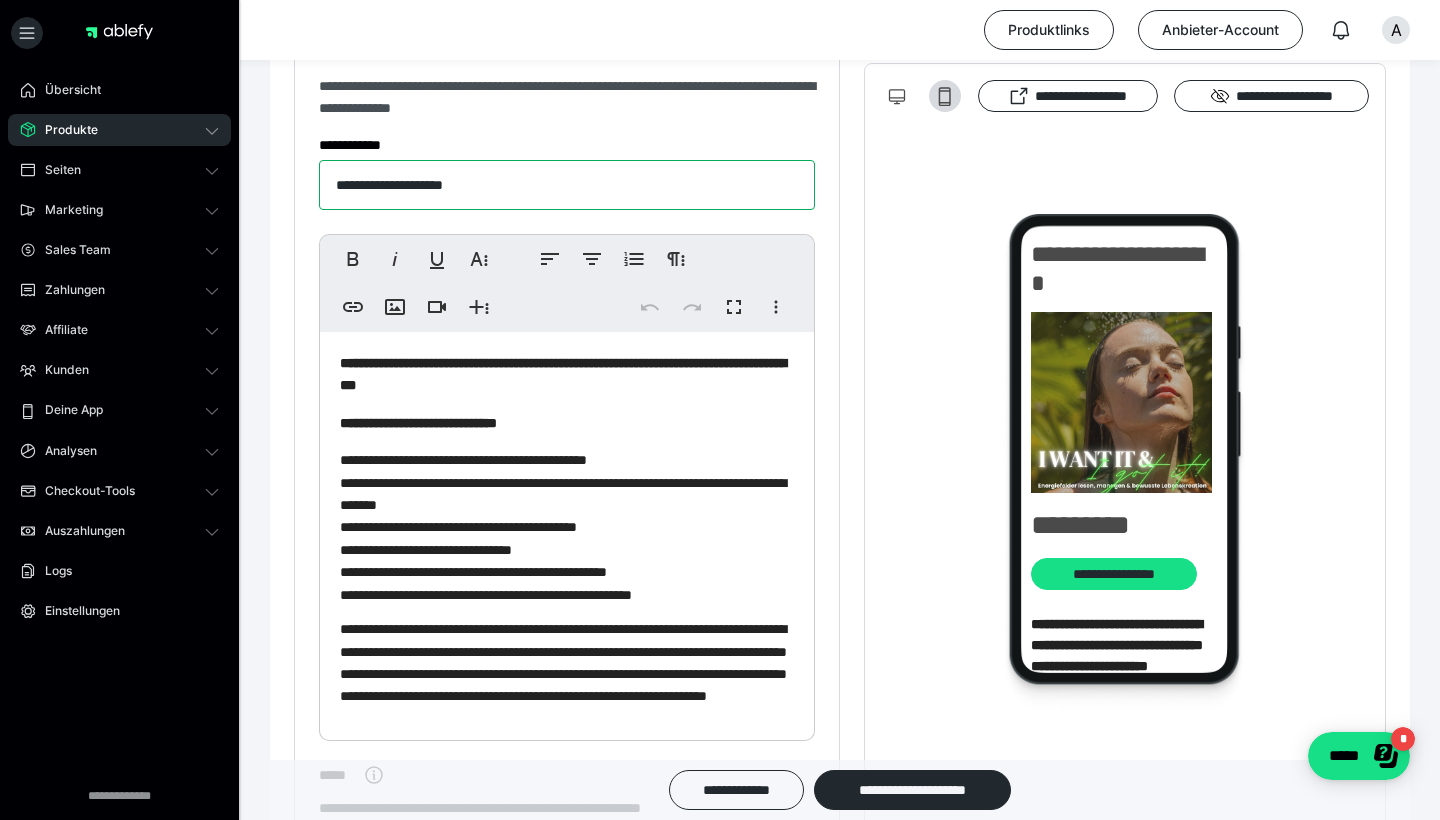drag, startPoint x: 479, startPoint y: 188, endPoint x: 325, endPoint y: 186, distance: 154.01299 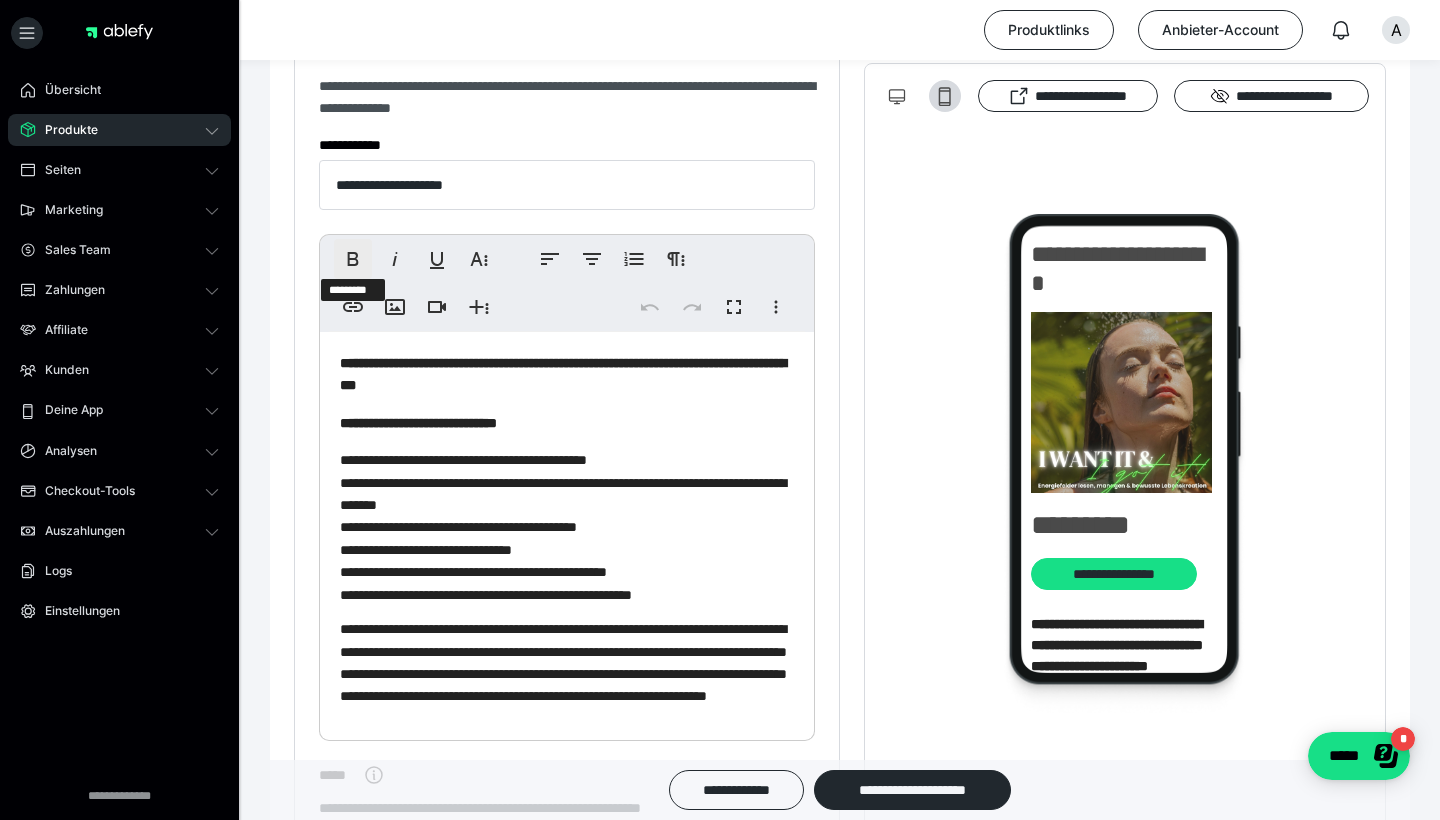 click 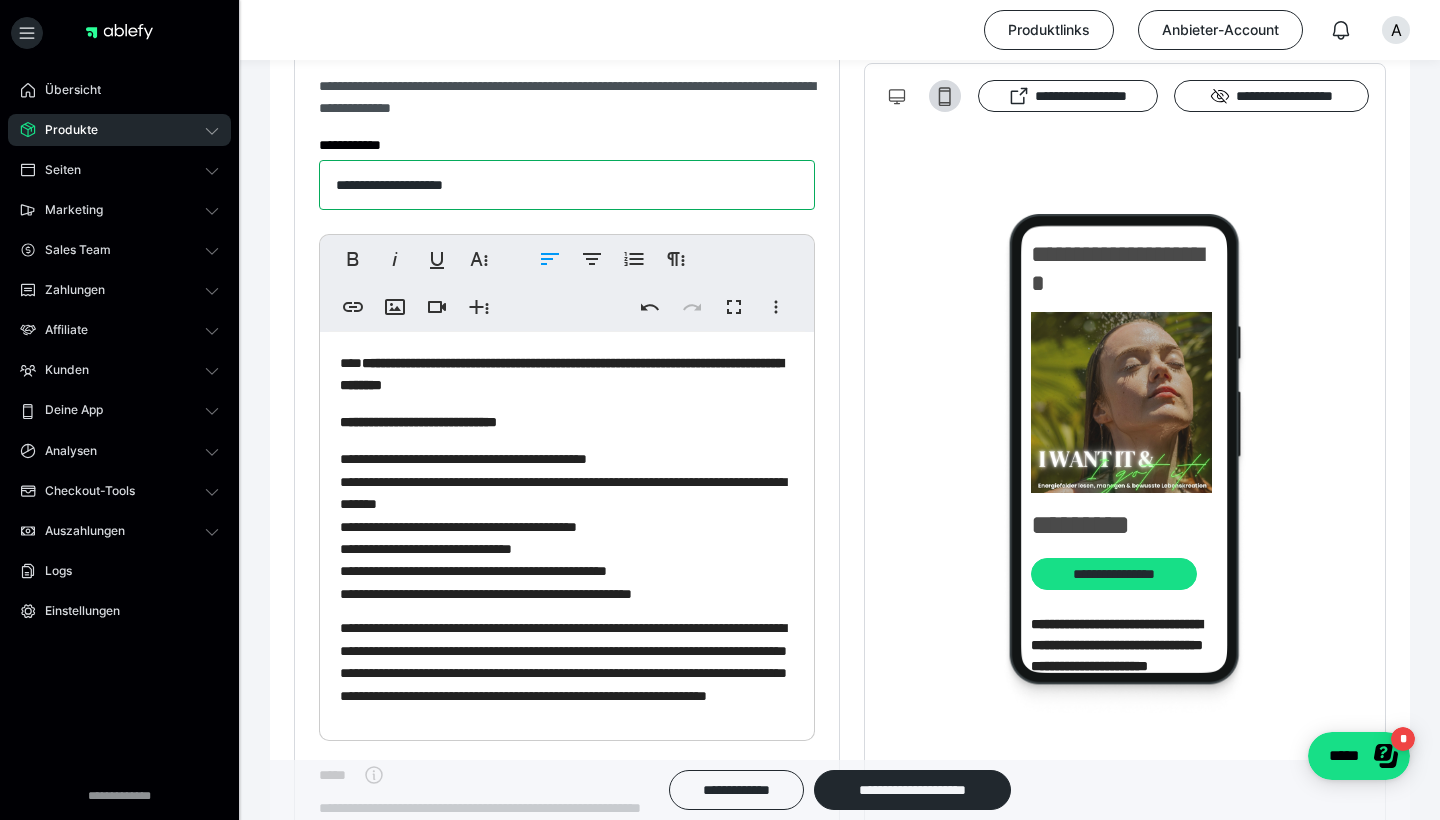 click on "**********" at bounding box center [567, 185] 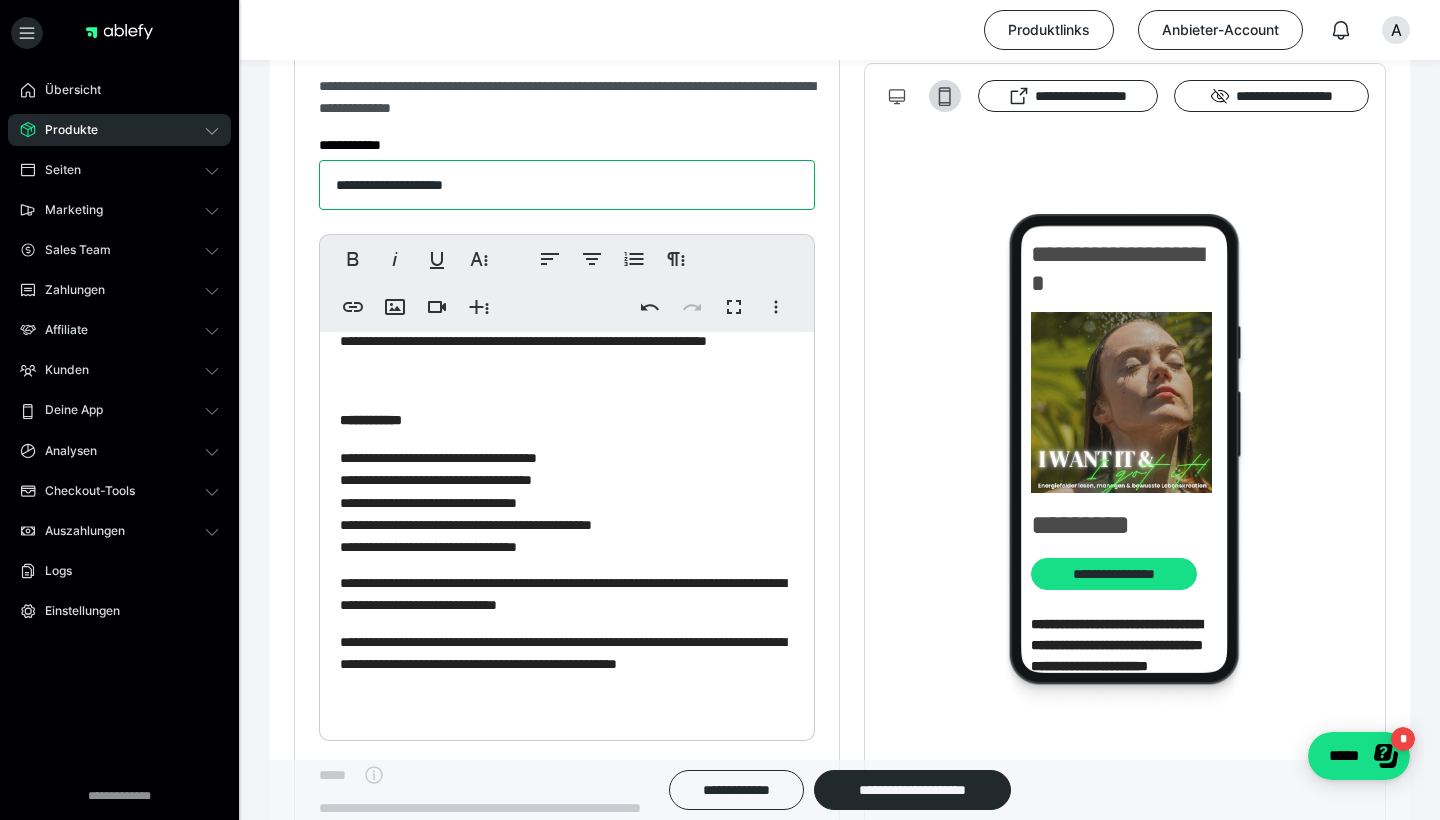 scroll, scrollTop: 355, scrollLeft: 0, axis: vertical 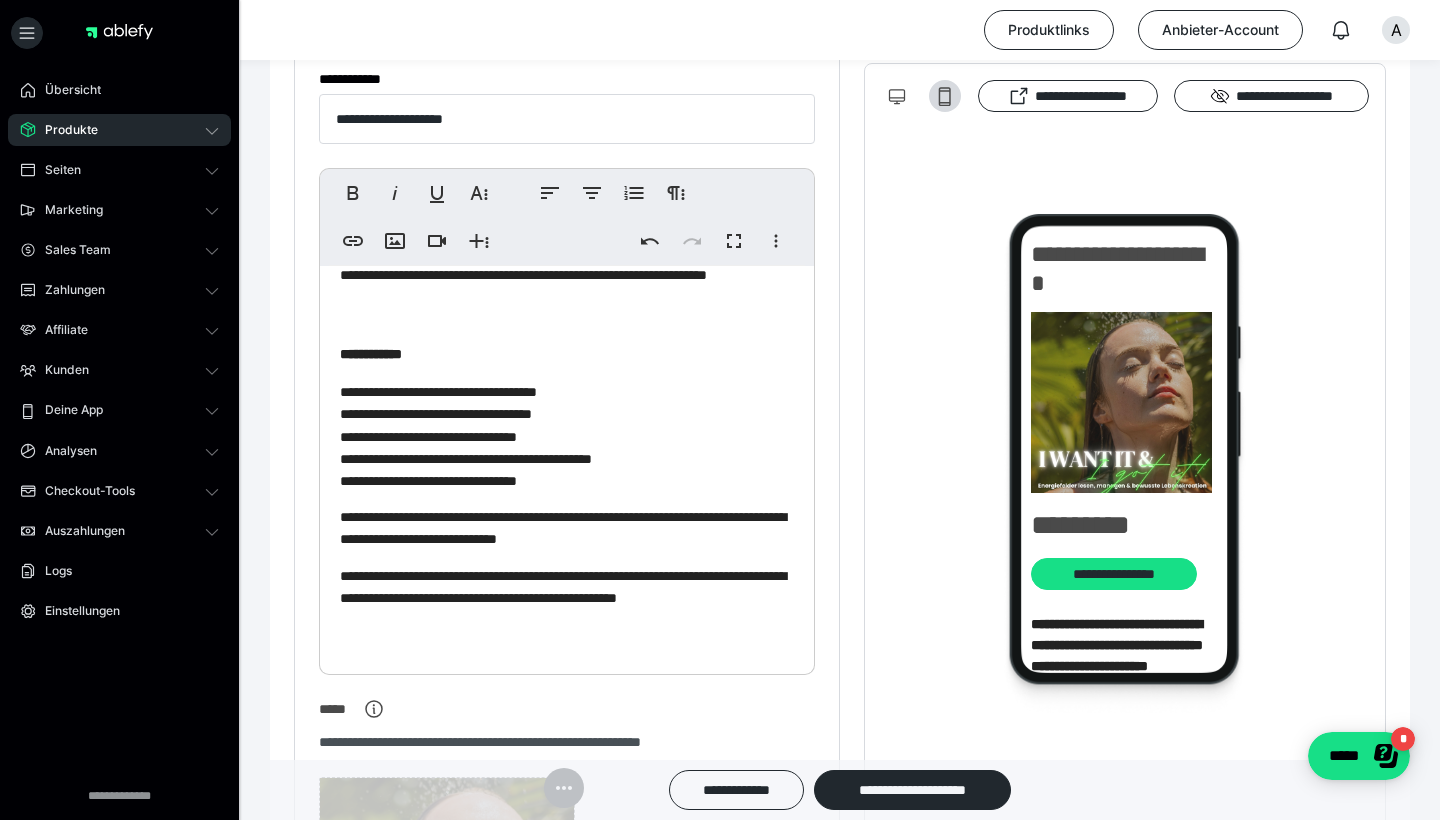 click on "**********" at bounding box center (567, 436) 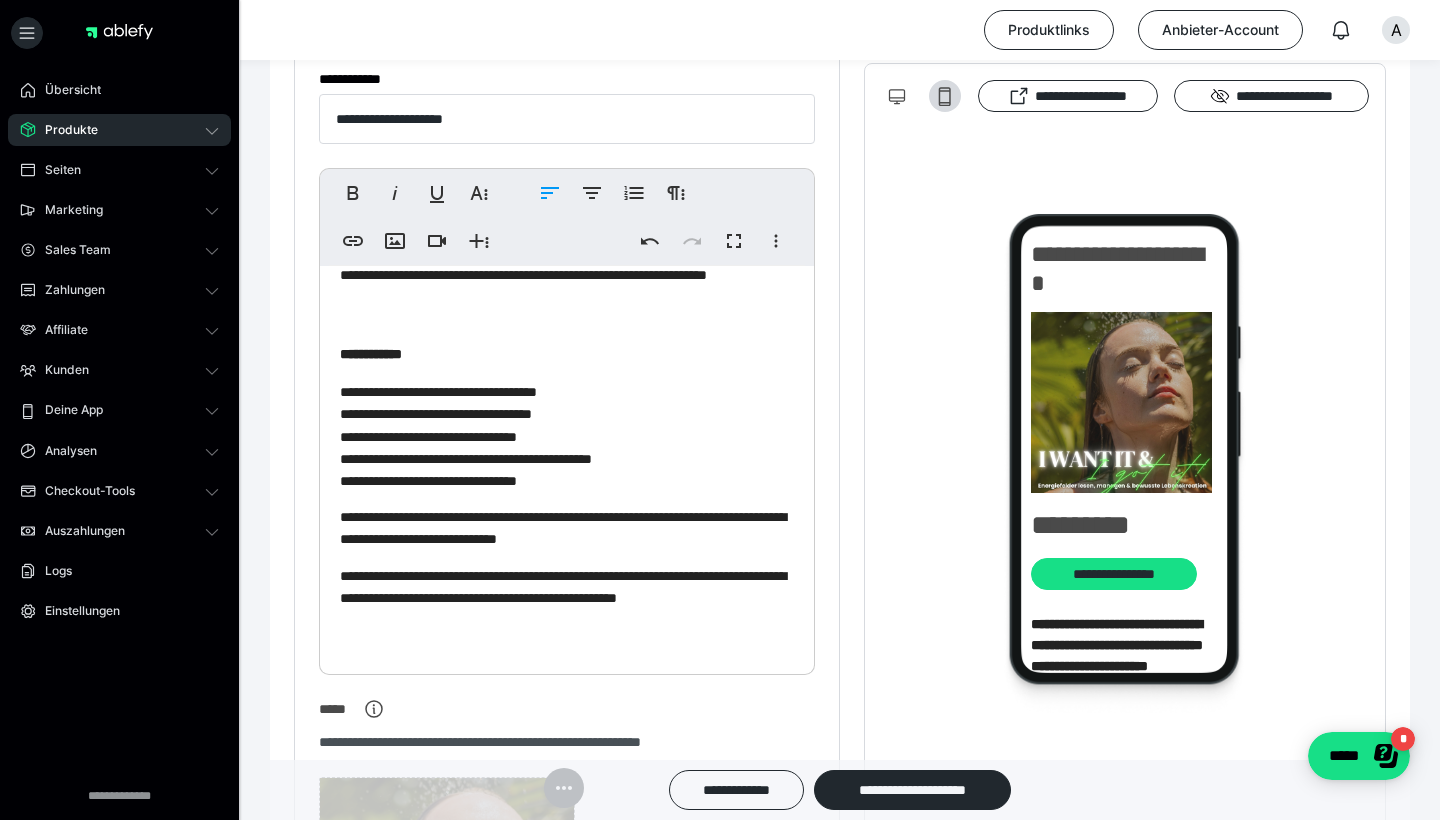 click on "**********" at bounding box center [567, 436] 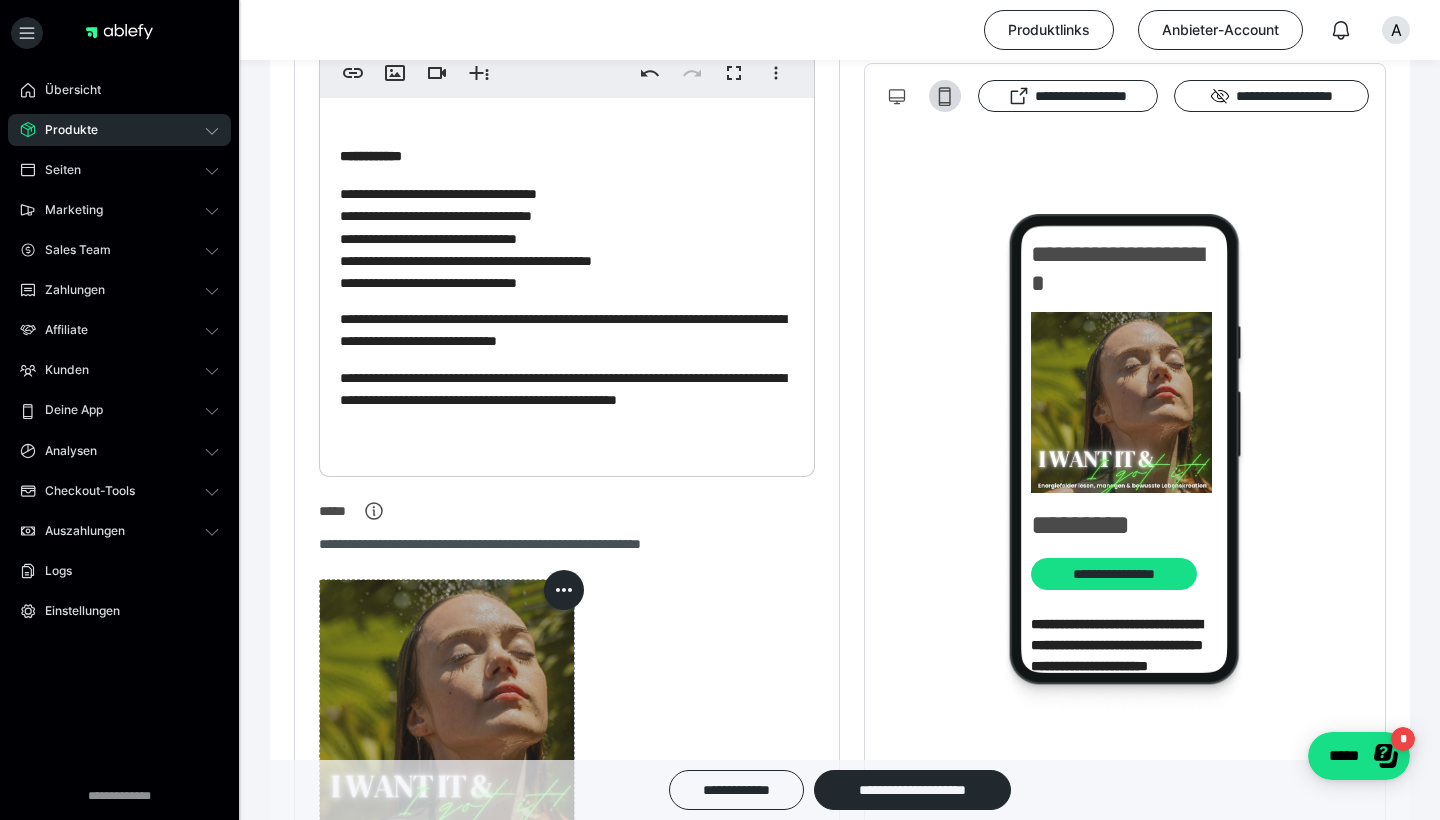 scroll, scrollTop: 626, scrollLeft: 0, axis: vertical 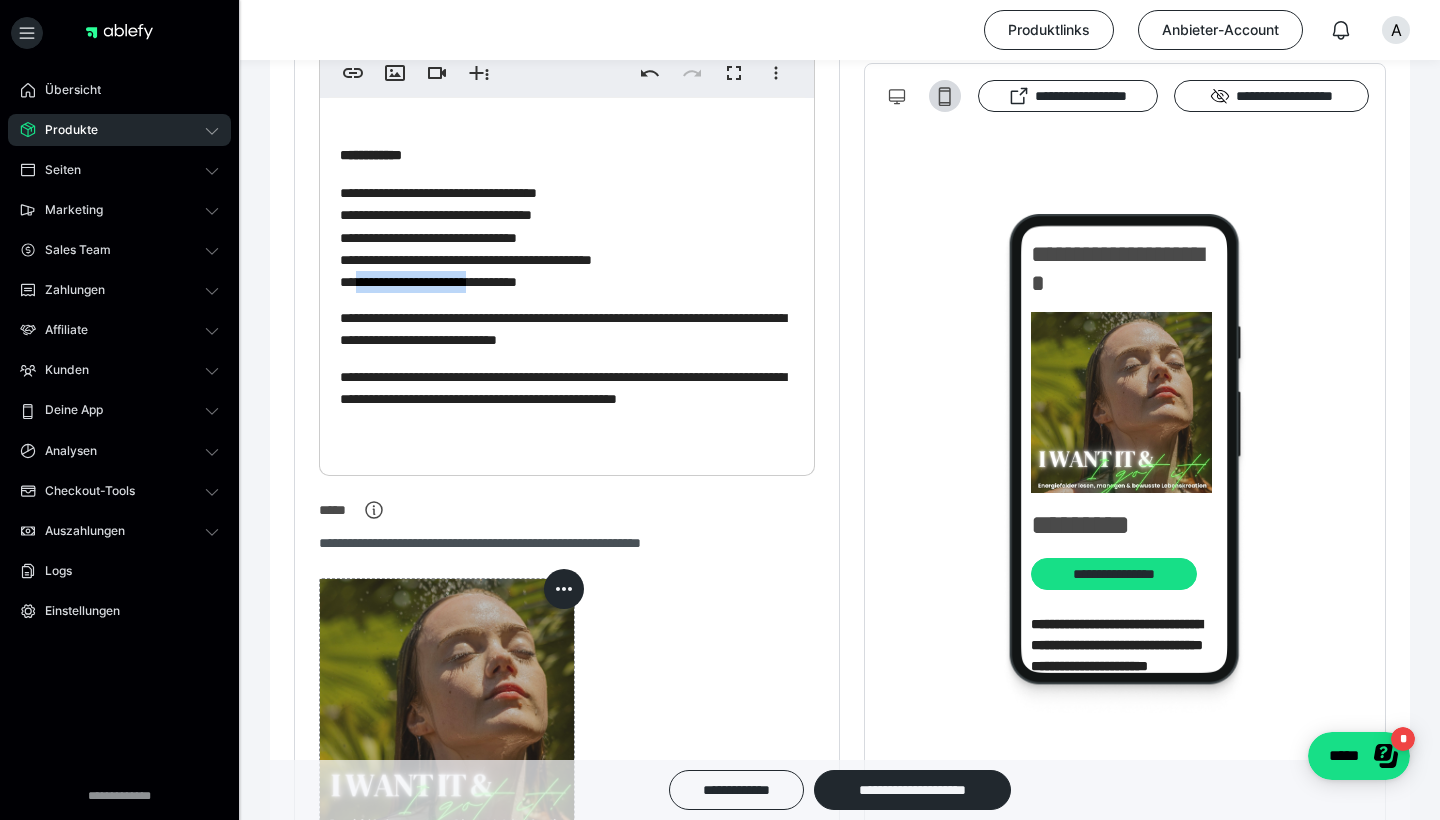drag, startPoint x: 513, startPoint y: 284, endPoint x: 365, endPoint y: 286, distance: 148.01352 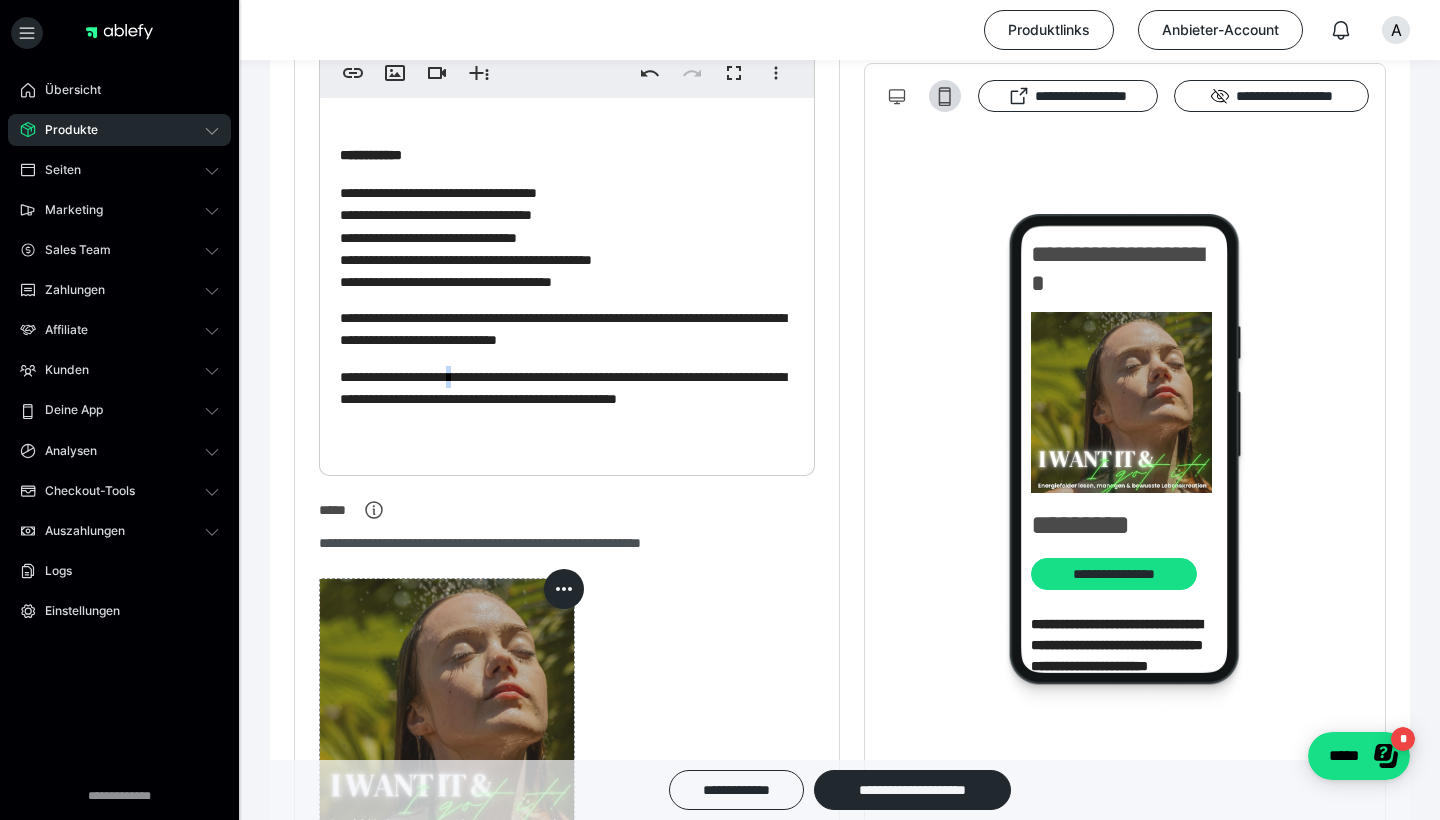 click on "**********" at bounding box center (567, 399) 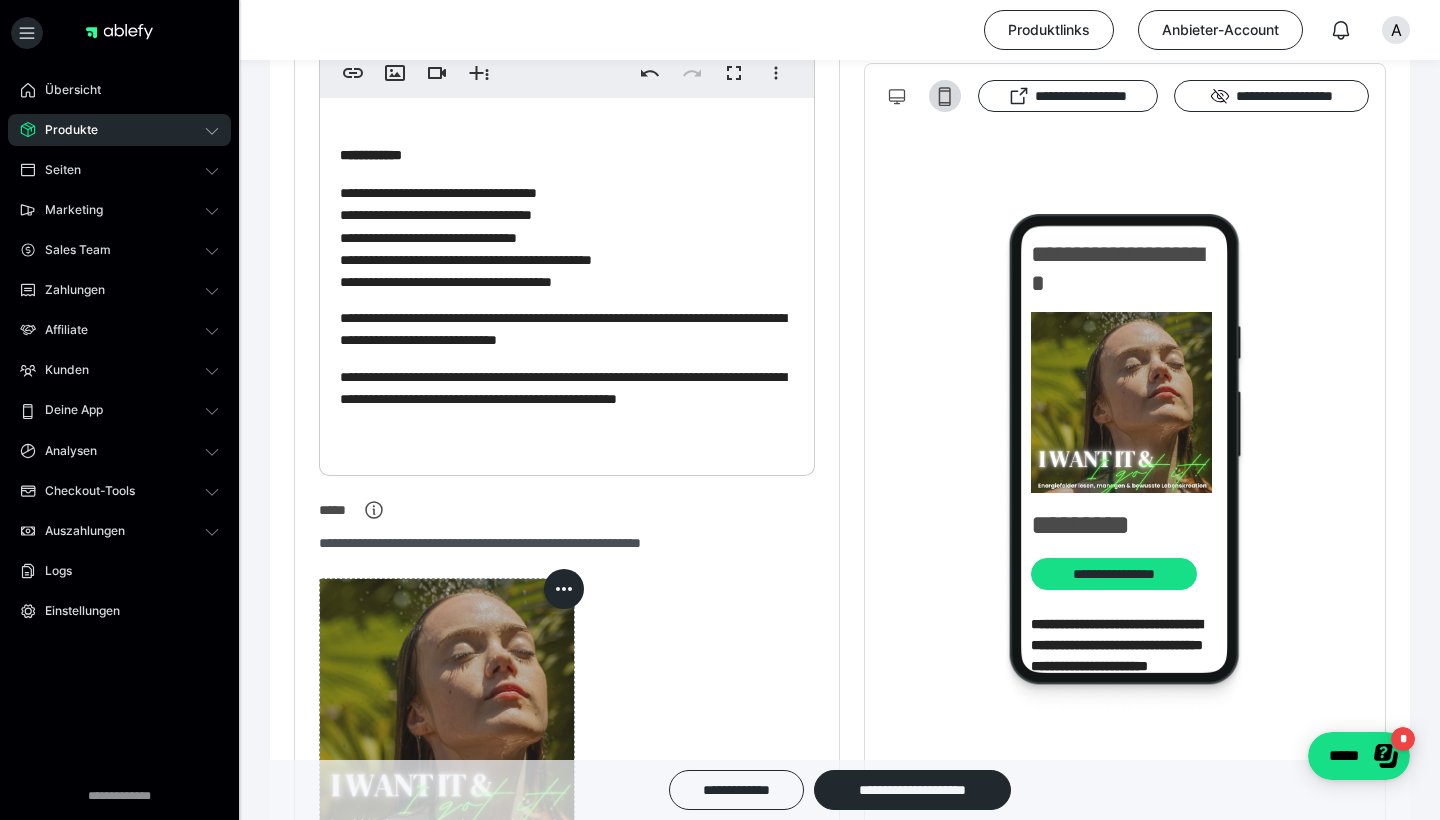 click on "**********" at bounding box center [567, 399] 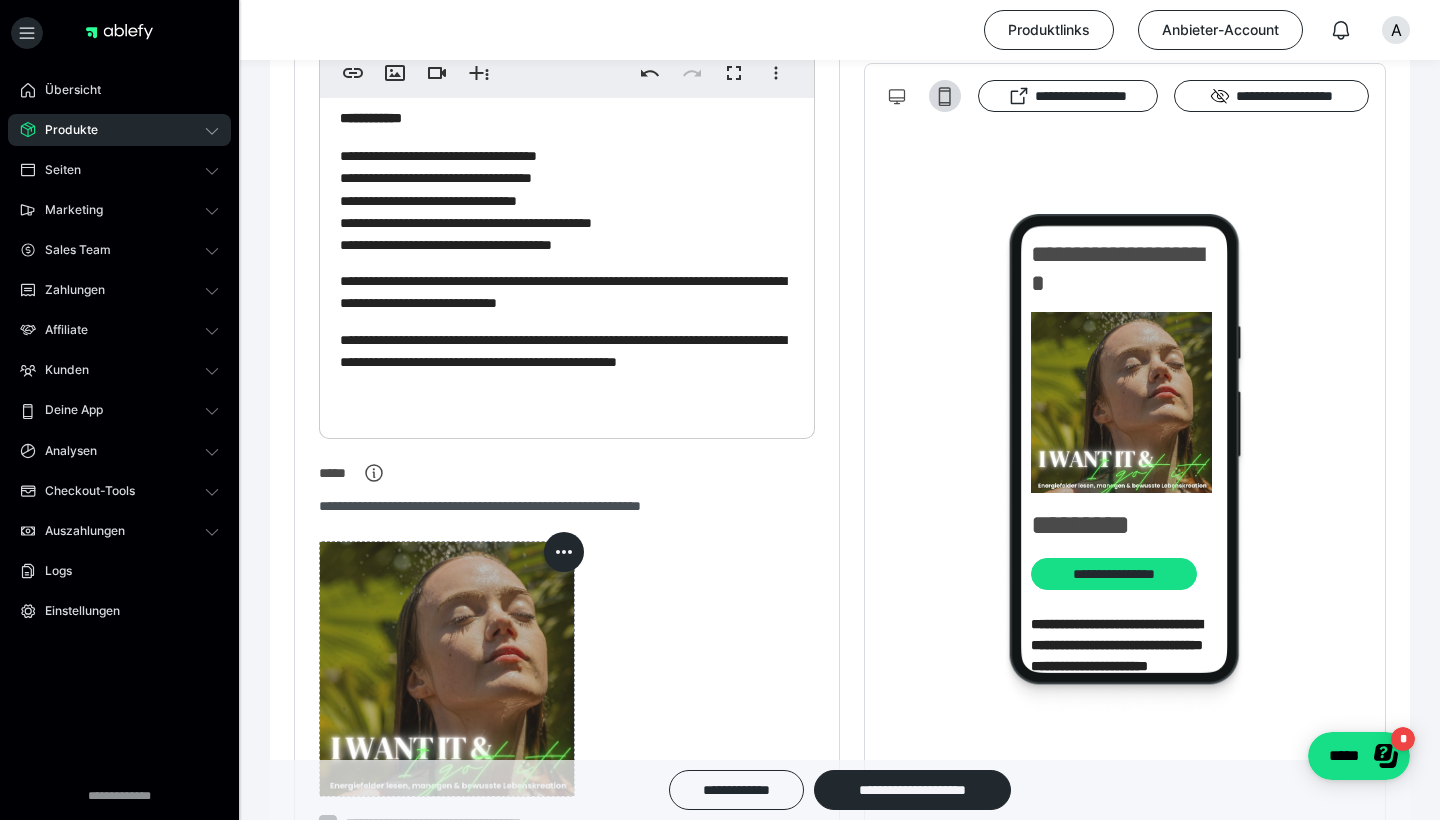 scroll, scrollTop: 670, scrollLeft: 0, axis: vertical 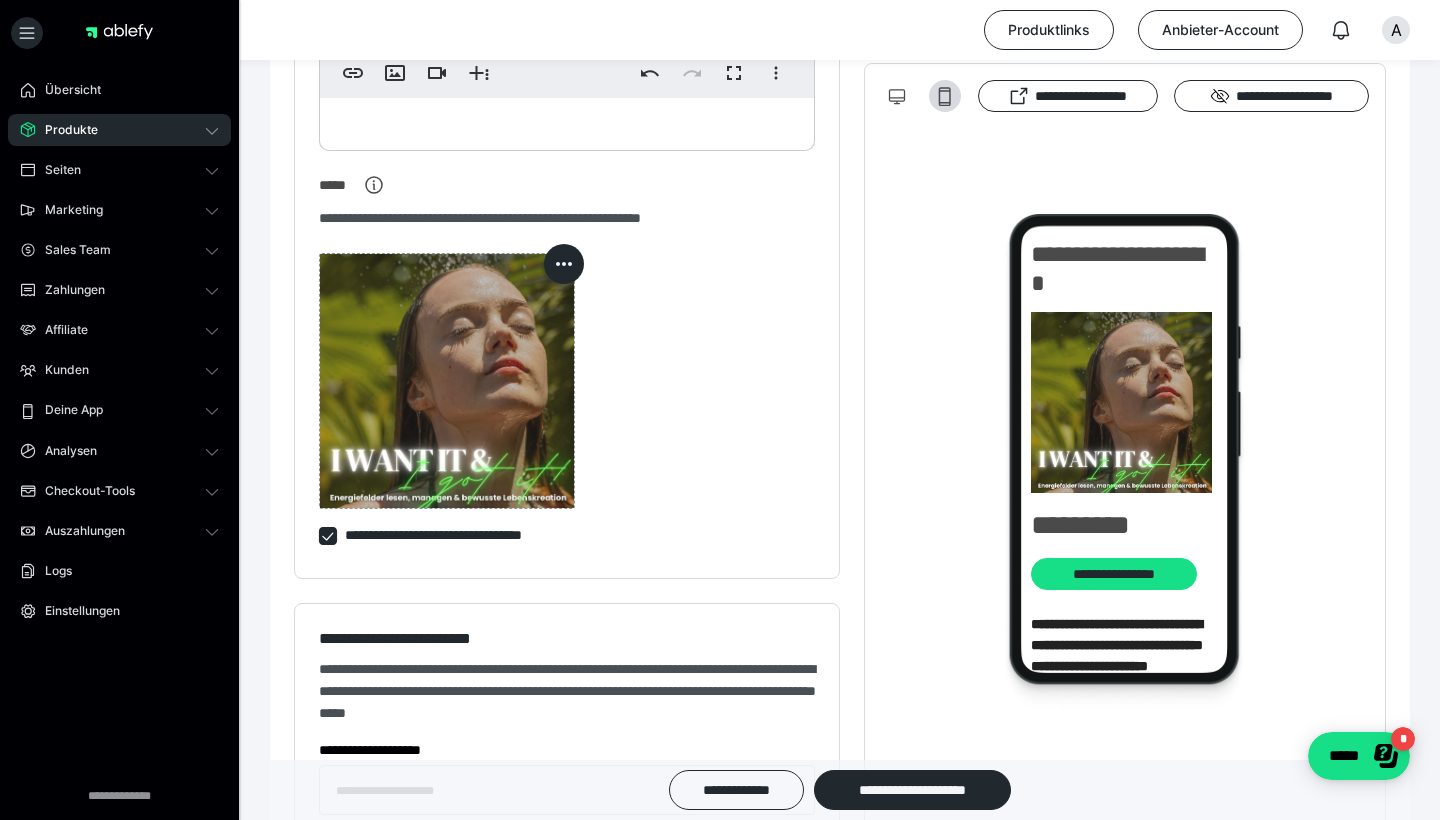 click 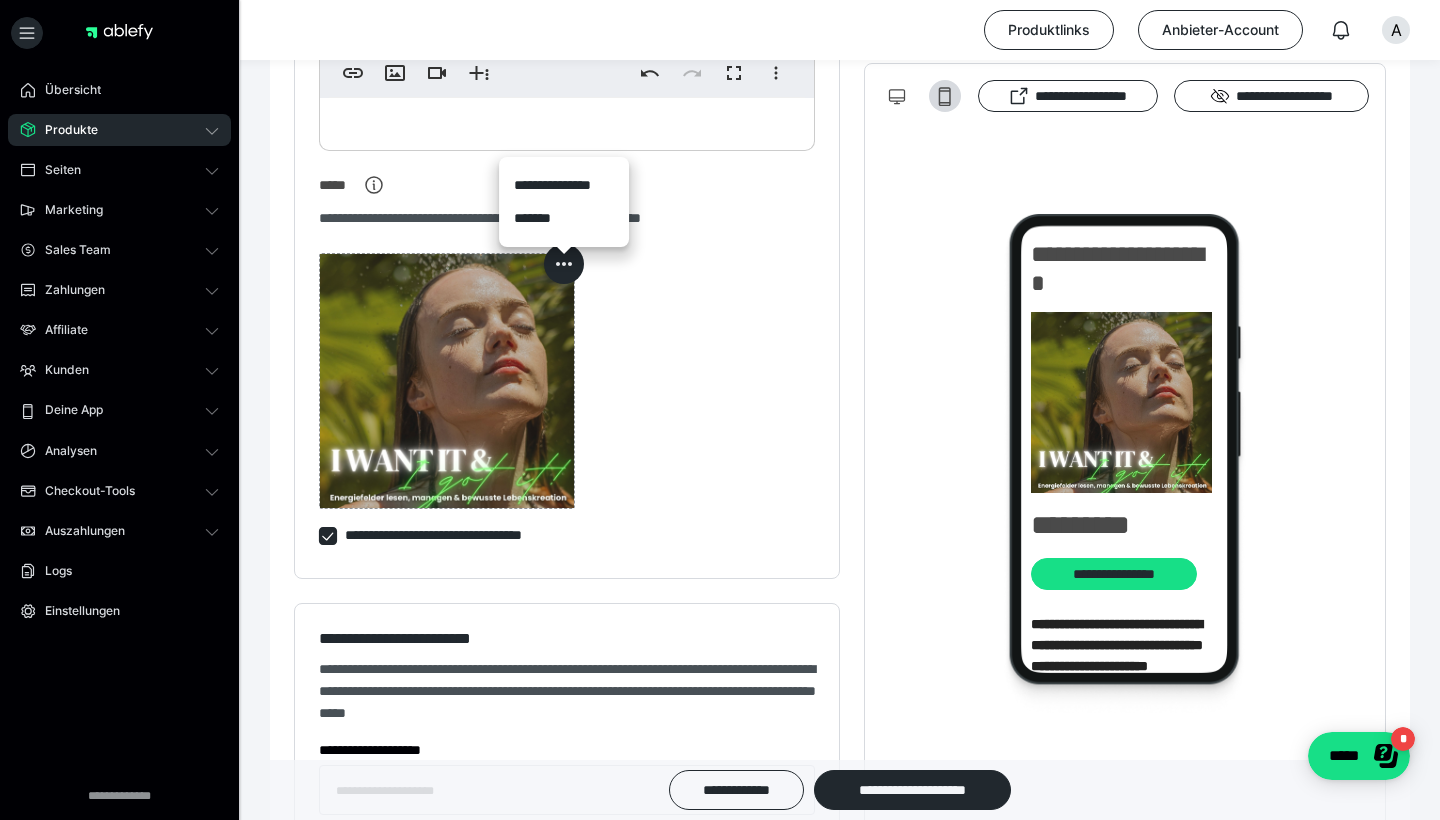 click on "*******" at bounding box center (564, 218) 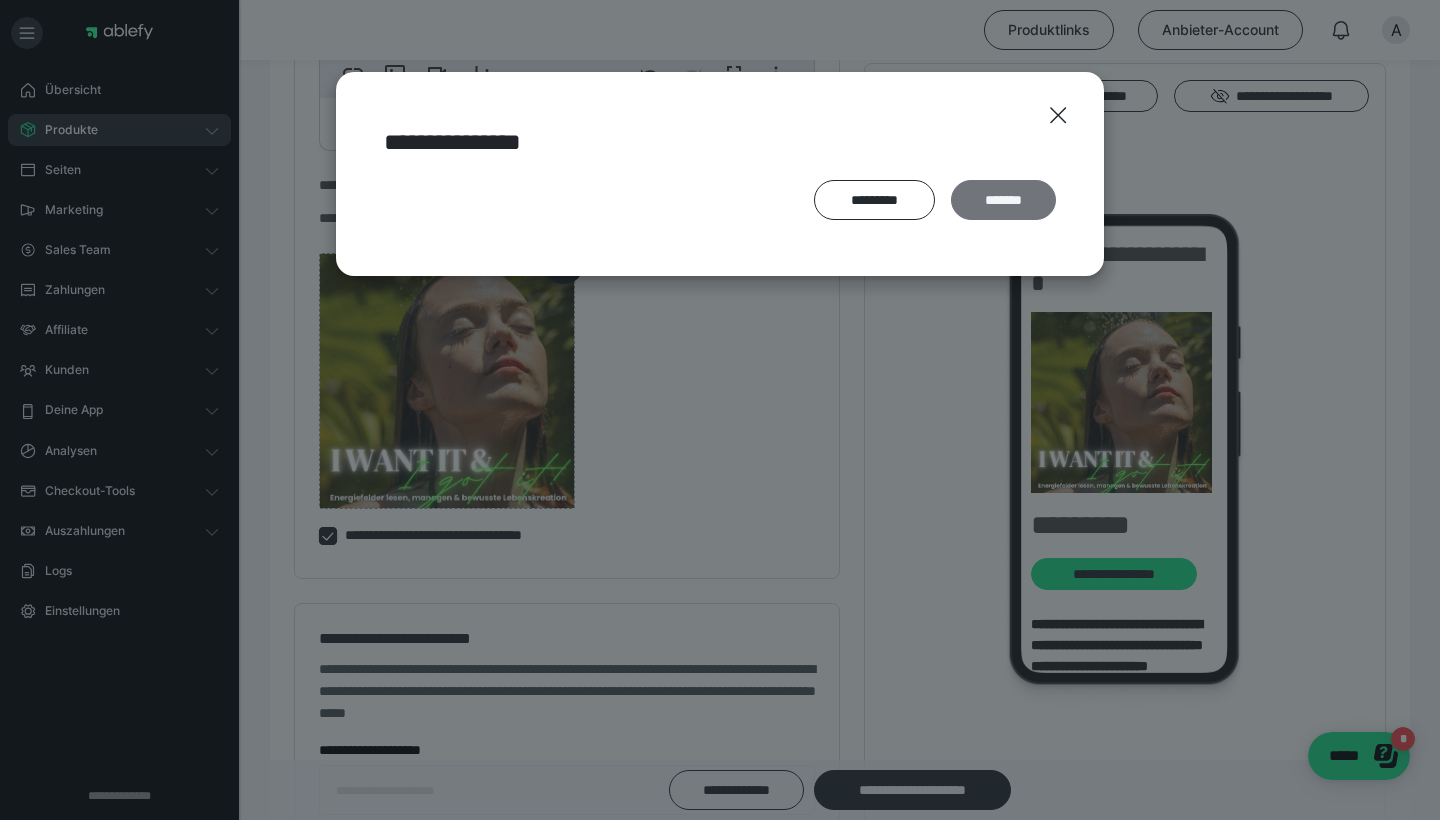 click on "*******" at bounding box center [1003, 200] 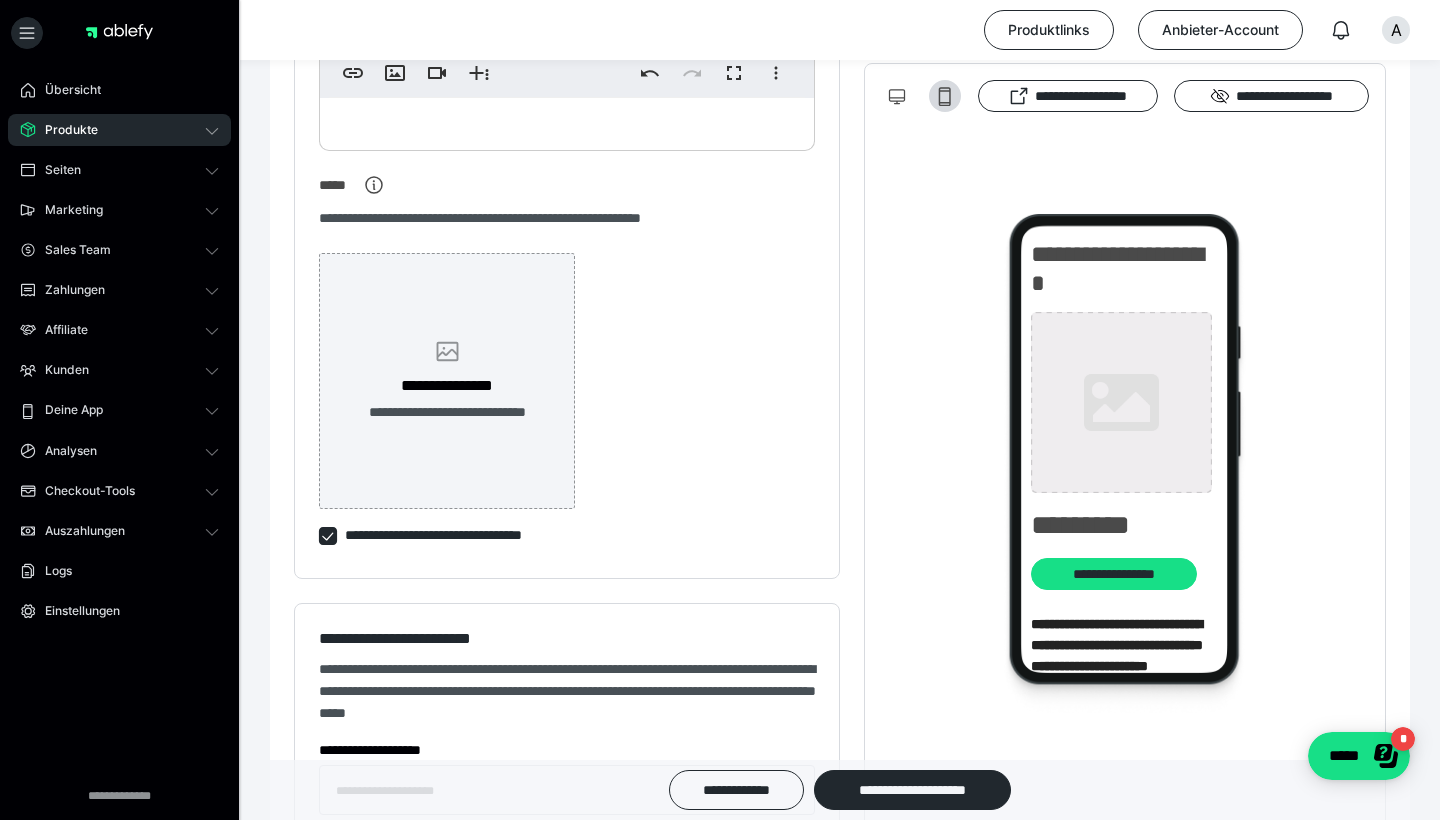 click on "**********" at bounding box center [447, 381] 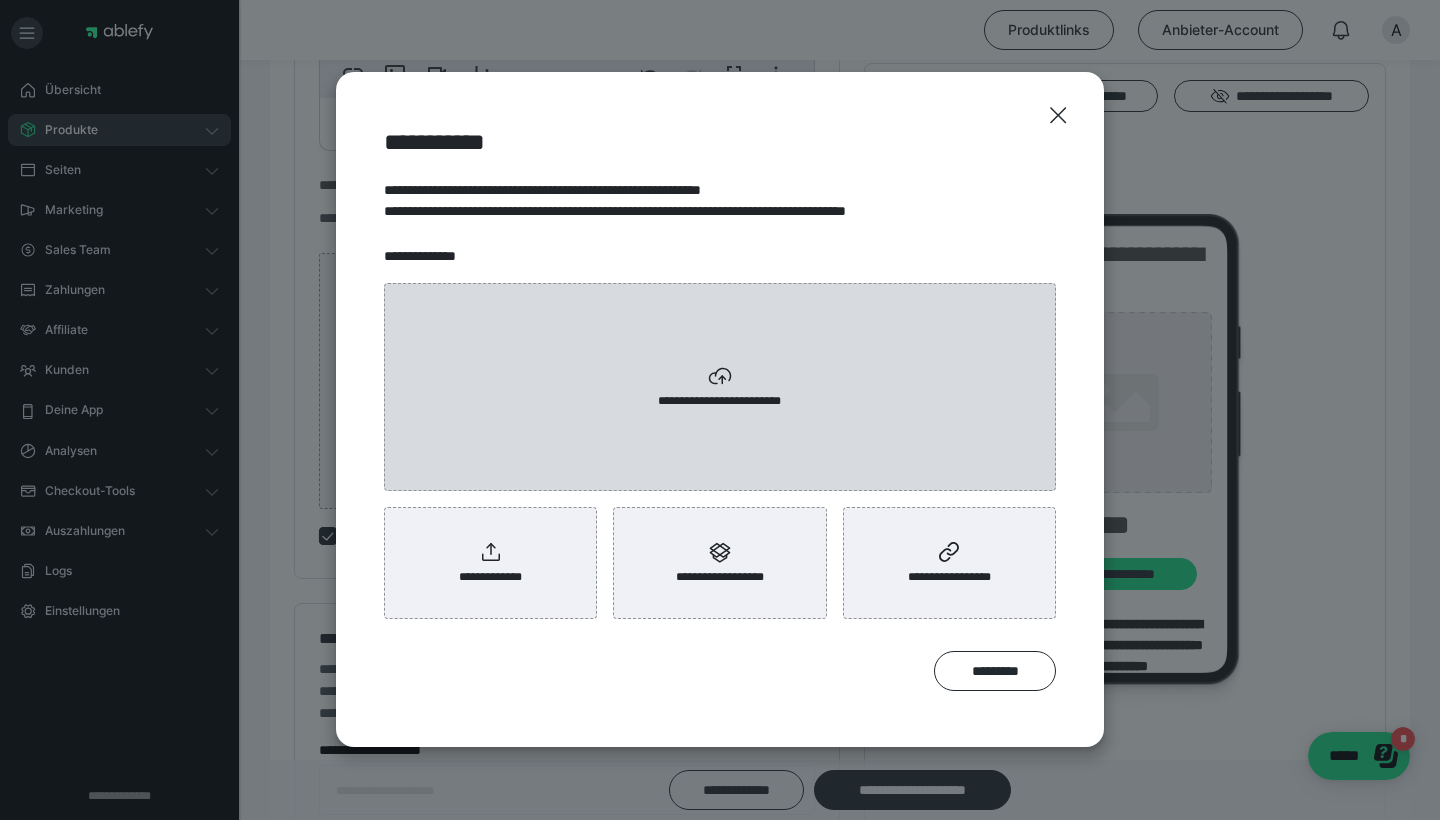 click on "**********" at bounding box center [720, 387] 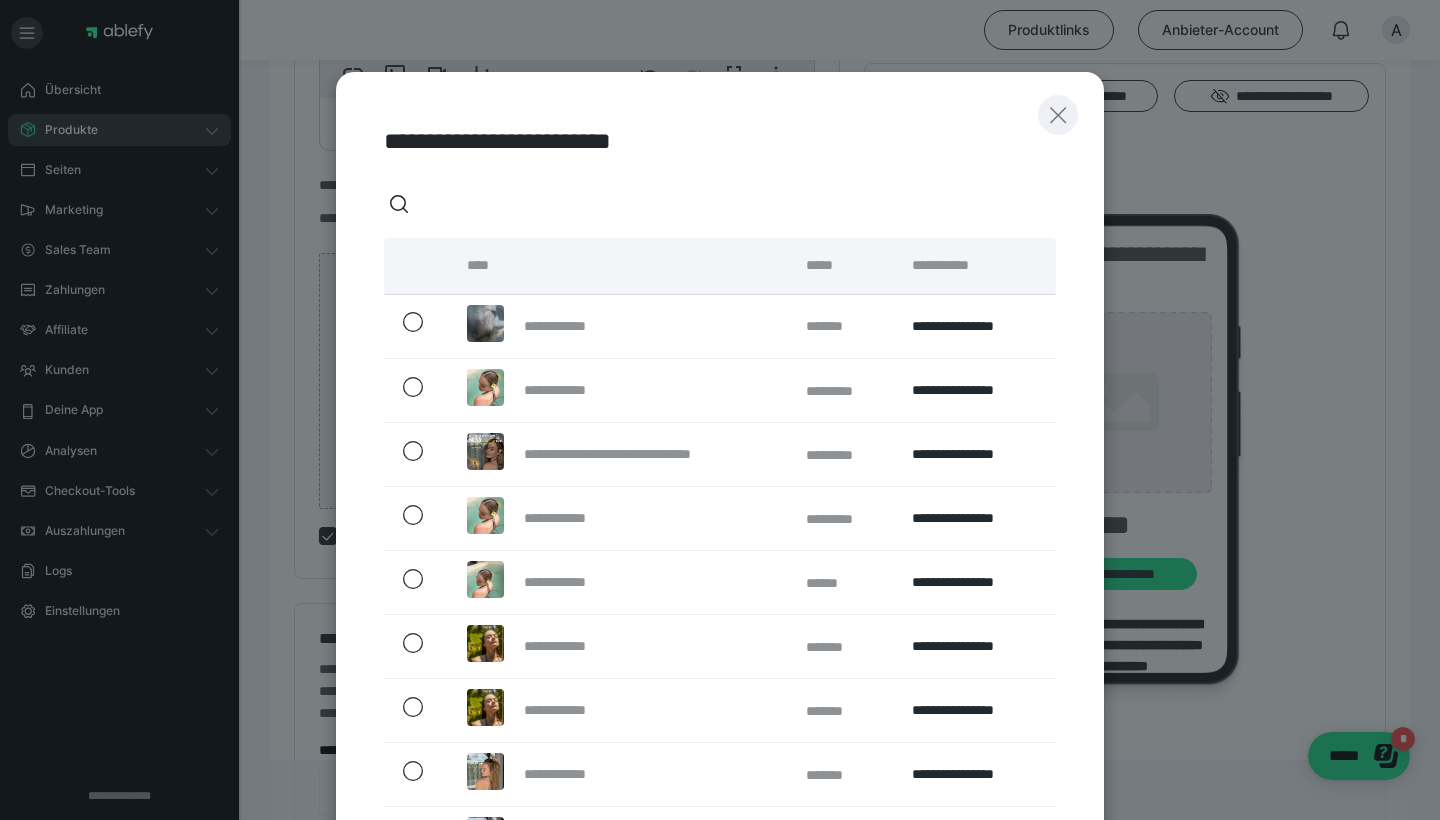 click 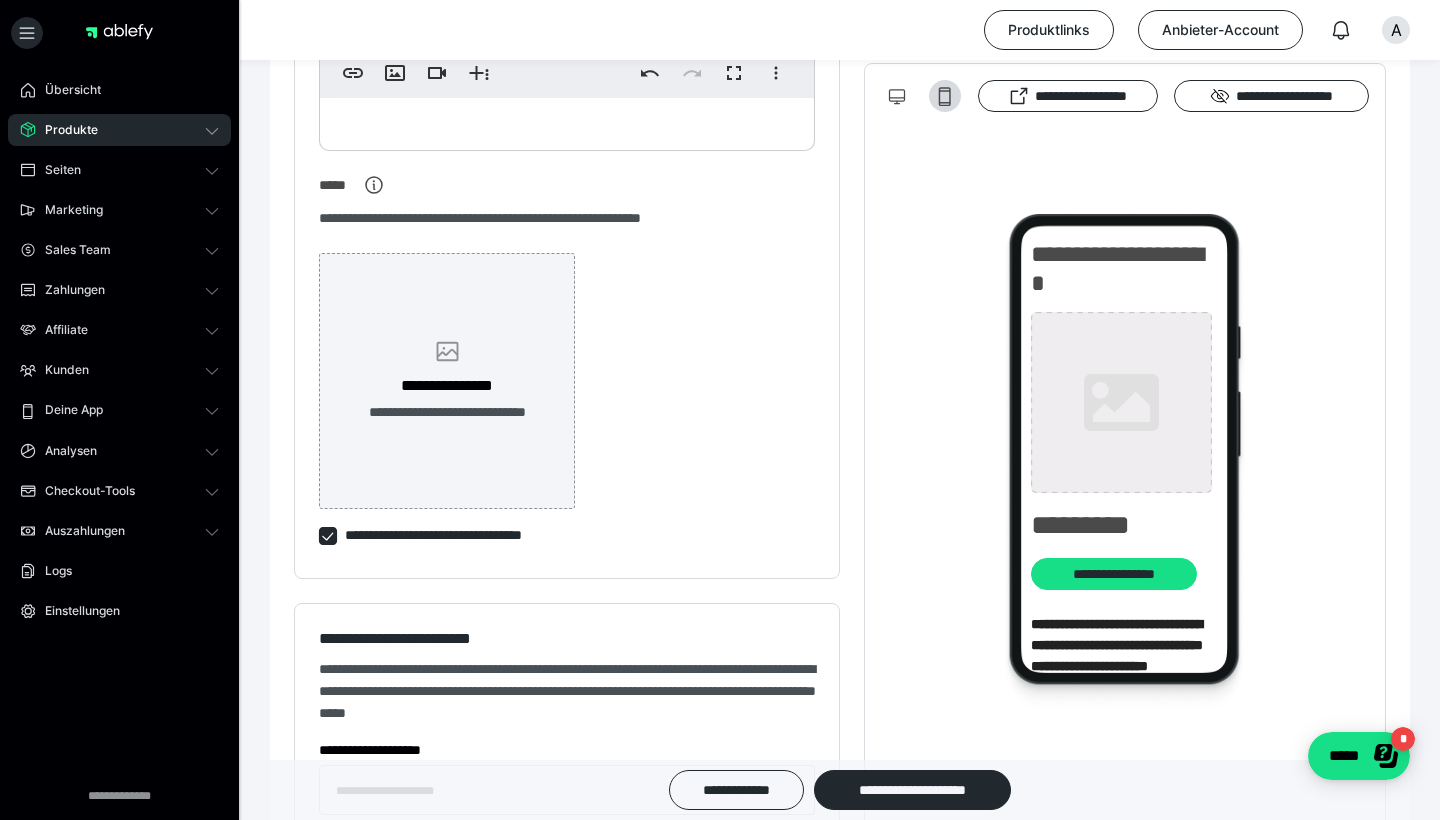 click on "**********" at bounding box center (447, 381) 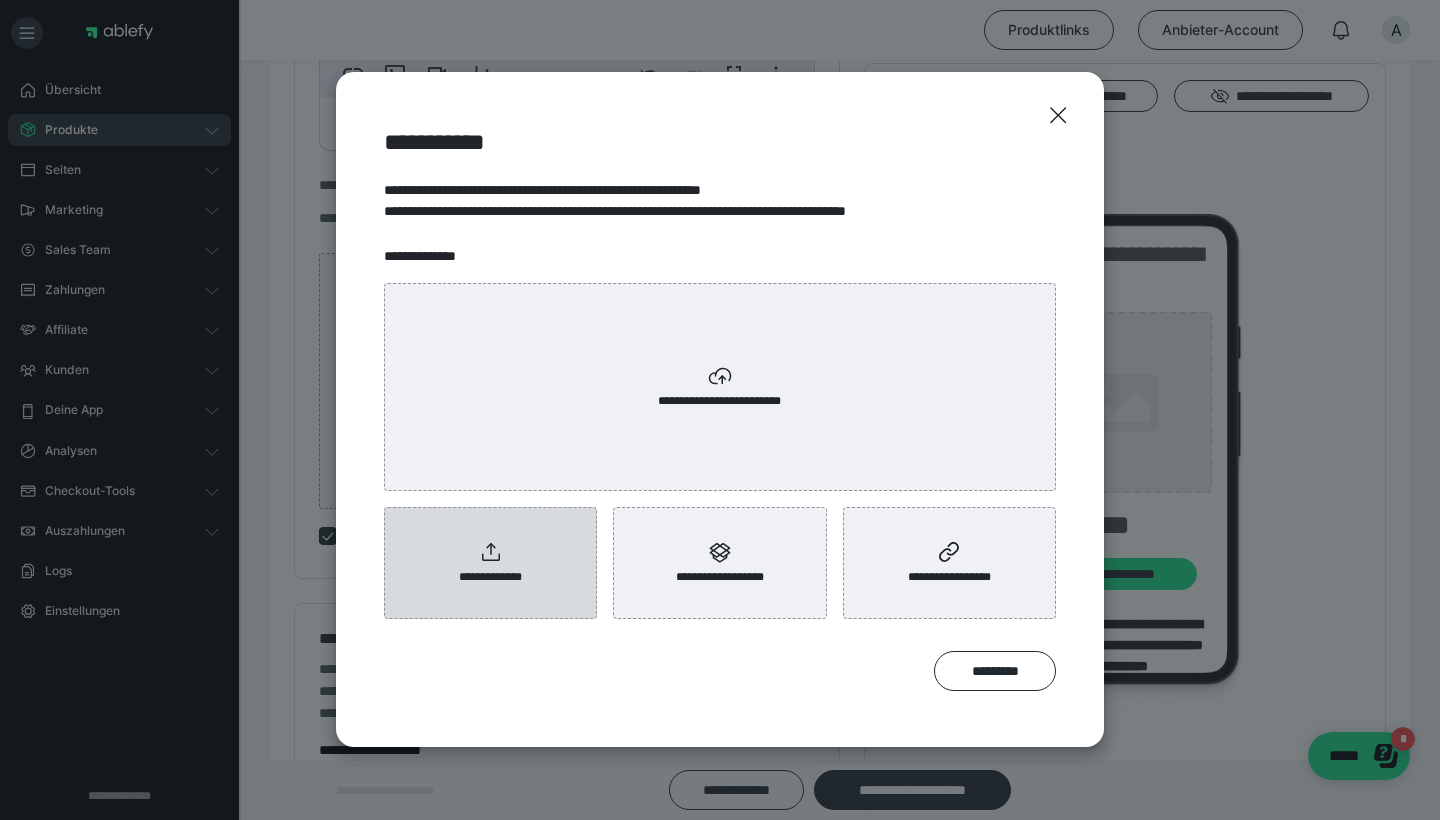 click 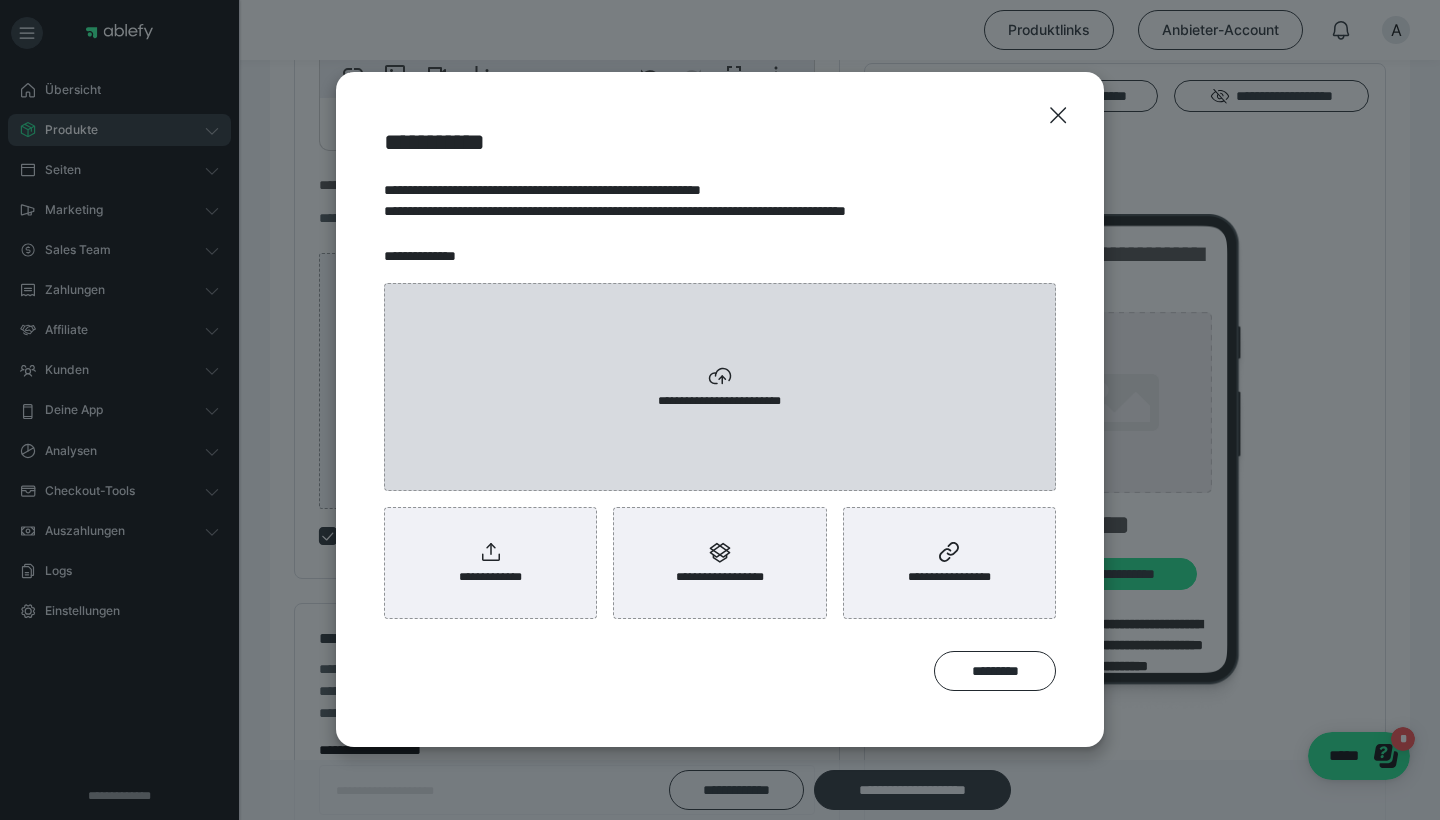 click on "**********" at bounding box center (720, 387) 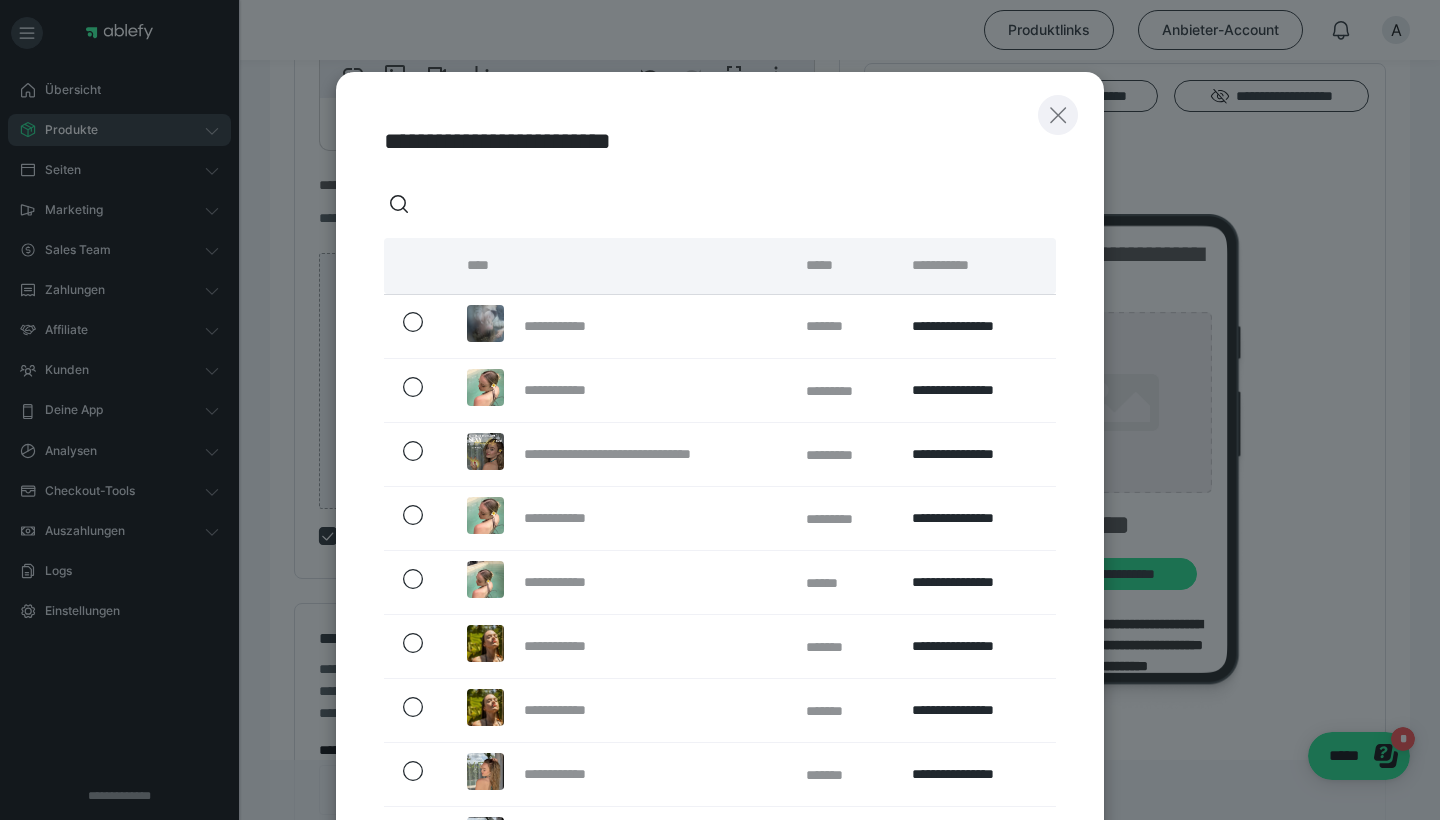 click 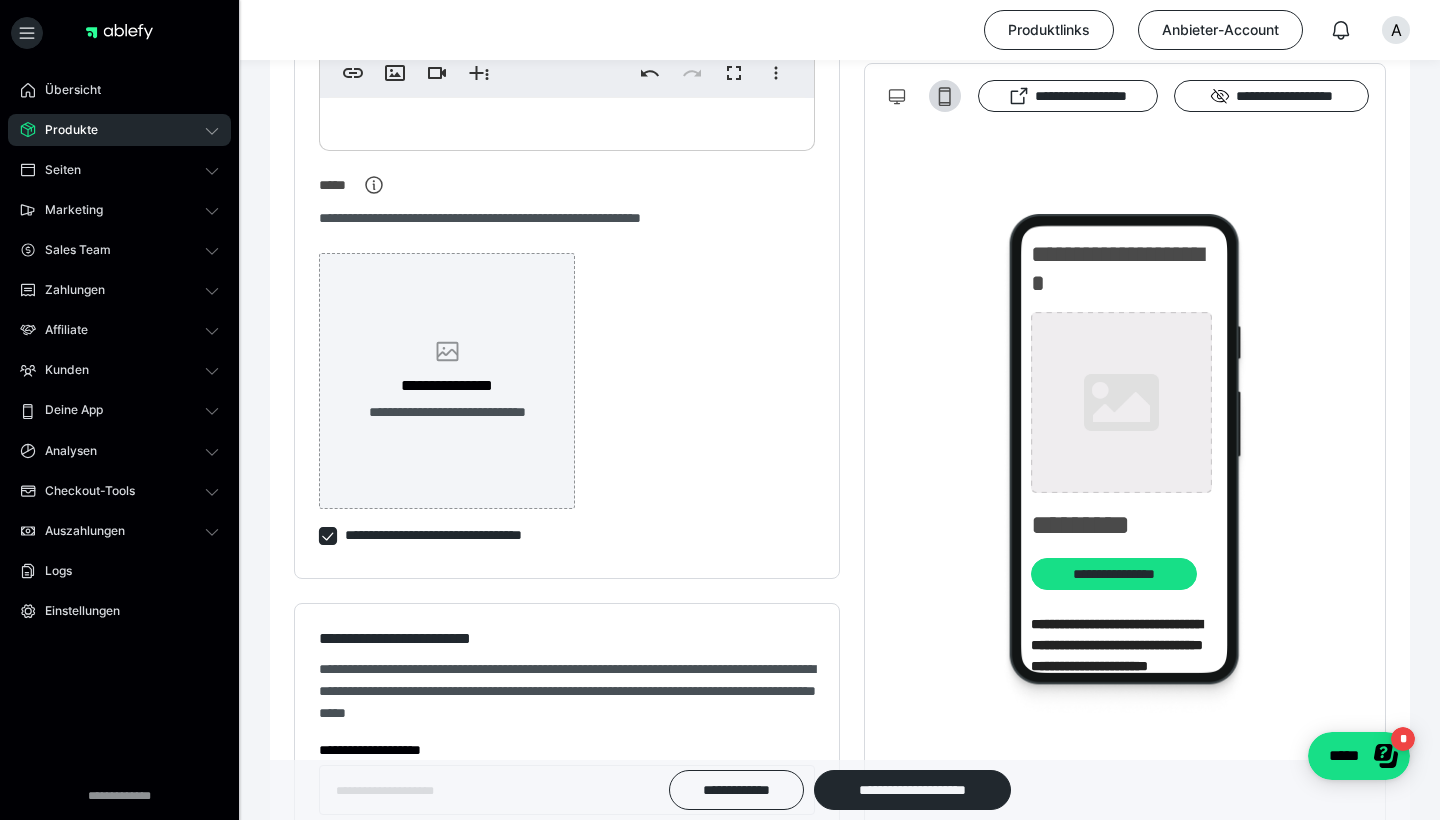 click on "**********" at bounding box center [447, 381] 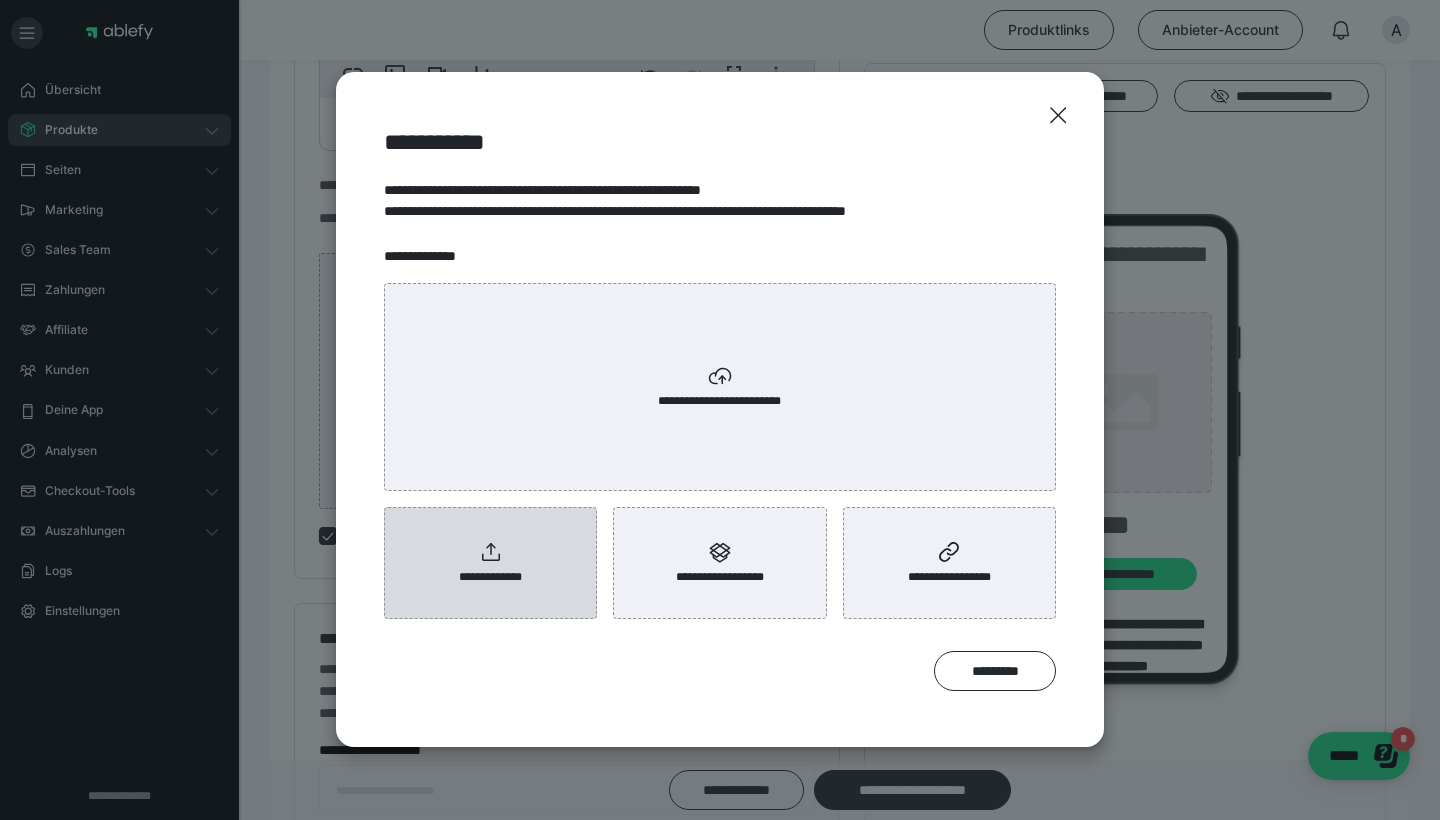 click on "**********" at bounding box center [490, 563] 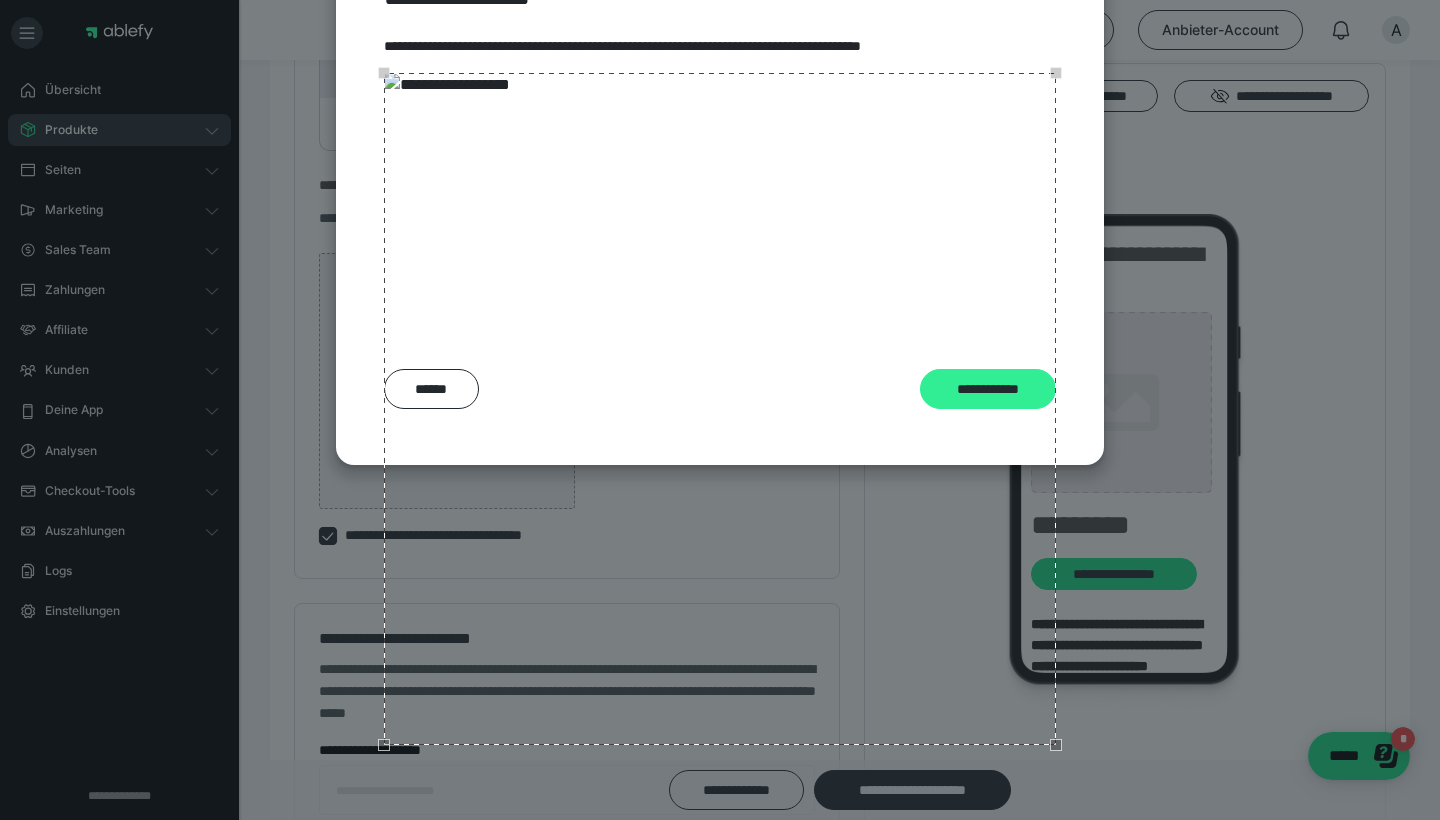 scroll, scrollTop: 203, scrollLeft: 0, axis: vertical 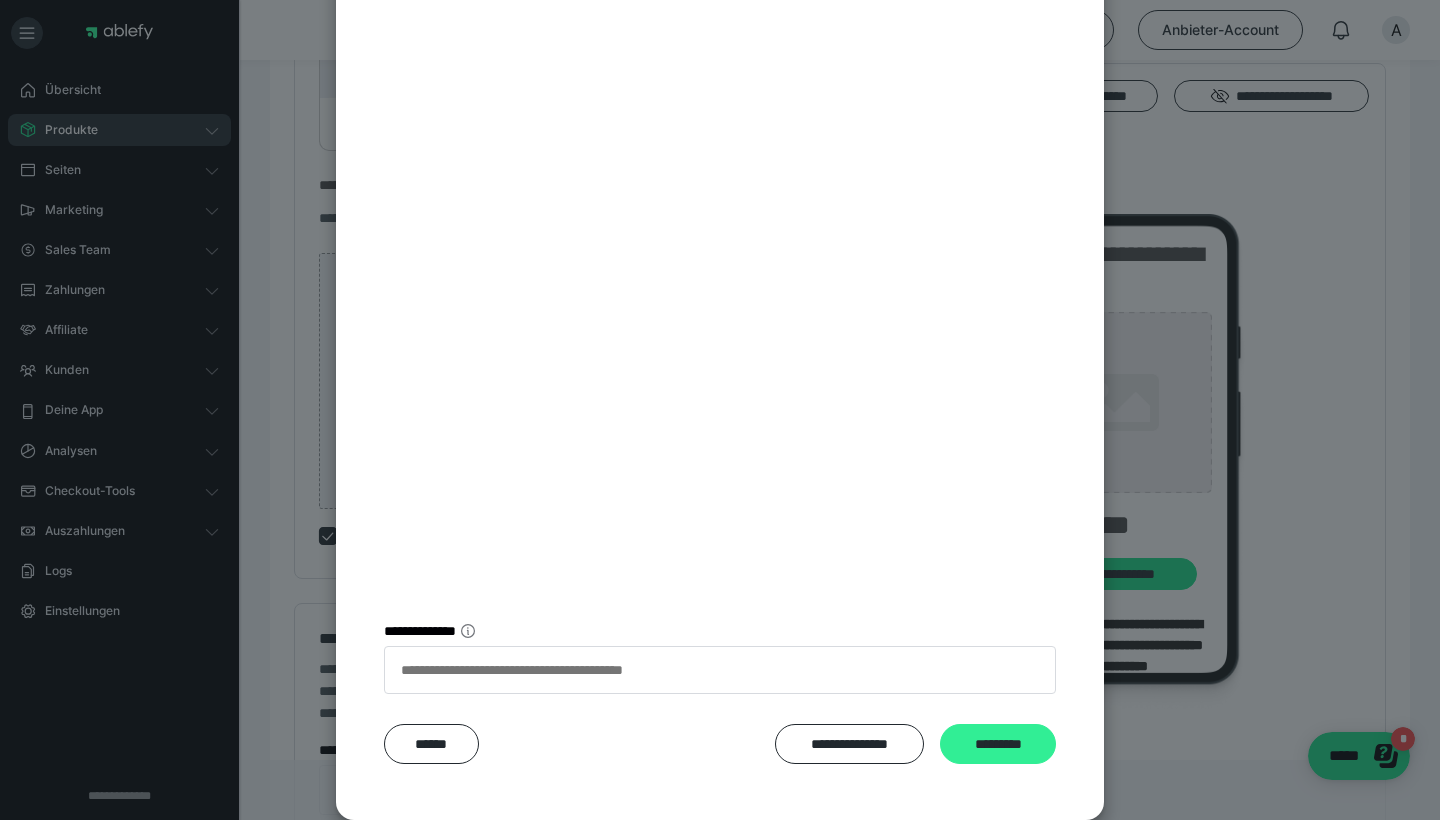 click on "*********" at bounding box center (998, 744) 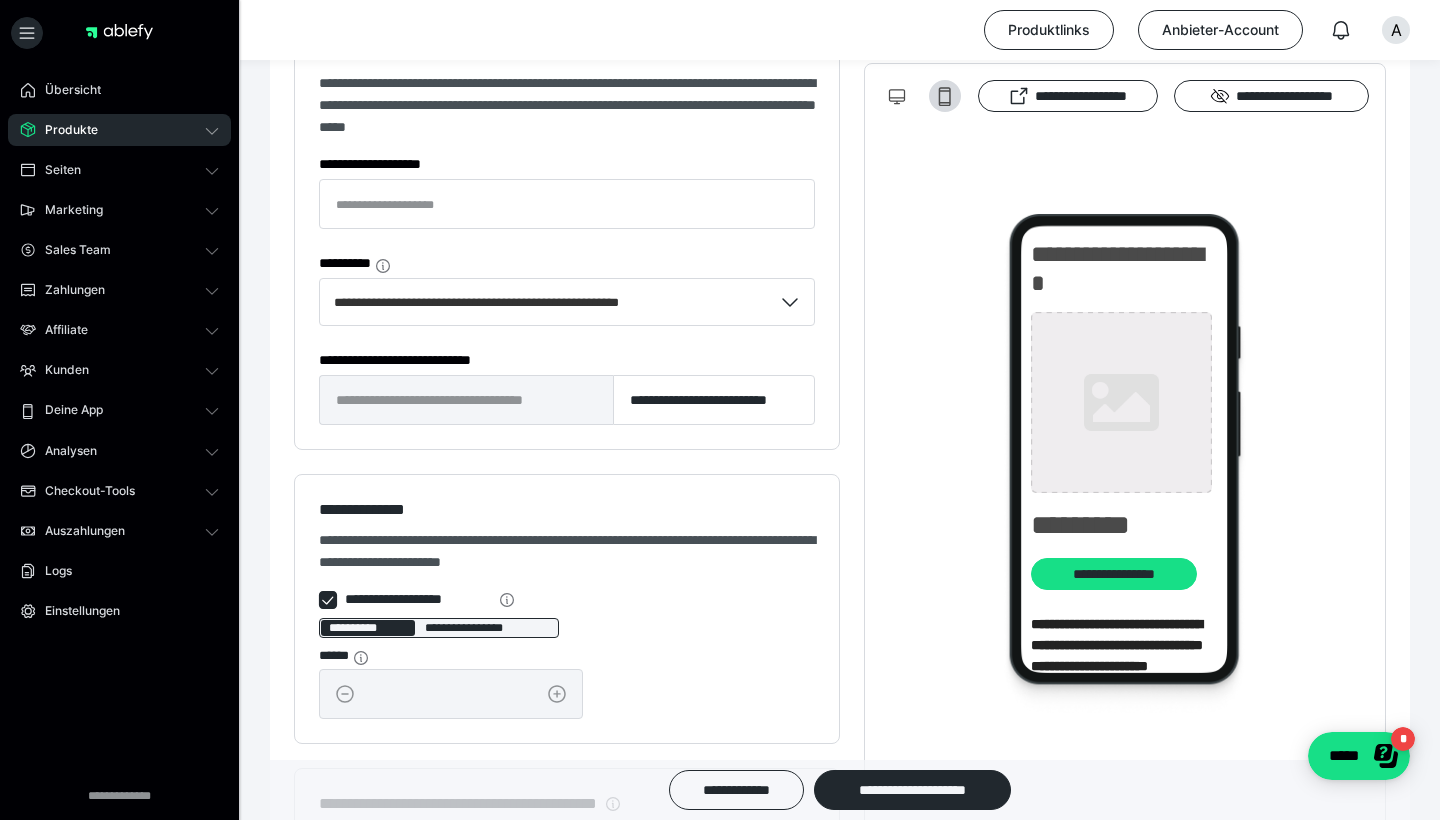 scroll, scrollTop: 1539, scrollLeft: 0, axis: vertical 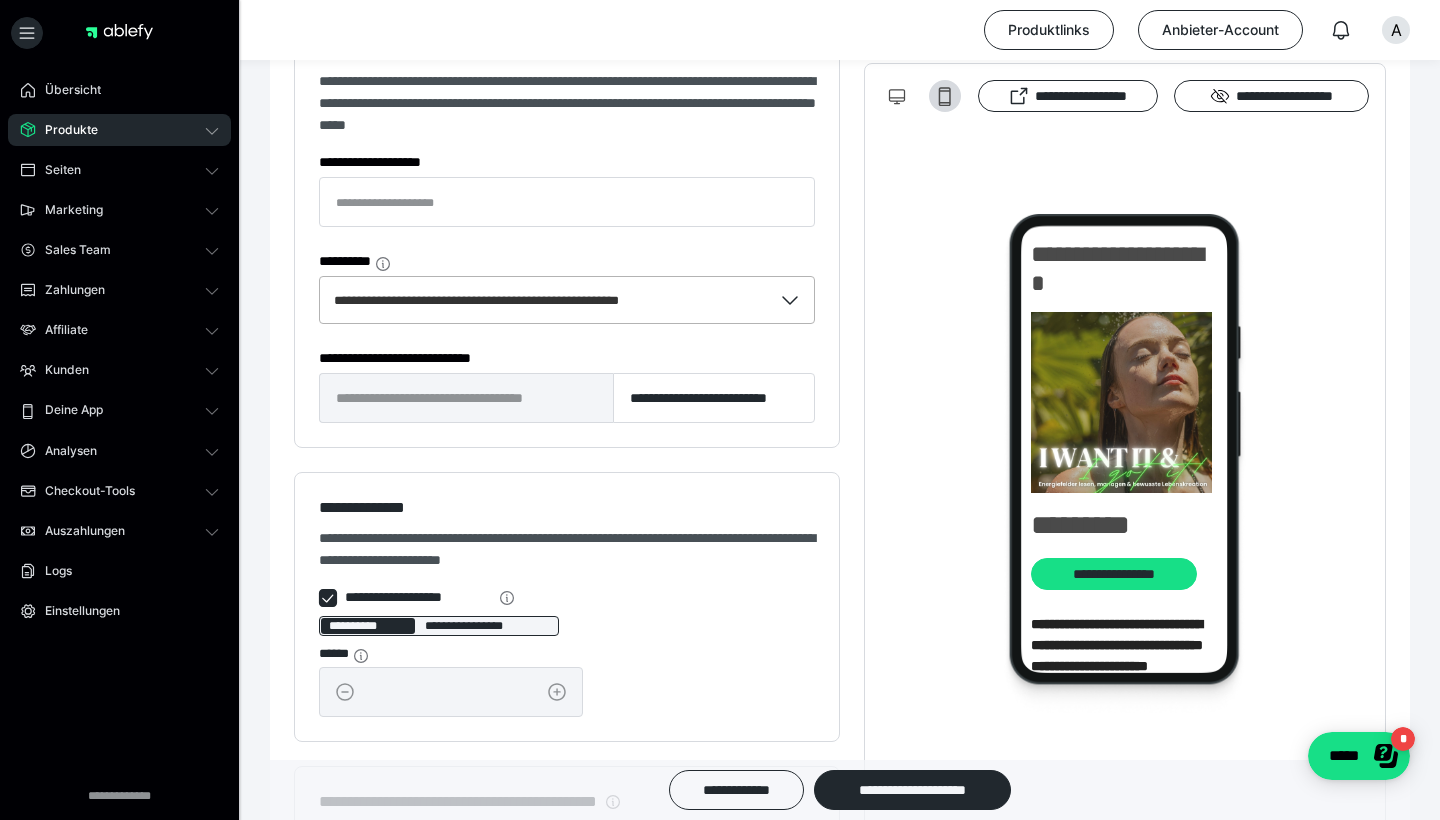click at bounding box center [793, 300] 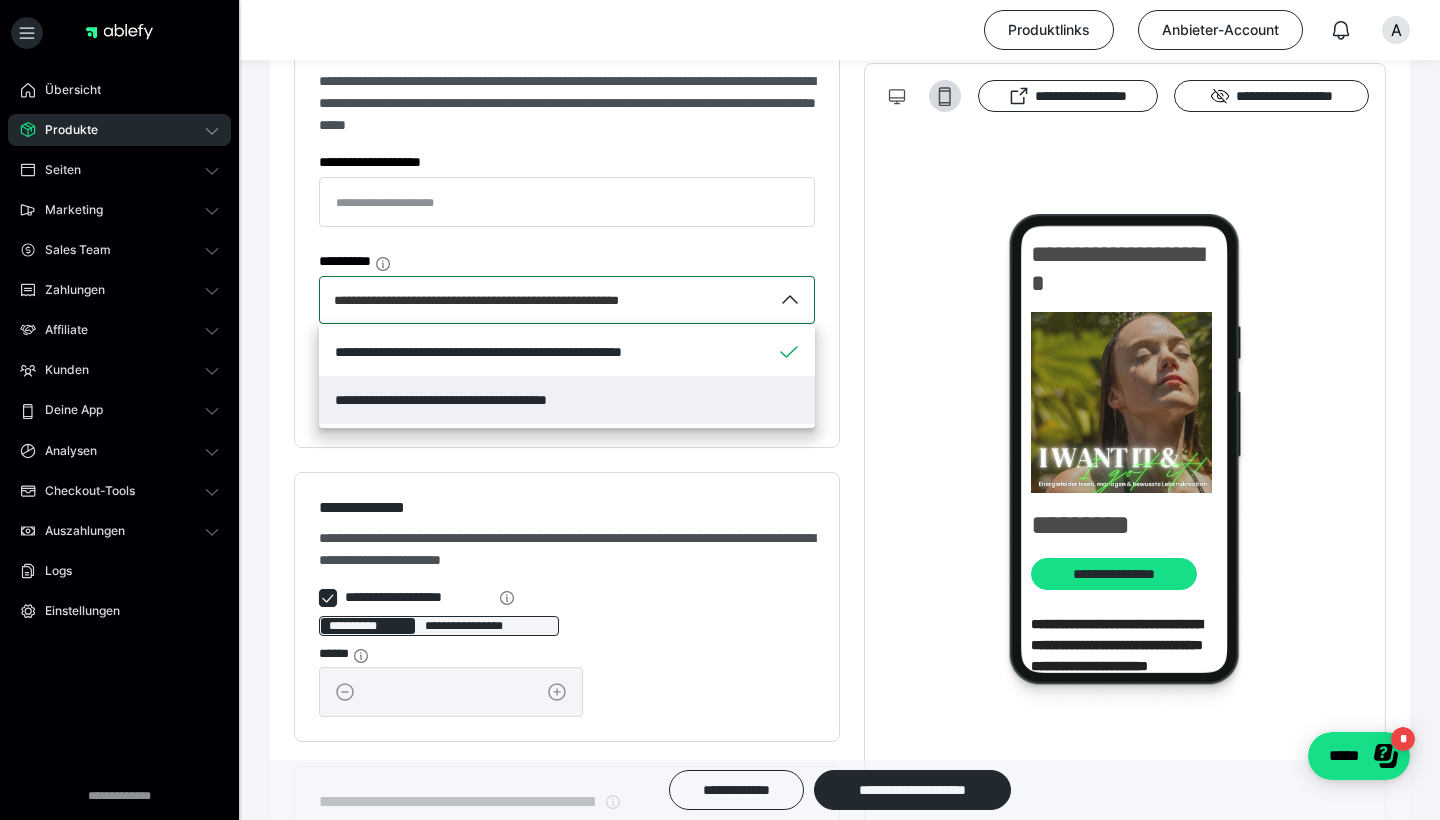 click on "**********" at bounding box center (567, 400) 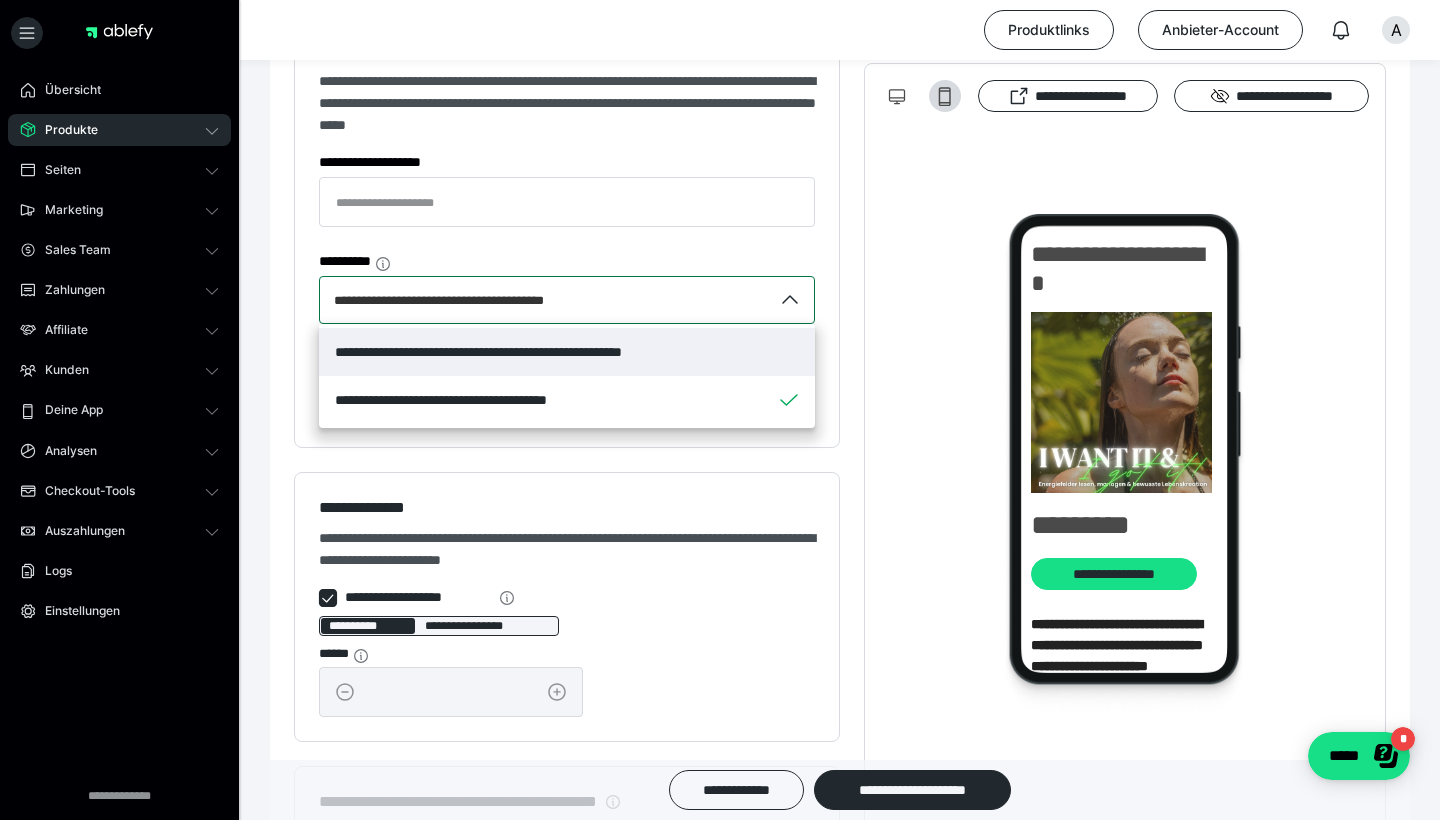 click on "**********" at bounding box center [567, 352] 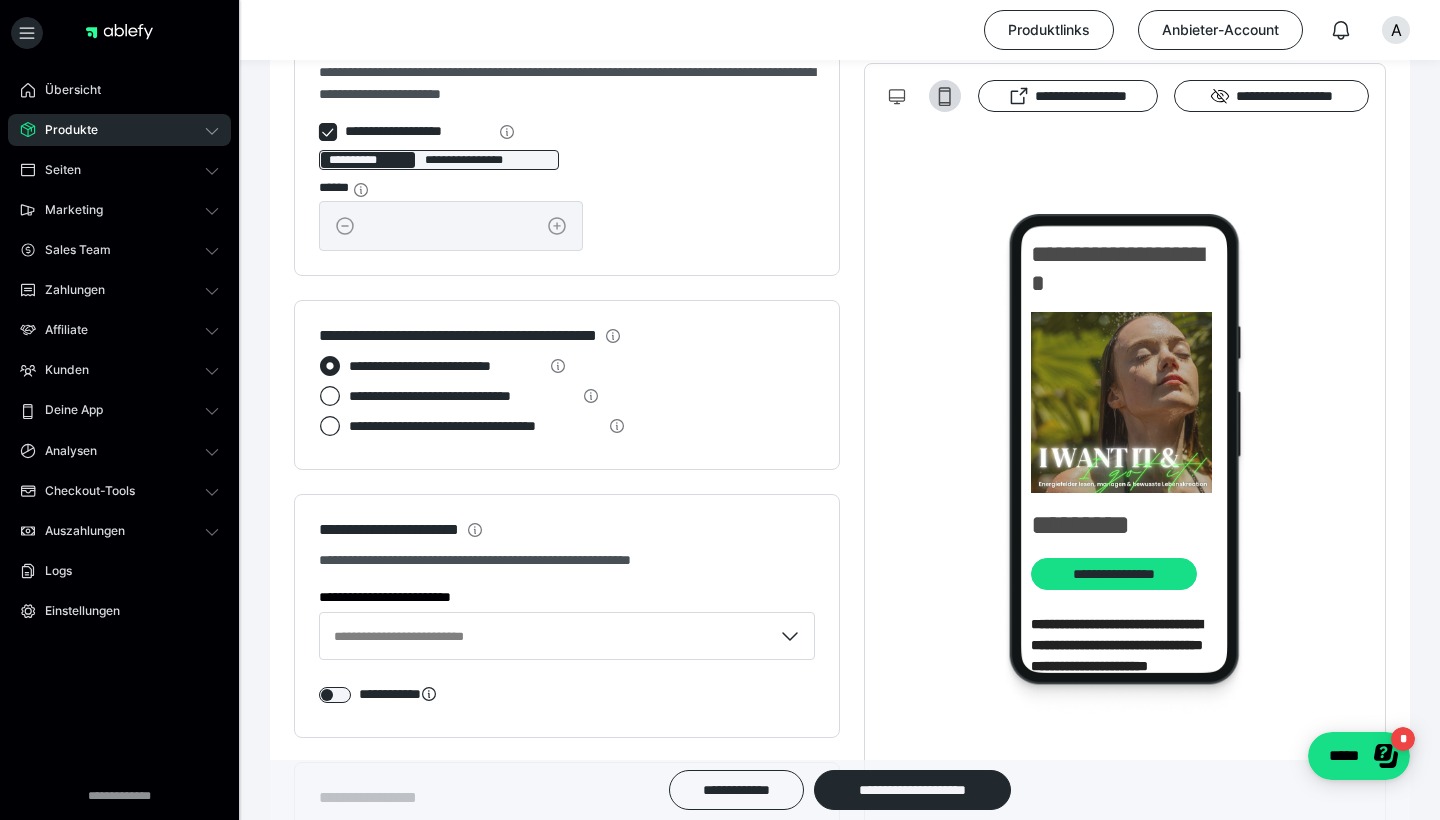 scroll, scrollTop: 2016, scrollLeft: 0, axis: vertical 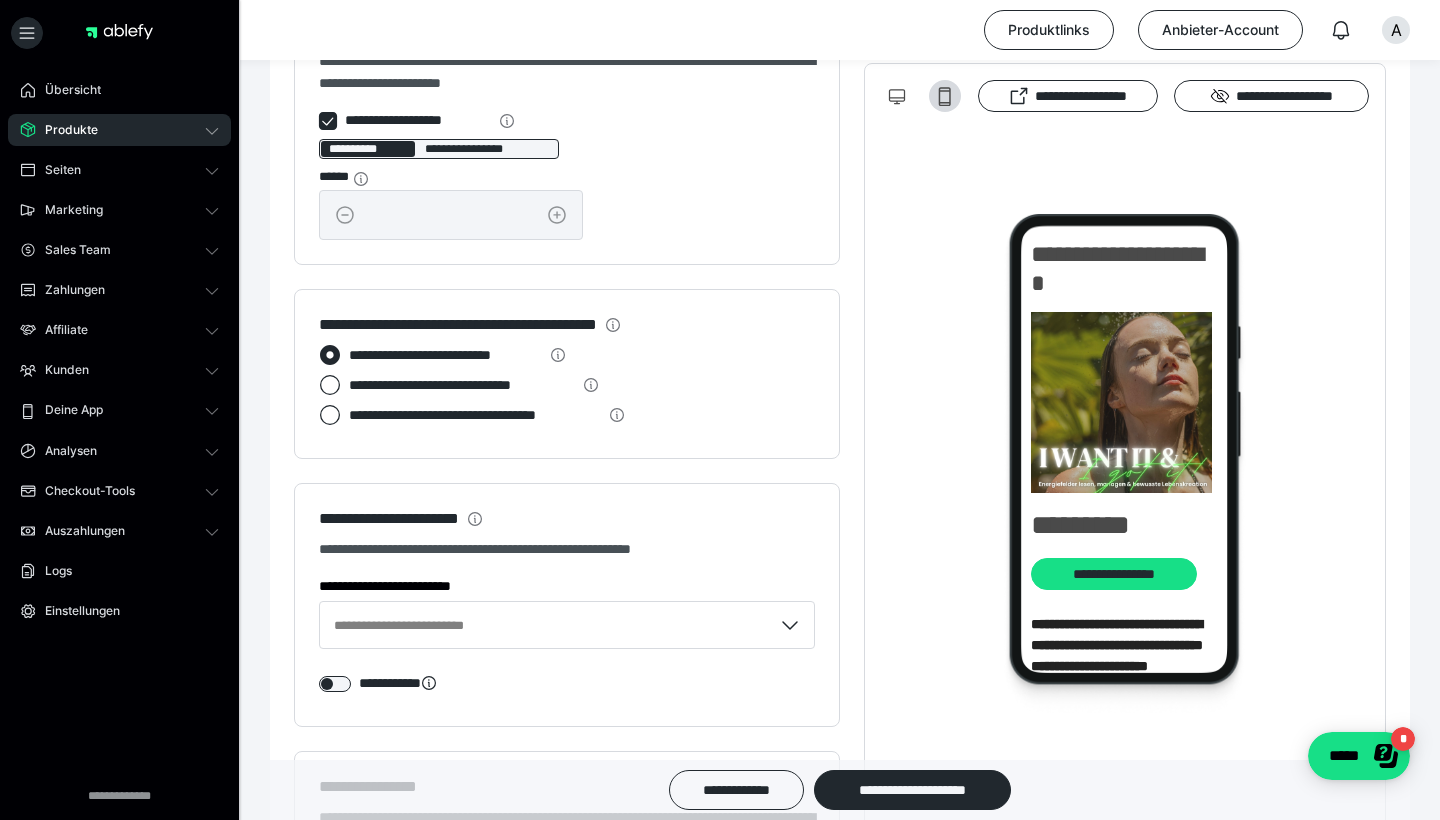 click 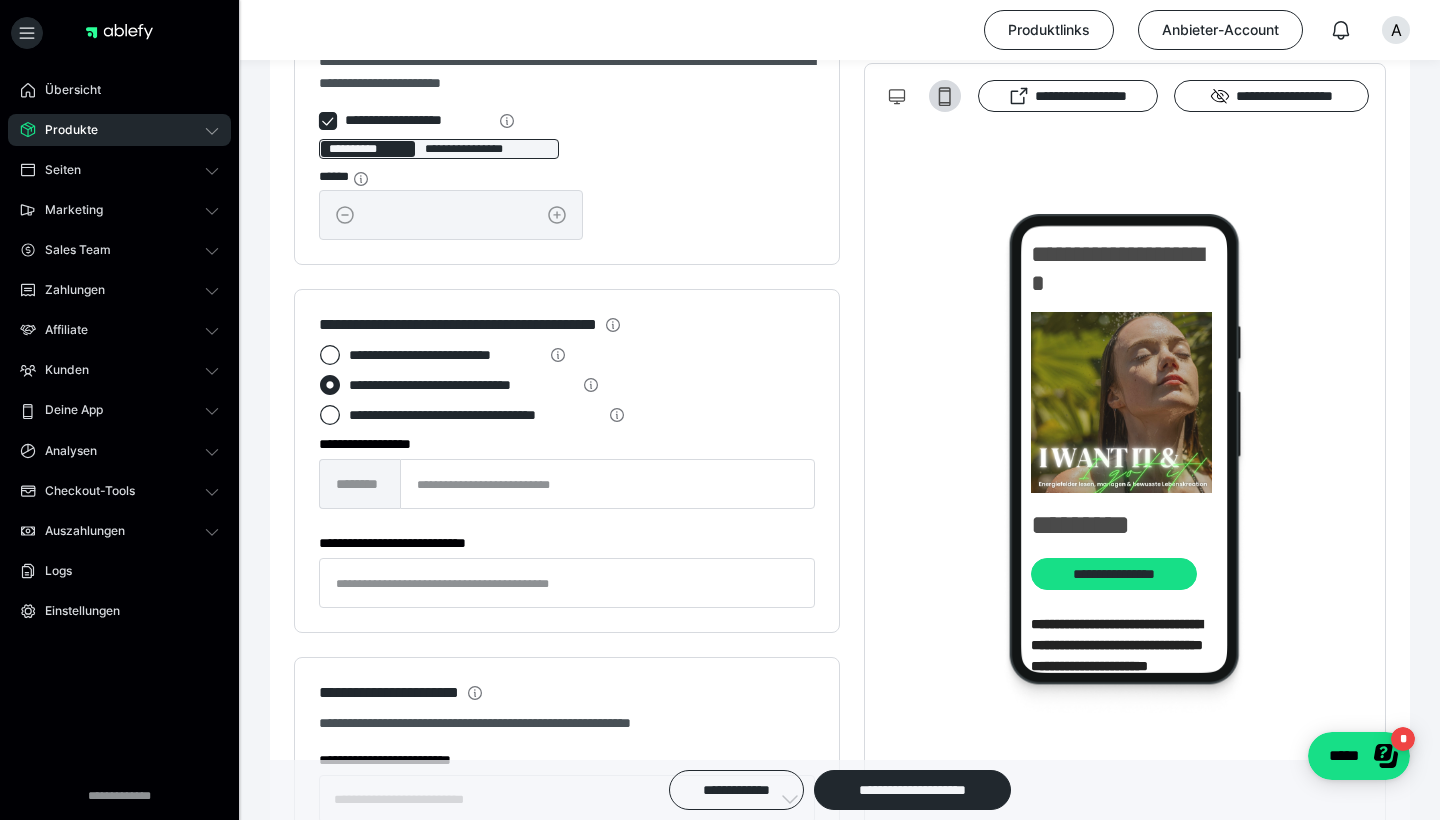 click 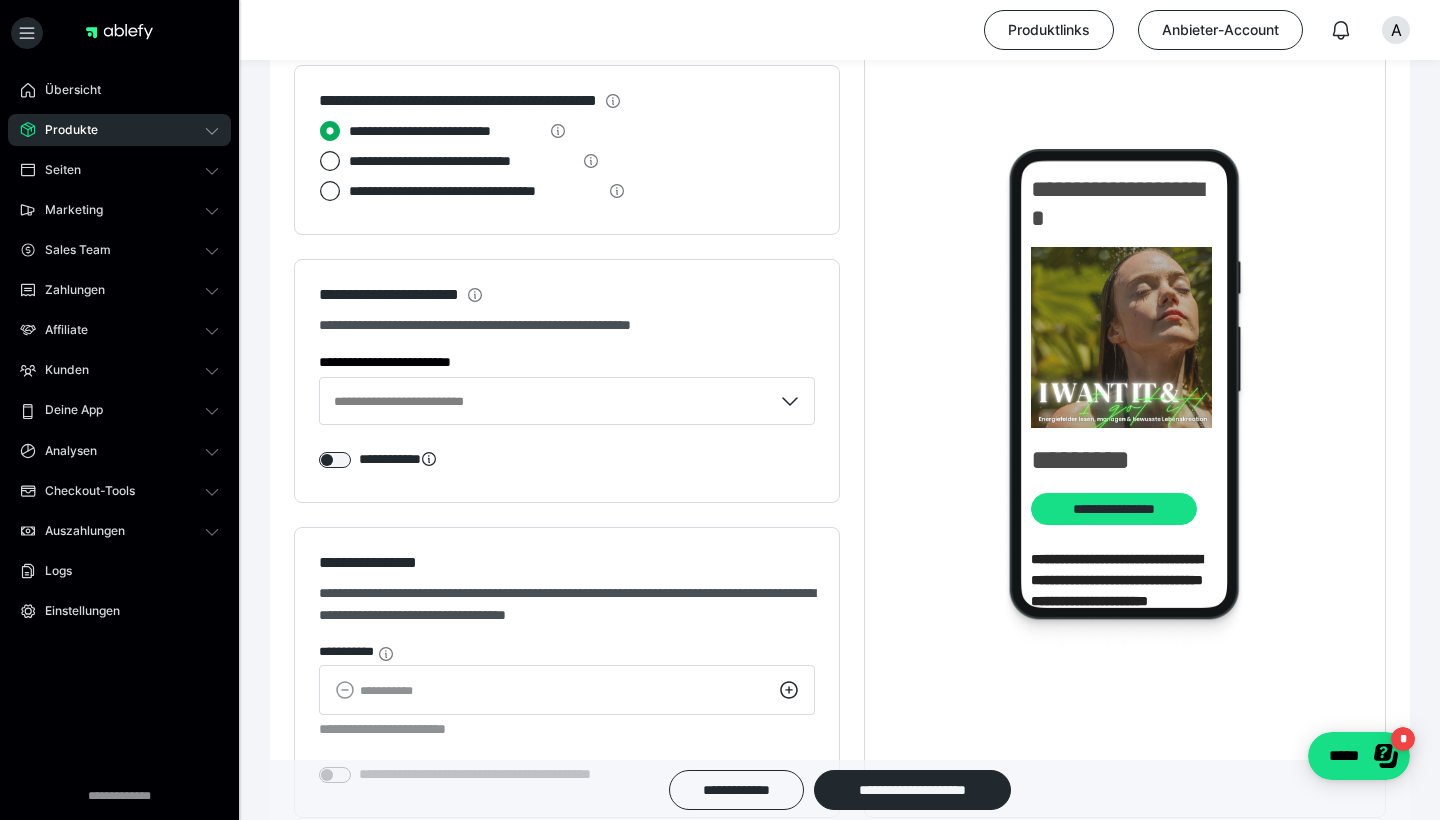 scroll, scrollTop: 2245, scrollLeft: 0, axis: vertical 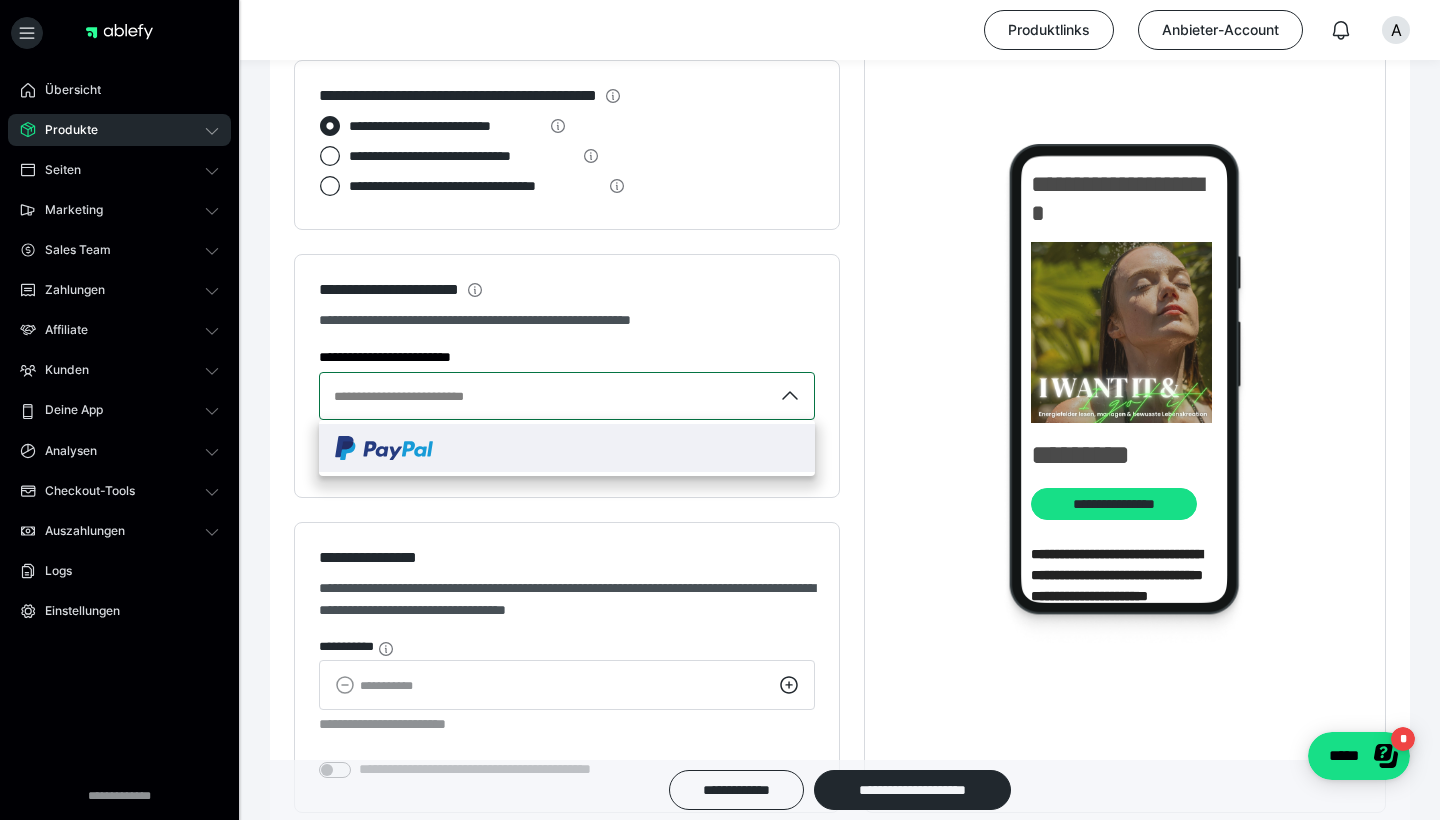 click at bounding box center [567, 448] 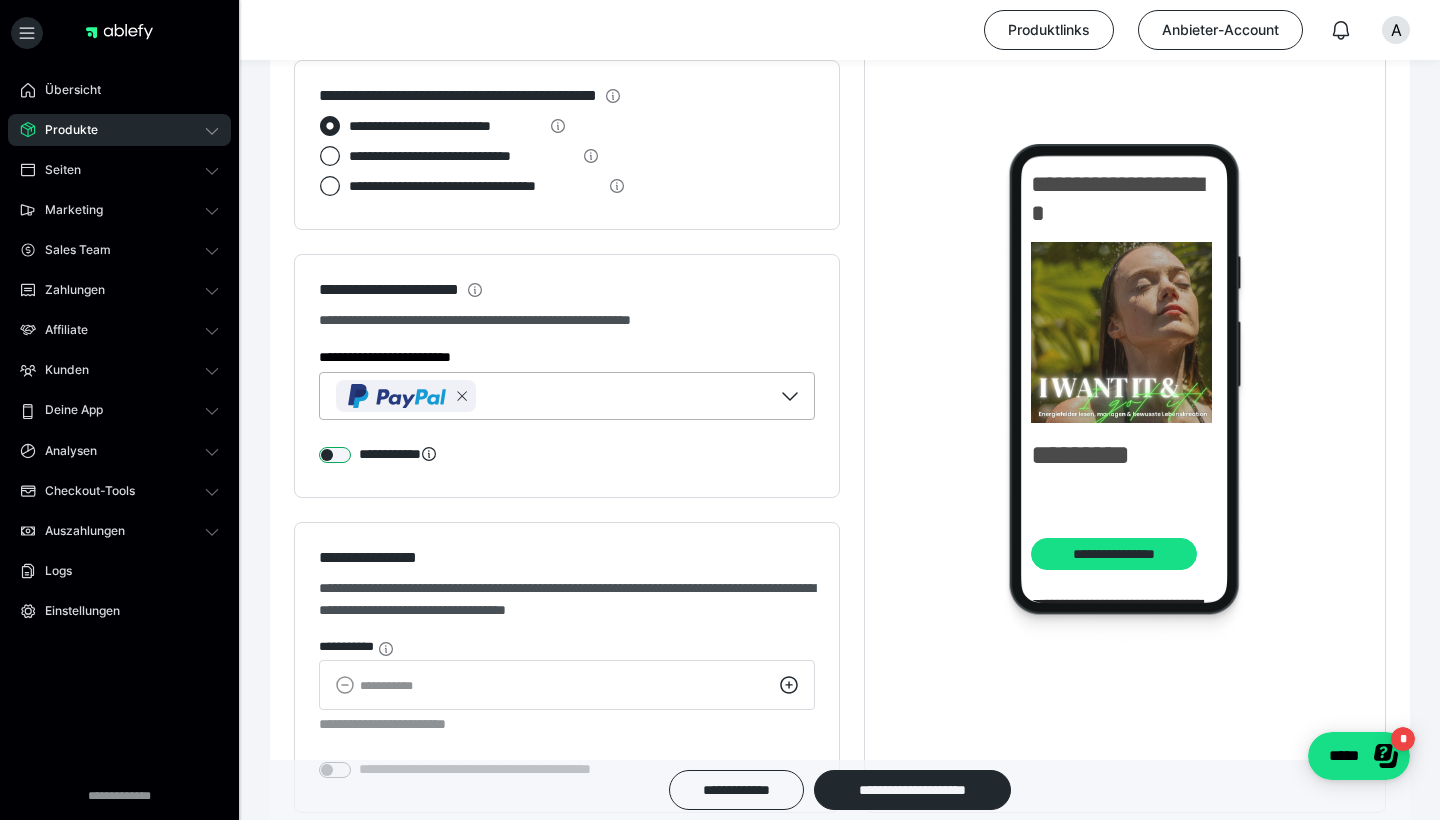 click at bounding box center [335, 455] 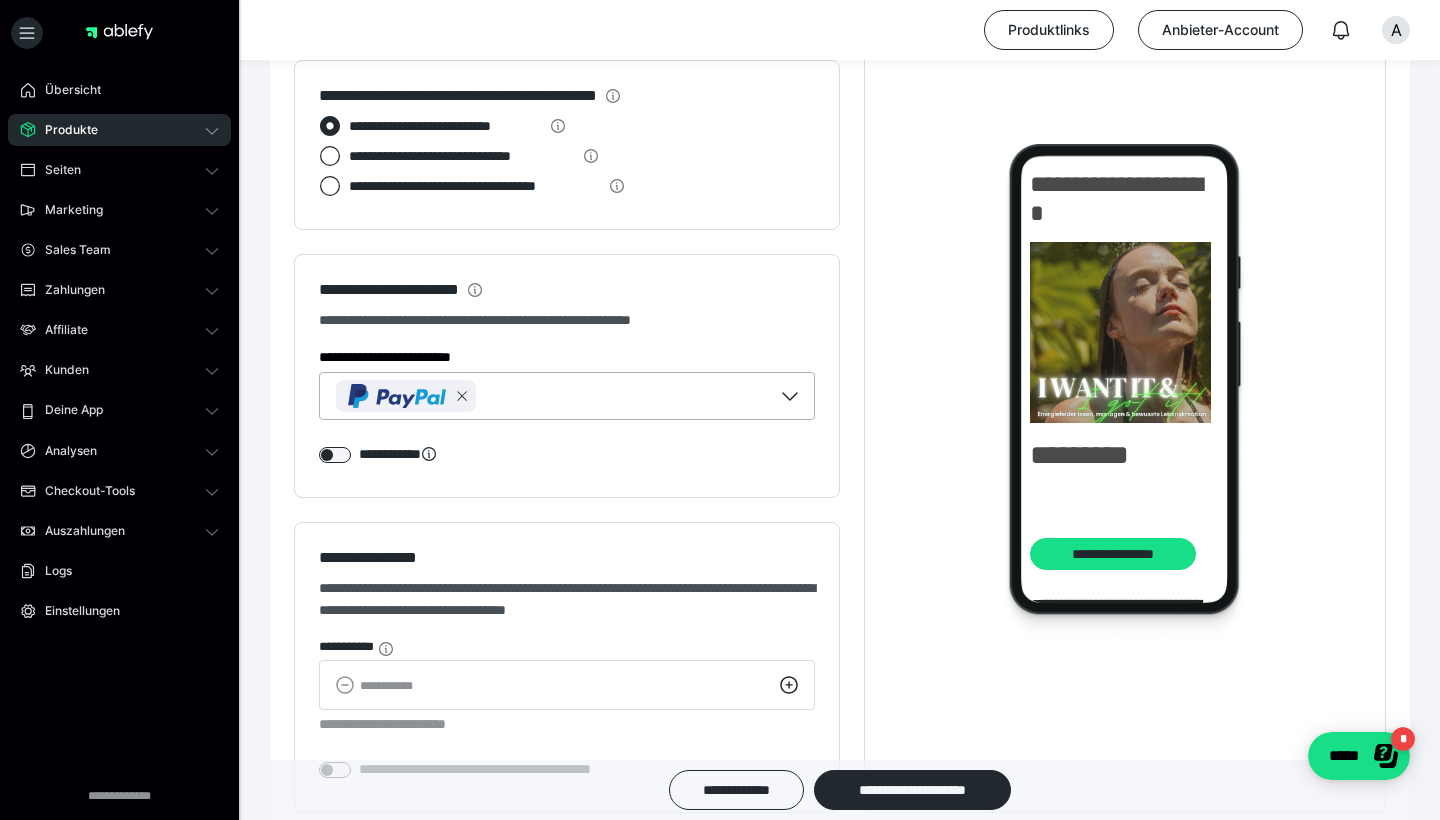 scroll, scrollTop: 0, scrollLeft: 1, axis: horizontal 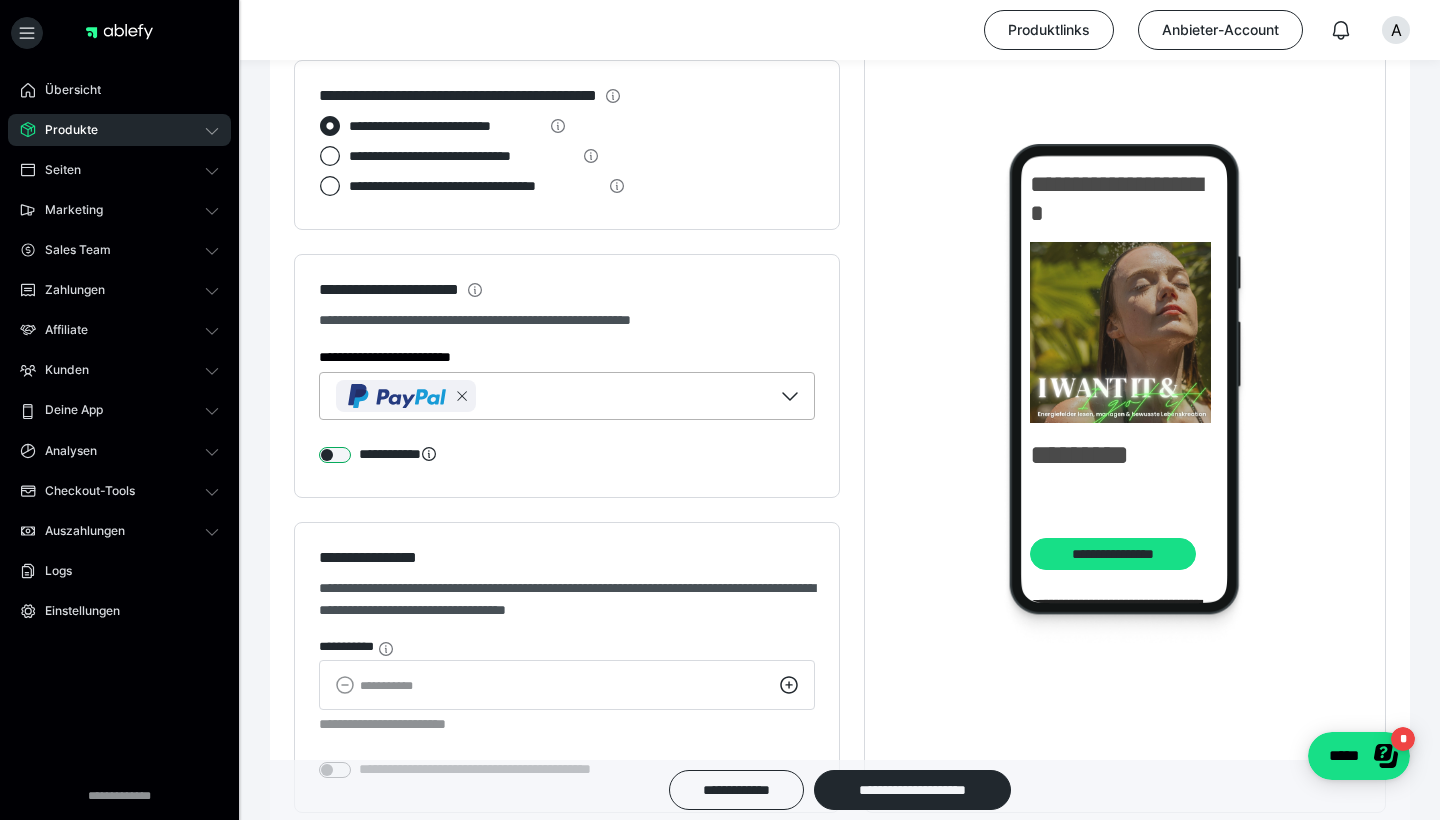click at bounding box center [335, 455] 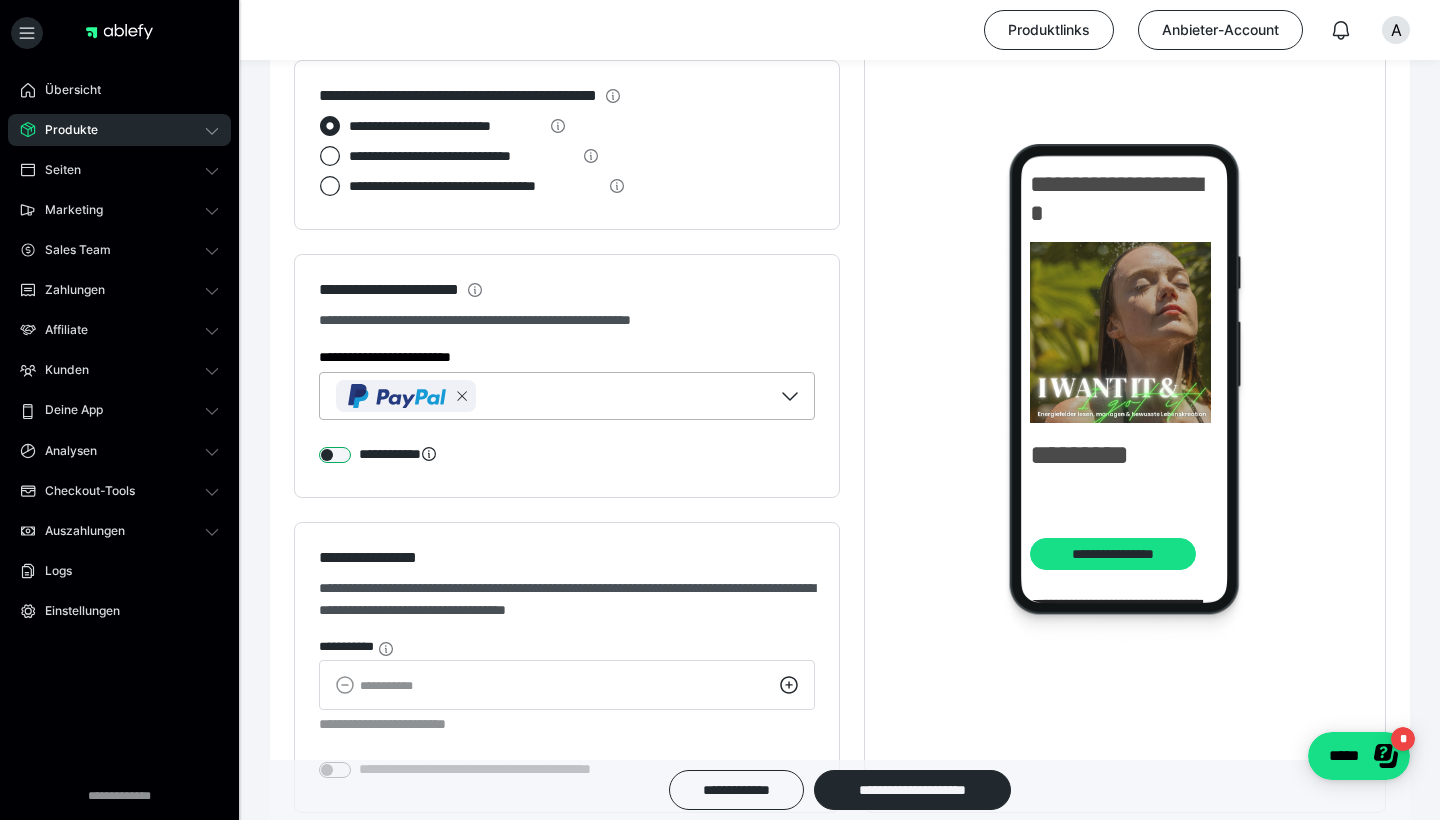 click at bounding box center (335, 455) 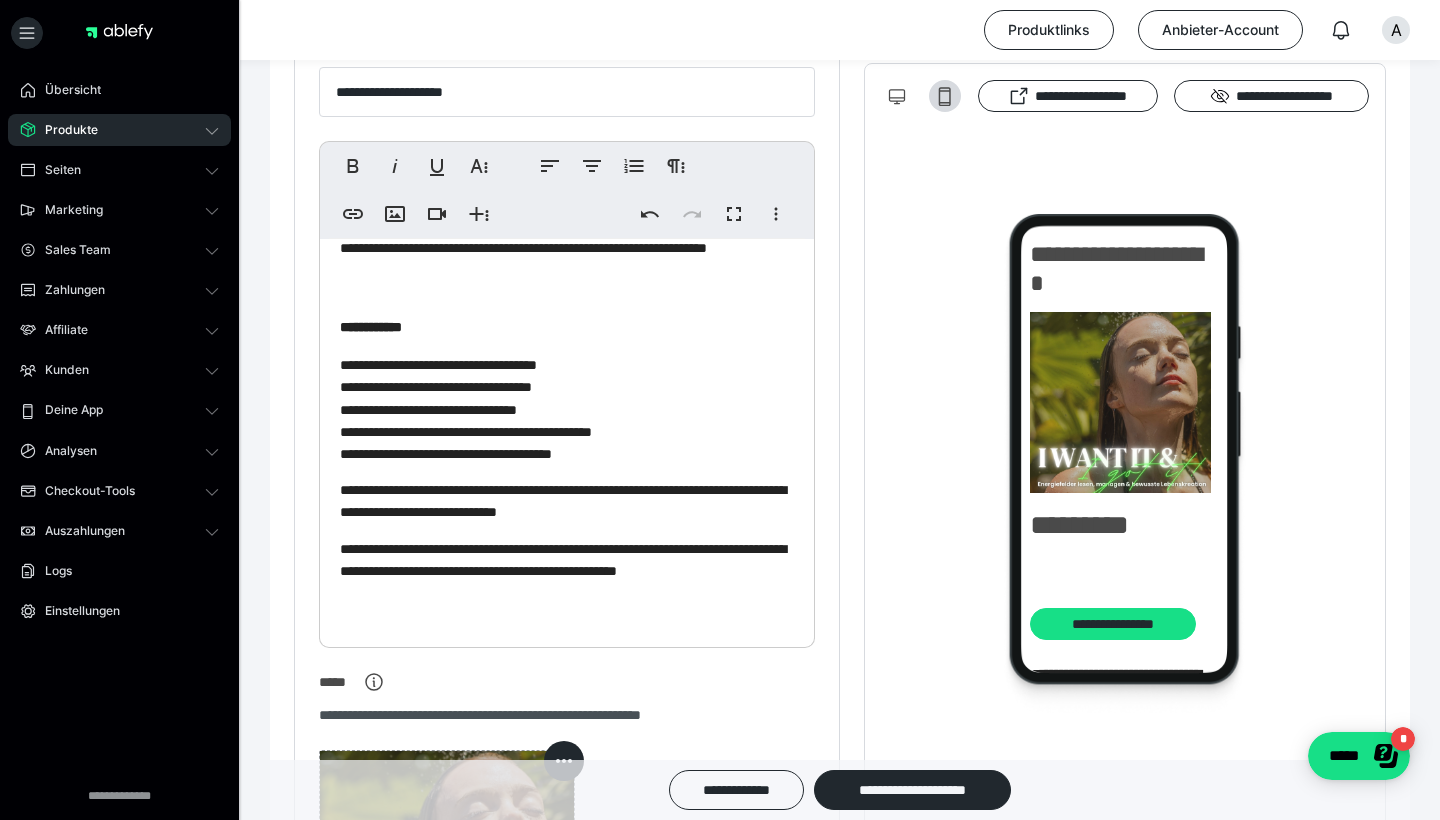 scroll, scrollTop: 453, scrollLeft: 0, axis: vertical 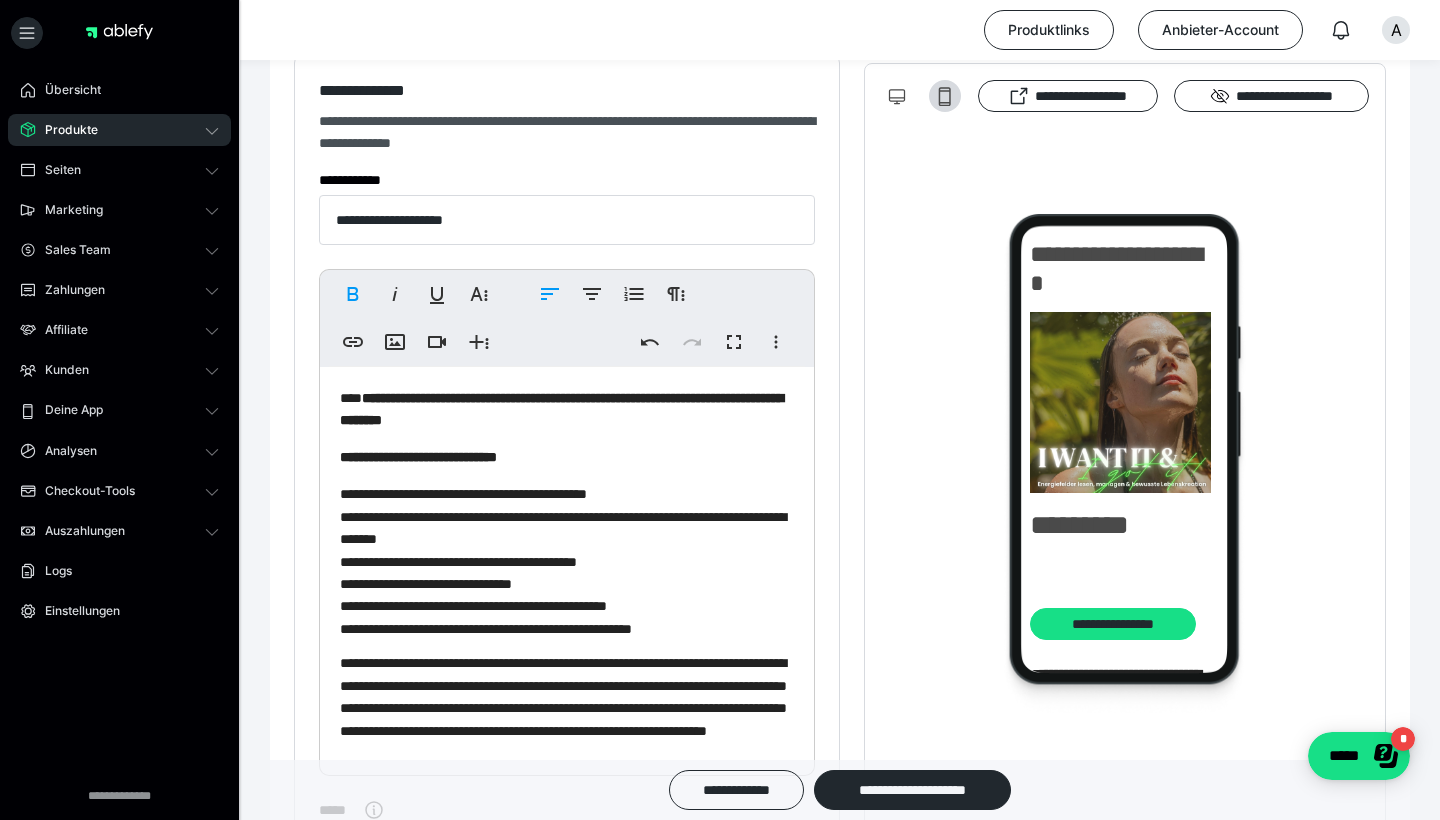 click on "**********" at bounding box center [561, 409] 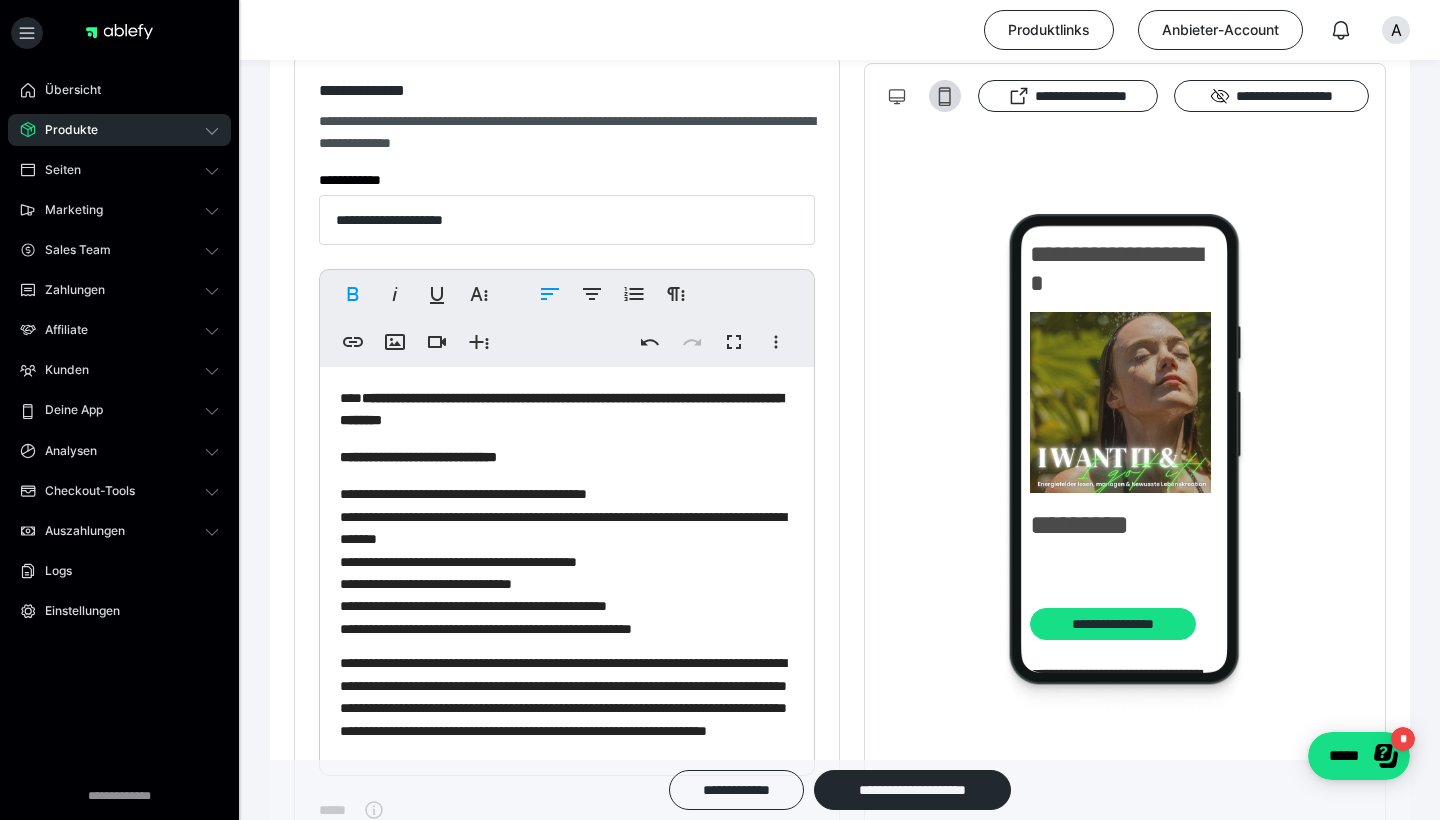 click on "**********" at bounding box center [561, 409] 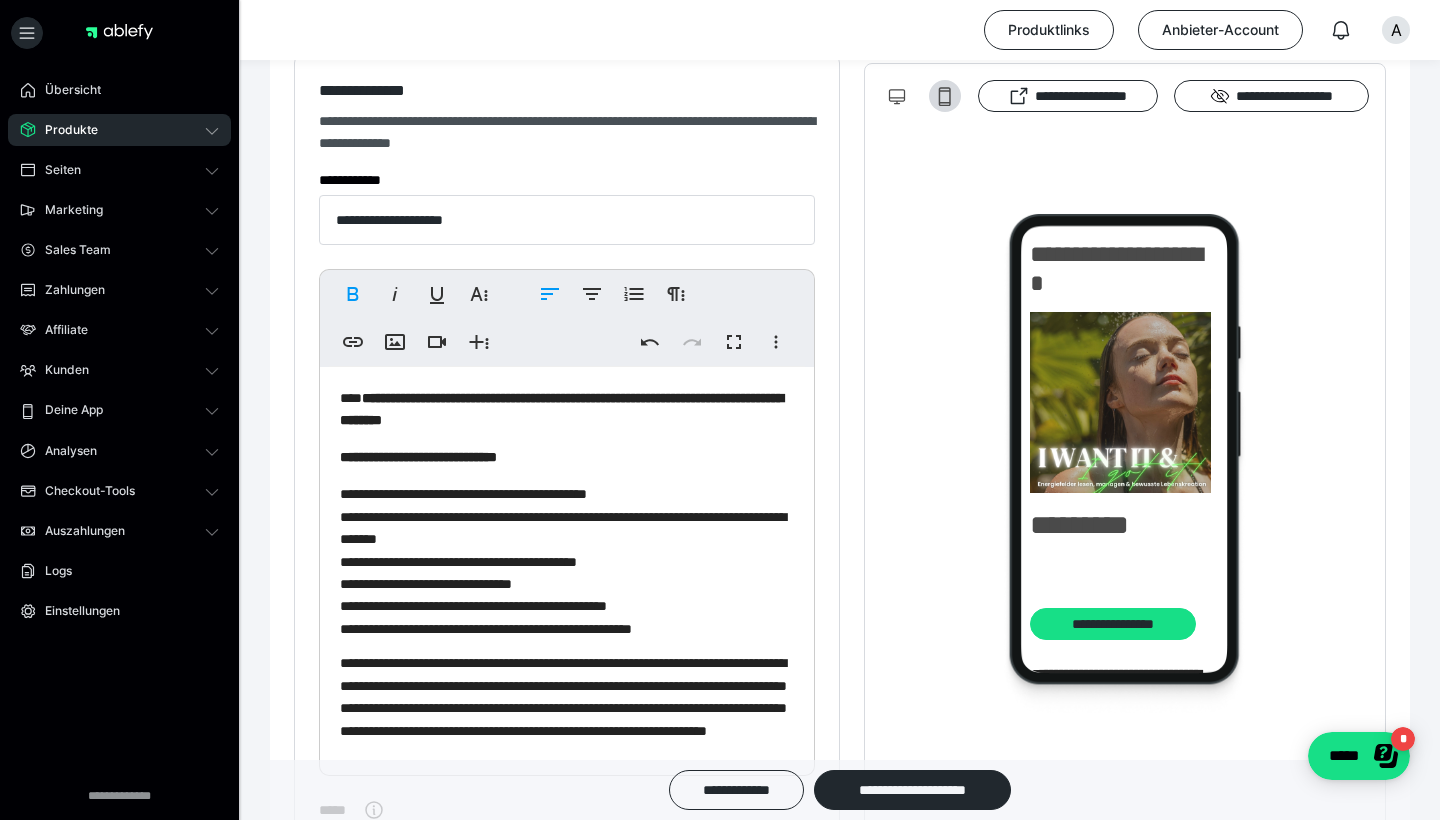 click on "**********" at bounding box center [561, 409] 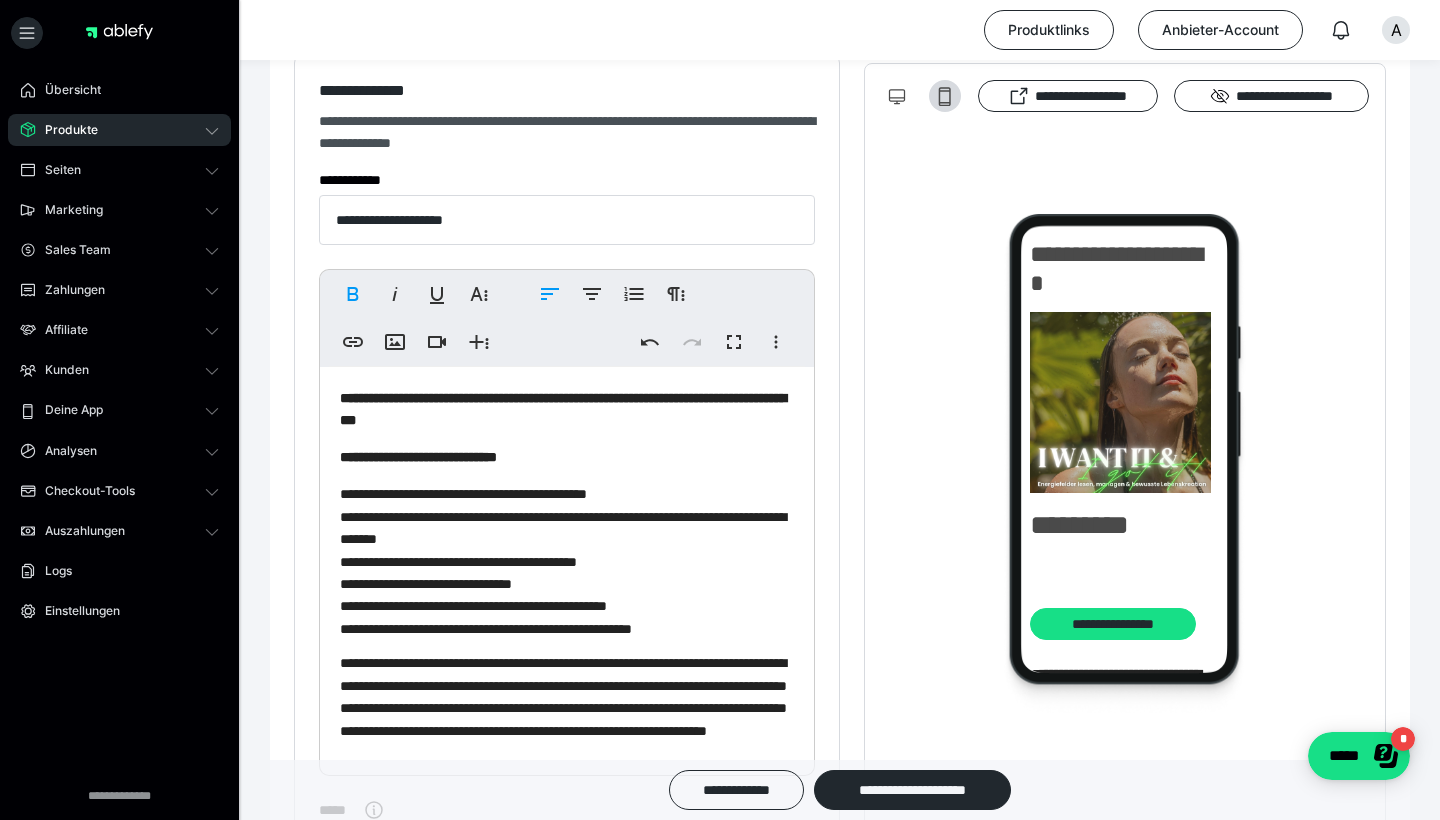 click on "**********" 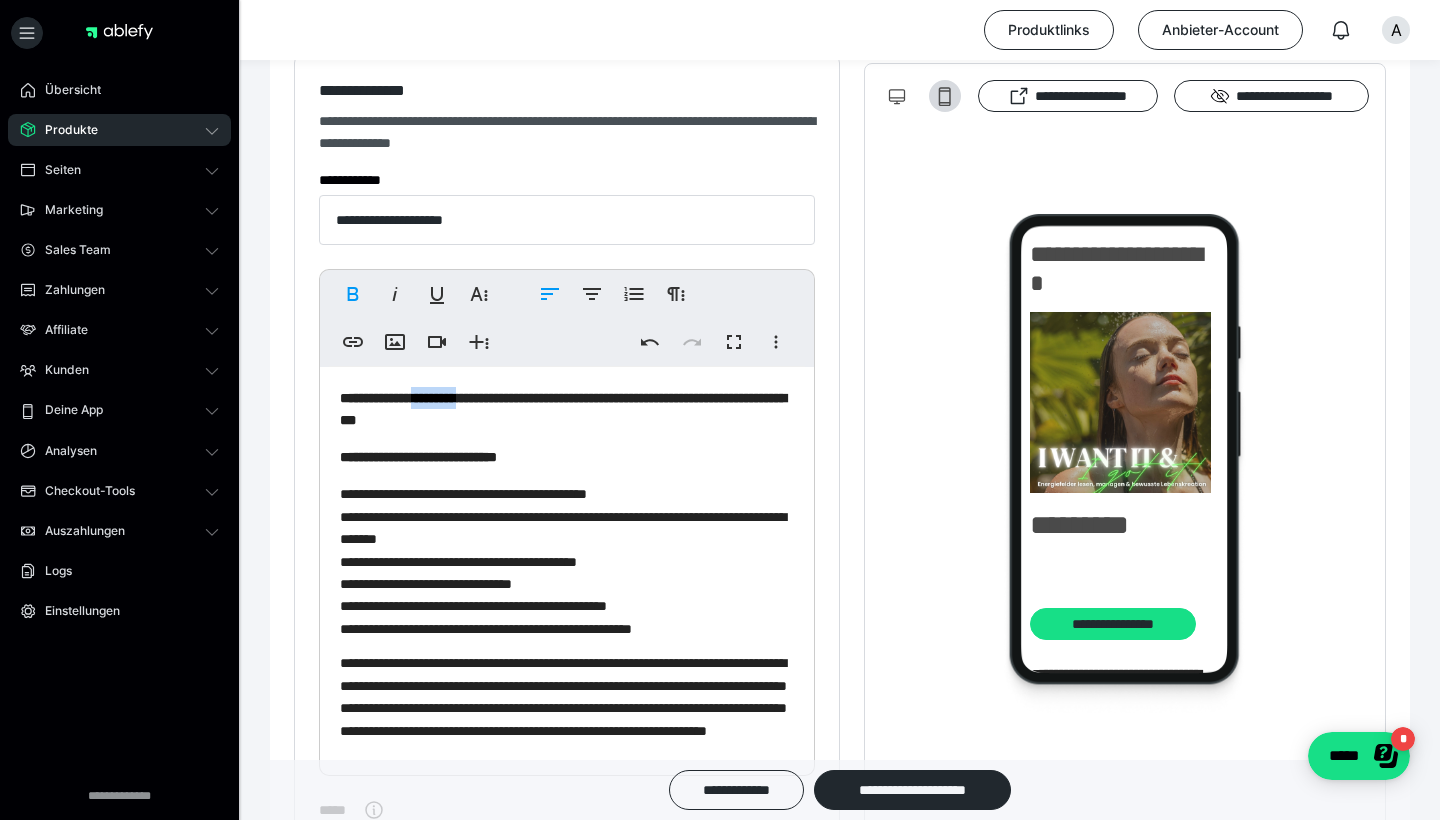 drag, startPoint x: 494, startPoint y: 399, endPoint x: 439, endPoint y: 400, distance: 55.00909 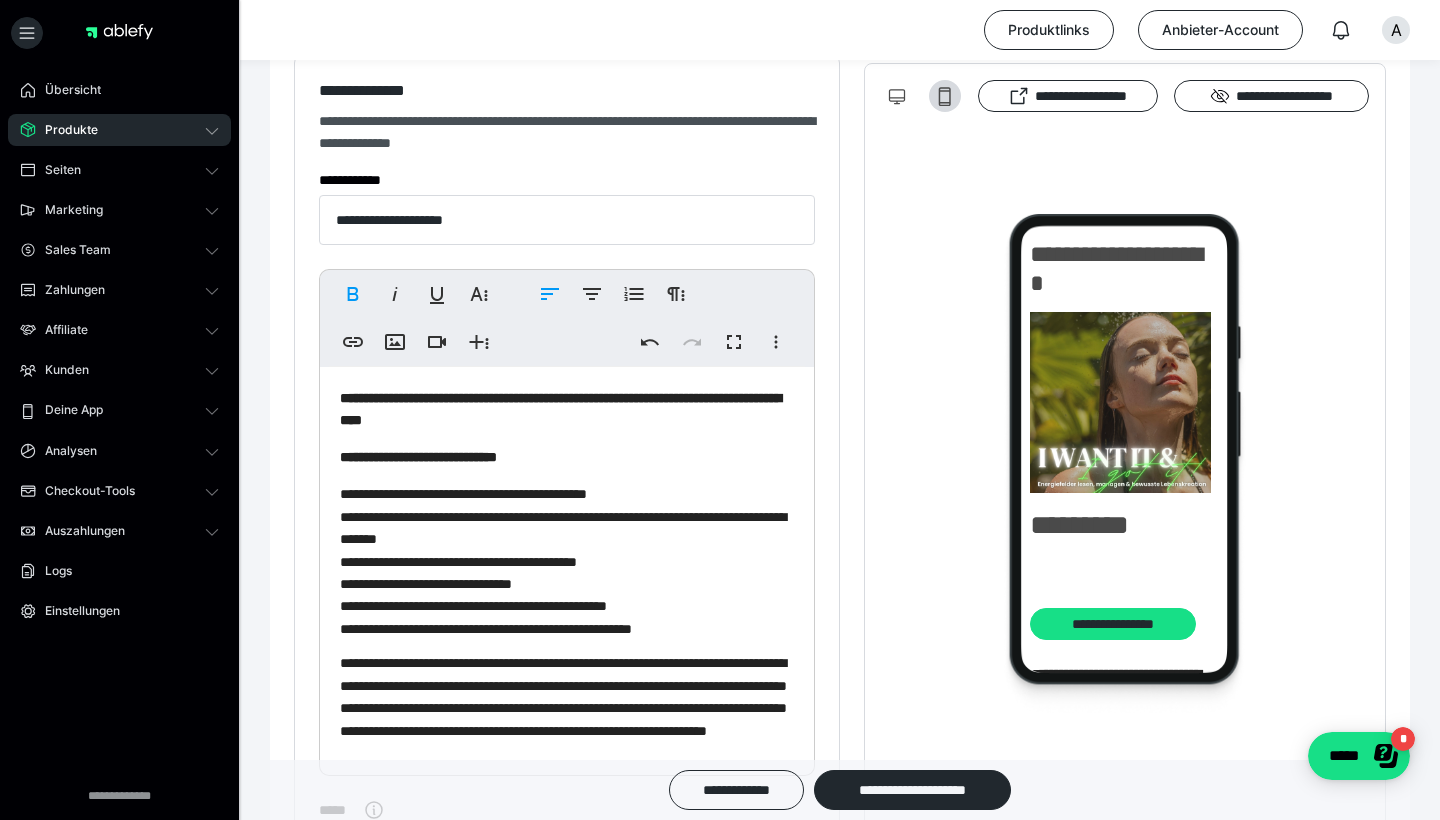 click on "**********" at bounding box center [560, 409] 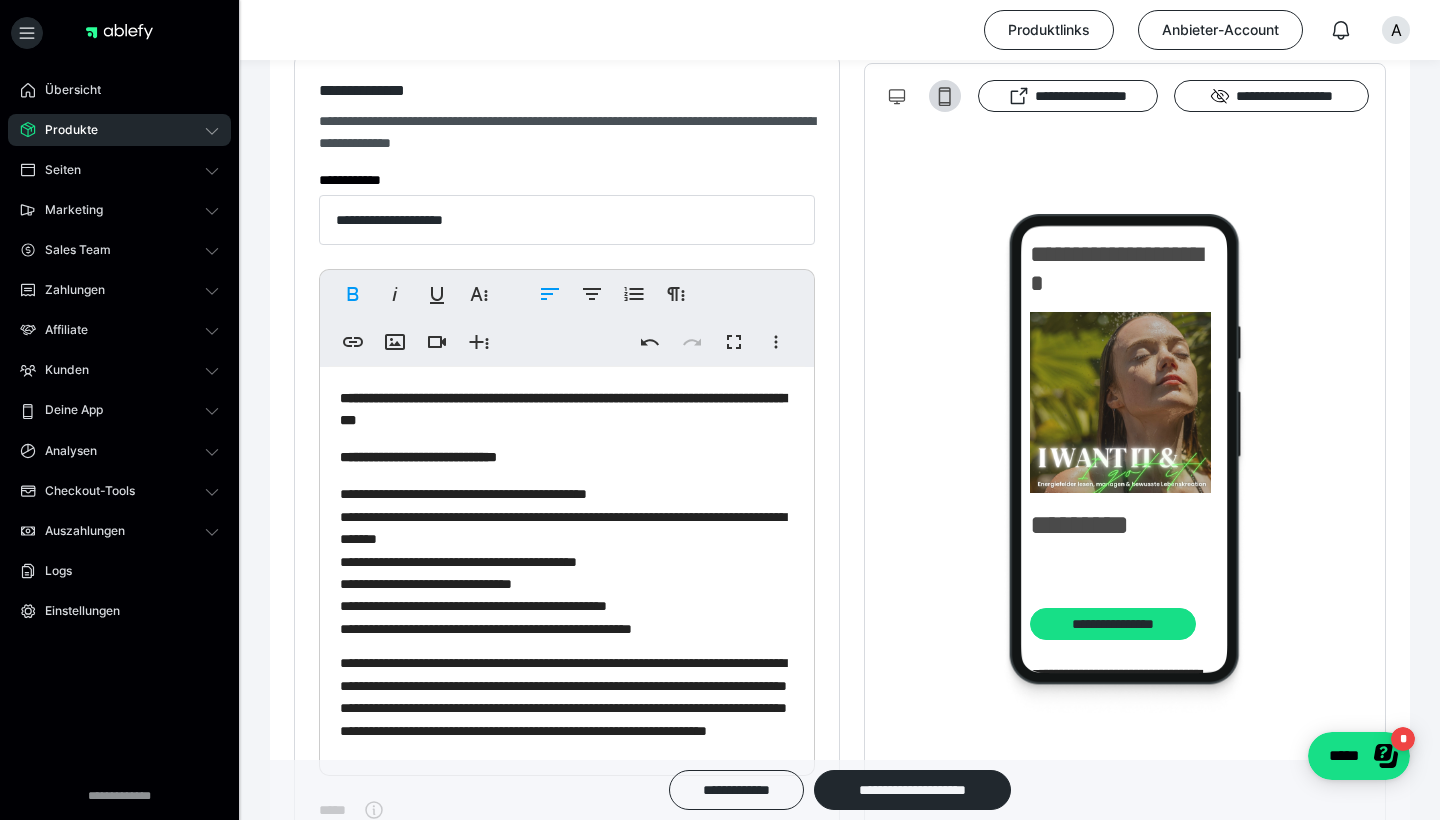 click on "**********" at bounding box center [567, 409] 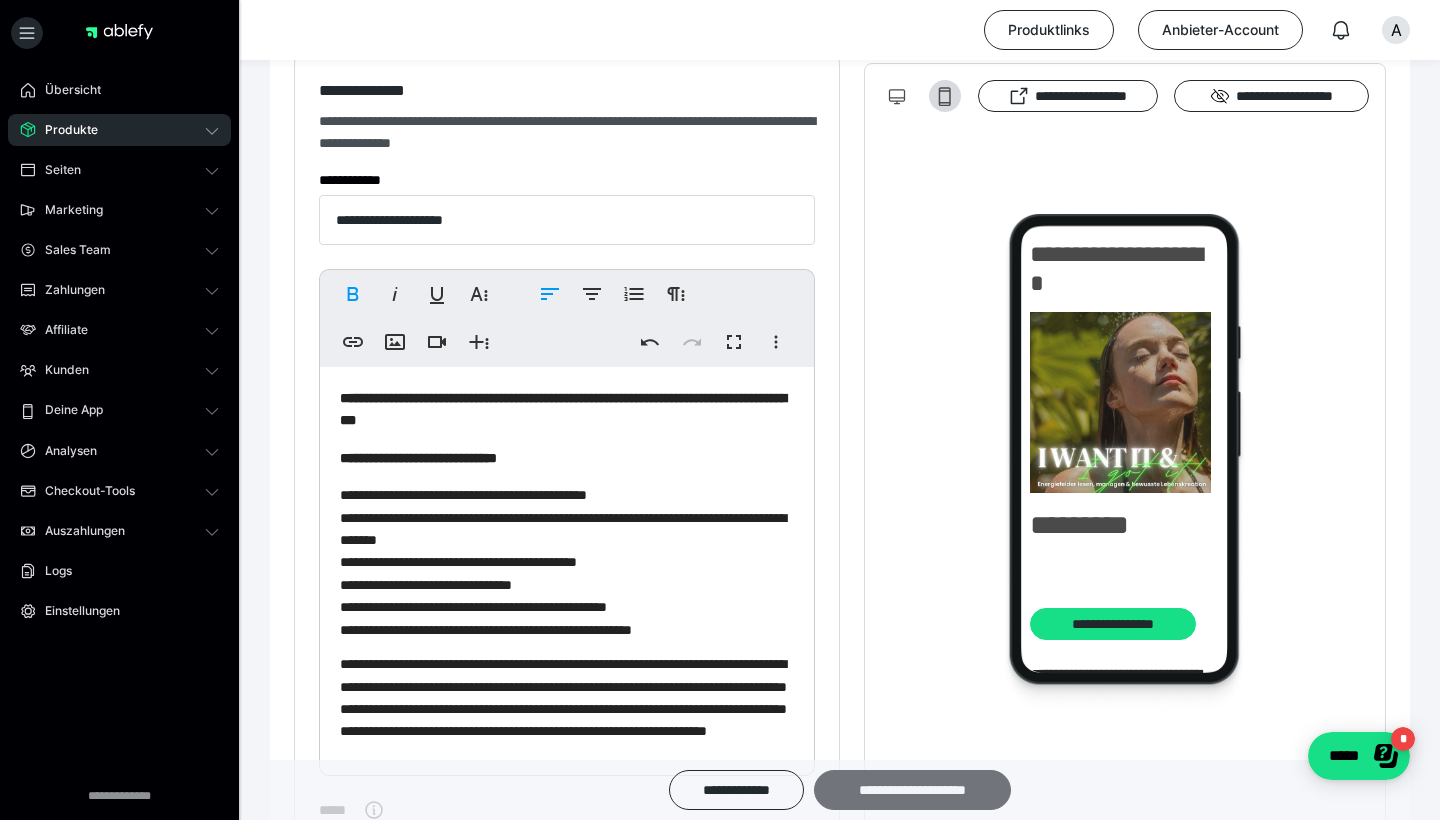 click on "**********" at bounding box center [912, 790] 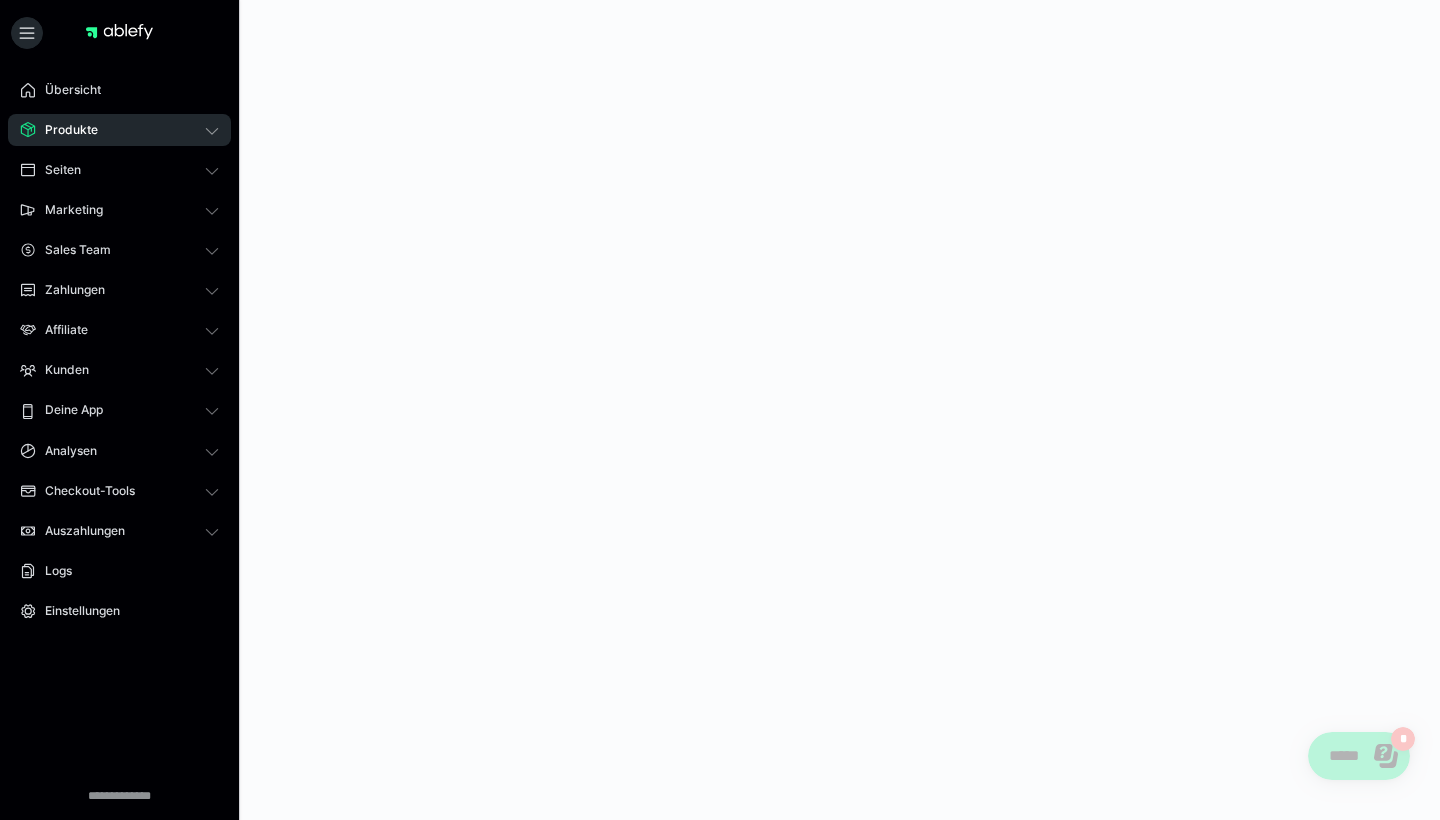 scroll, scrollTop: 0, scrollLeft: 0, axis: both 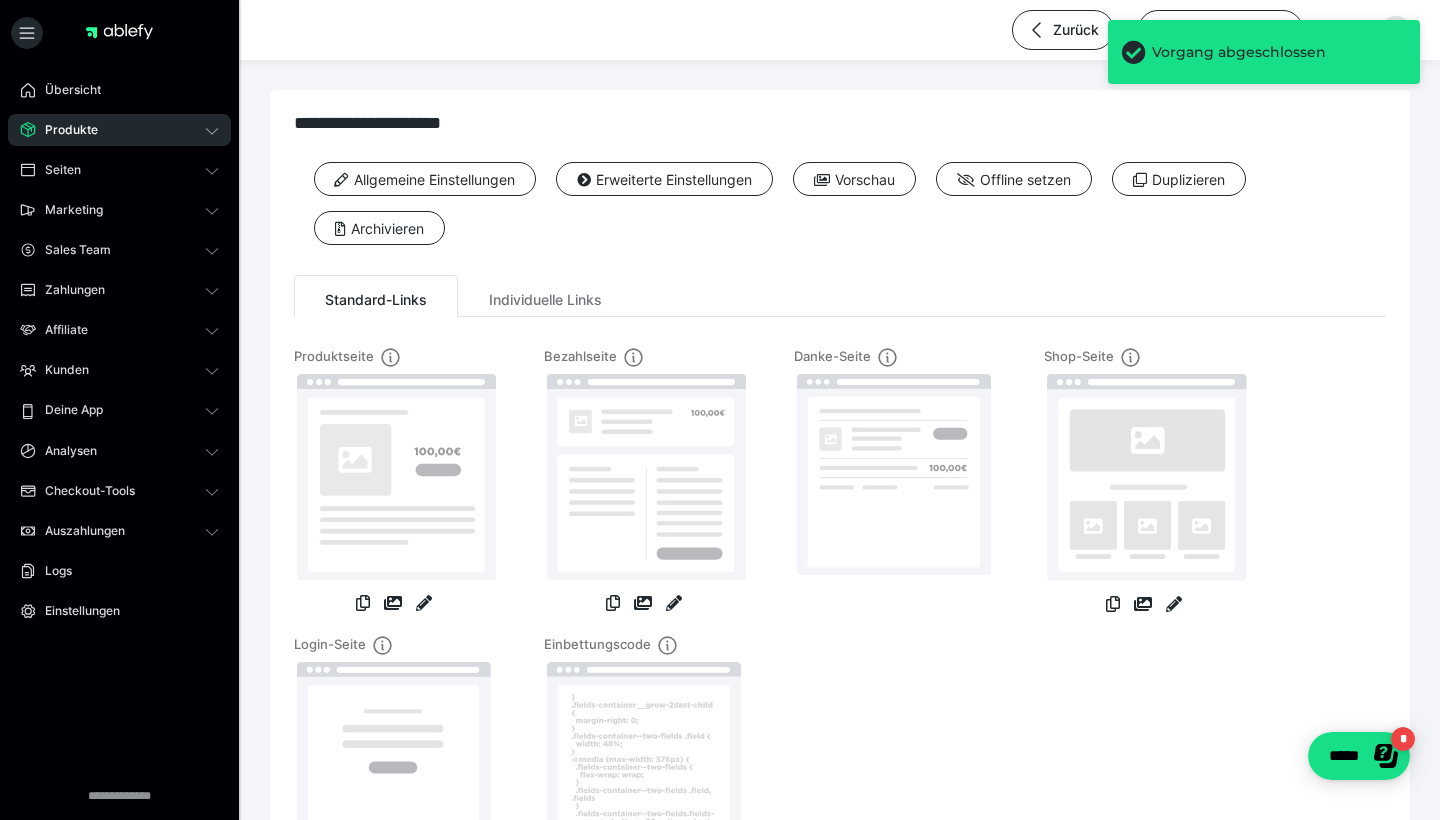 click on "Produkte" at bounding box center (119, 130) 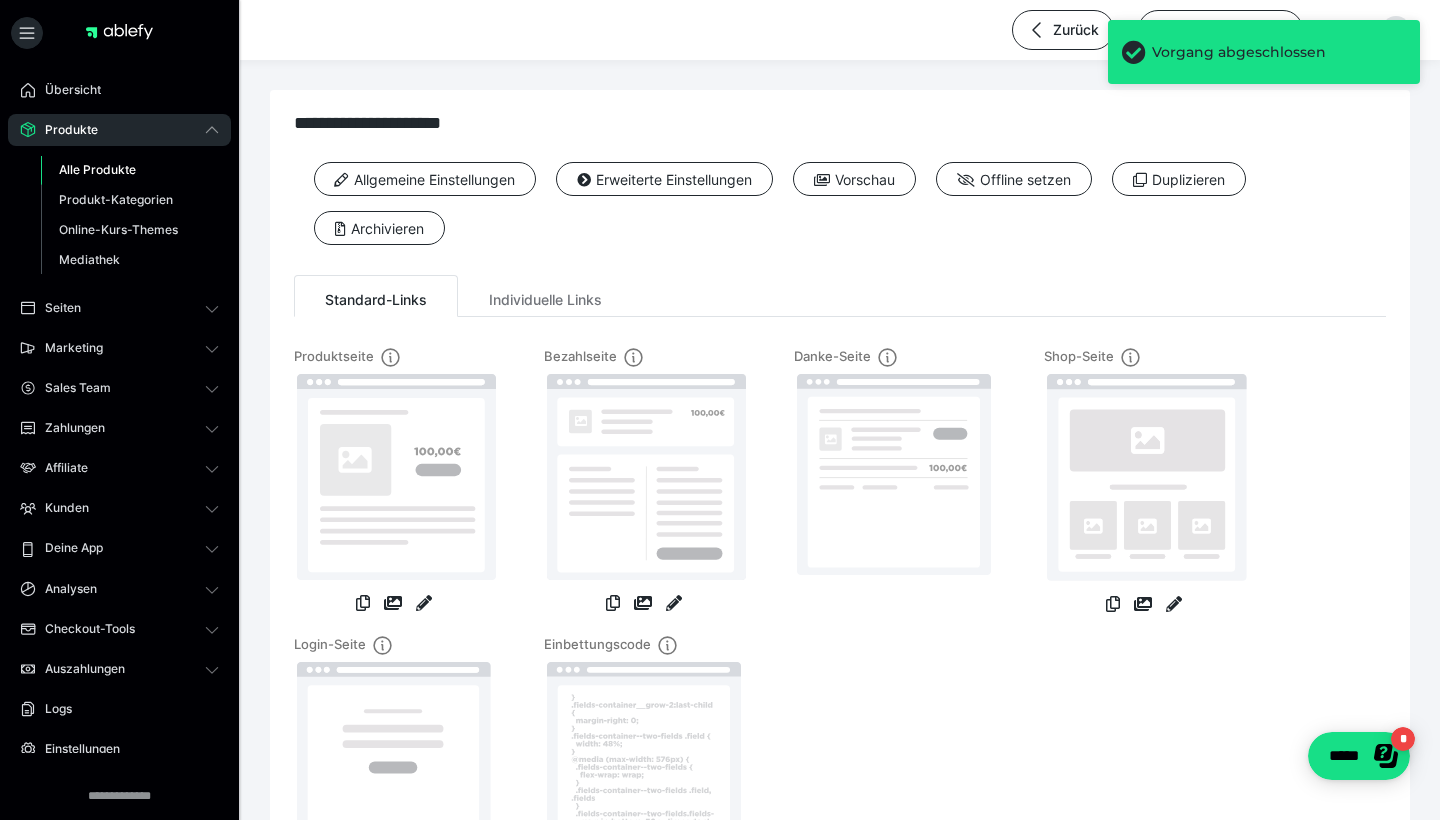 click on "Alle Produkte" at bounding box center [97, 169] 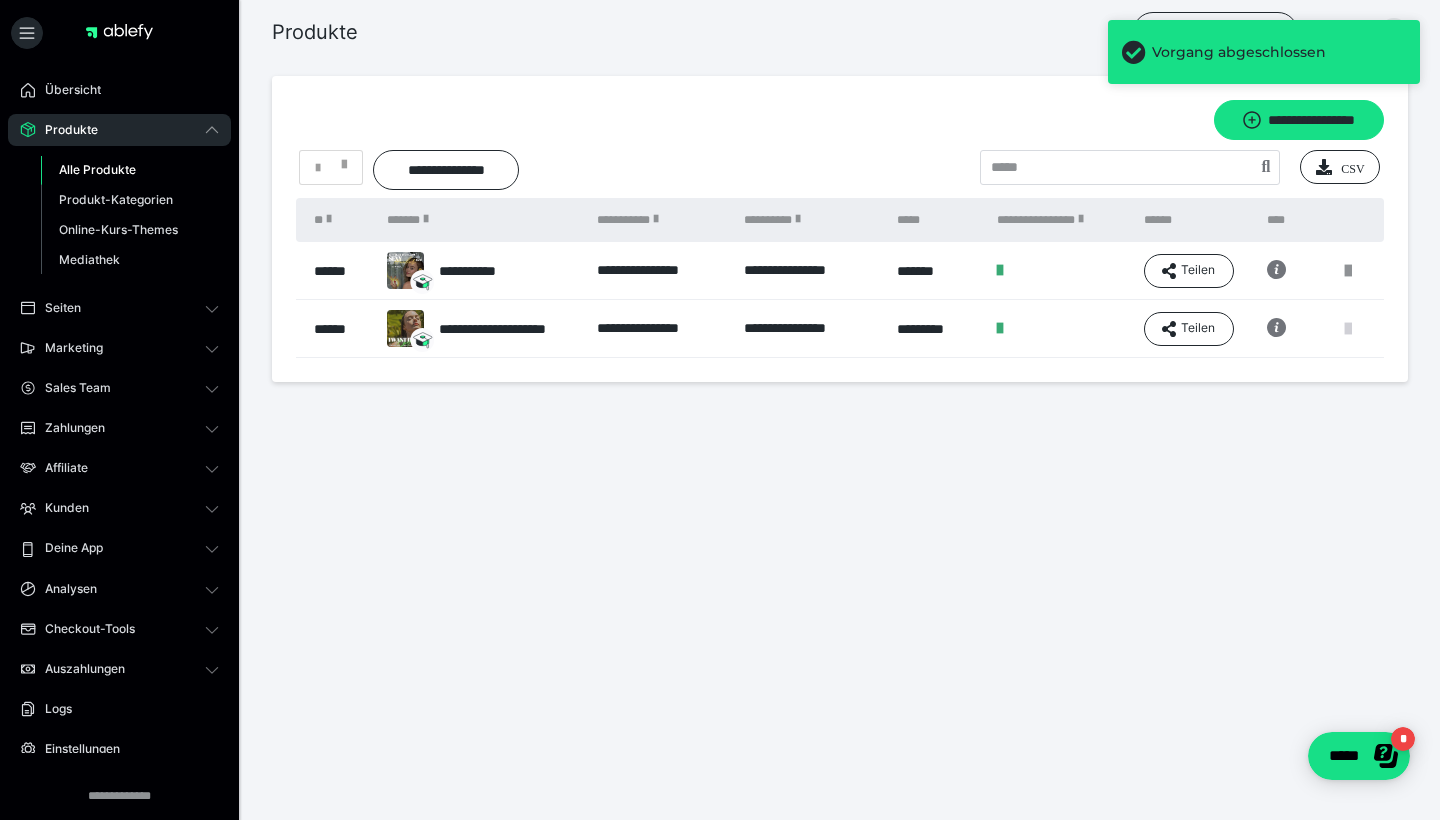click at bounding box center (1348, 329) 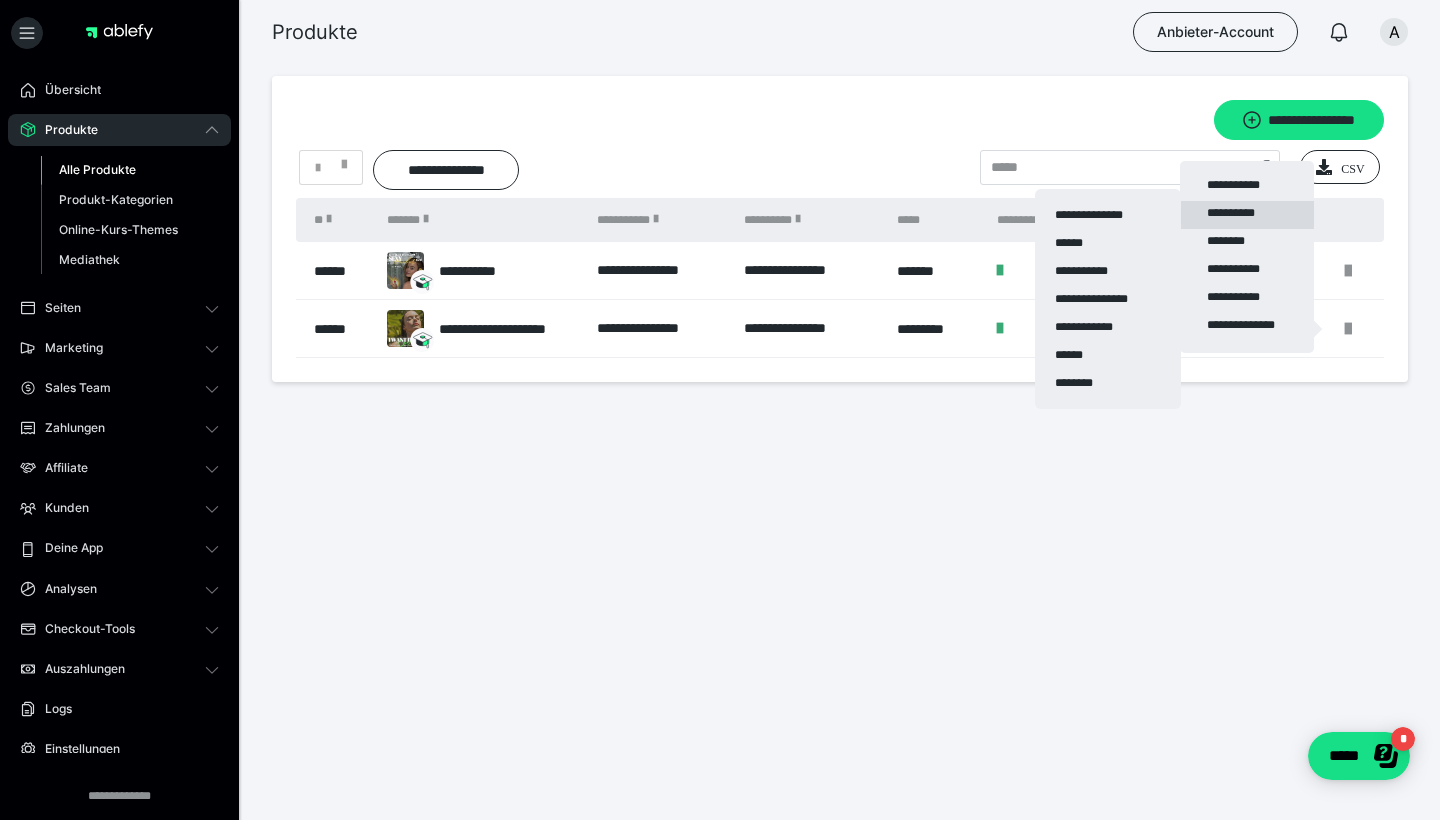 click on "**********" at bounding box center [1247, 215] 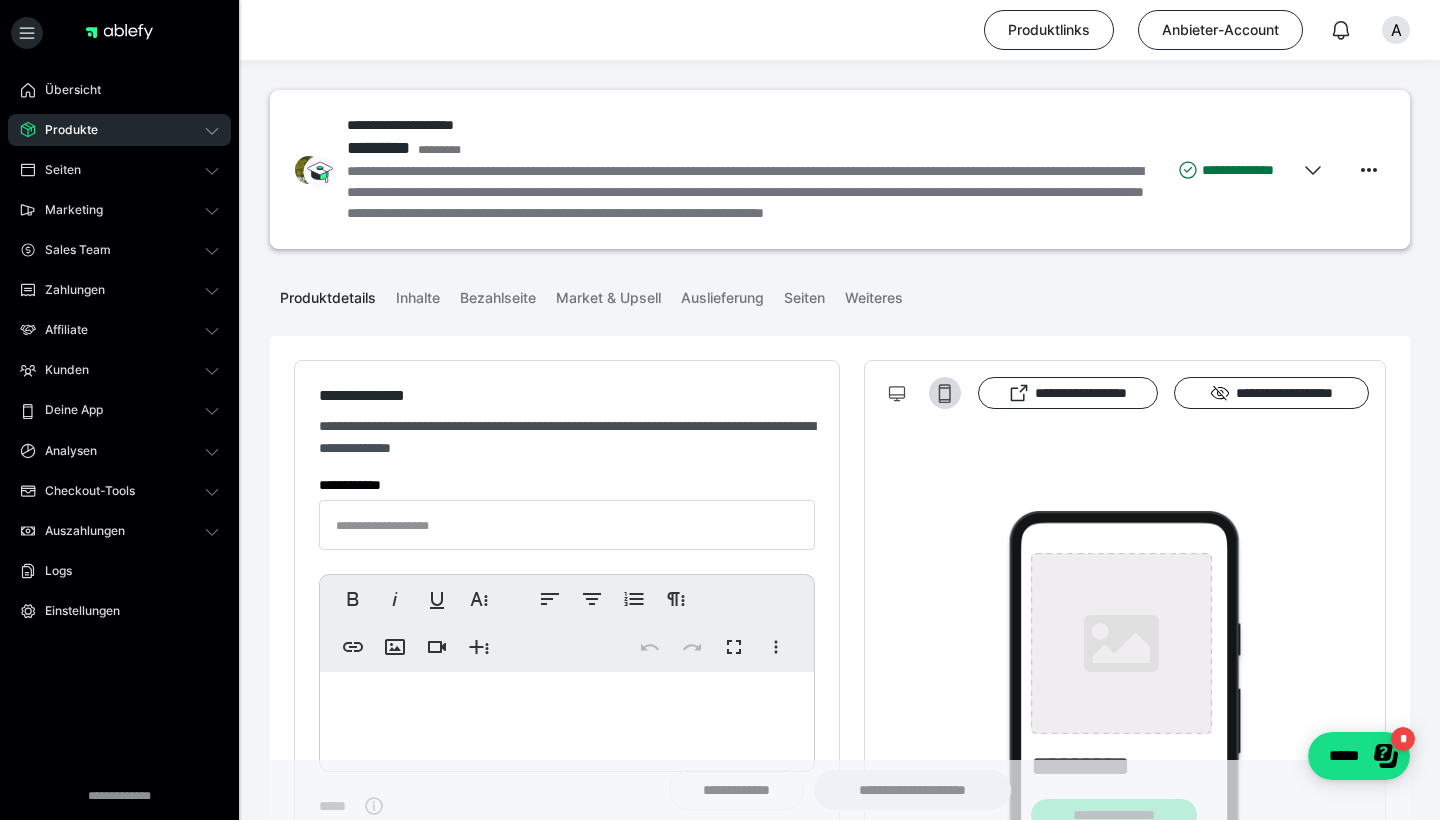 type on "**********" 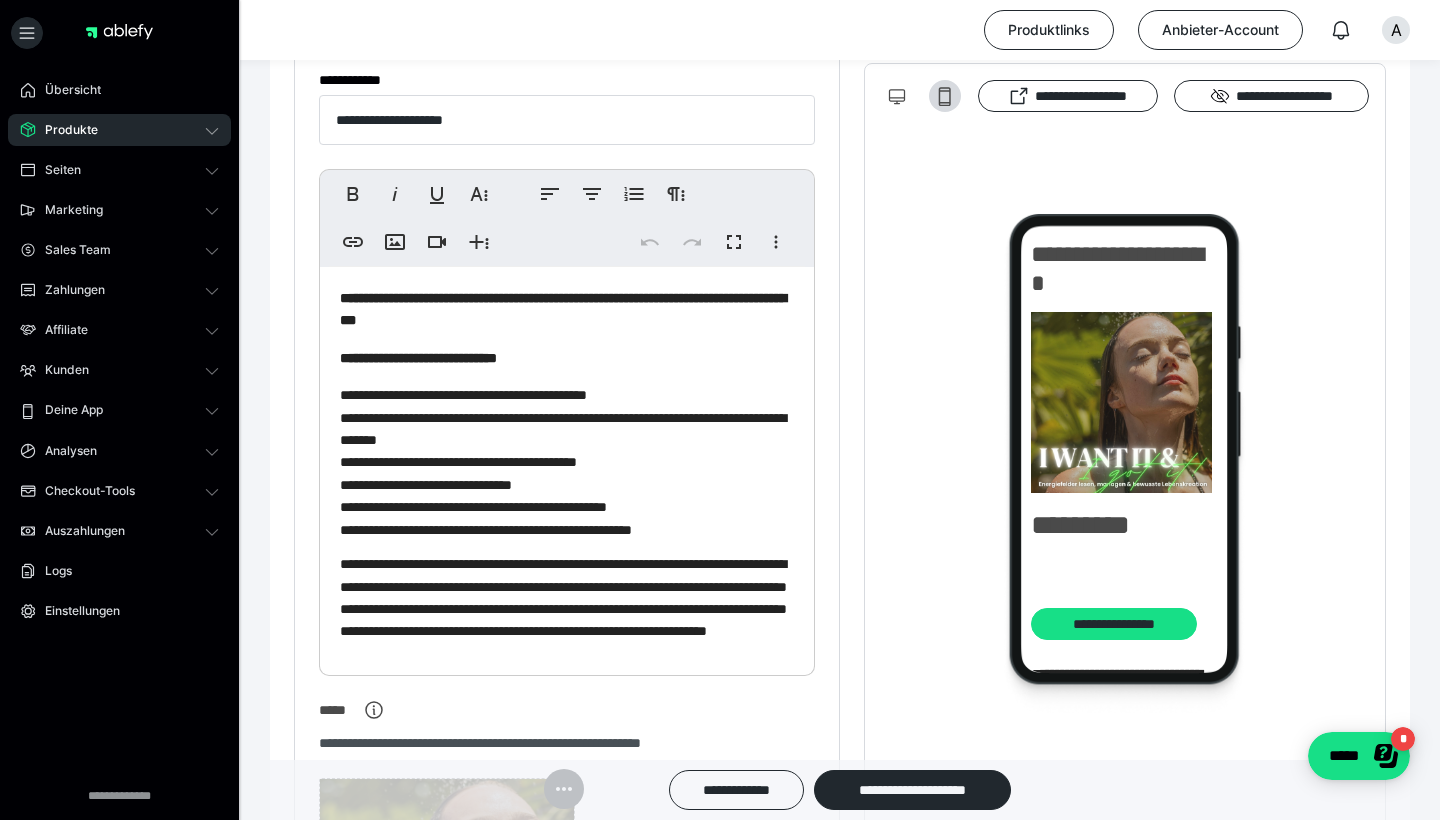 scroll, scrollTop: 508, scrollLeft: 0, axis: vertical 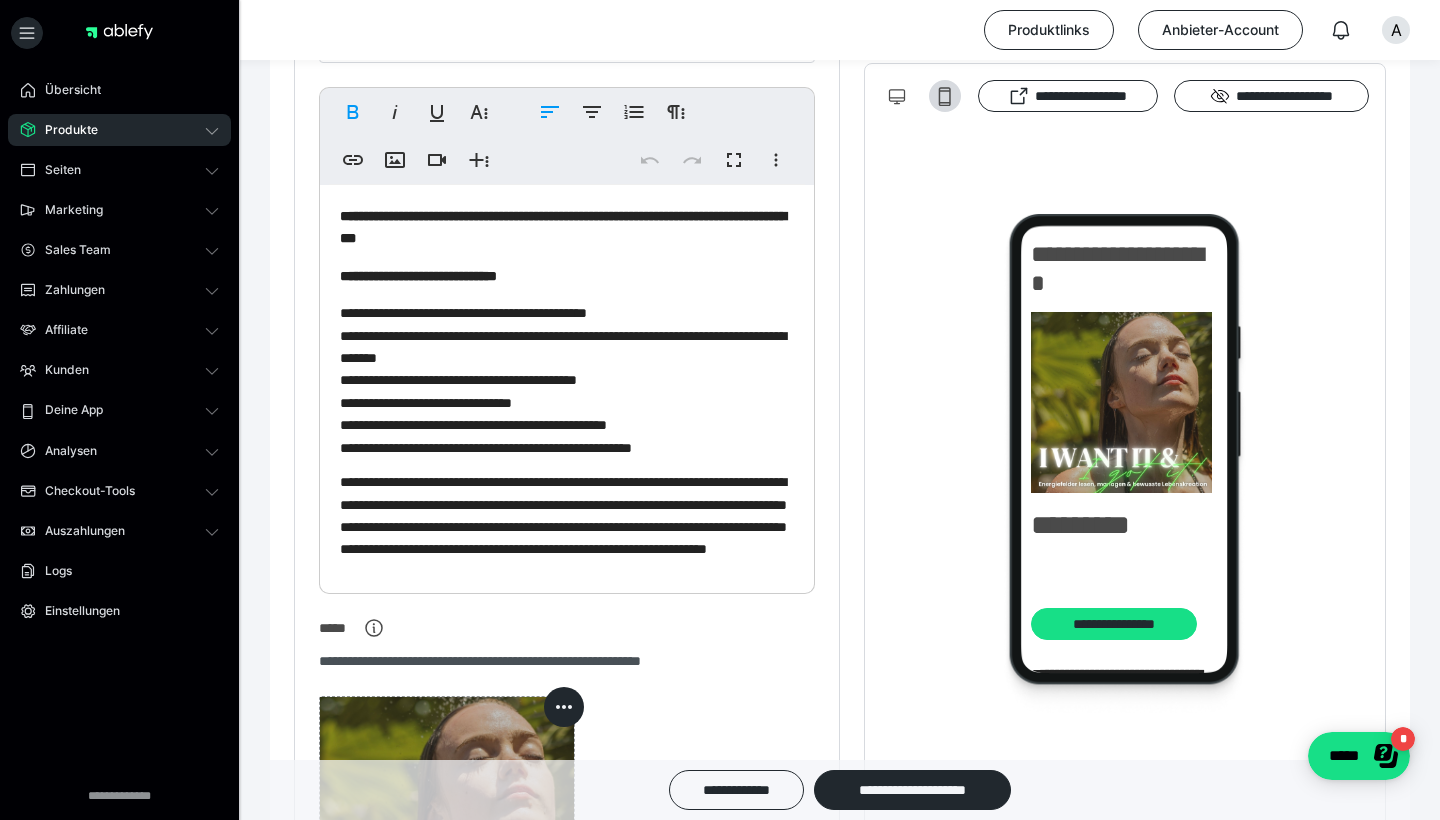 click on "**********" at bounding box center [567, 227] 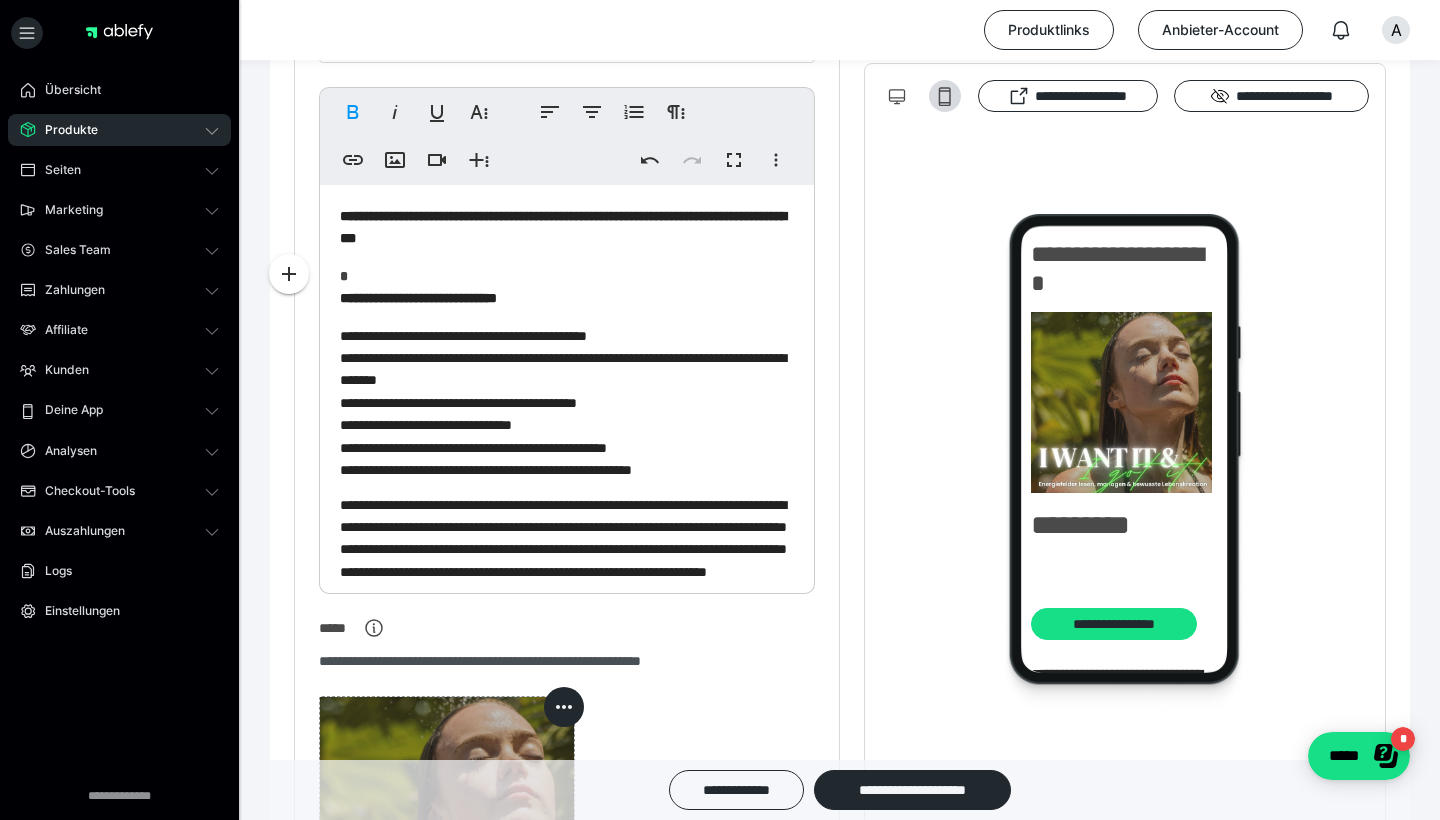 type 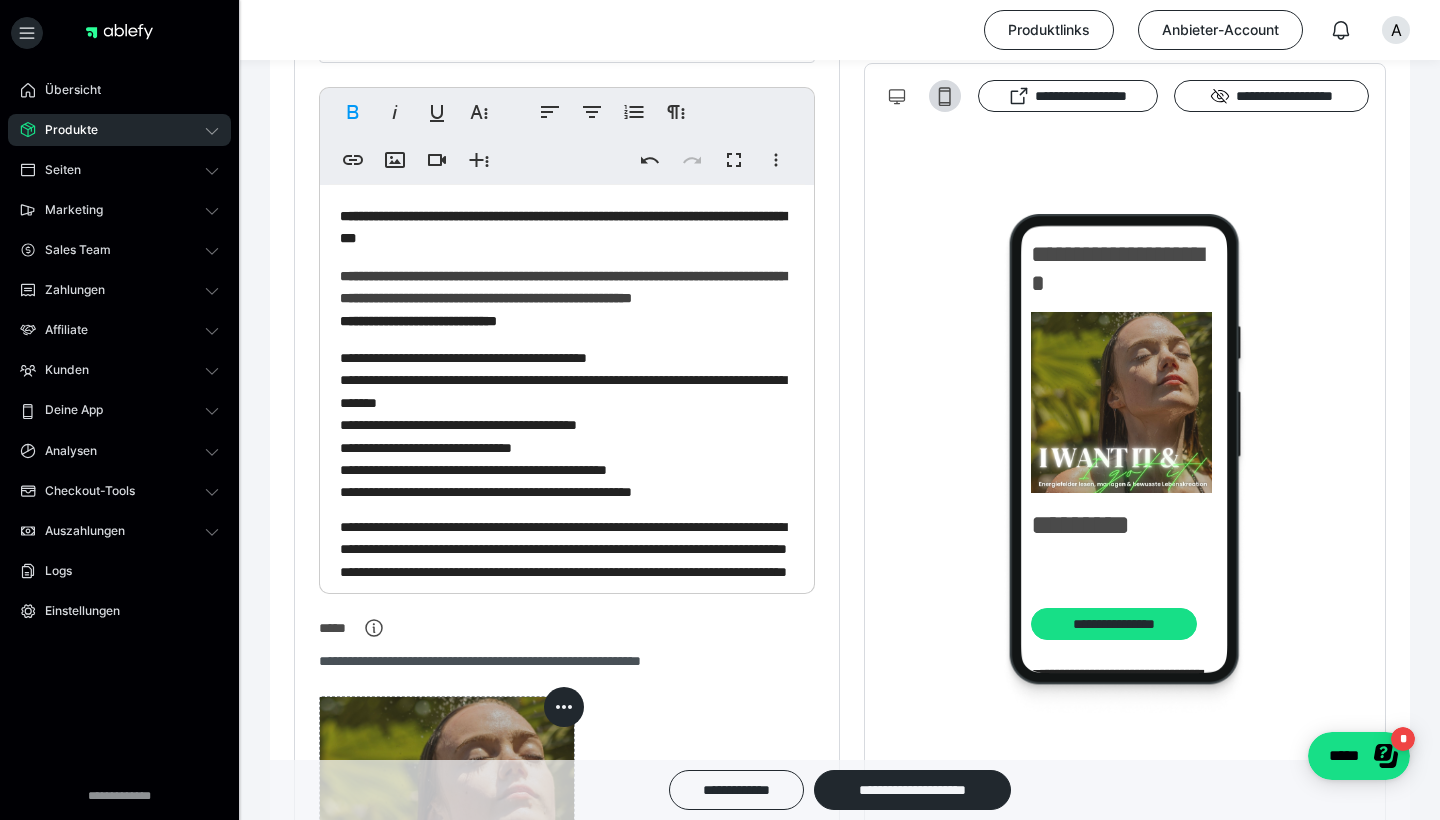 click on "**********" at bounding box center (563, 287) 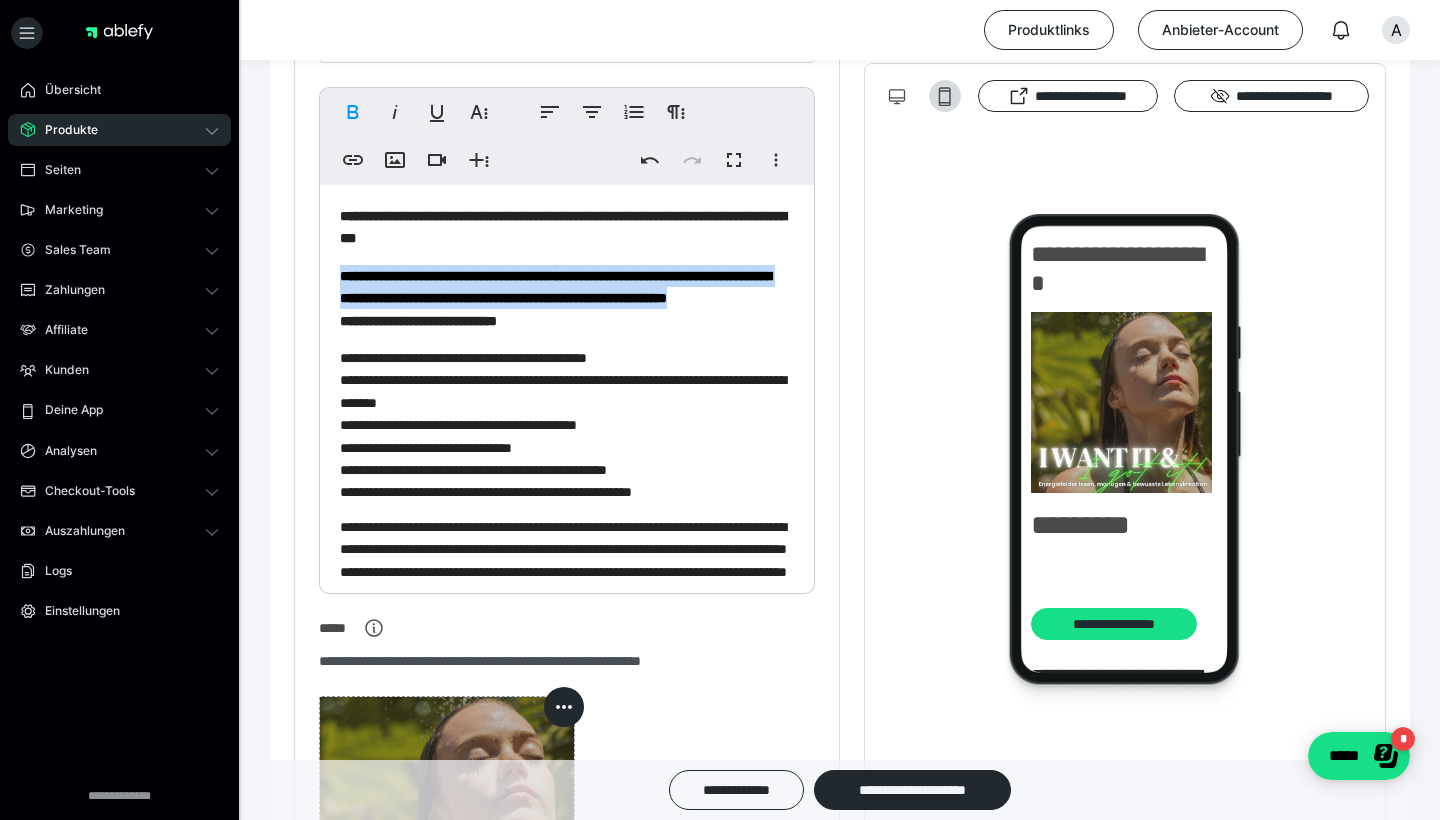 drag, startPoint x: 560, startPoint y: 319, endPoint x: 284, endPoint y: 273, distance: 279.80707 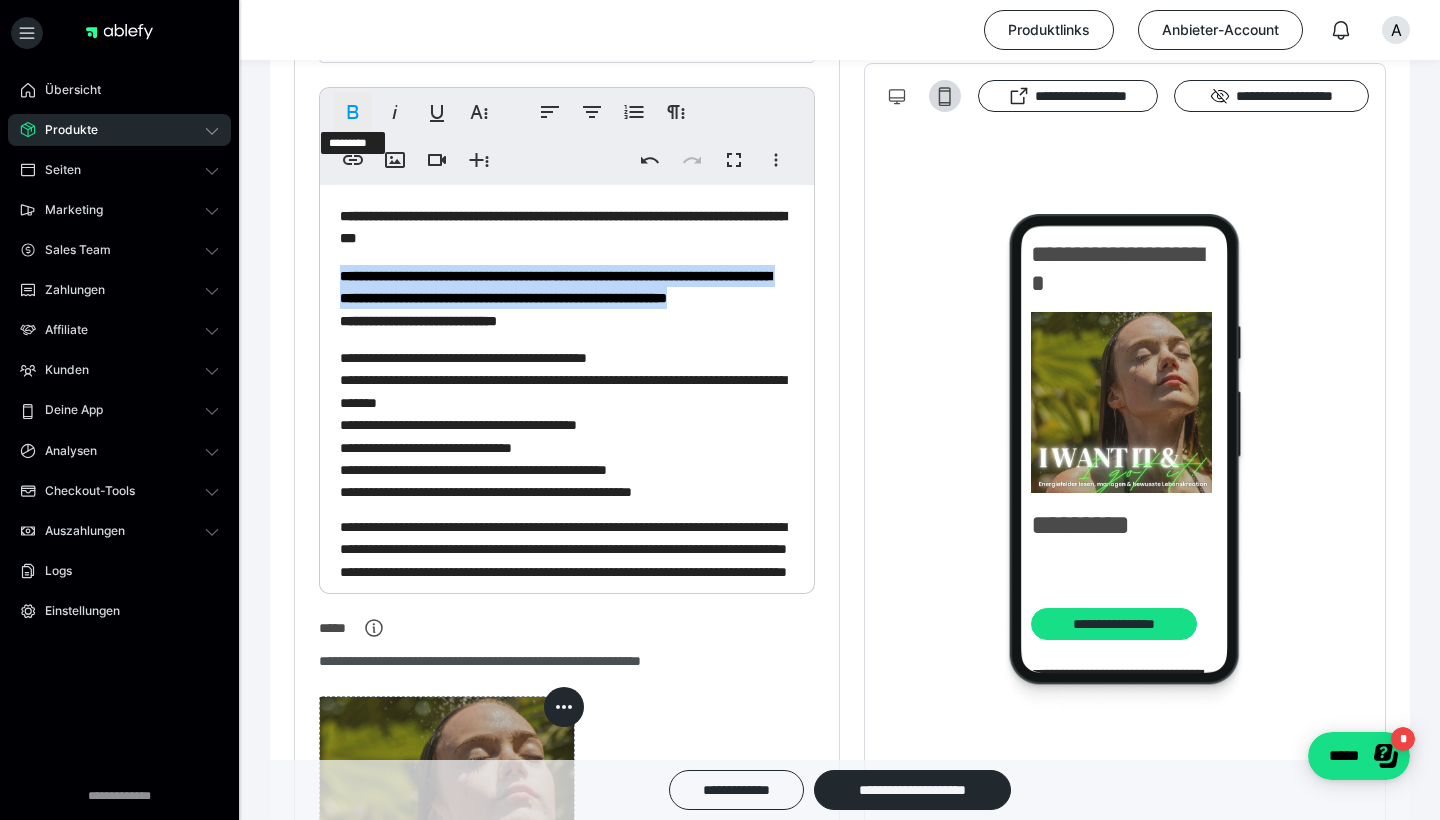 click 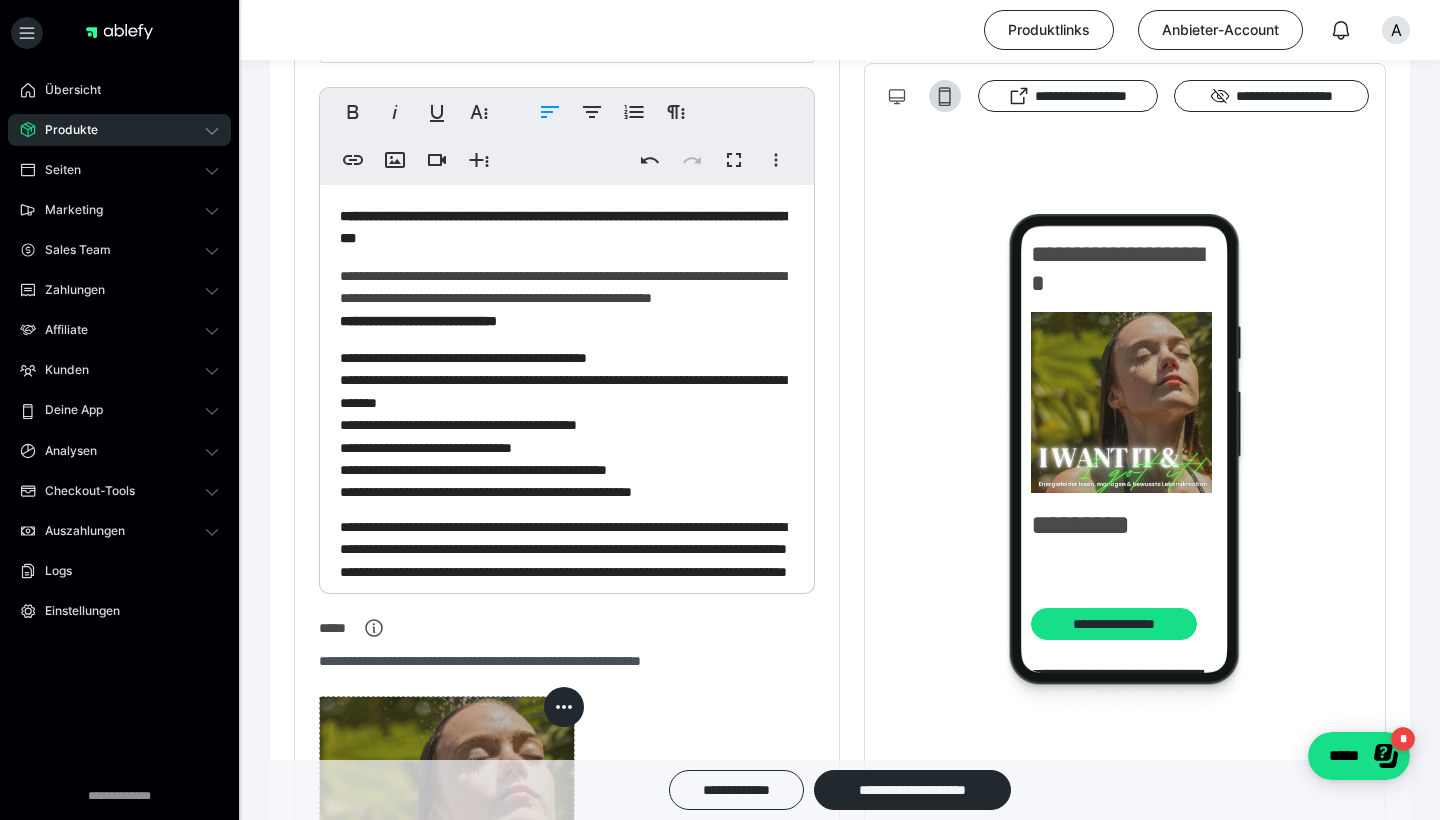 click on "**********" at bounding box center [567, 595] 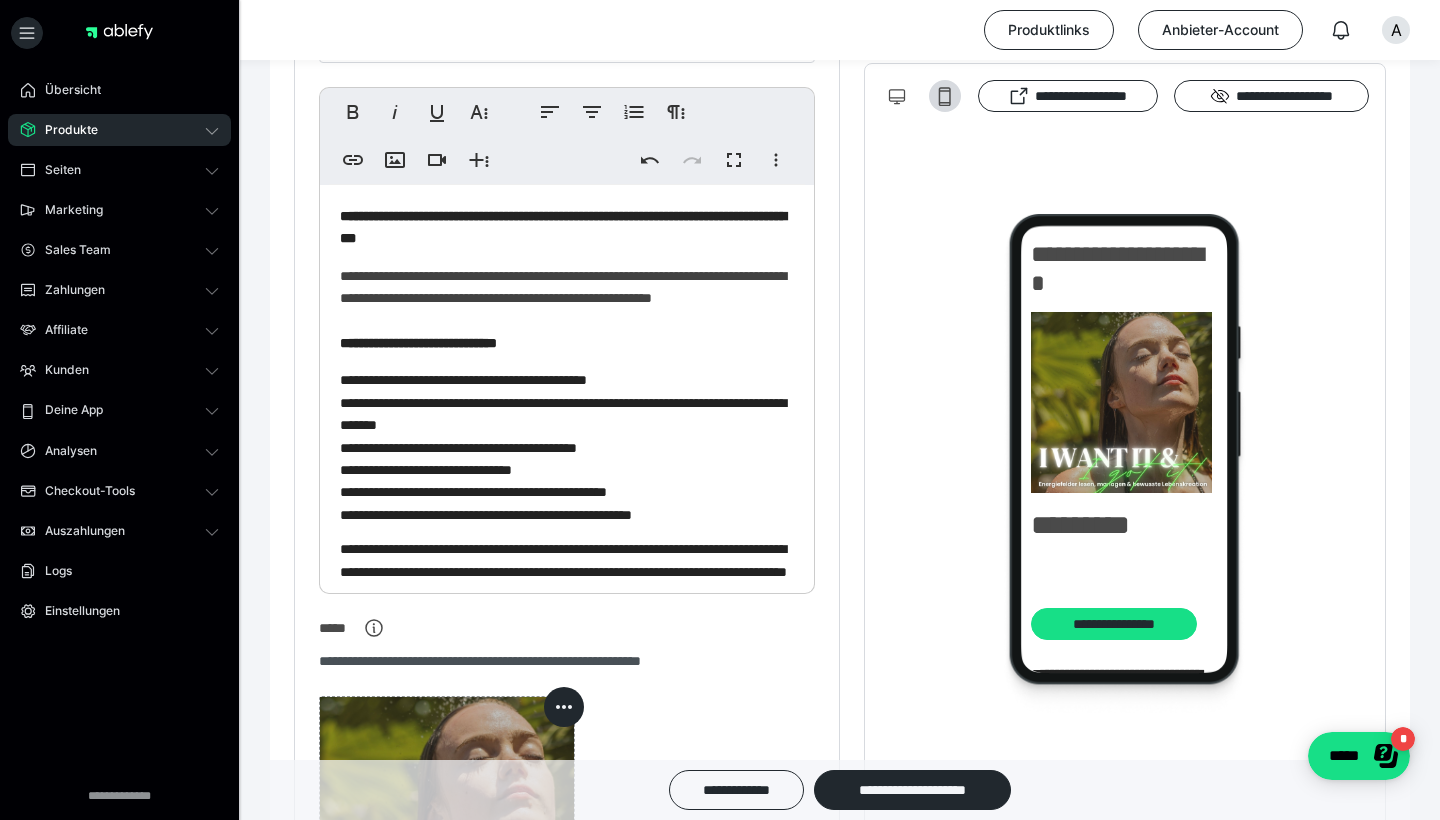 click on "**********" at bounding box center (567, 606) 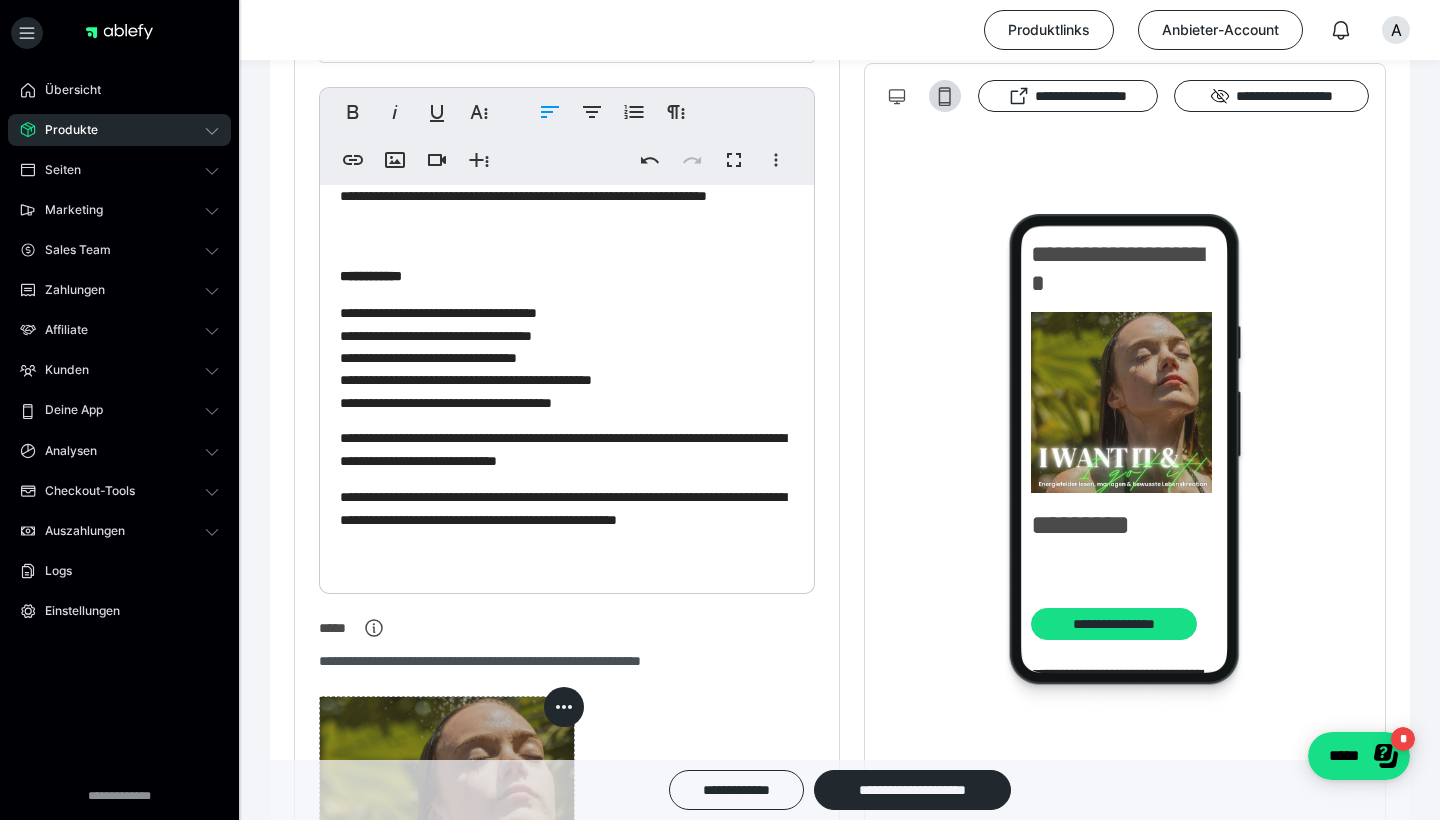 scroll, scrollTop: 443, scrollLeft: 0, axis: vertical 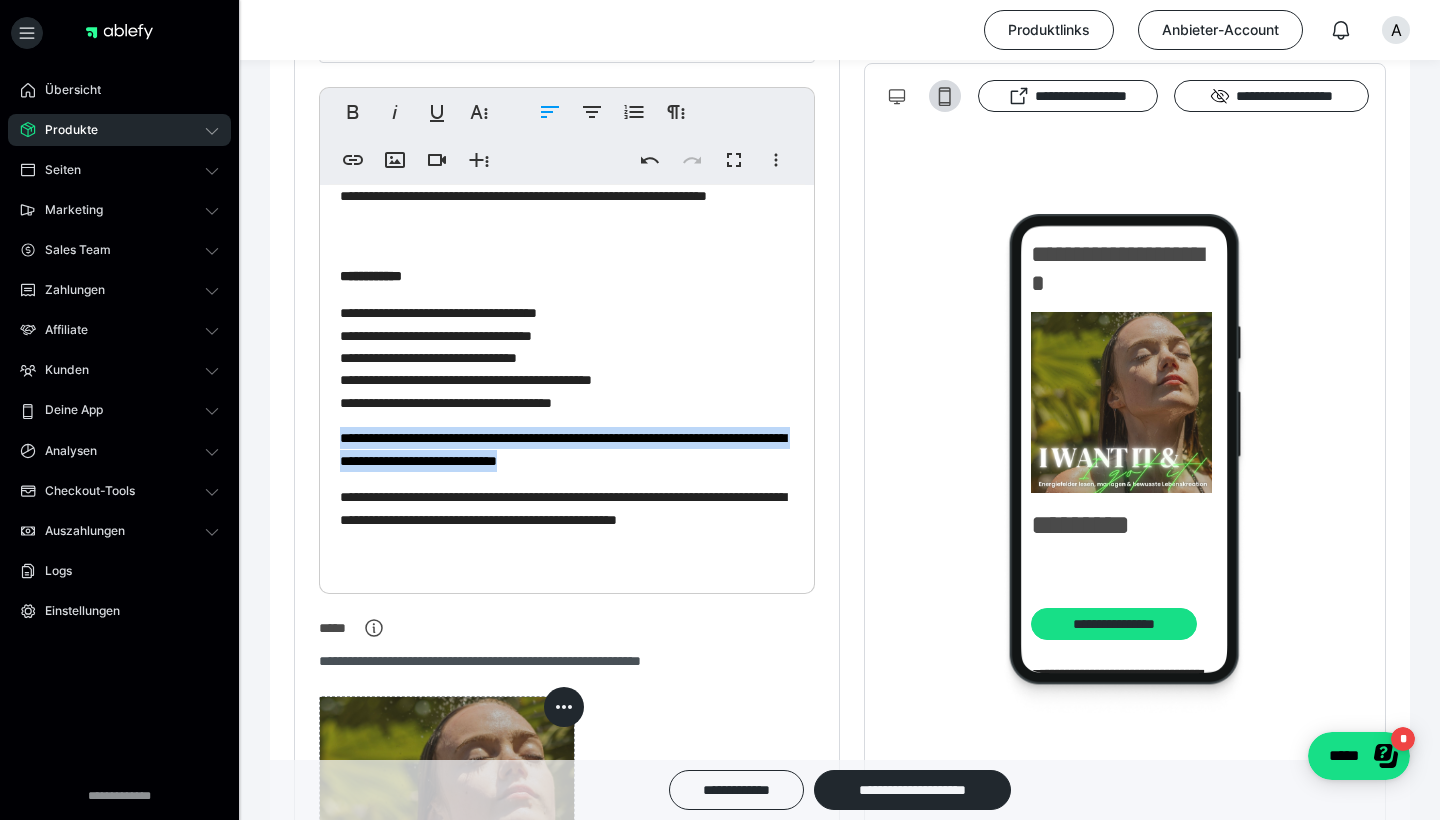 drag, startPoint x: 339, startPoint y: 433, endPoint x: 708, endPoint y: 456, distance: 369.7161 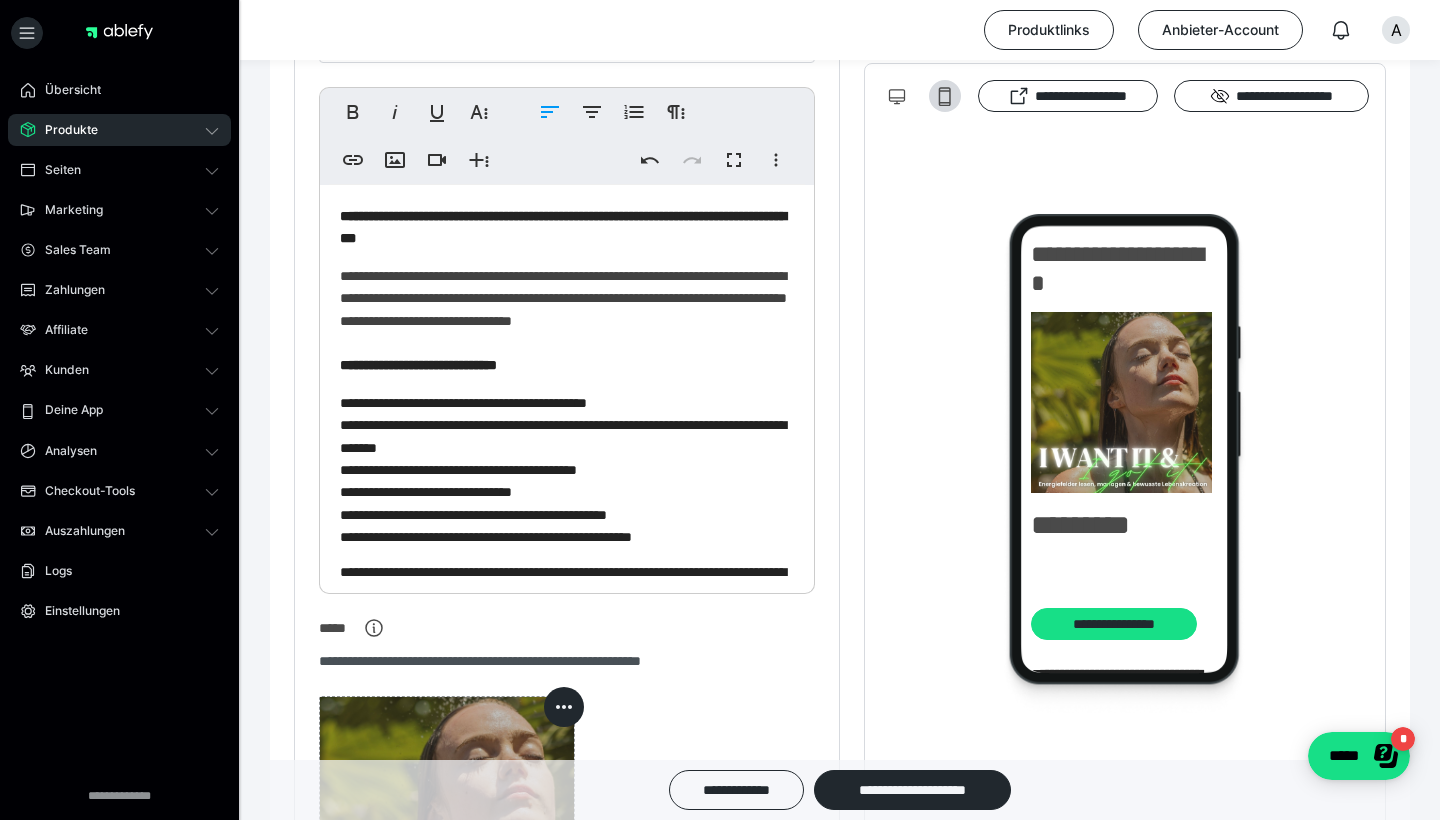 scroll, scrollTop: 0, scrollLeft: 0, axis: both 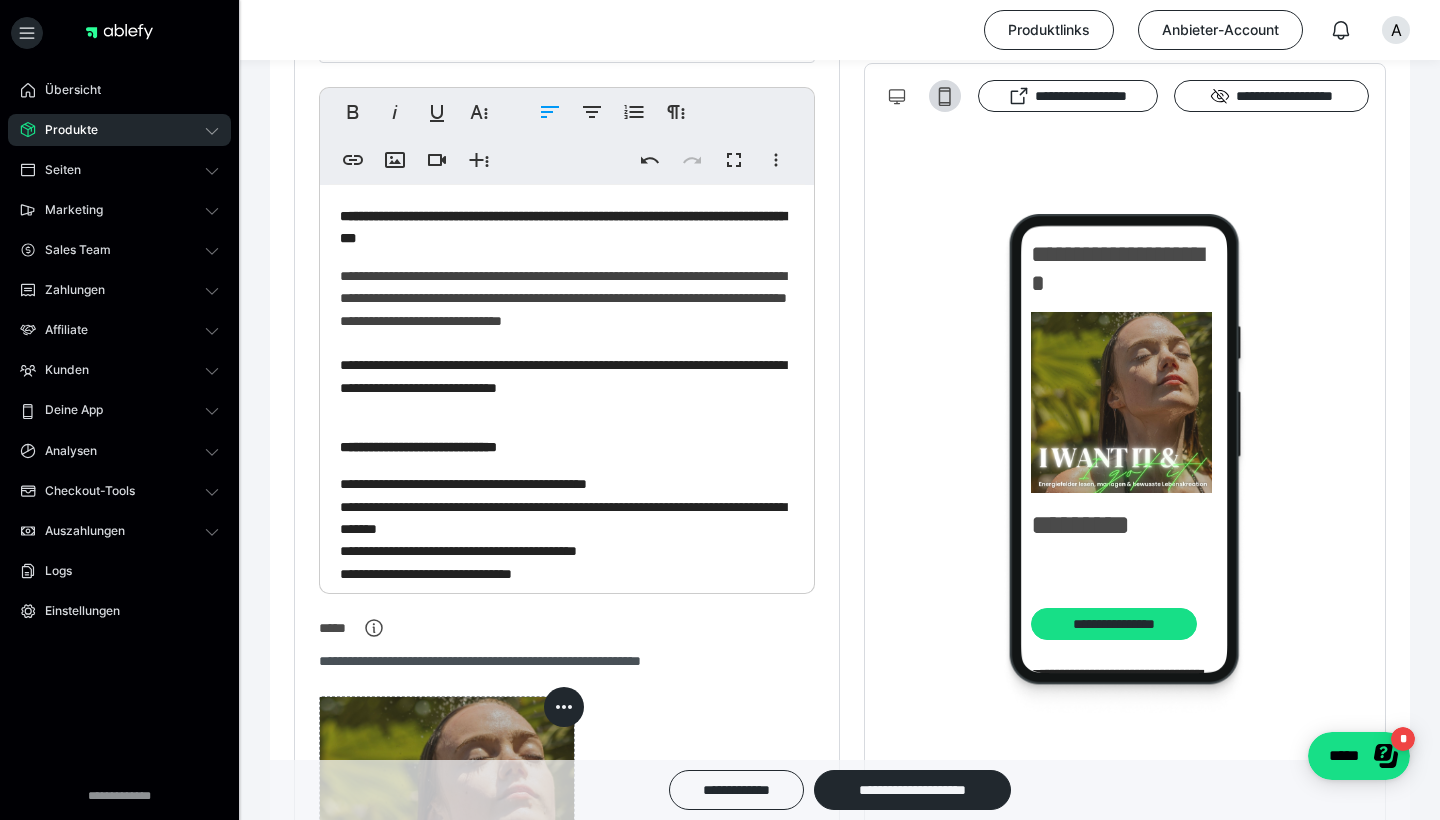 click on "**********" at bounding box center [567, 376] 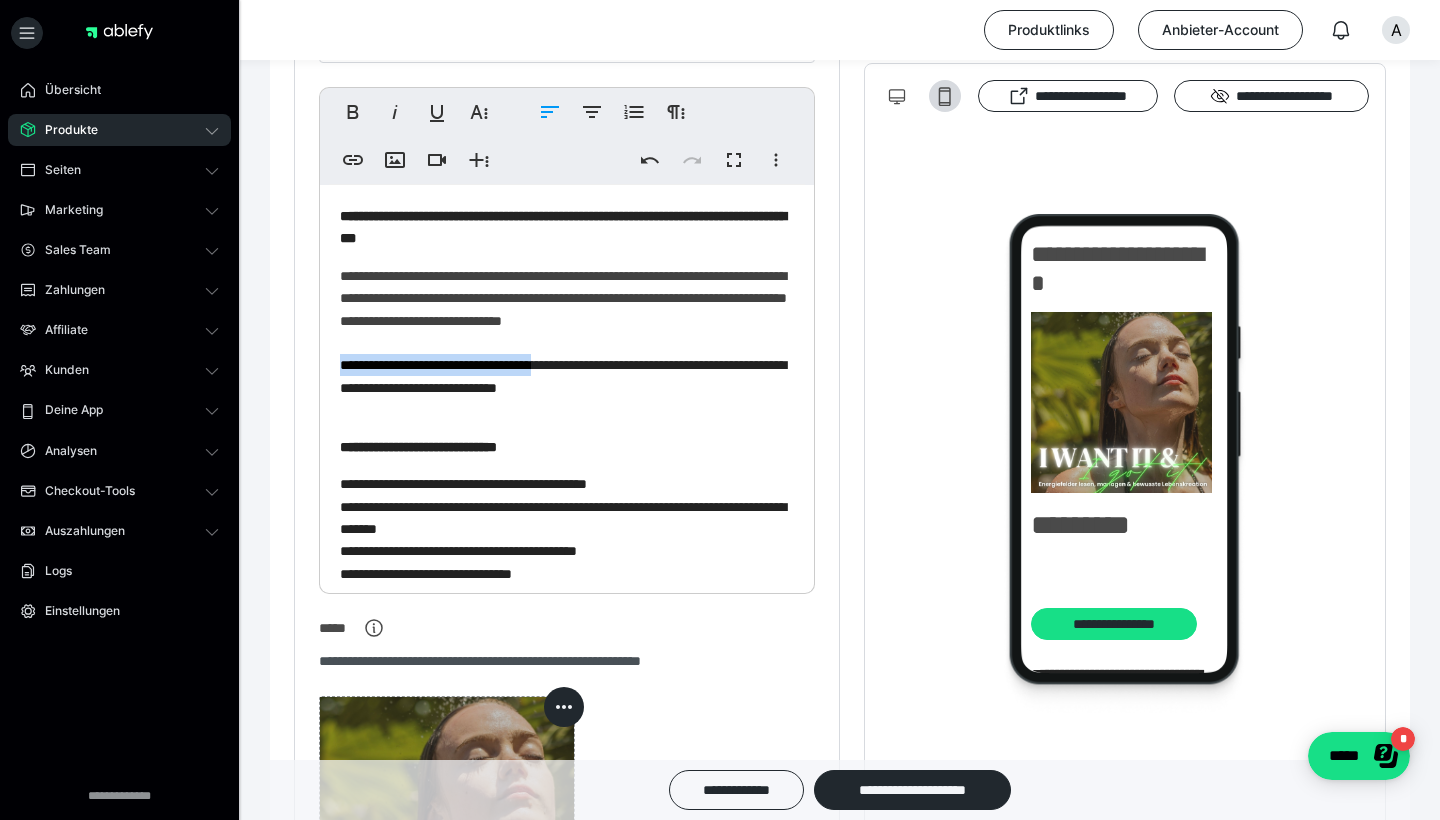 drag, startPoint x: 593, startPoint y: 367, endPoint x: 305, endPoint y: 366, distance: 288.00174 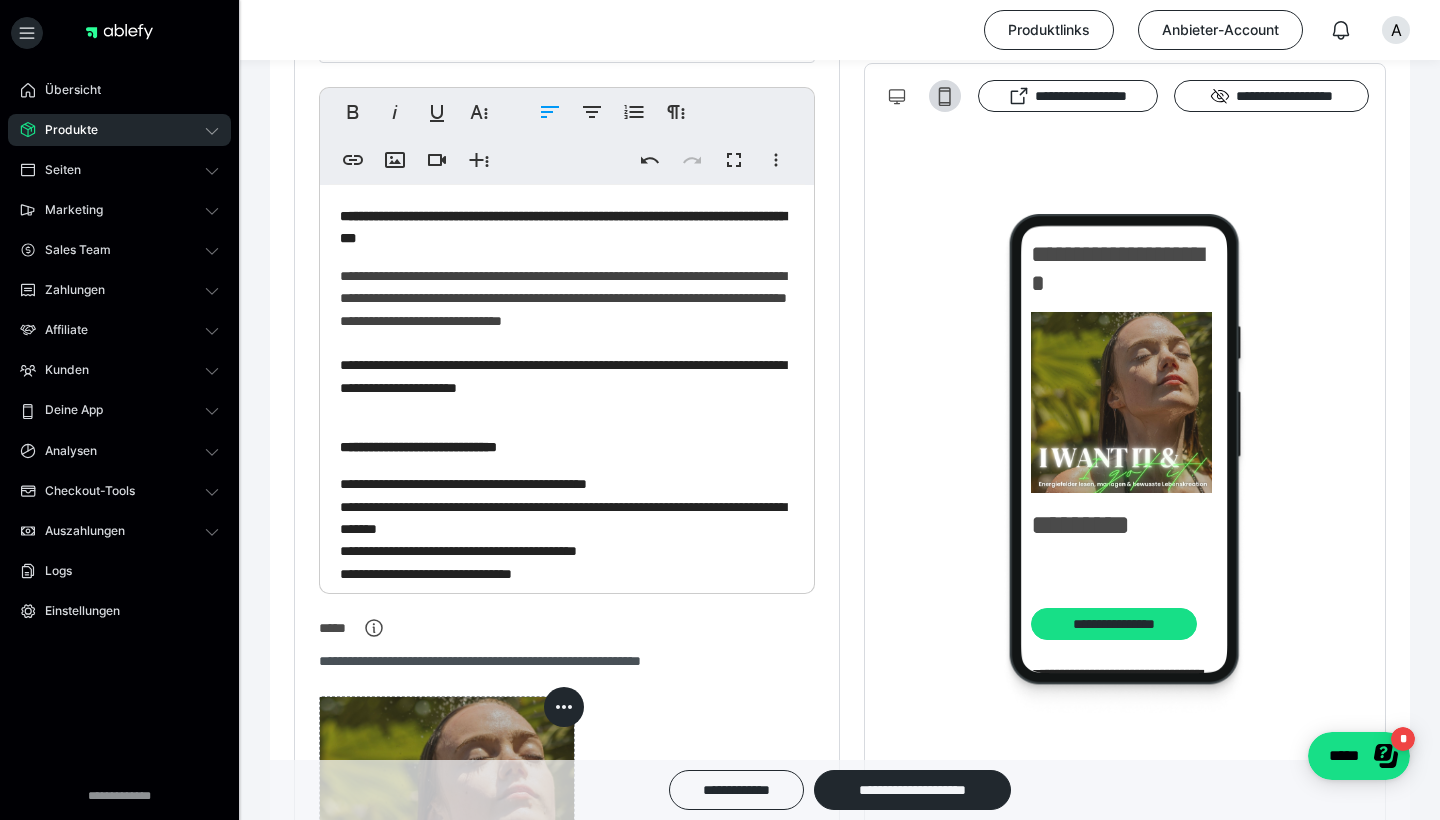 click on "**********" at bounding box center (567, 376) 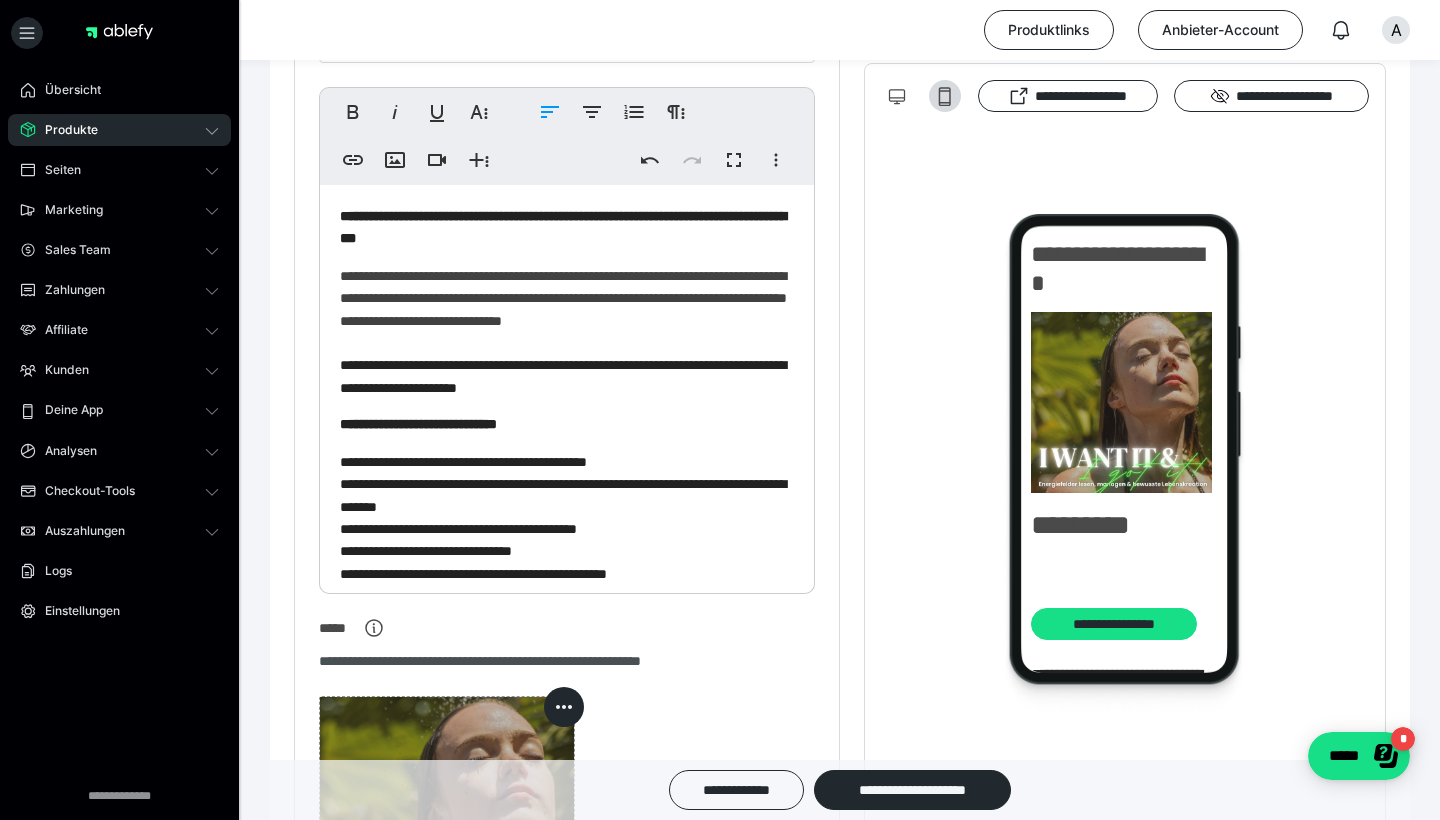 click on "**********" at bounding box center (567, 376) 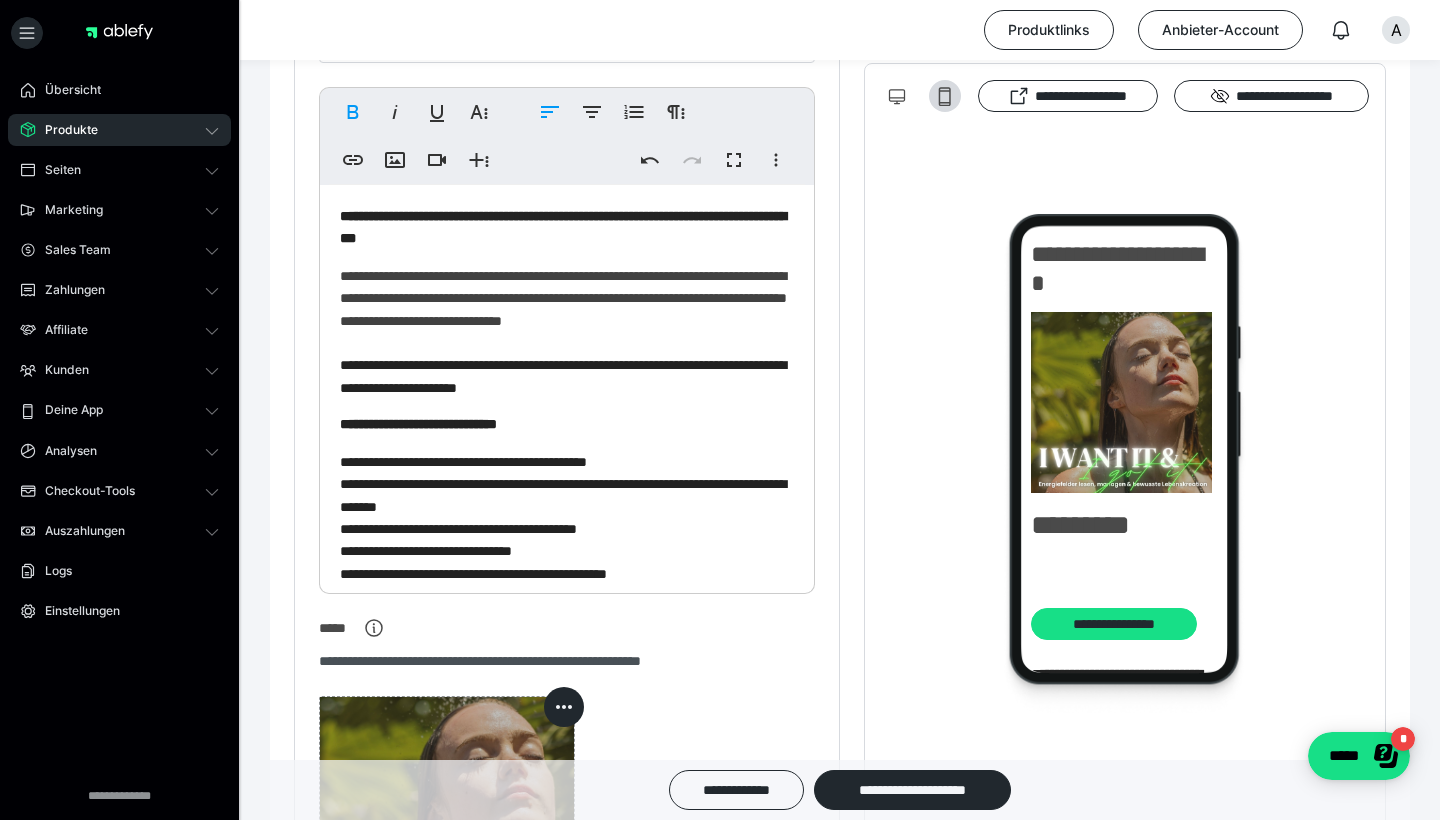 click on "**********" at bounding box center (567, 376) 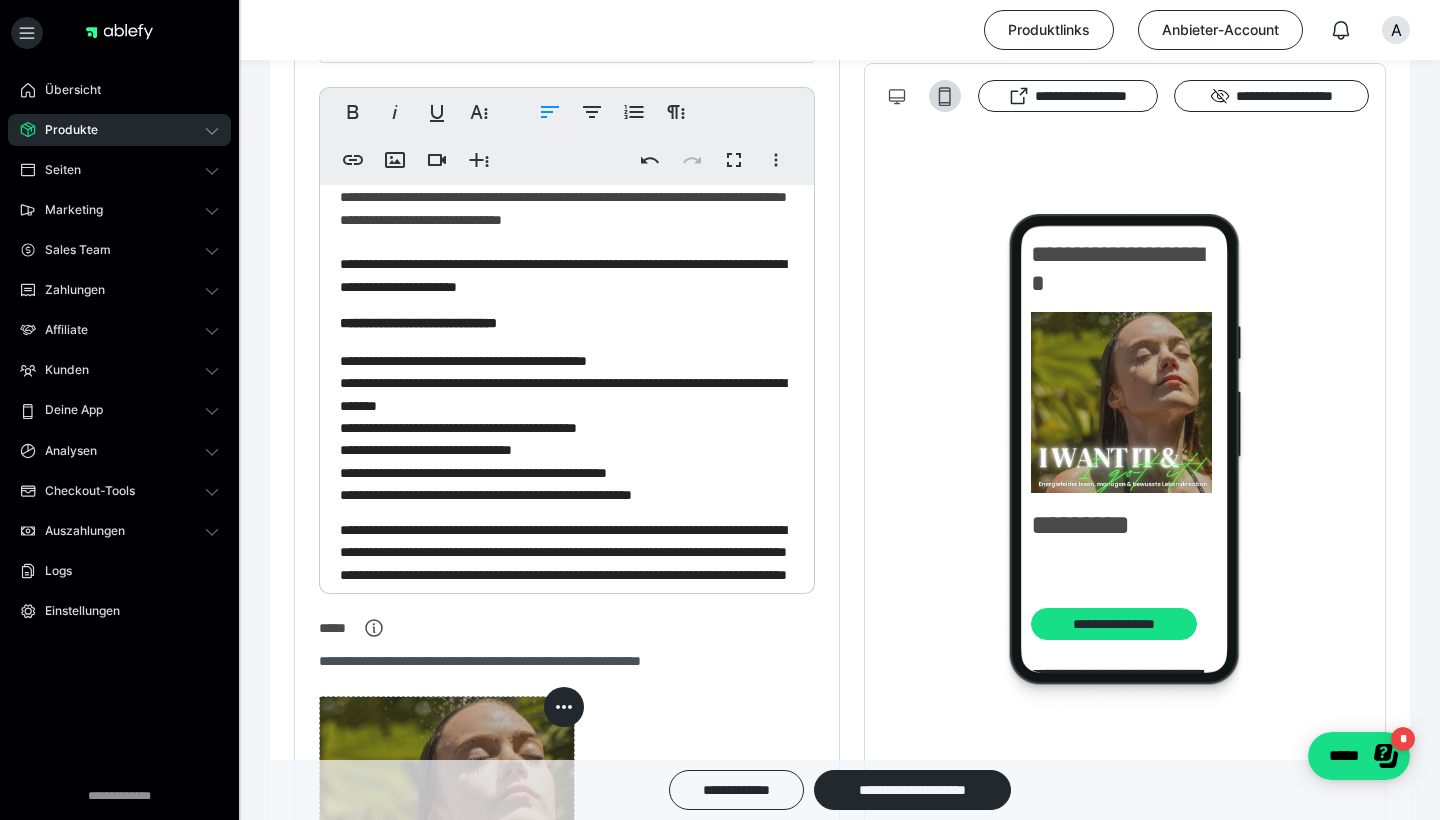 scroll, scrollTop: 98, scrollLeft: 0, axis: vertical 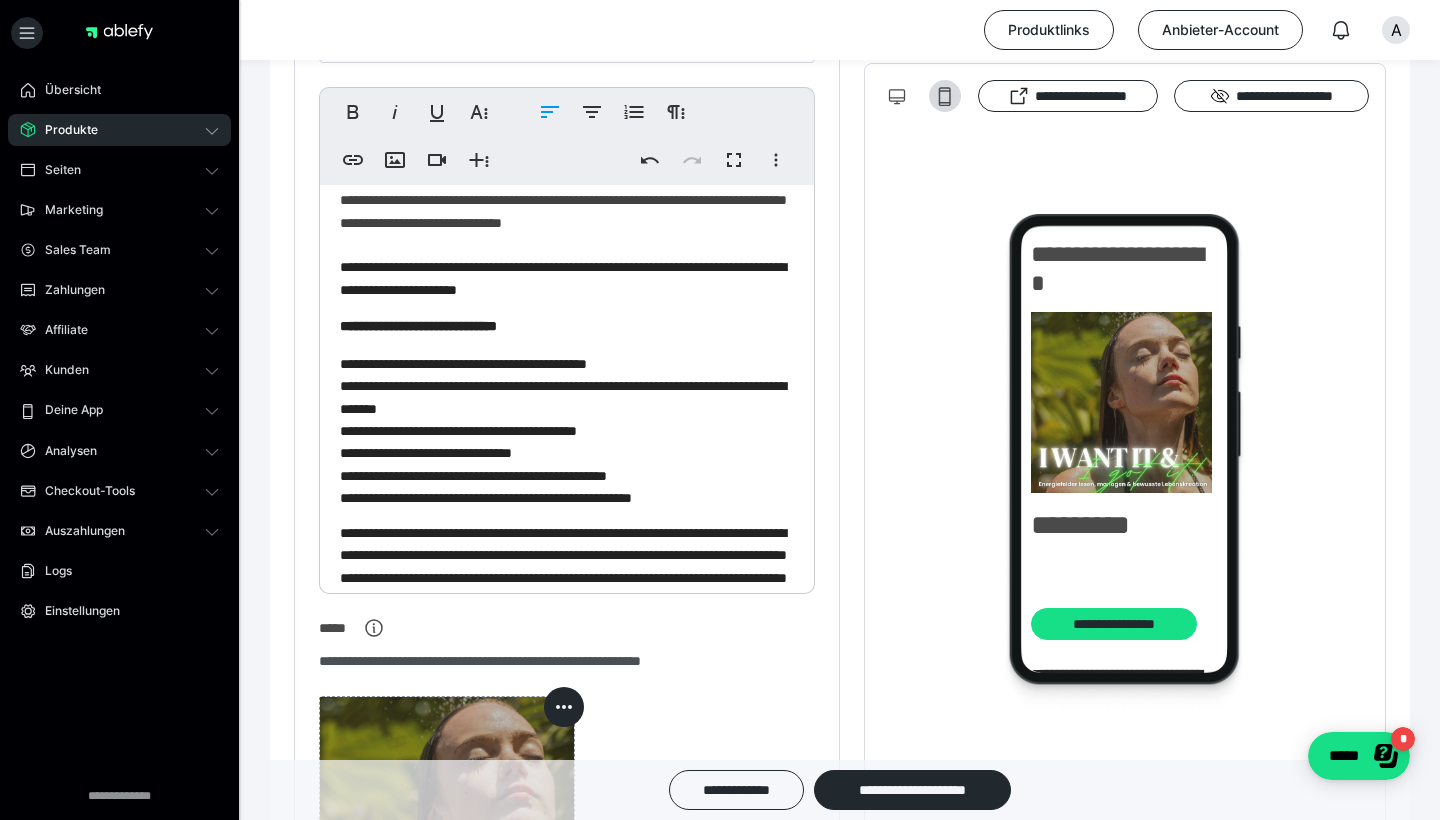 click on "**********" at bounding box center (418, 326) 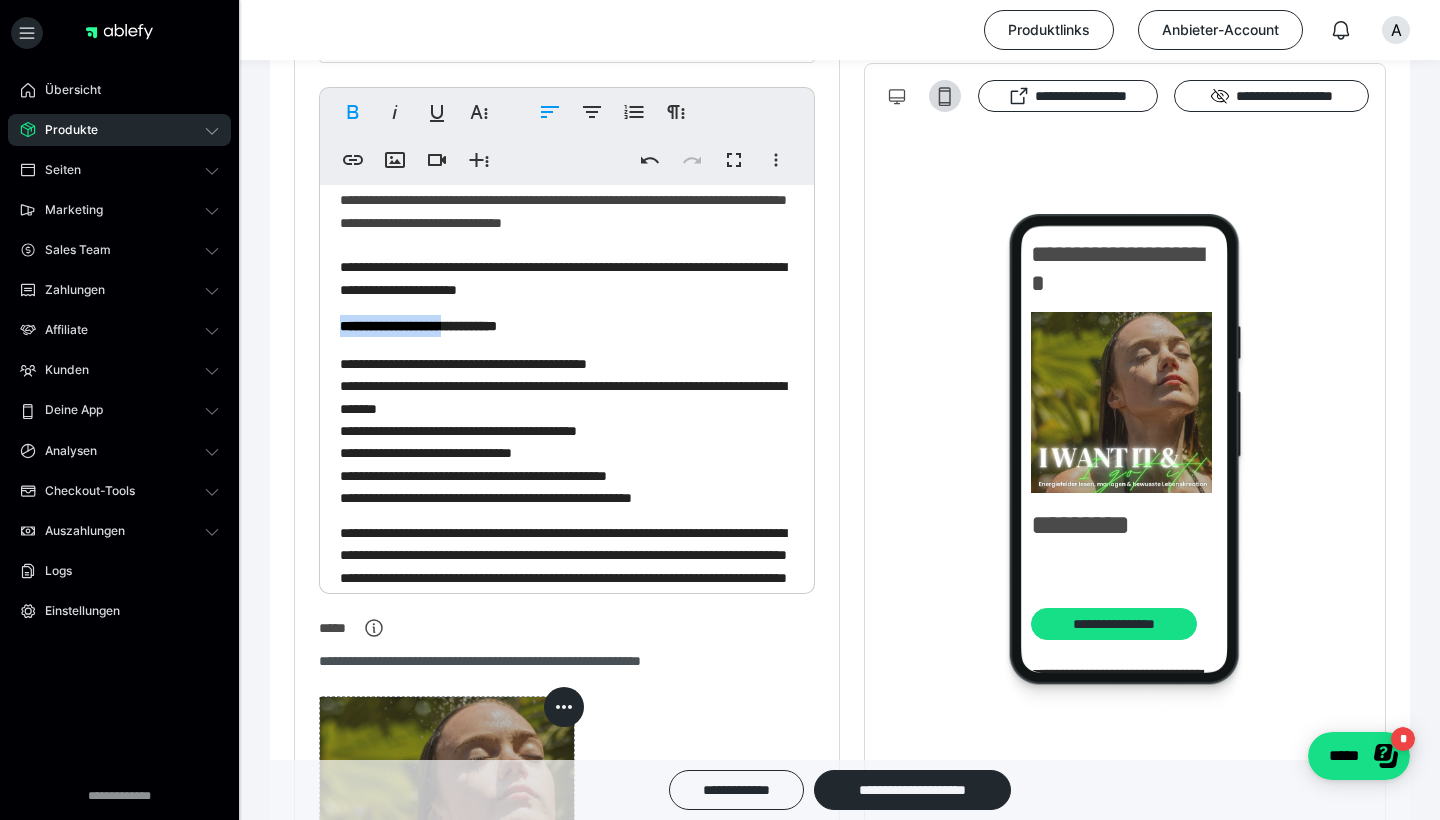 drag, startPoint x: 474, startPoint y: 323, endPoint x: 329, endPoint y: 331, distance: 145.22052 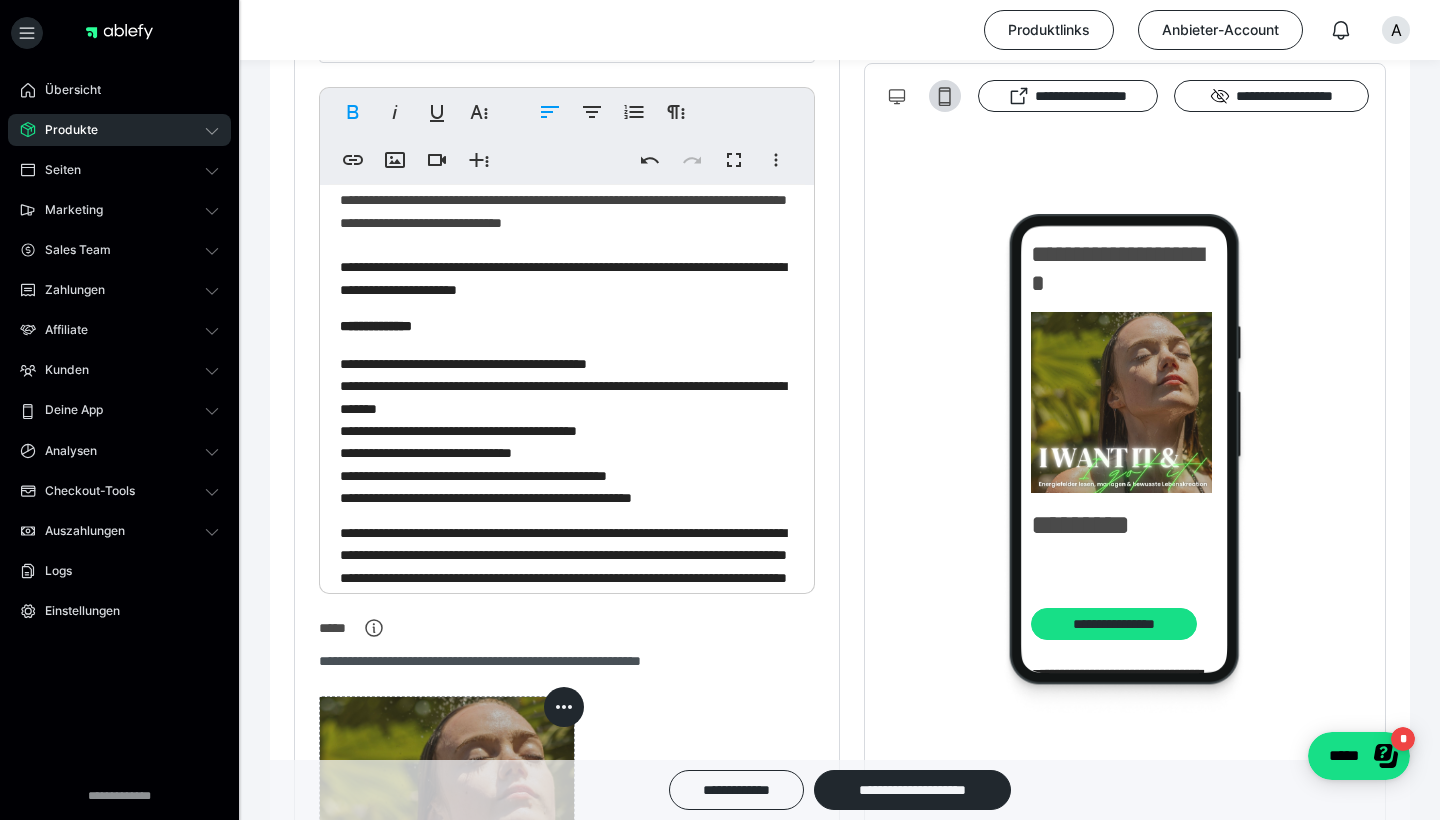 click on "*" at bounding box center (412, 326) 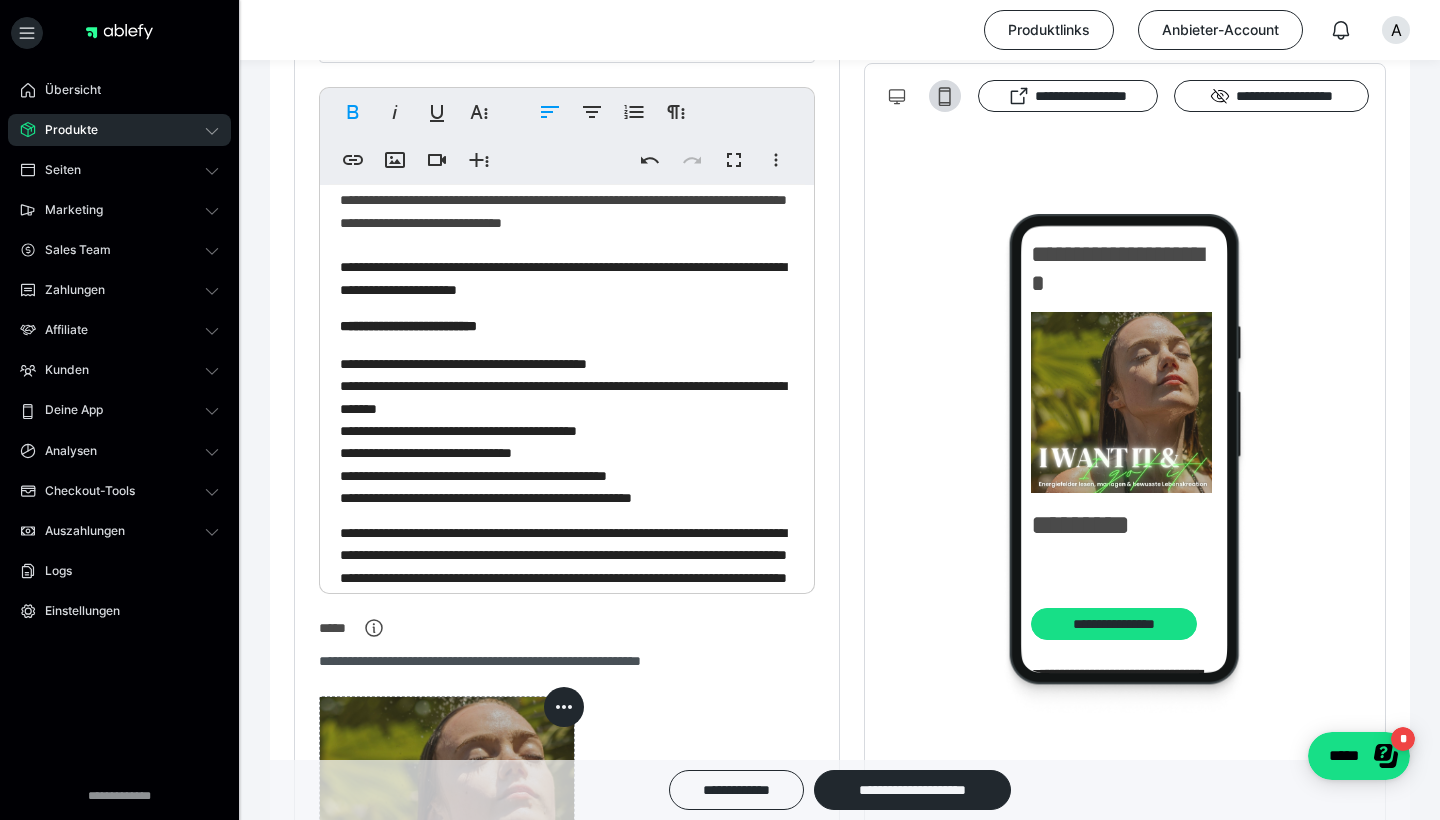 click on "**********" at bounding box center (567, 430) 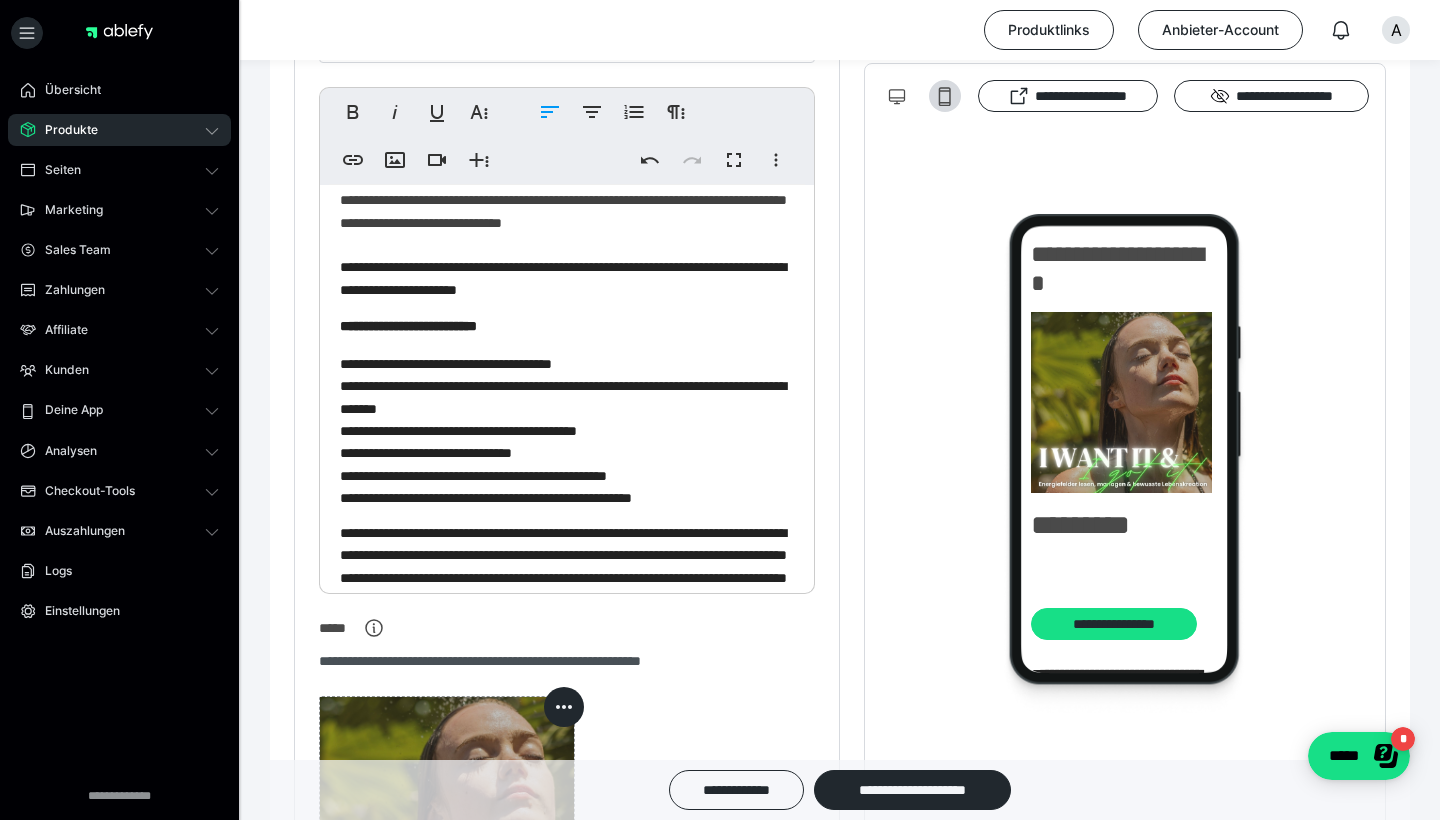 click on "**********" at bounding box center [567, 430] 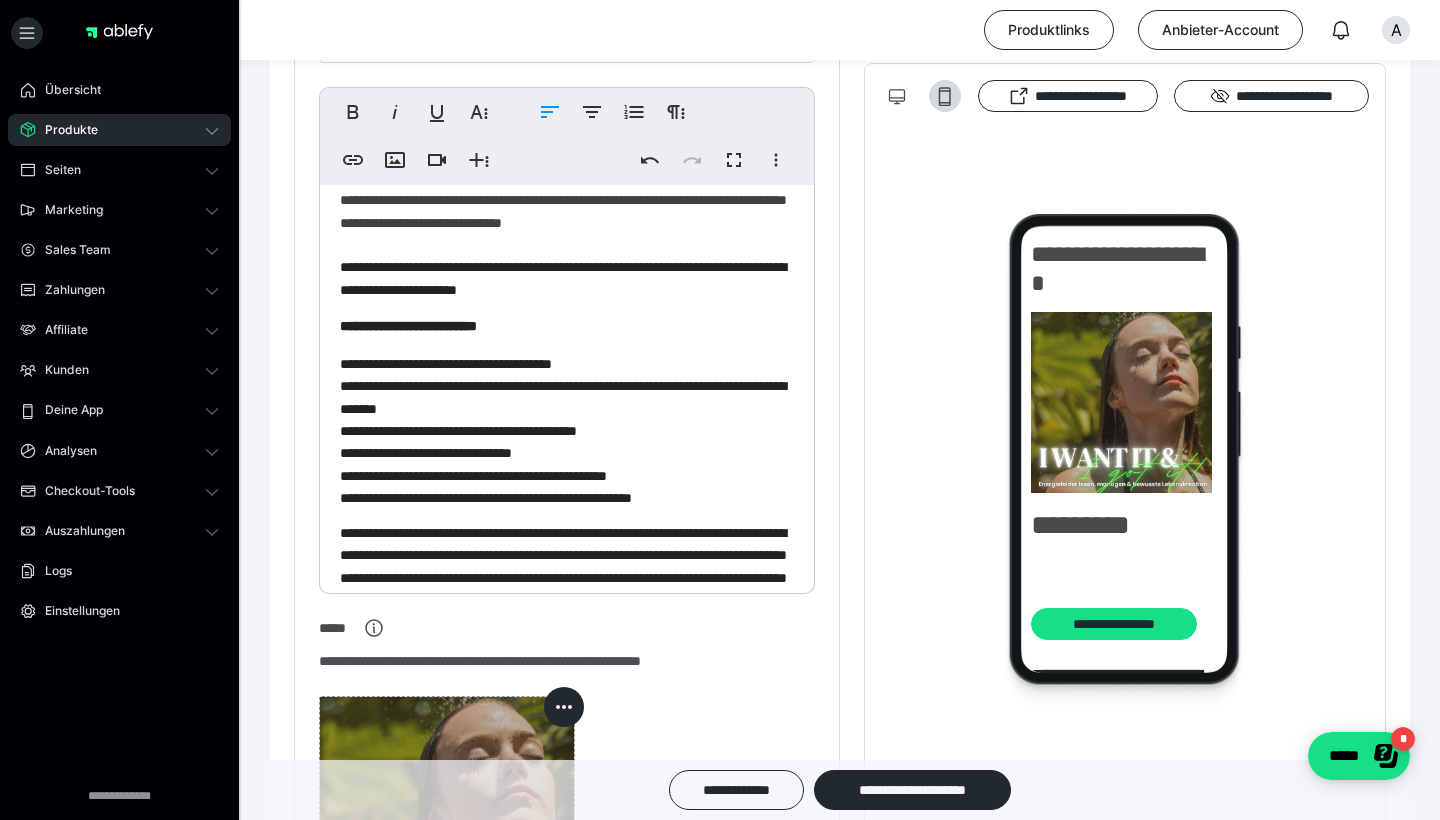 click on "**********" at bounding box center [567, 430] 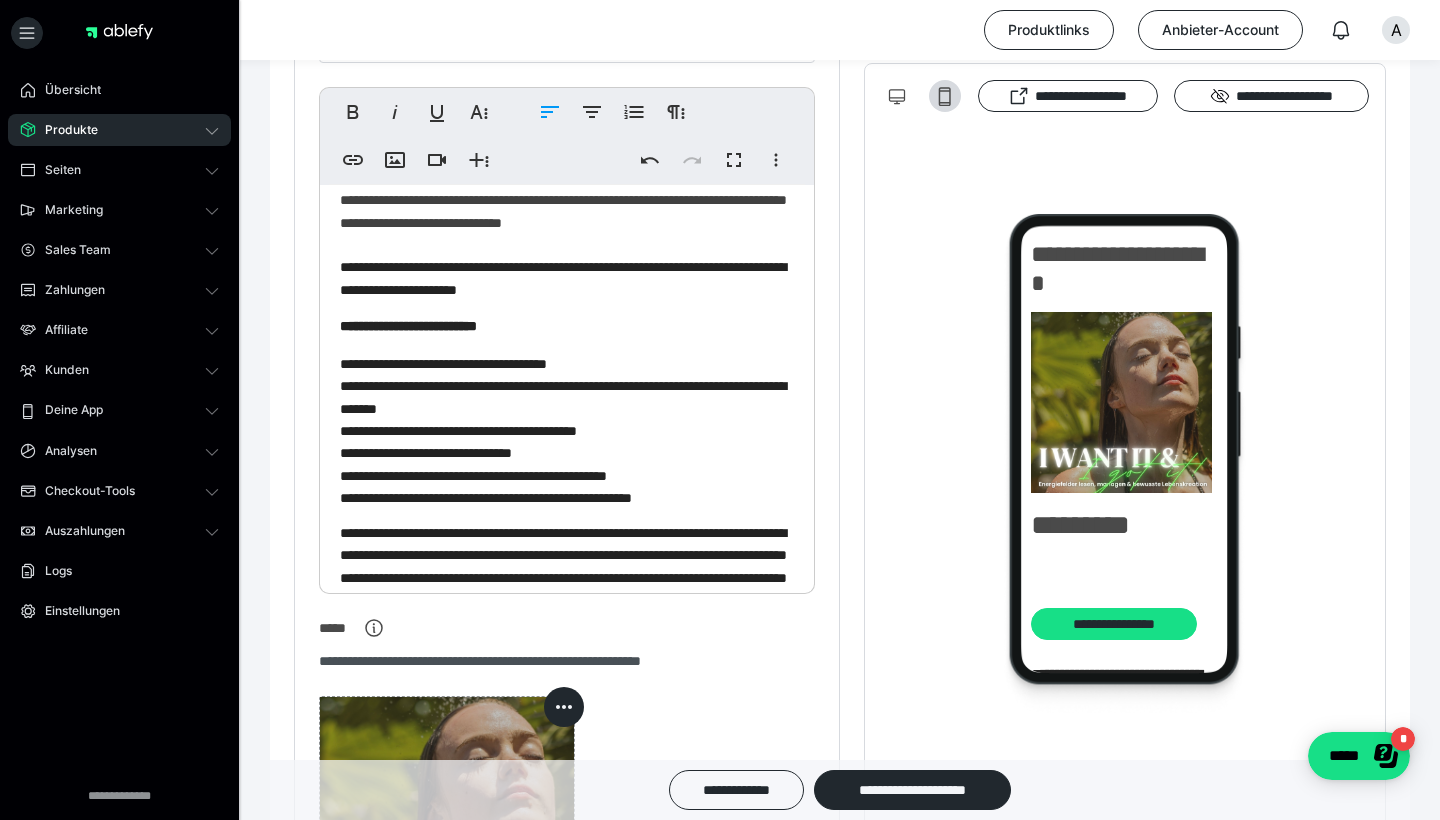 click on "**********" at bounding box center [567, 430] 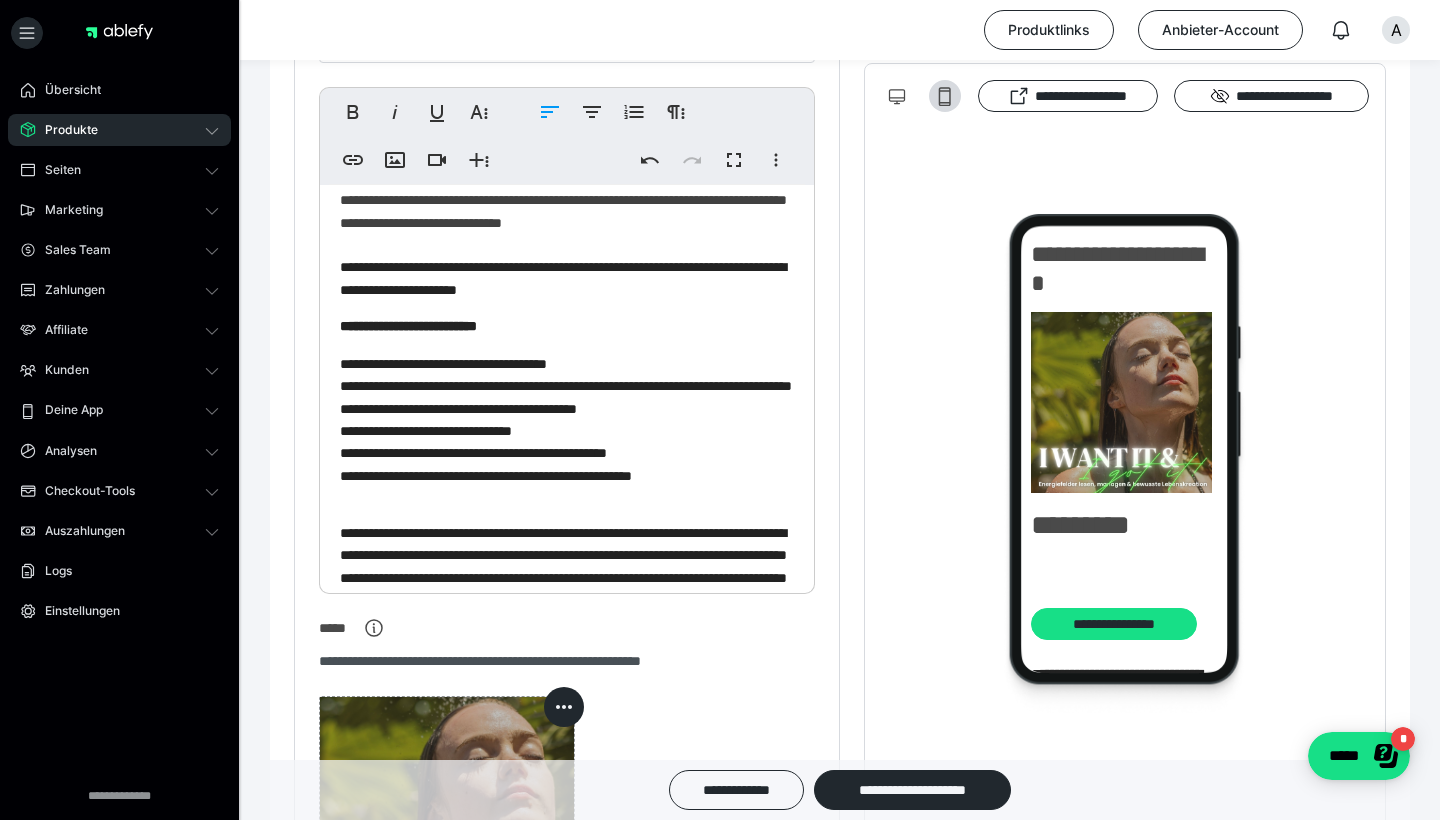 click on "**********" at bounding box center (567, 430) 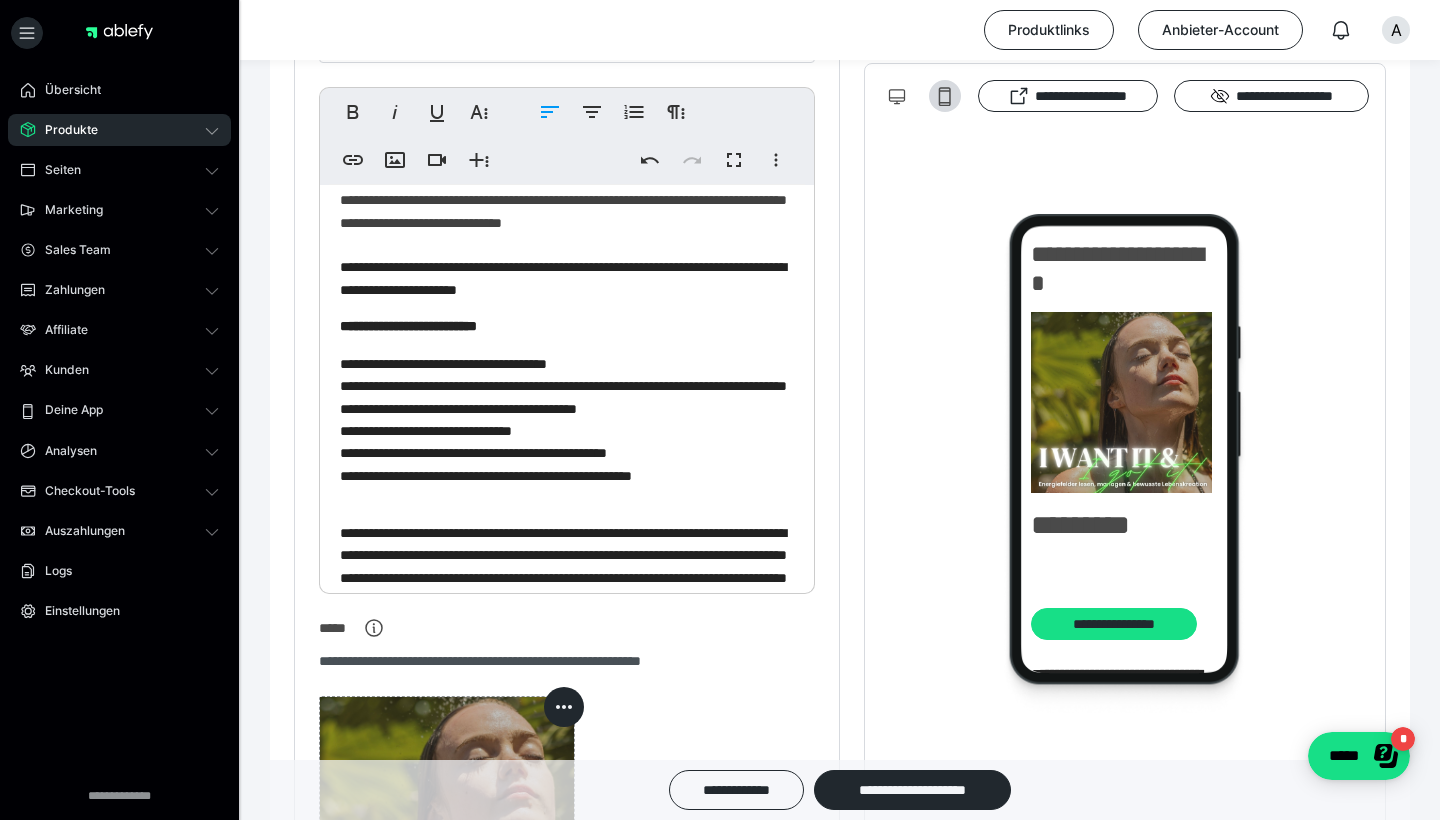 click on "**********" at bounding box center [567, 430] 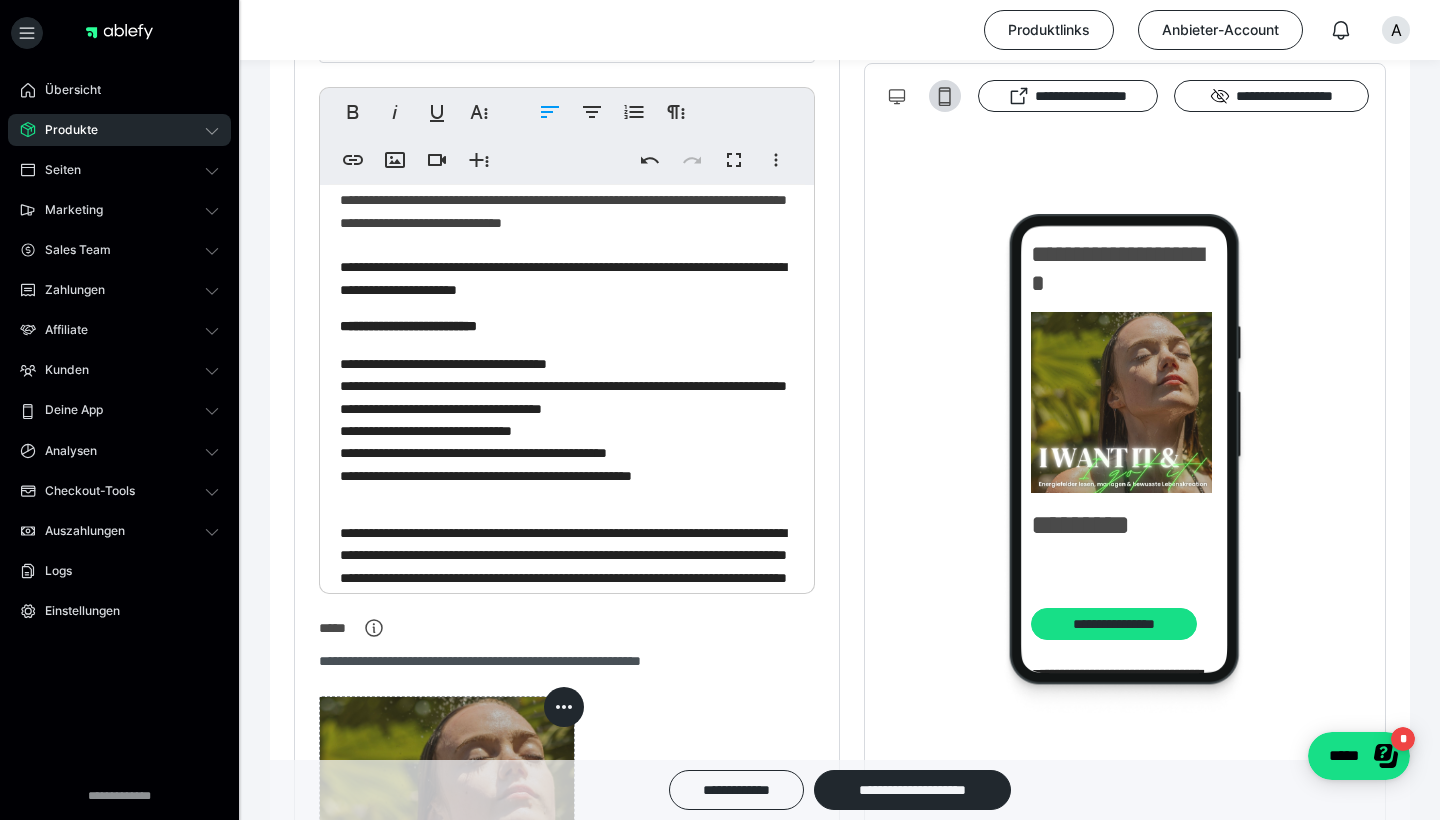 click on "**********" at bounding box center (567, 430) 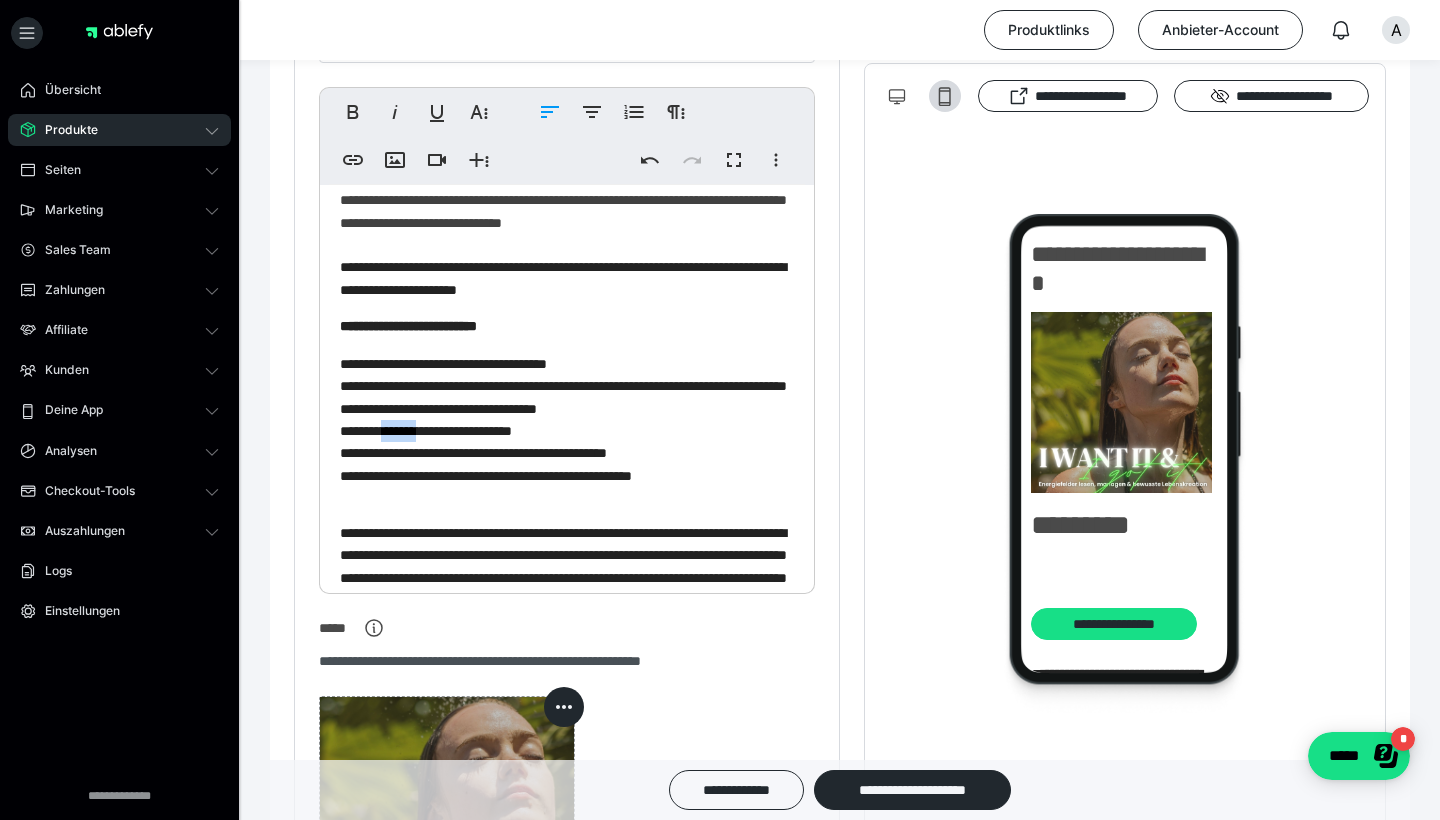 drag, startPoint x: 412, startPoint y: 449, endPoint x: 370, endPoint y: 447, distance: 42.047592 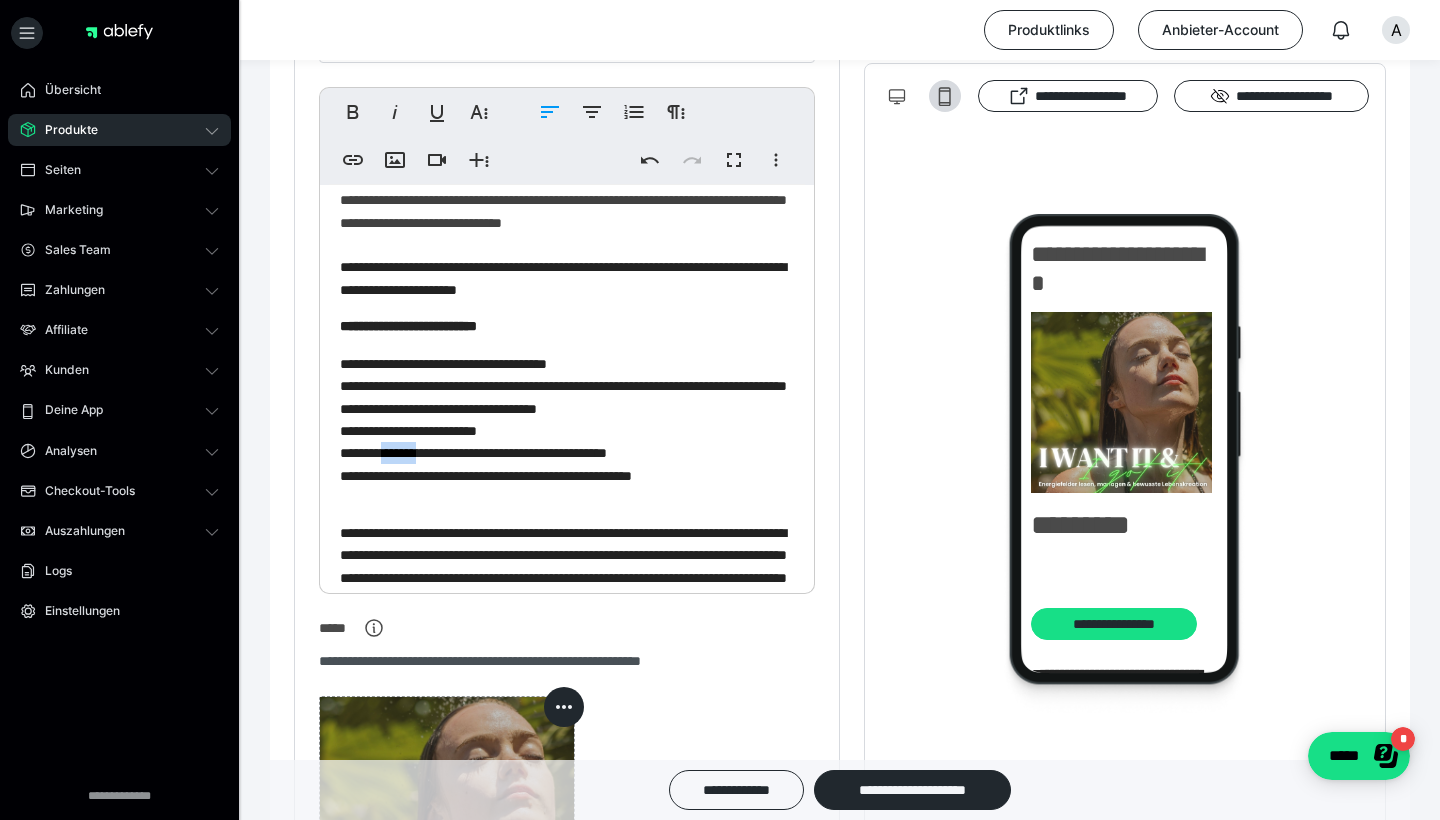 drag, startPoint x: 416, startPoint y: 472, endPoint x: 365, endPoint y: 475, distance: 51.088158 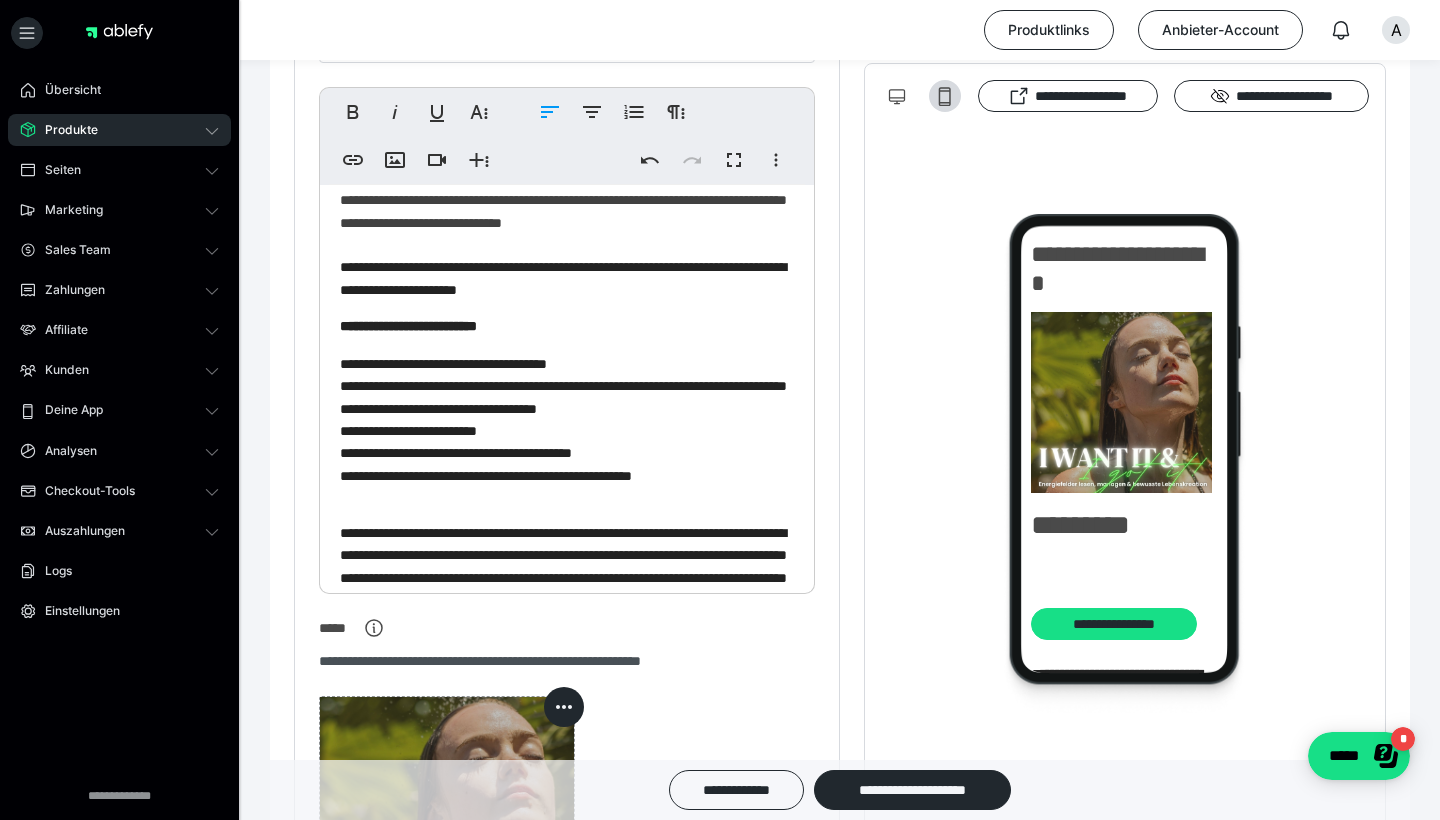 click on "**********" at bounding box center (567, 430) 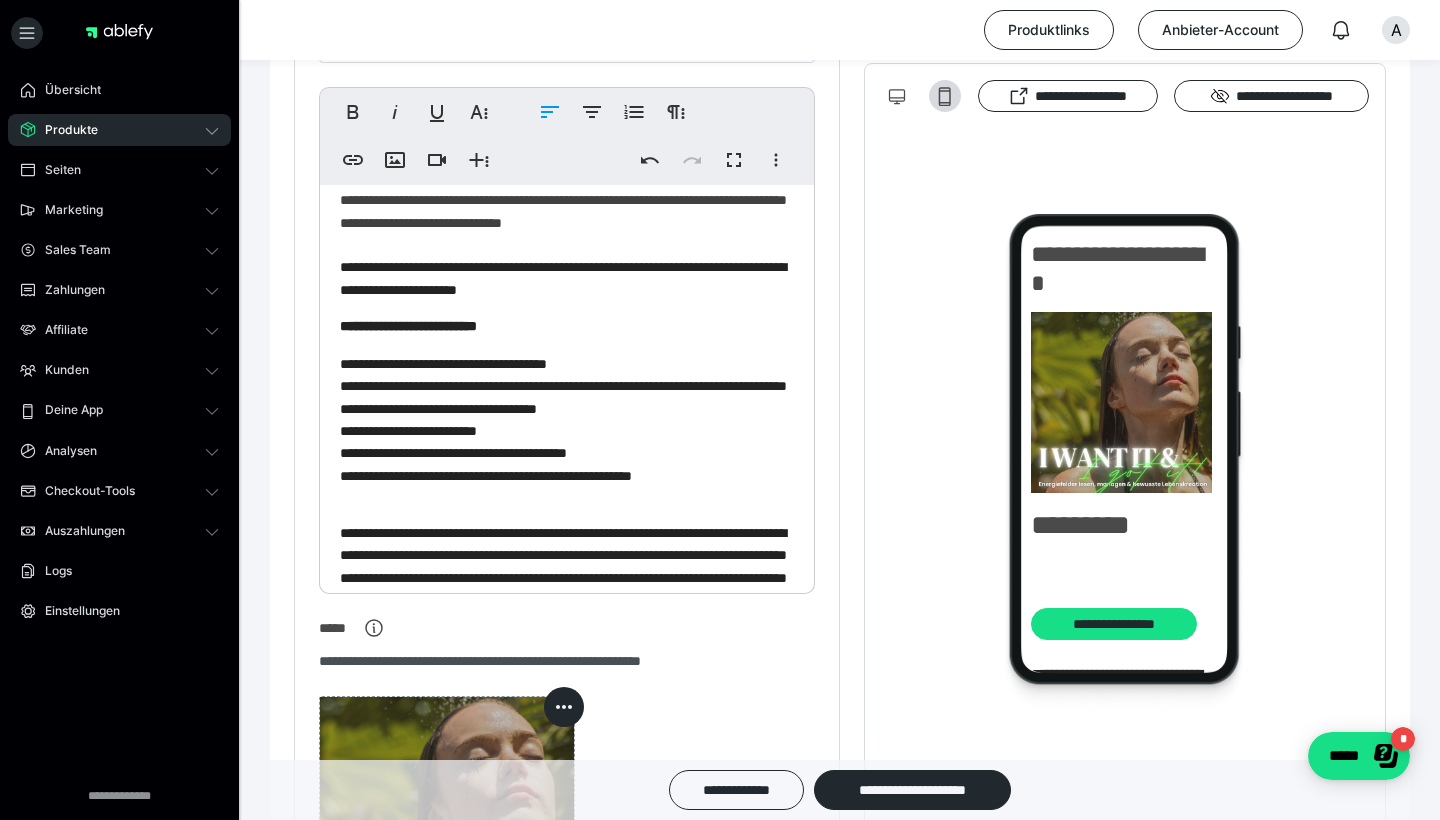 click on "**********" at bounding box center [567, 430] 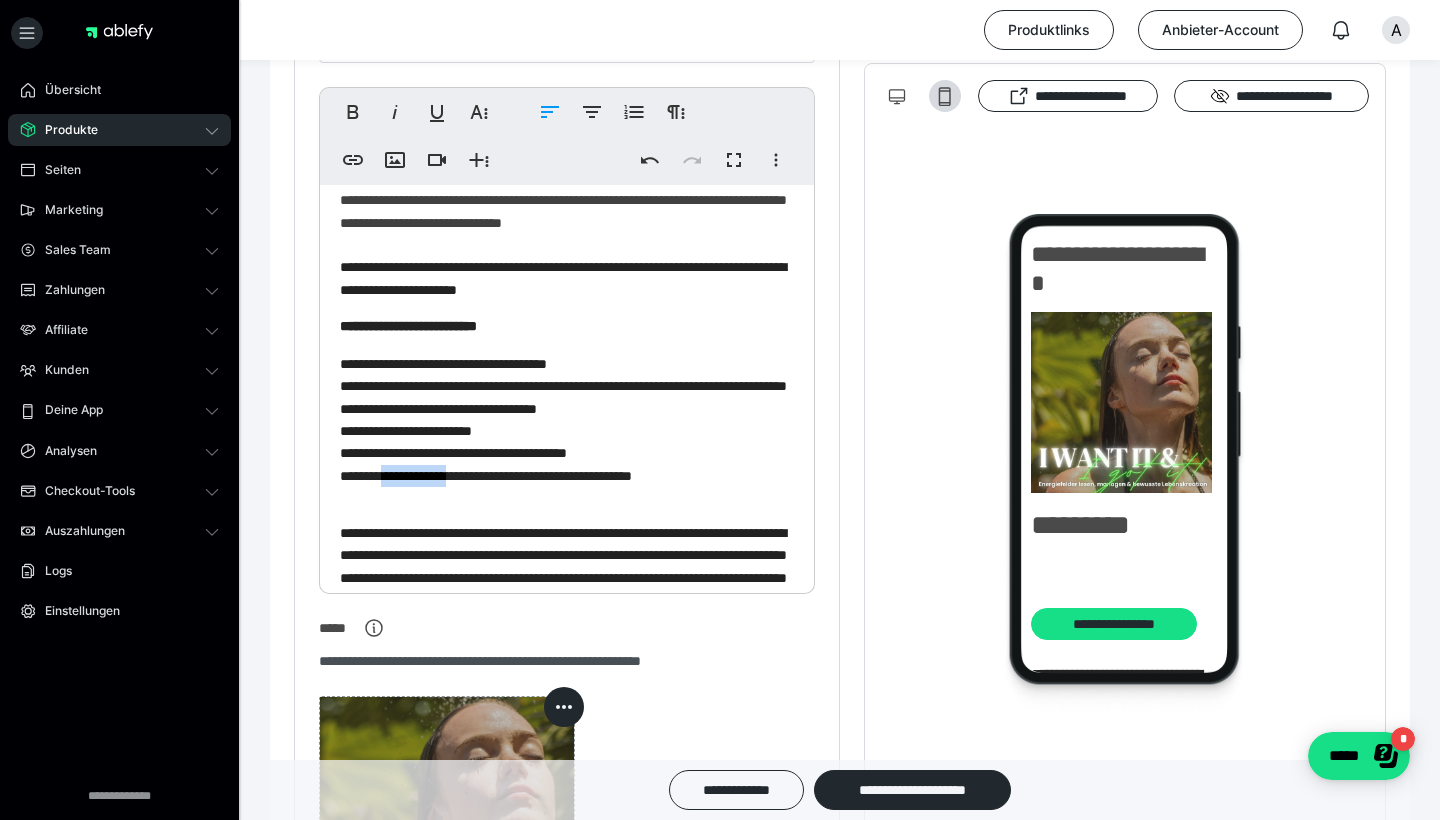 drag, startPoint x: 458, startPoint y: 496, endPoint x: 366, endPoint y: 493, distance: 92.0489 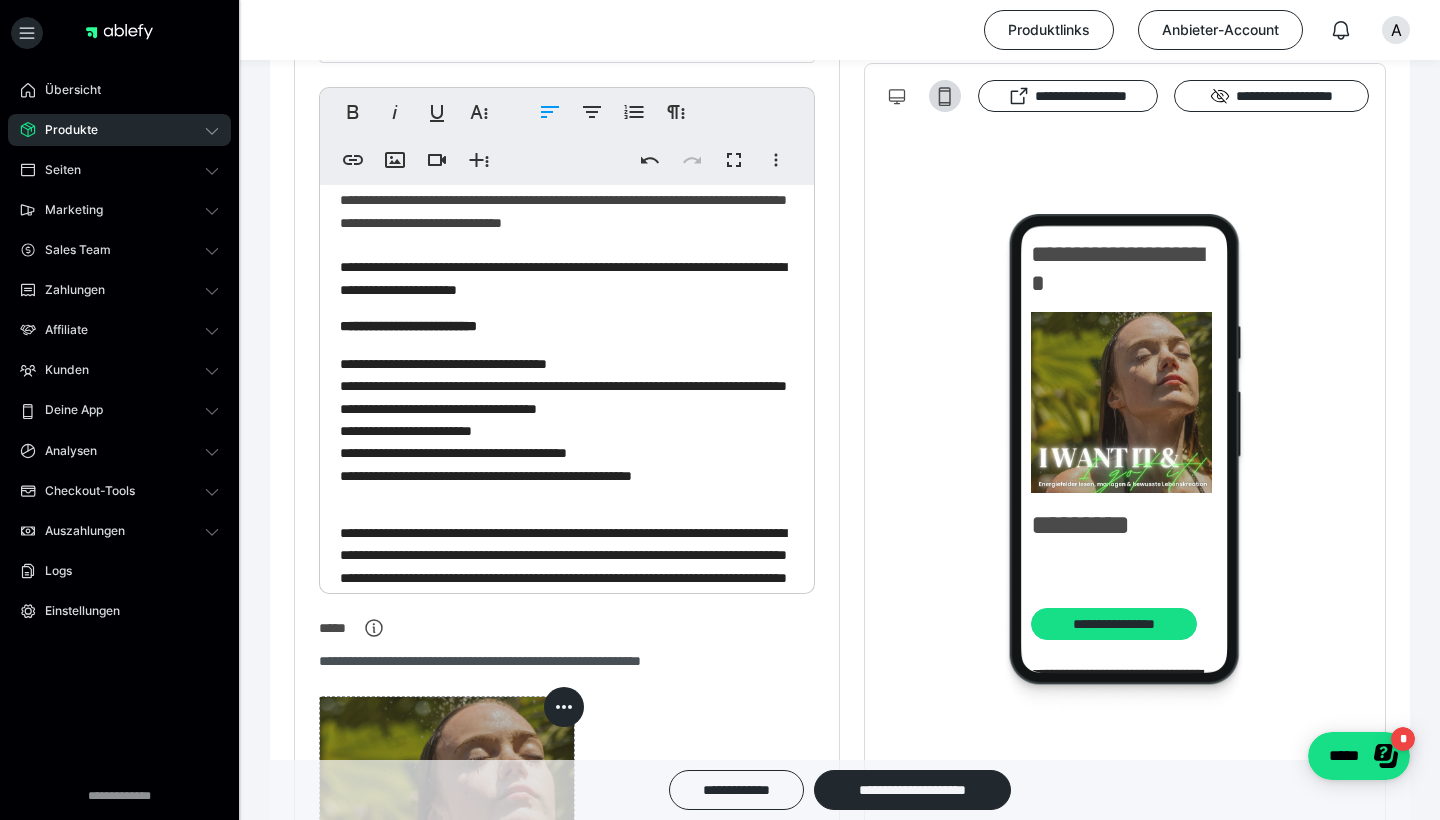 click on "**********" at bounding box center [567, 430] 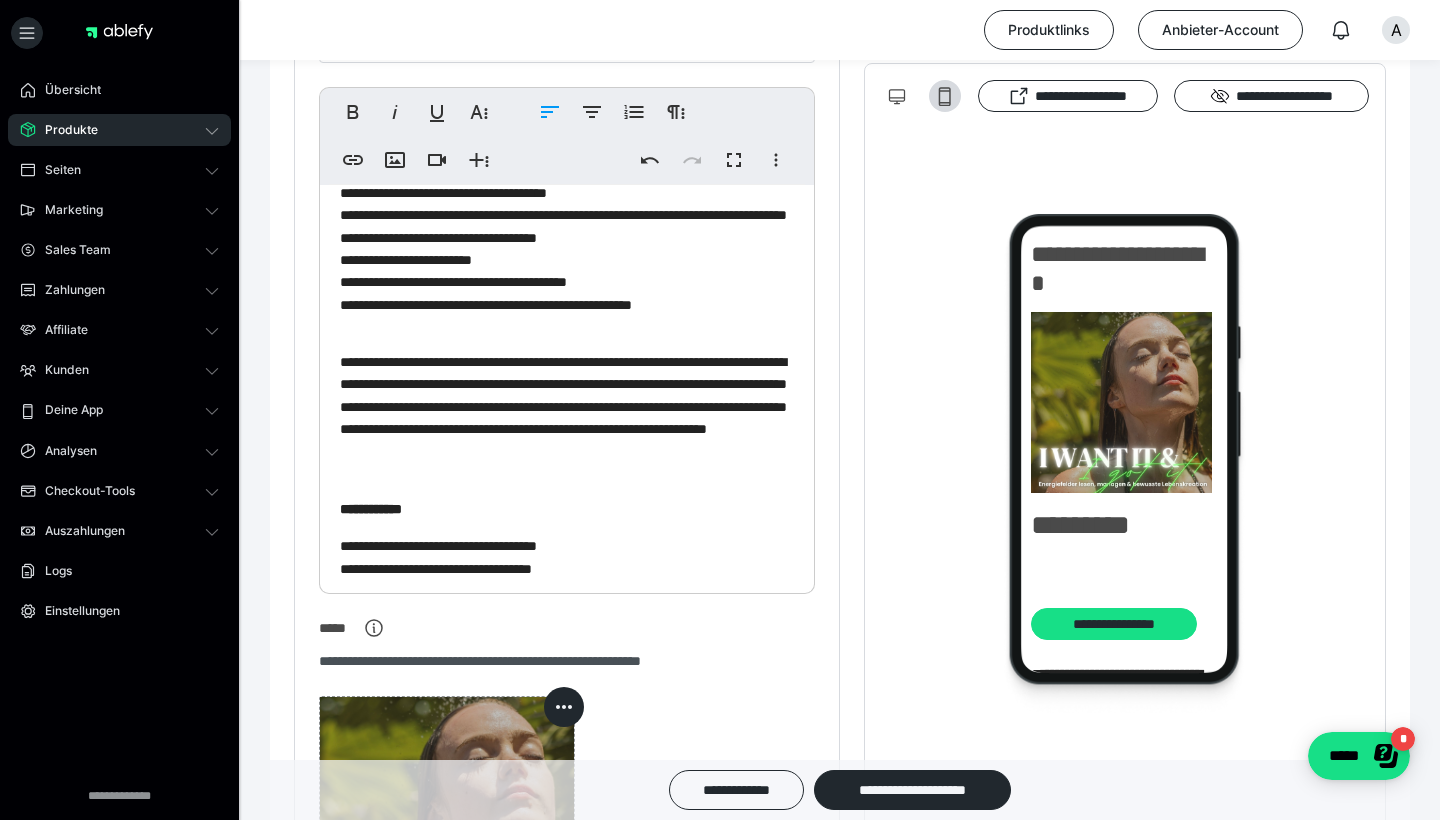 scroll, scrollTop: 274, scrollLeft: 0, axis: vertical 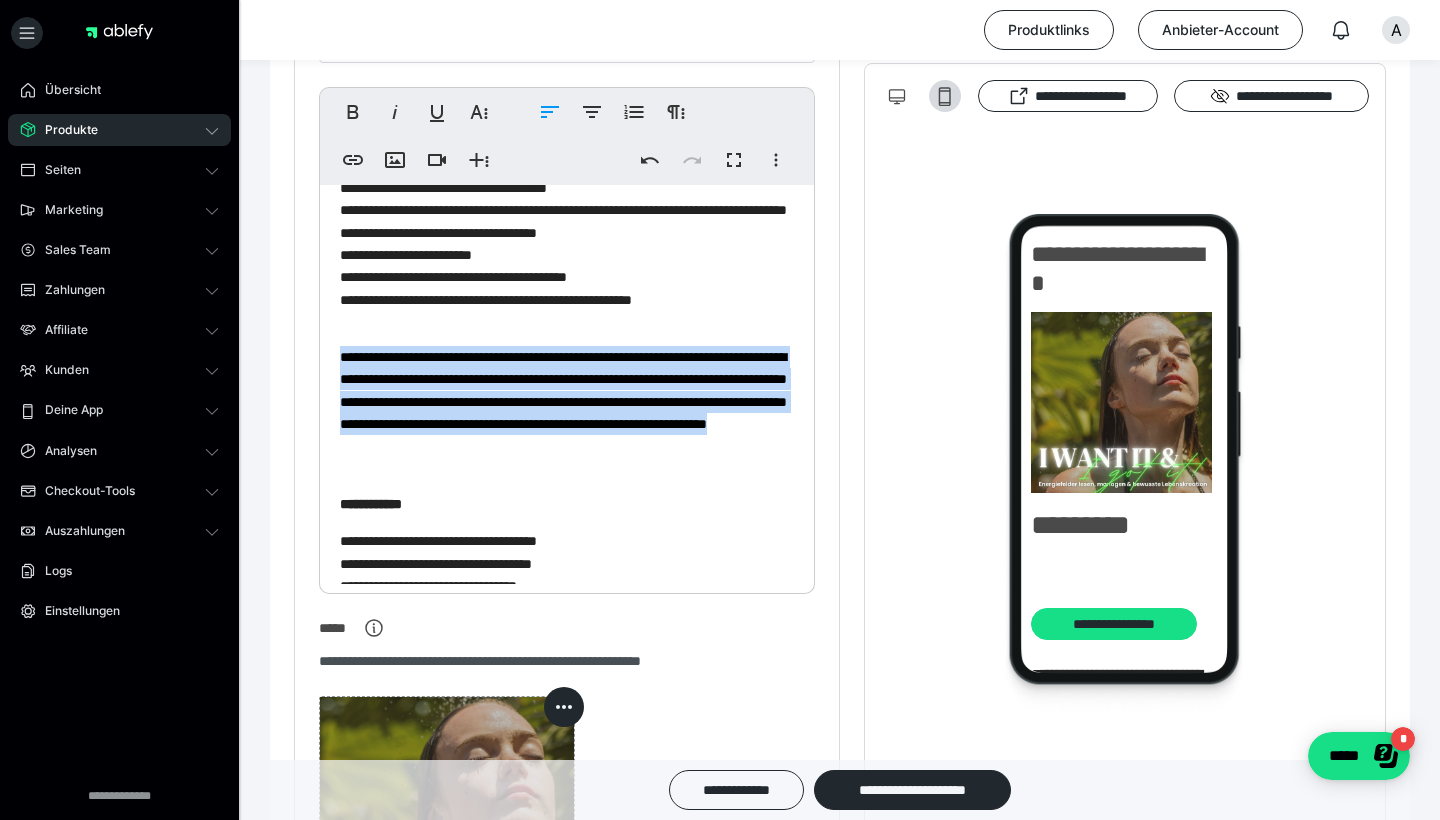 drag, startPoint x: 451, startPoint y: 461, endPoint x: 335, endPoint y: 360, distance: 153.80832 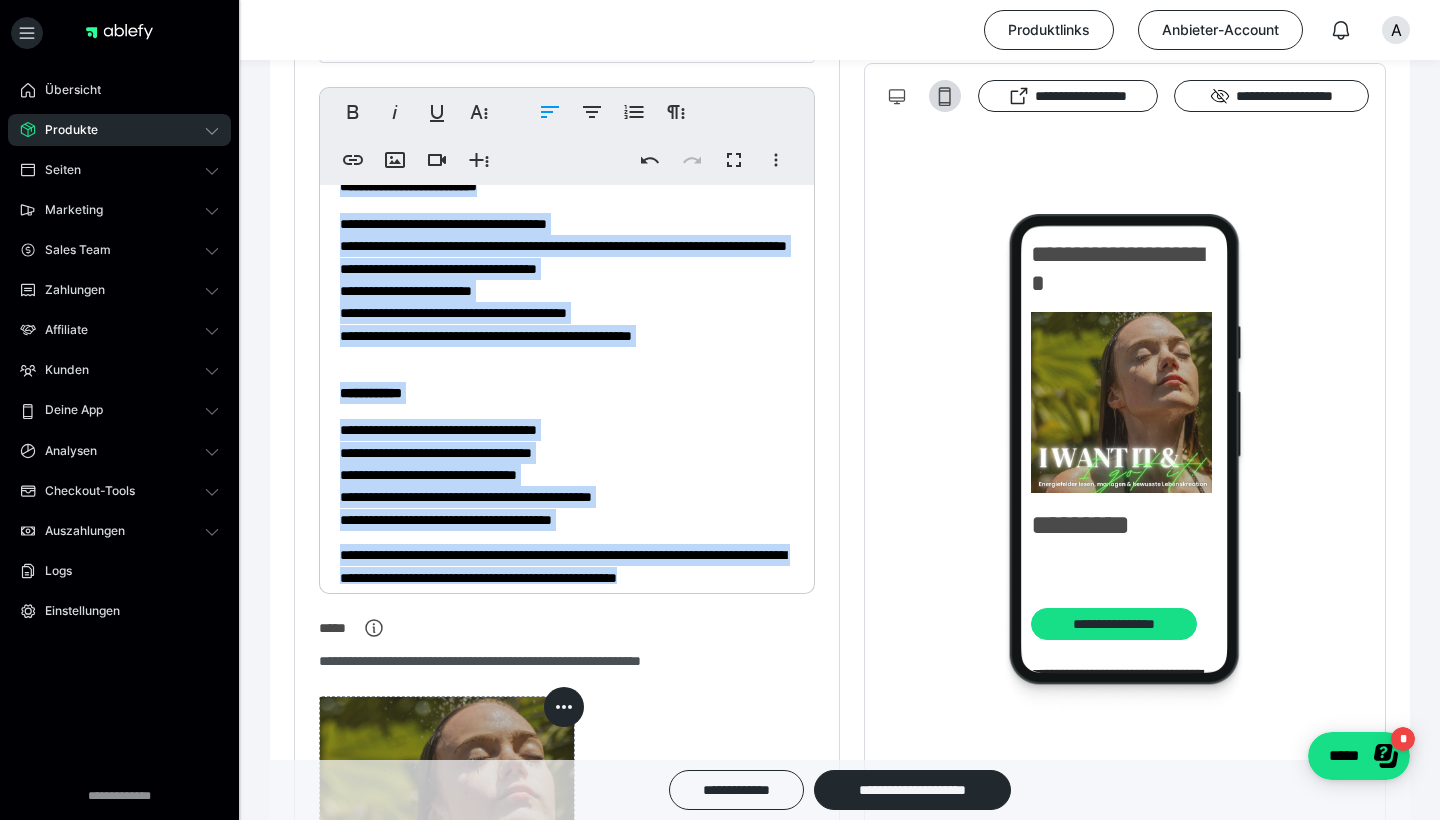 scroll, scrollTop: 296, scrollLeft: 0, axis: vertical 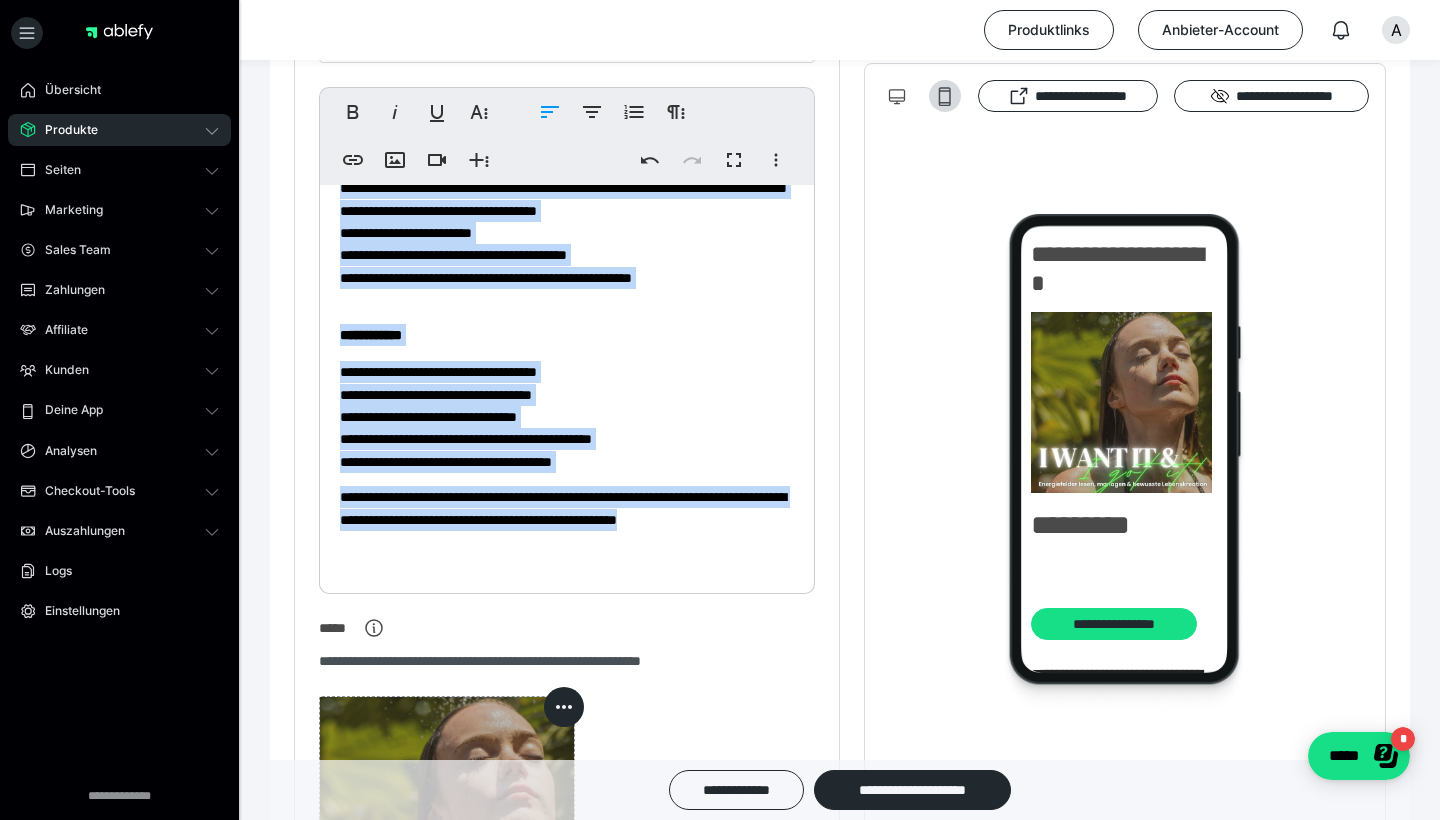 drag, startPoint x: 337, startPoint y: 212, endPoint x: 585, endPoint y: 803, distance: 640.9251 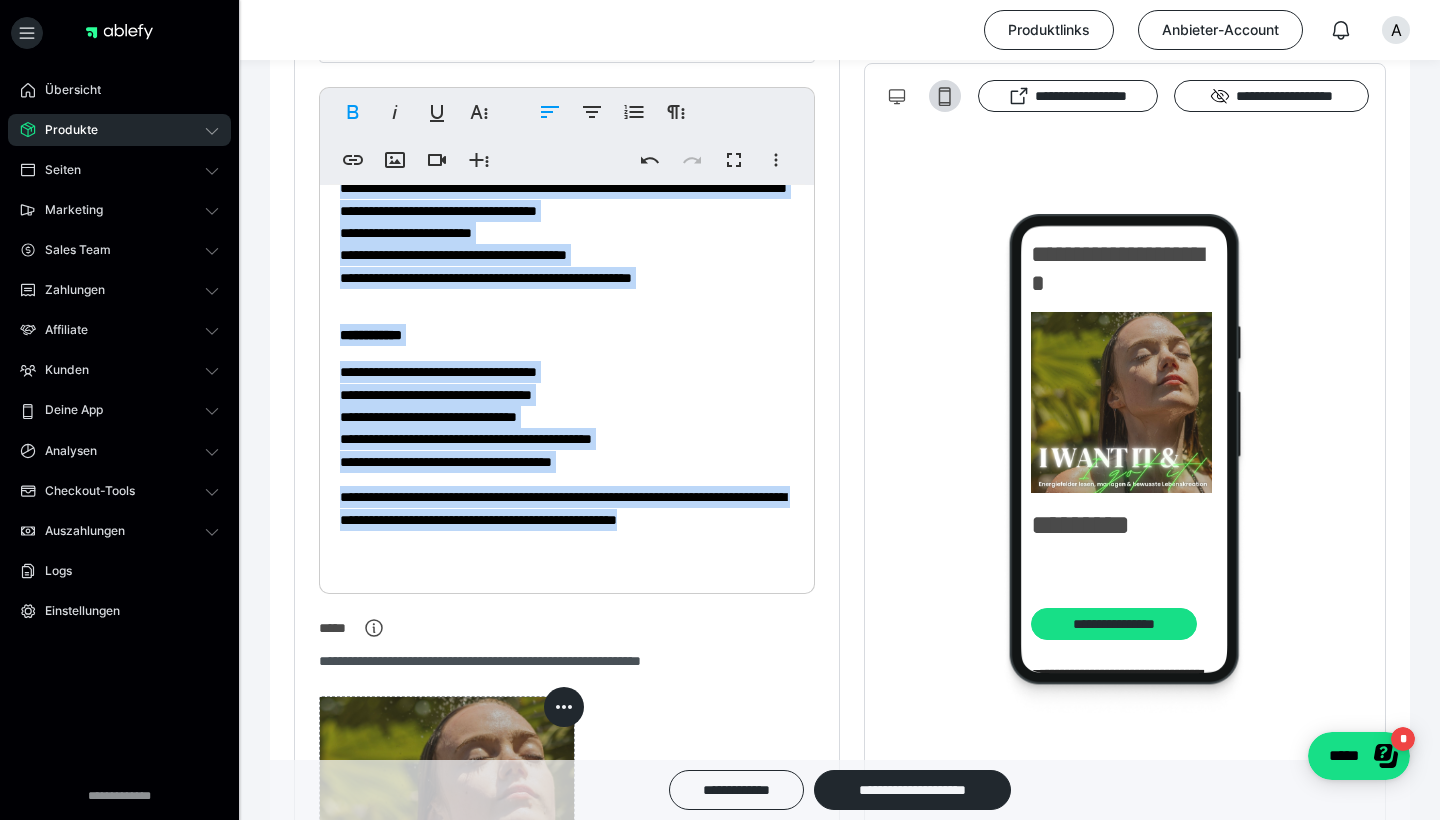 copy on "**********" 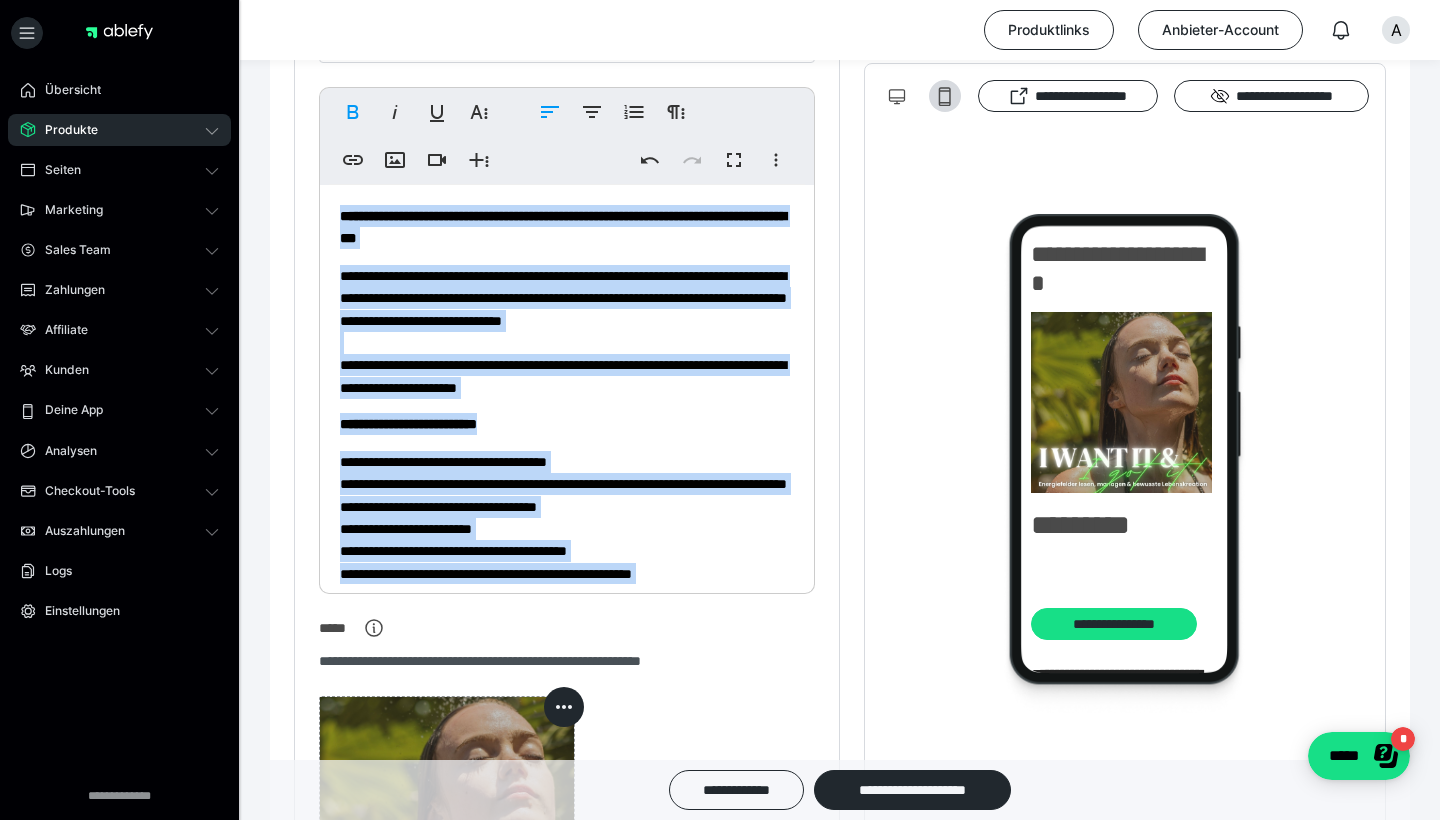 scroll, scrollTop: -1, scrollLeft: 0, axis: vertical 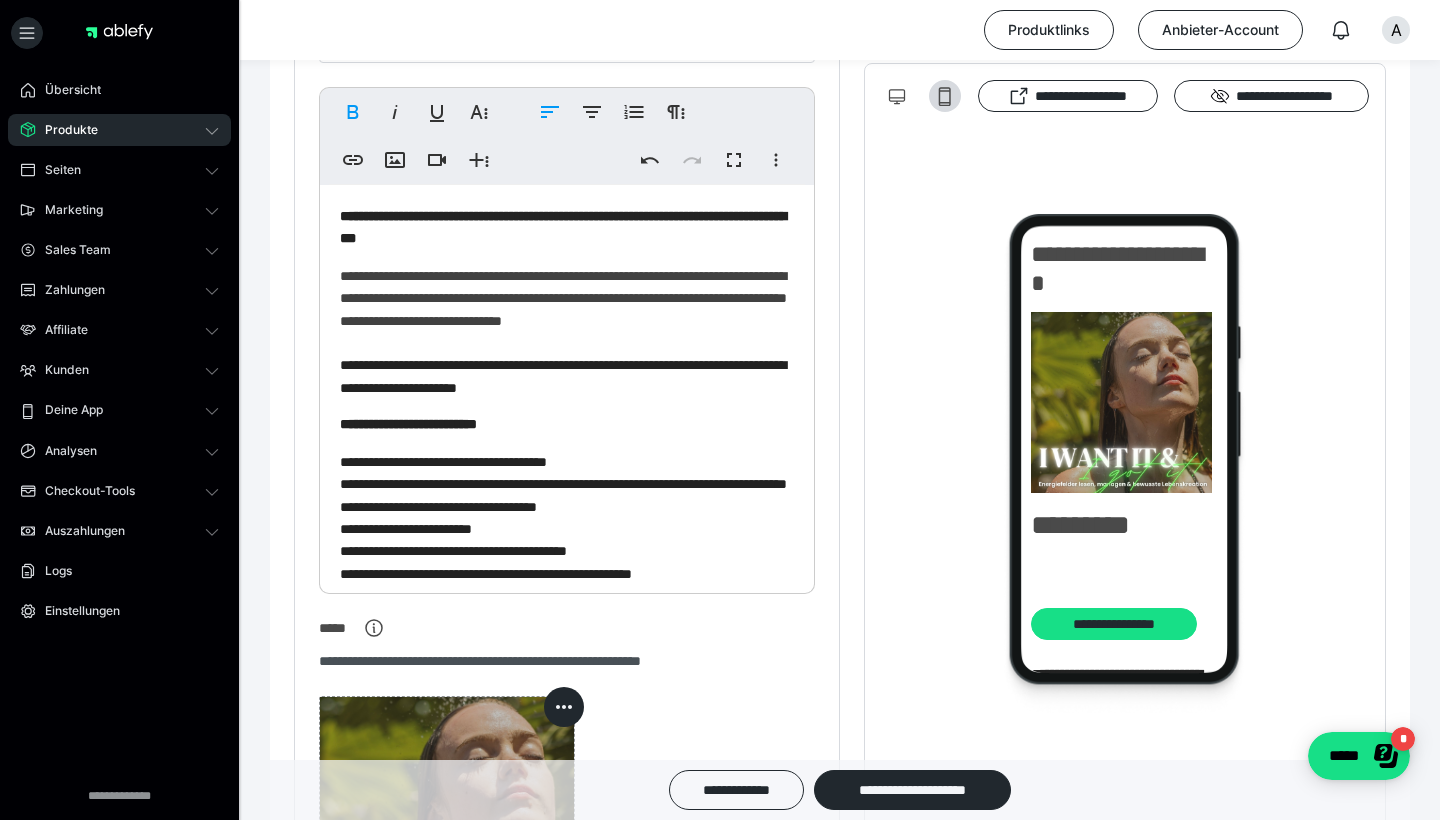 click on "**********" at bounding box center [563, 227] 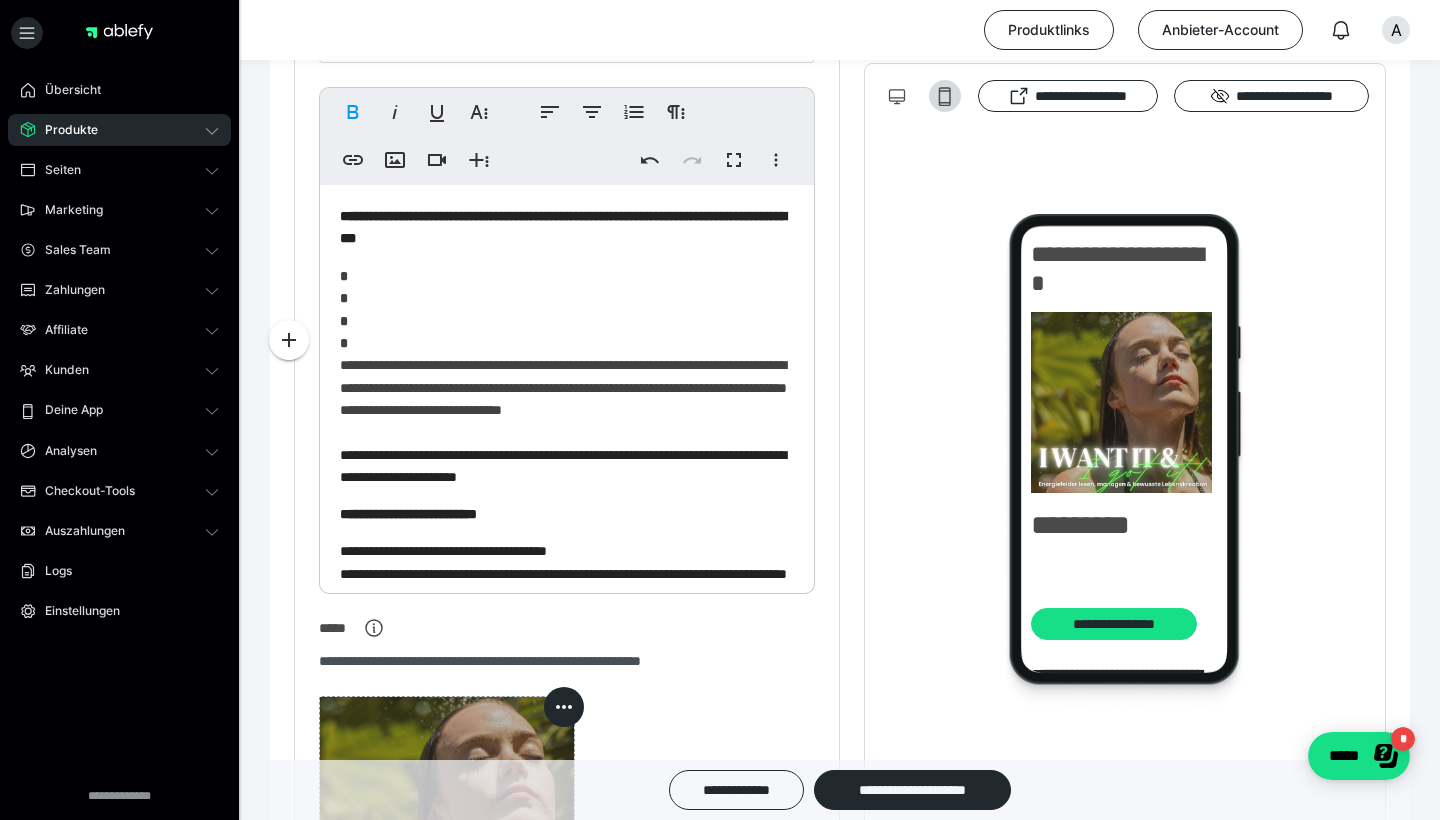 click on "**********" at bounding box center (567, 576) 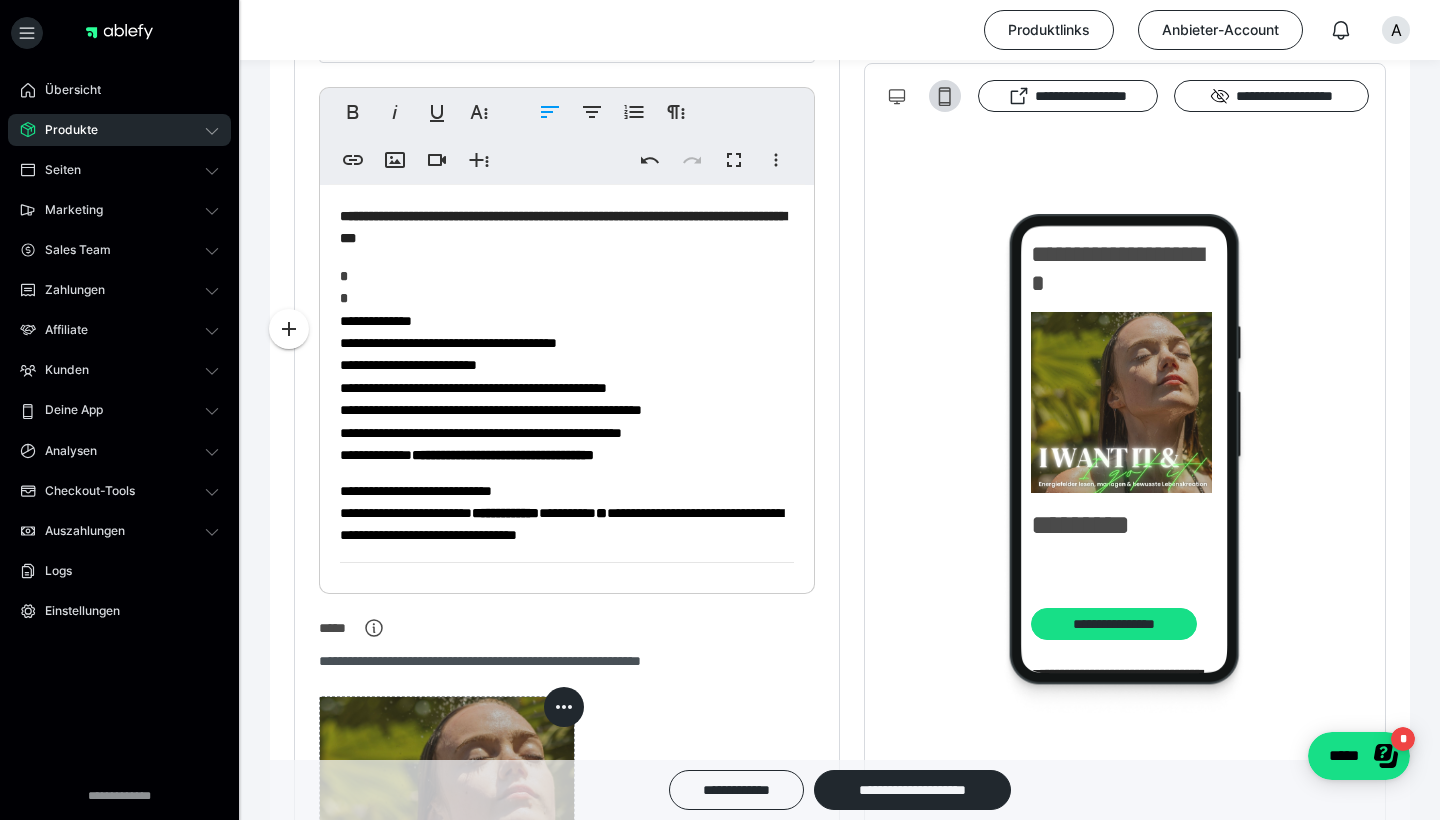 scroll, scrollTop: 0, scrollLeft: 0, axis: both 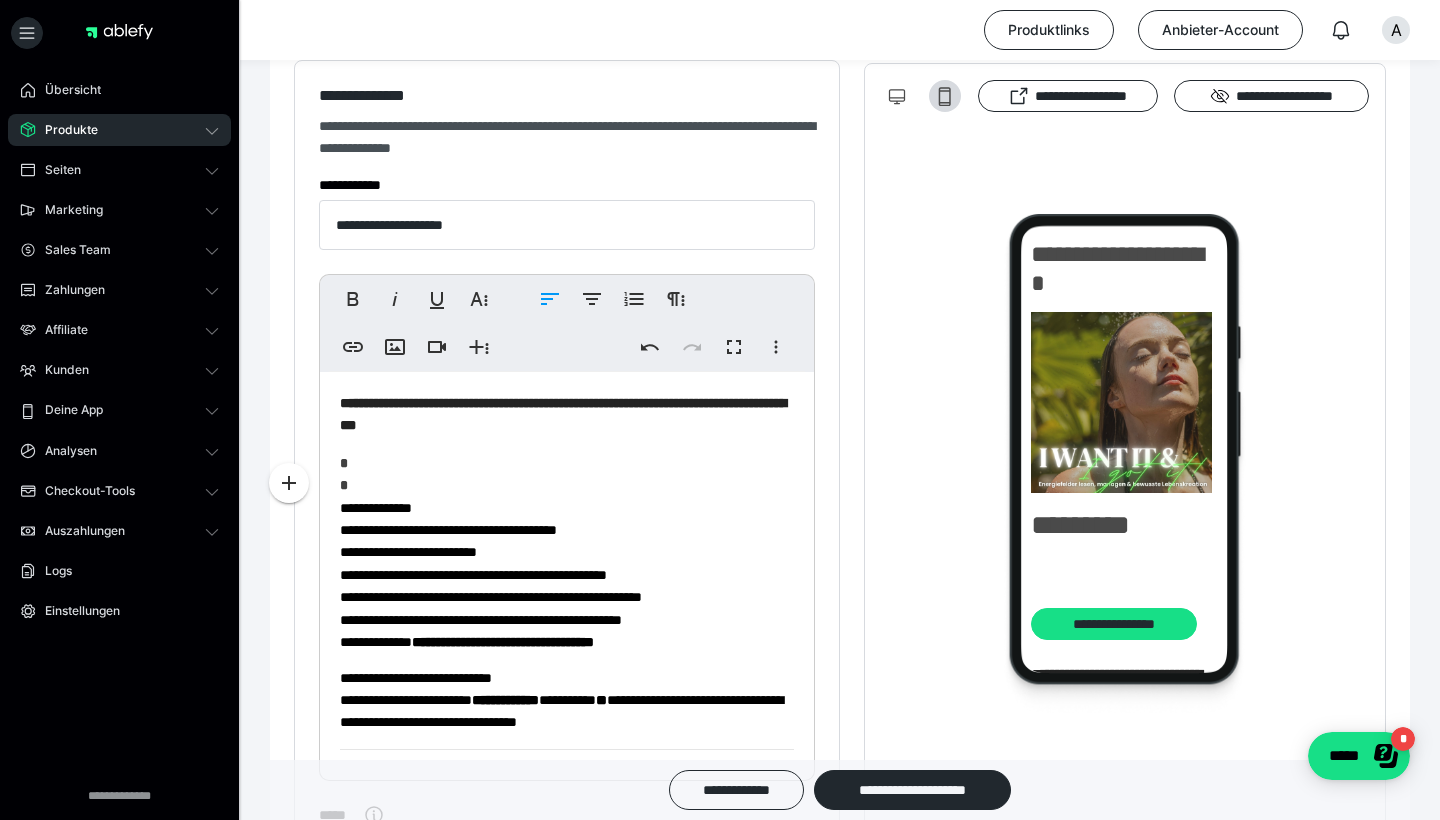 click on "**********" at bounding box center (567, 1380) 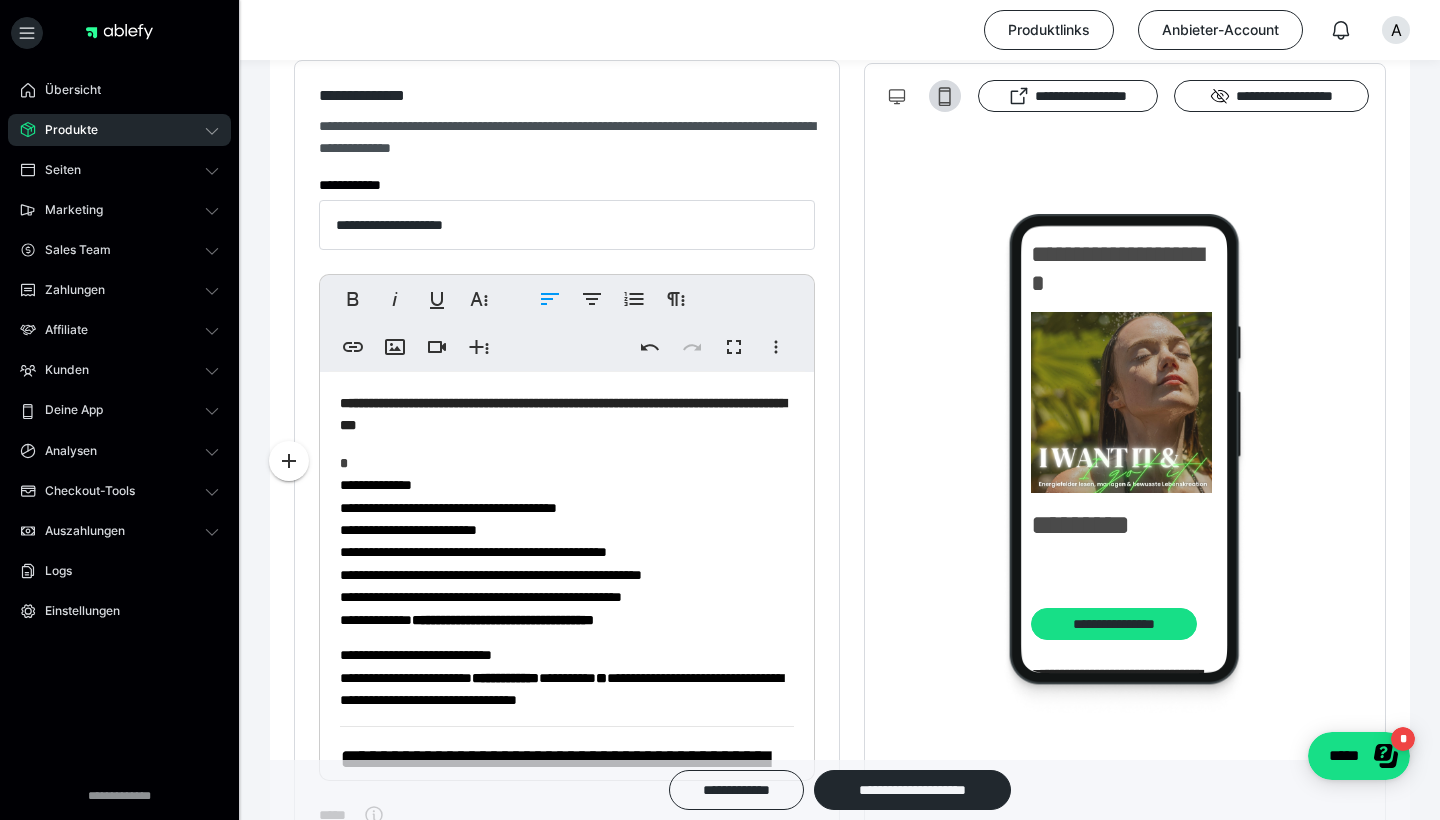 click on "**********" at bounding box center (567, 1369) 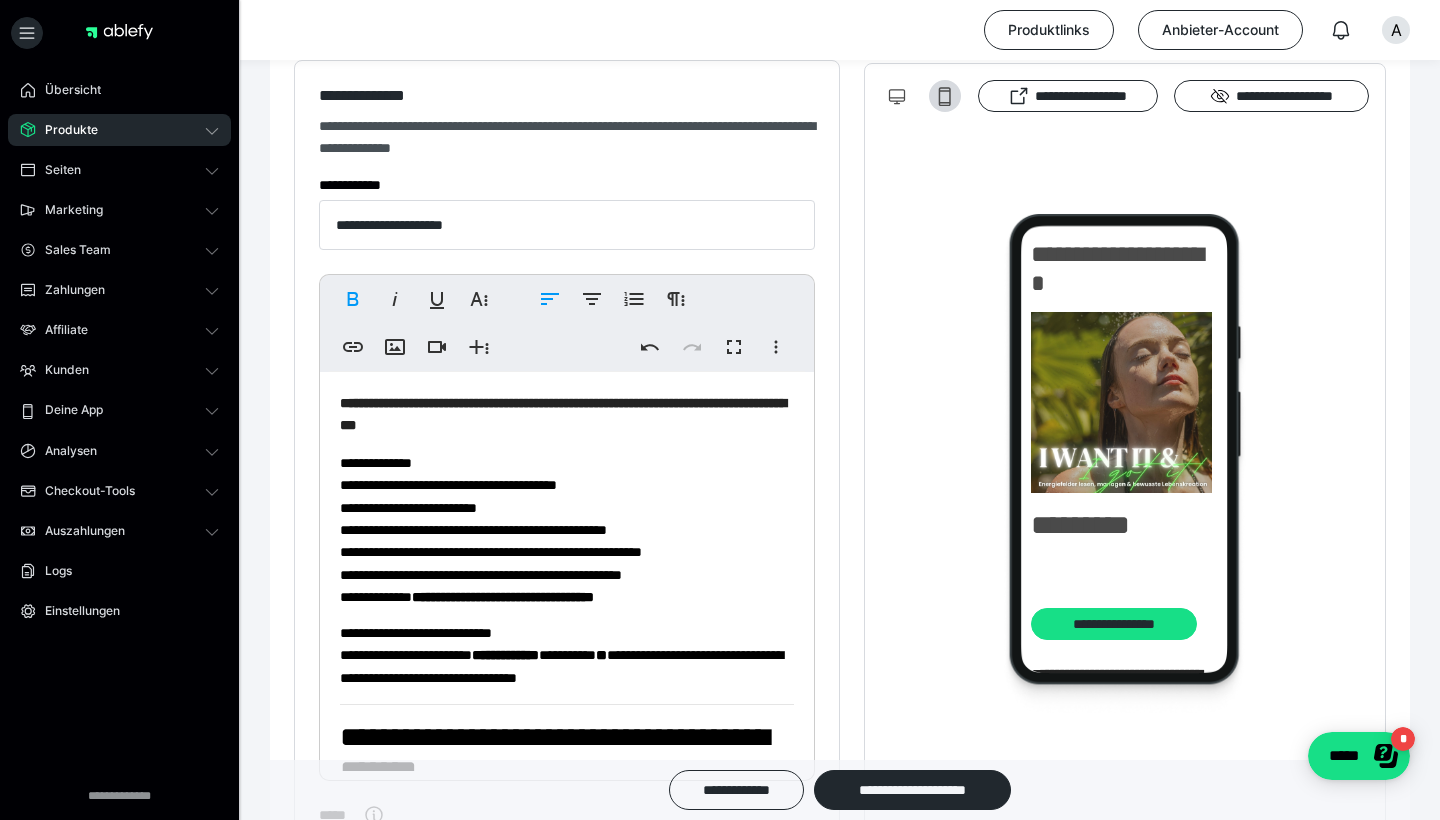 click on "**********" at bounding box center (567, 529) 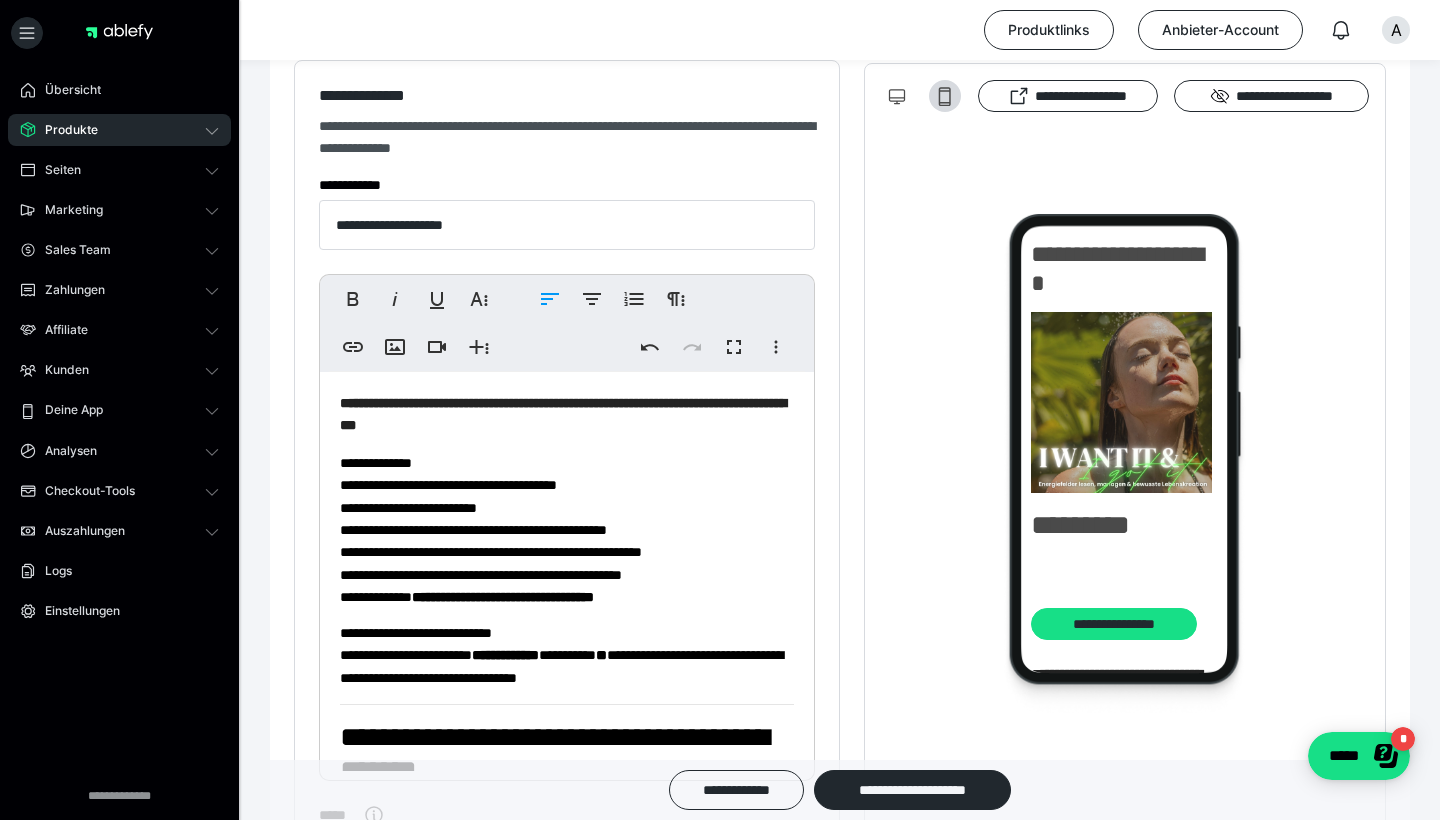 click on "**********" at bounding box center [567, 529] 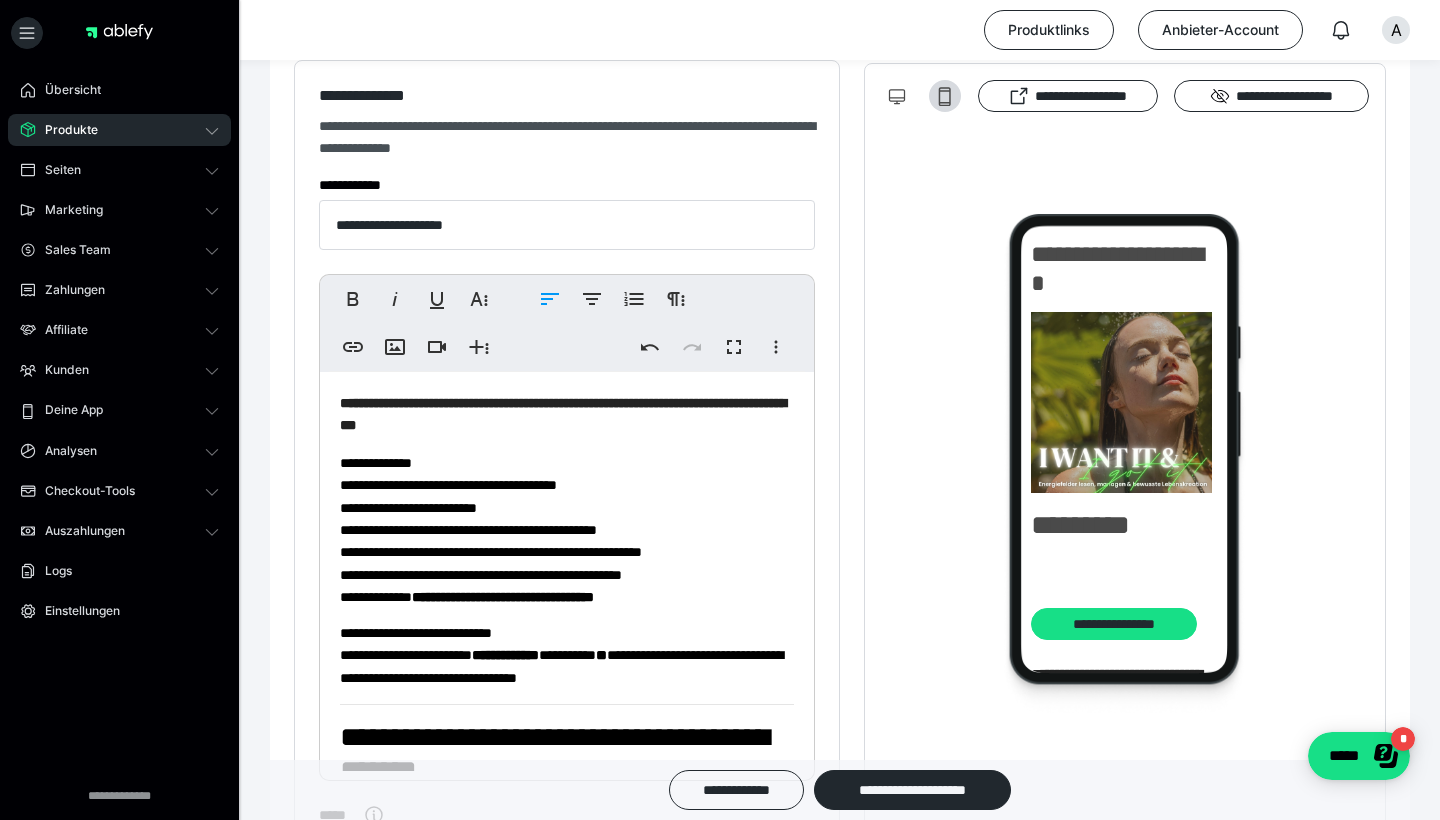 click on "**********" at bounding box center [567, 529] 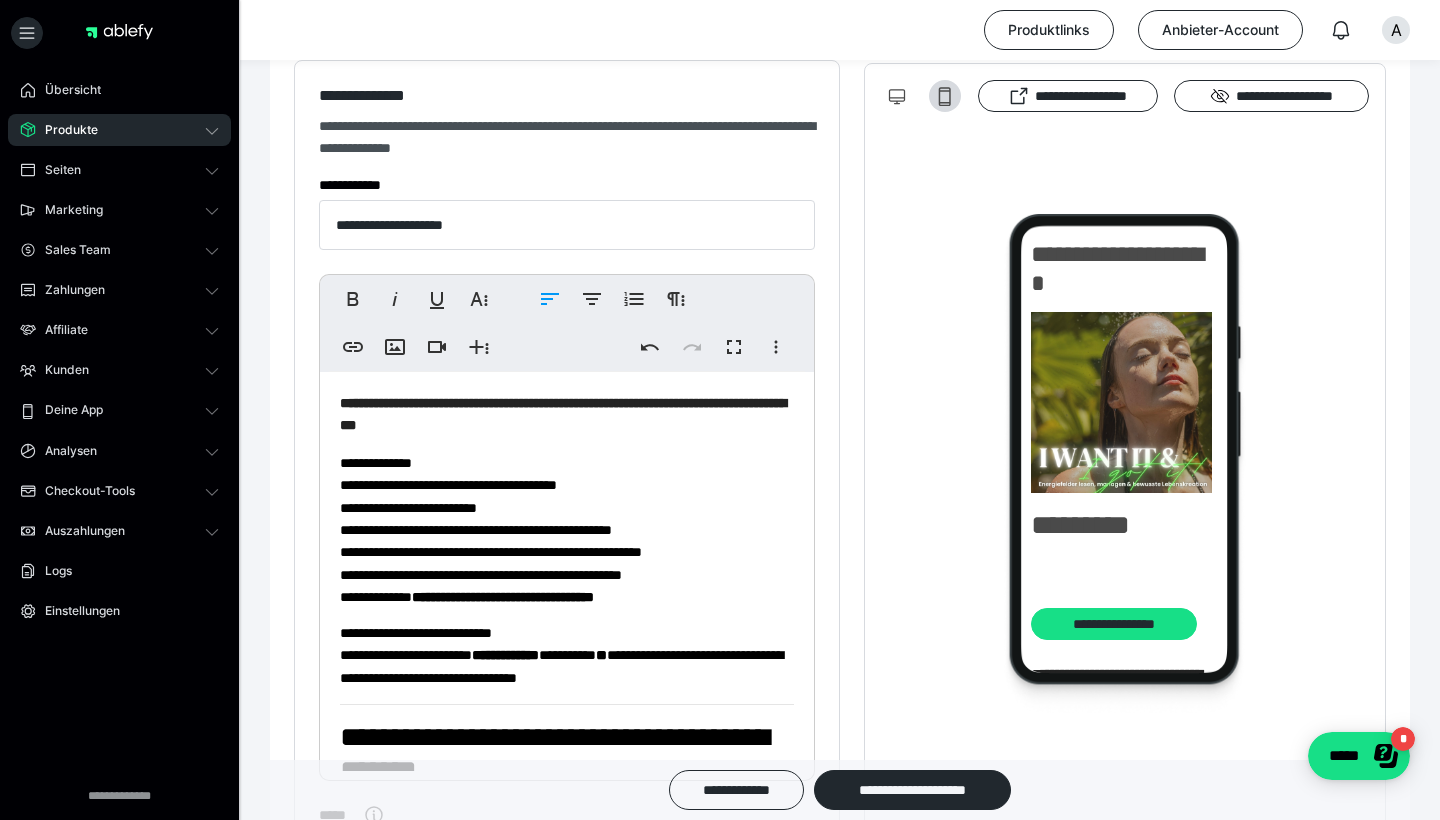 click on "**********" at bounding box center (567, 529) 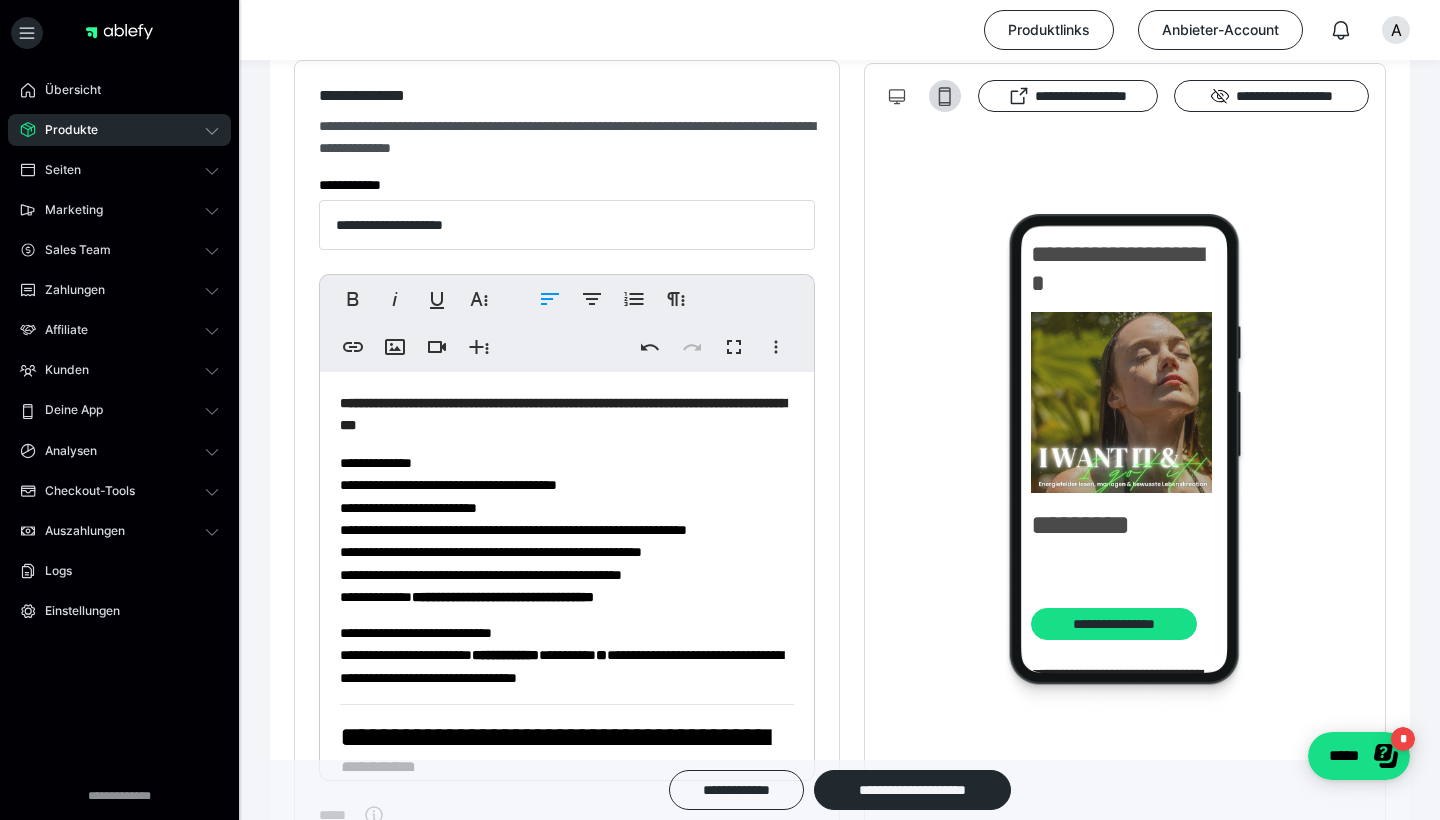 click on "**********" at bounding box center [567, 529] 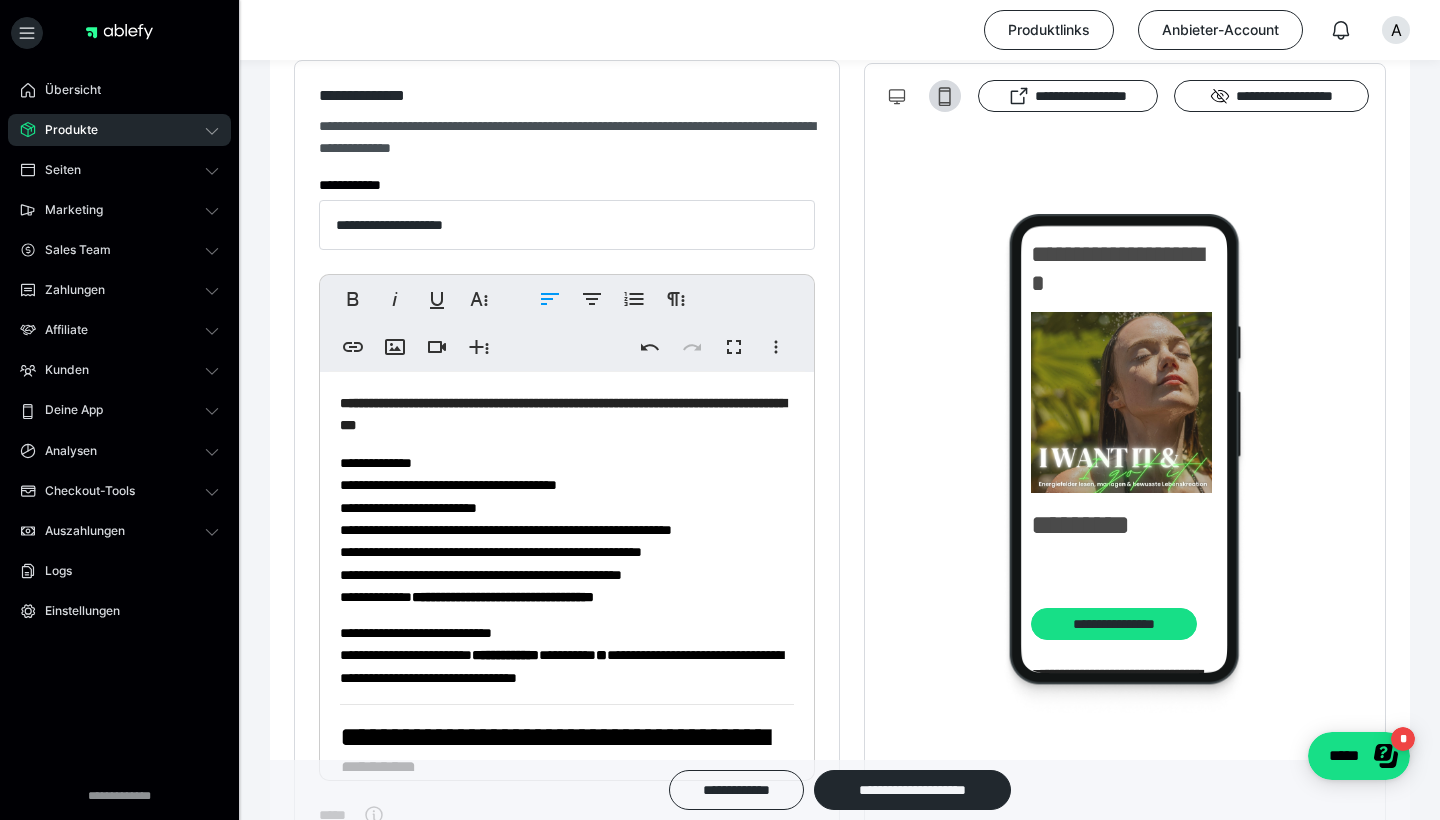 click on "**********" at bounding box center [567, 529] 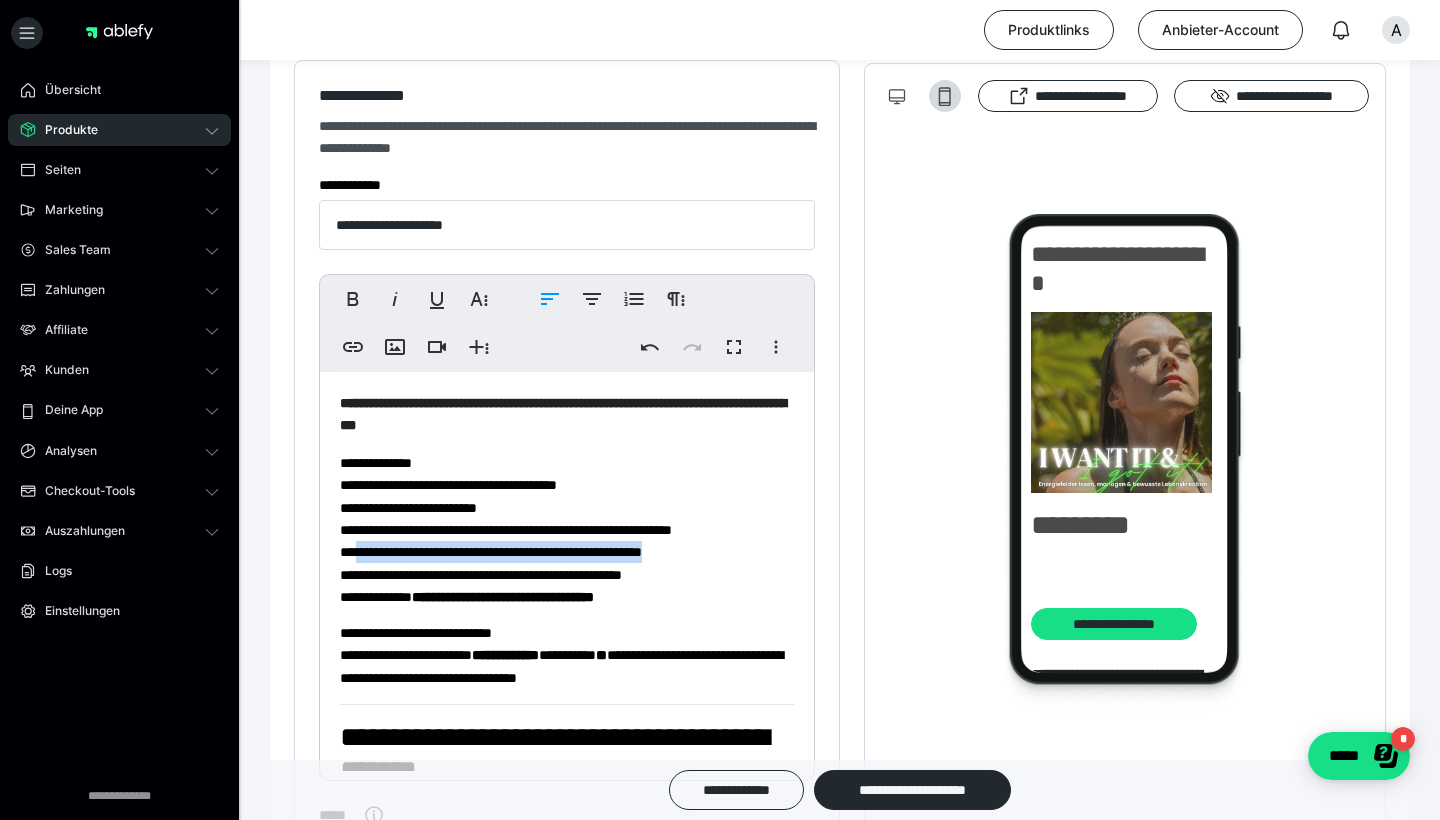drag, startPoint x: 362, startPoint y: 549, endPoint x: 716, endPoint y: 550, distance: 354.0014 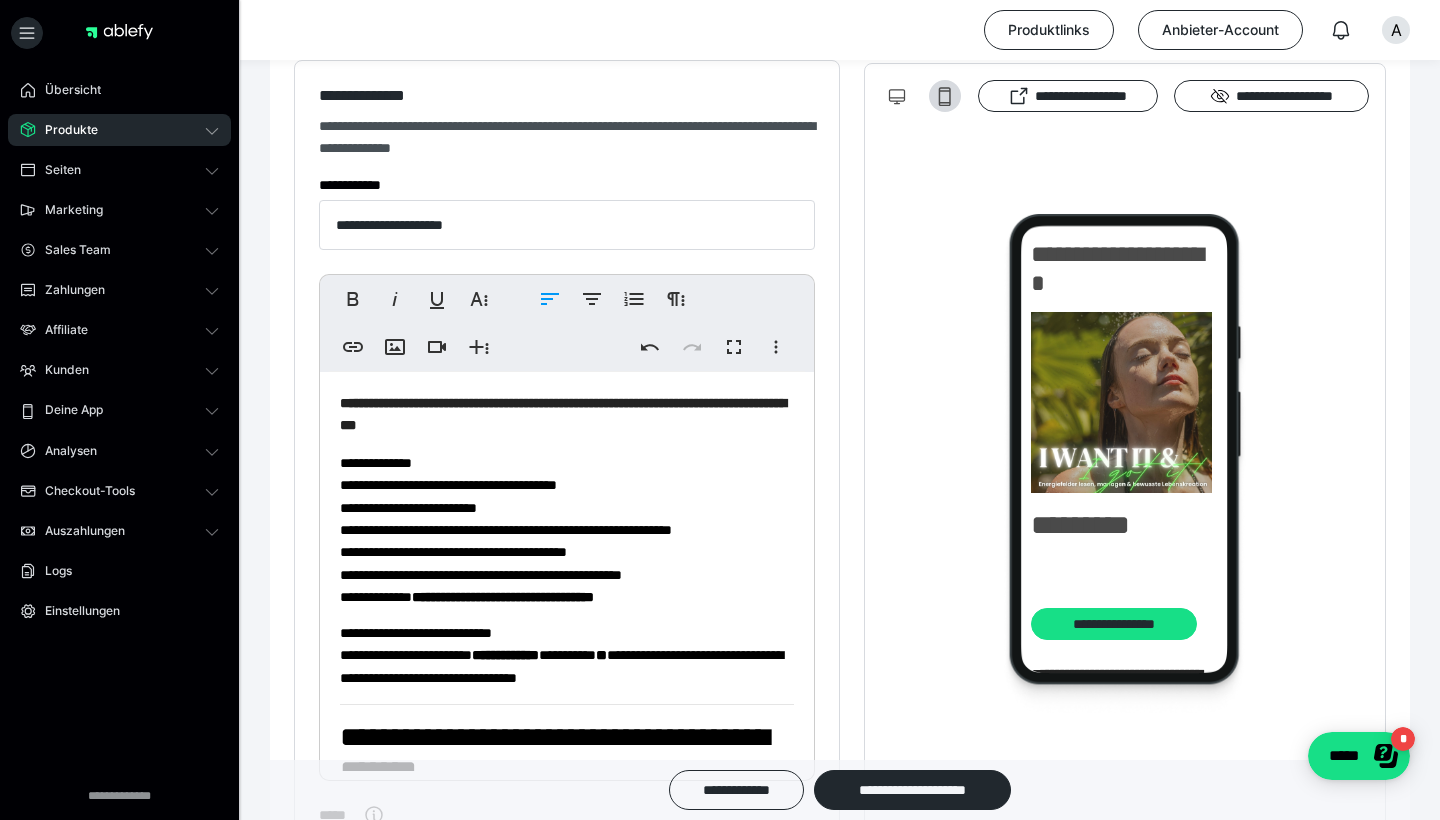 click on "**********" at bounding box center (567, 529) 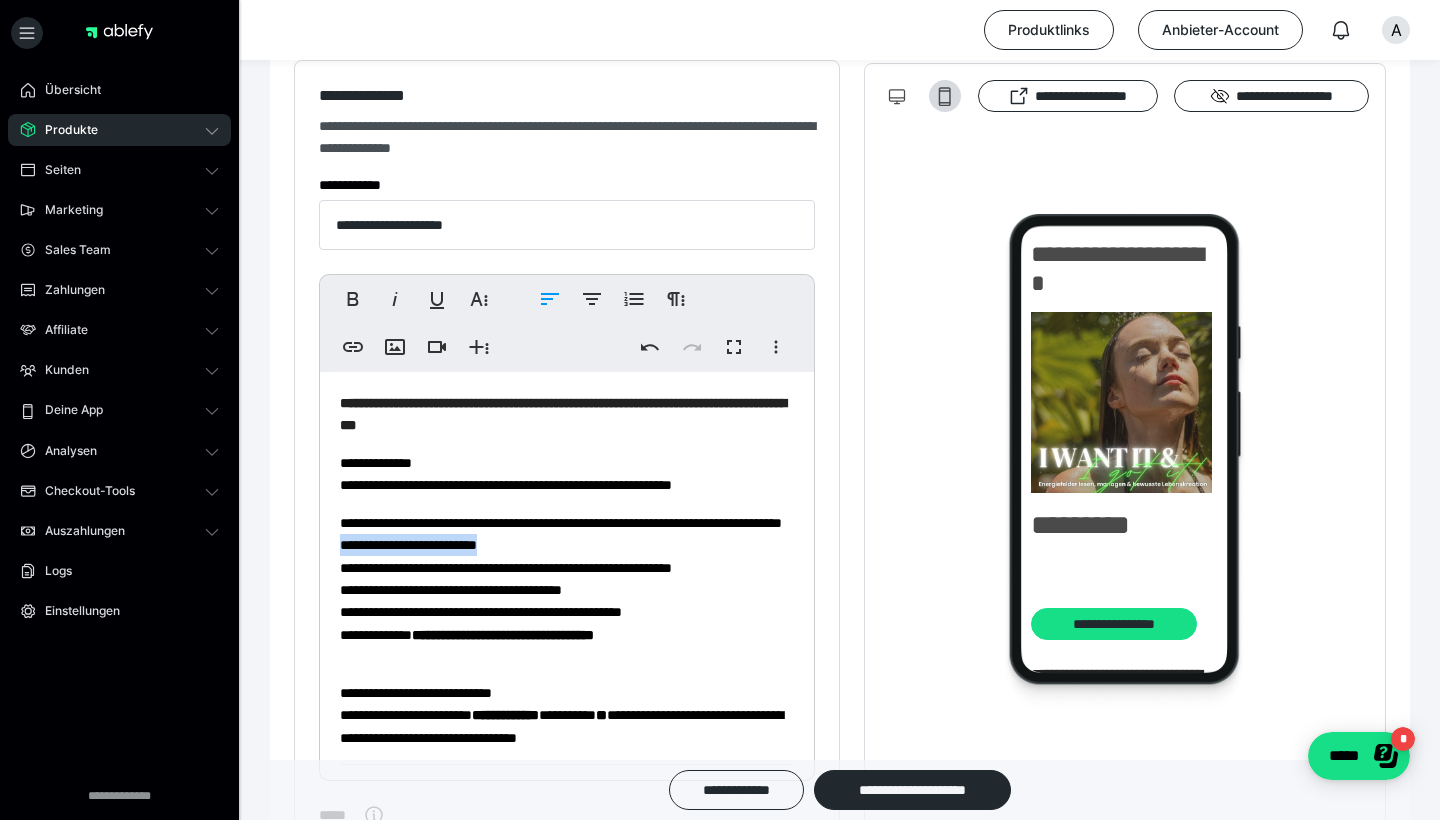 drag, startPoint x: 538, startPoint y: 560, endPoint x: 331, endPoint y: 561, distance: 207.00241 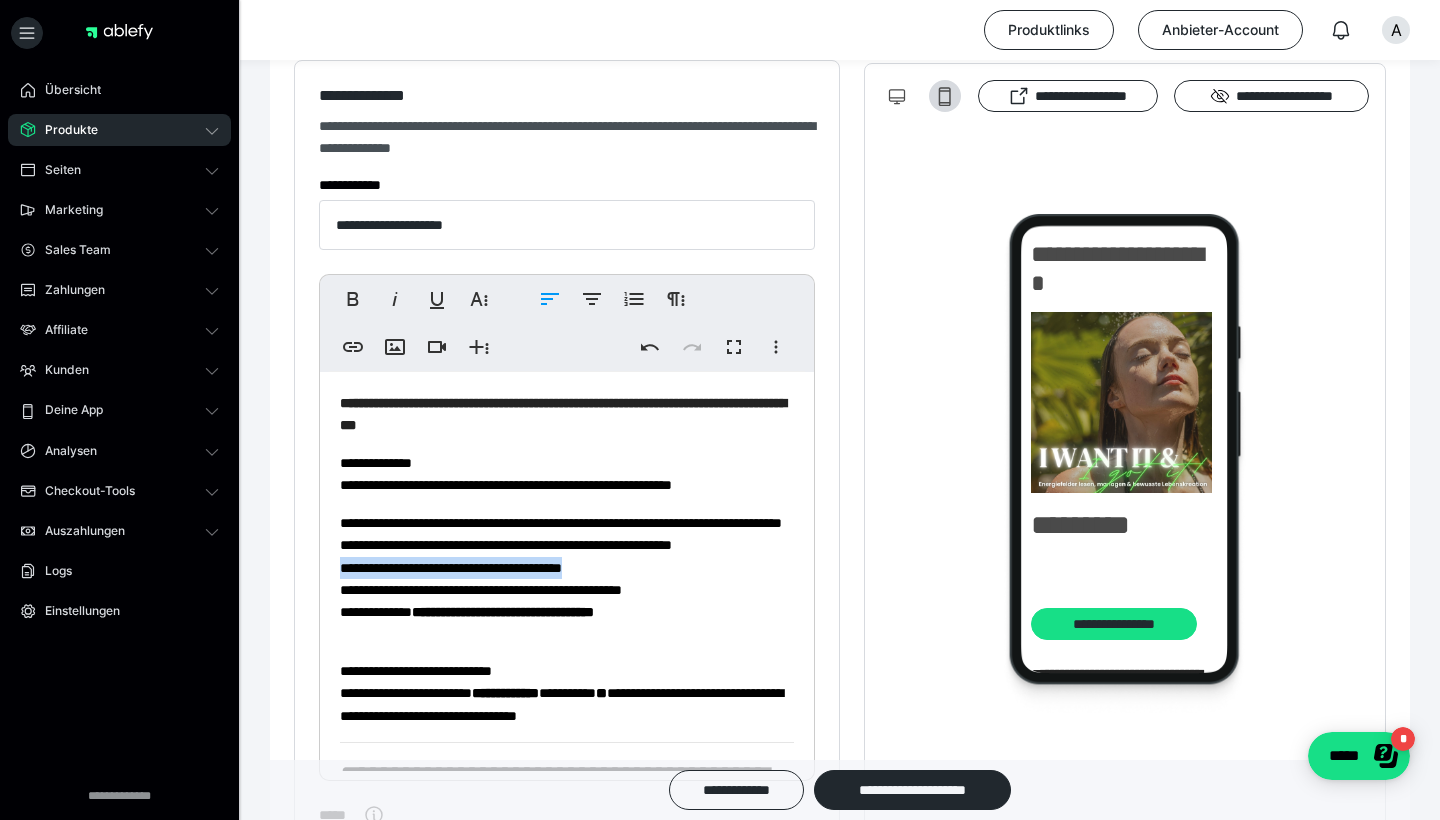 drag, startPoint x: 650, startPoint y: 586, endPoint x: 309, endPoint y: 583, distance: 341.01318 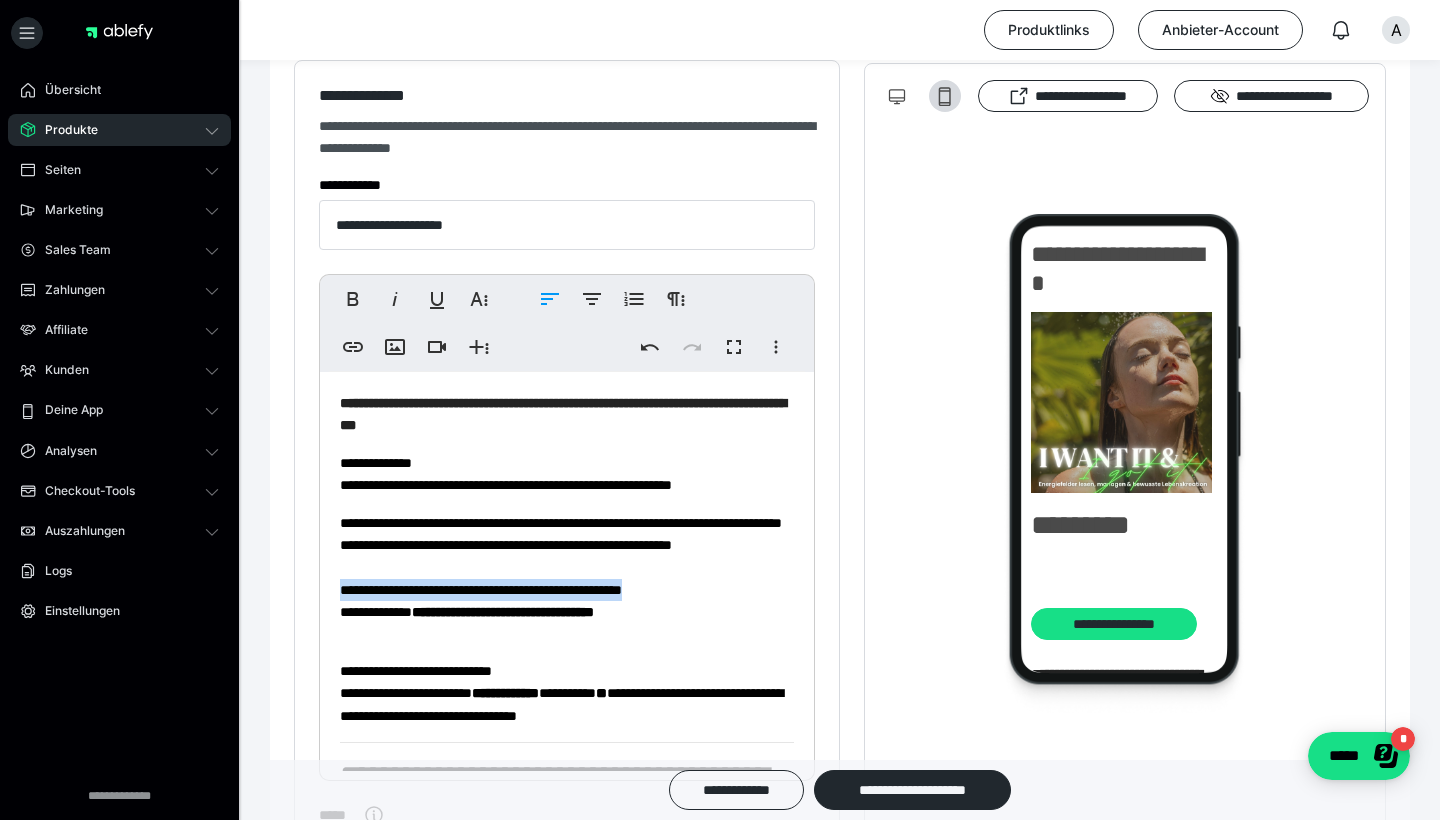 drag, startPoint x: 688, startPoint y: 613, endPoint x: 301, endPoint y: 603, distance: 387.12918 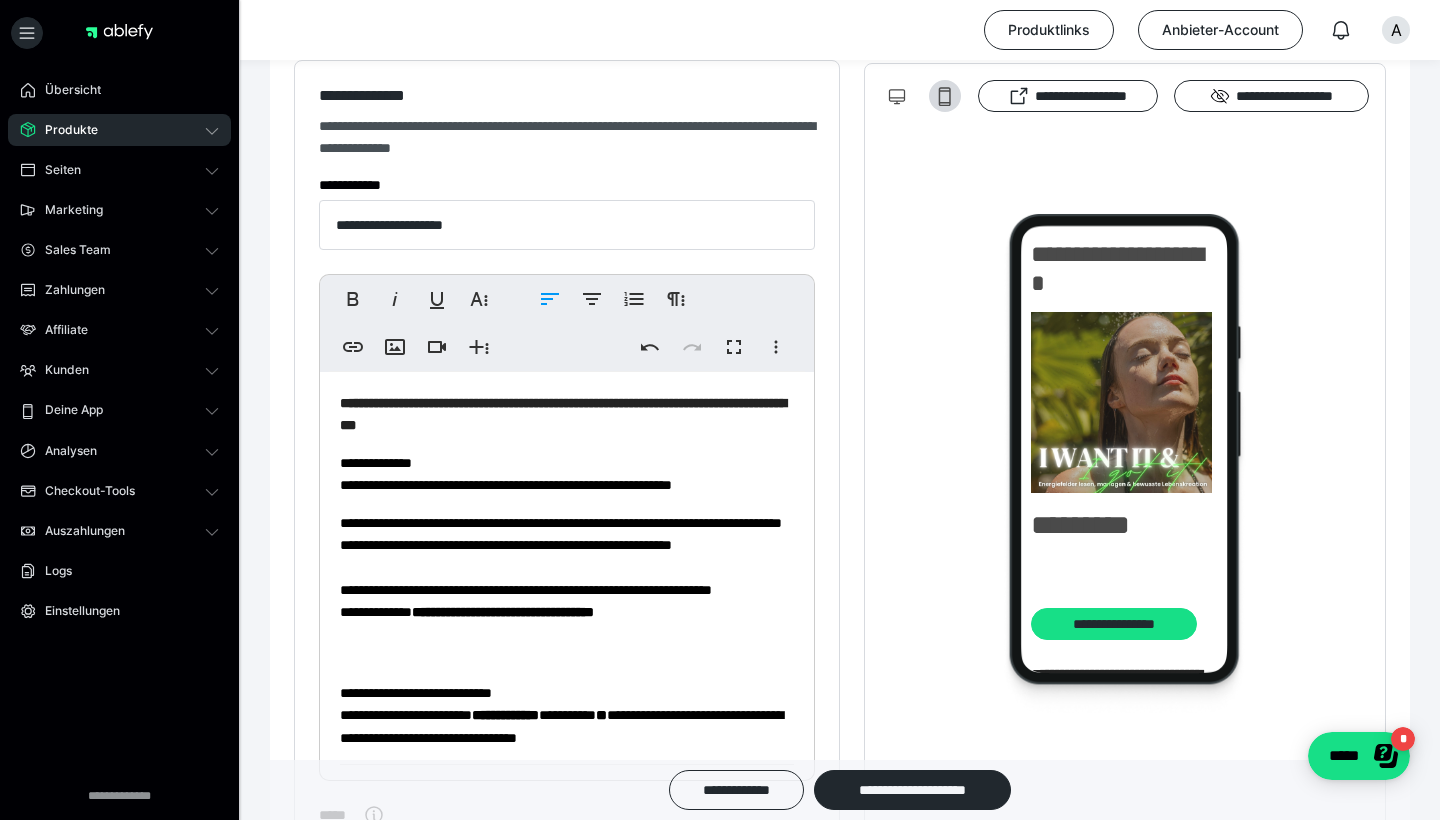 click on "**********" at bounding box center [503, 612] 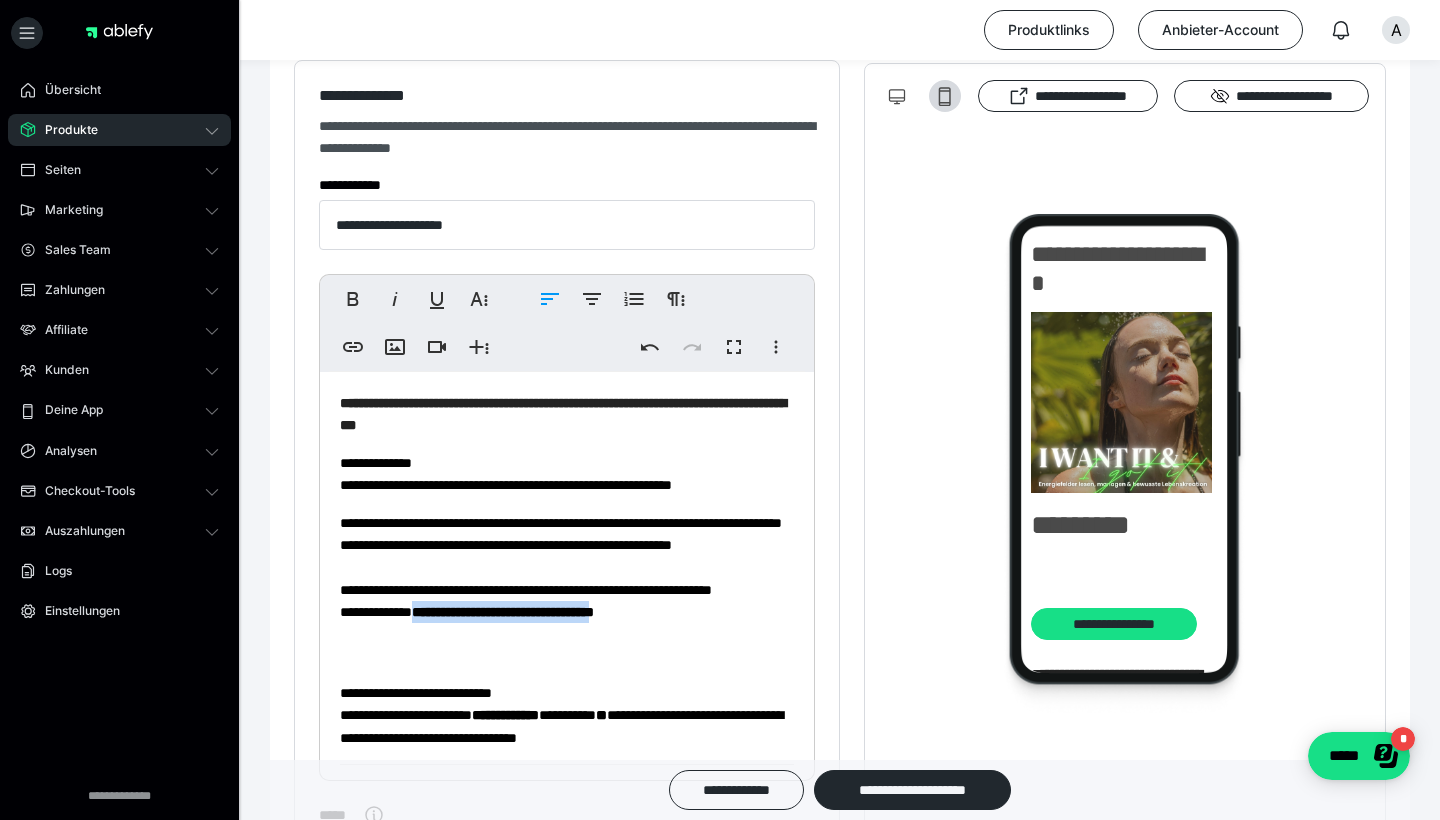 drag, startPoint x: 665, startPoint y: 653, endPoint x: 434, endPoint y: 658, distance: 231.05411 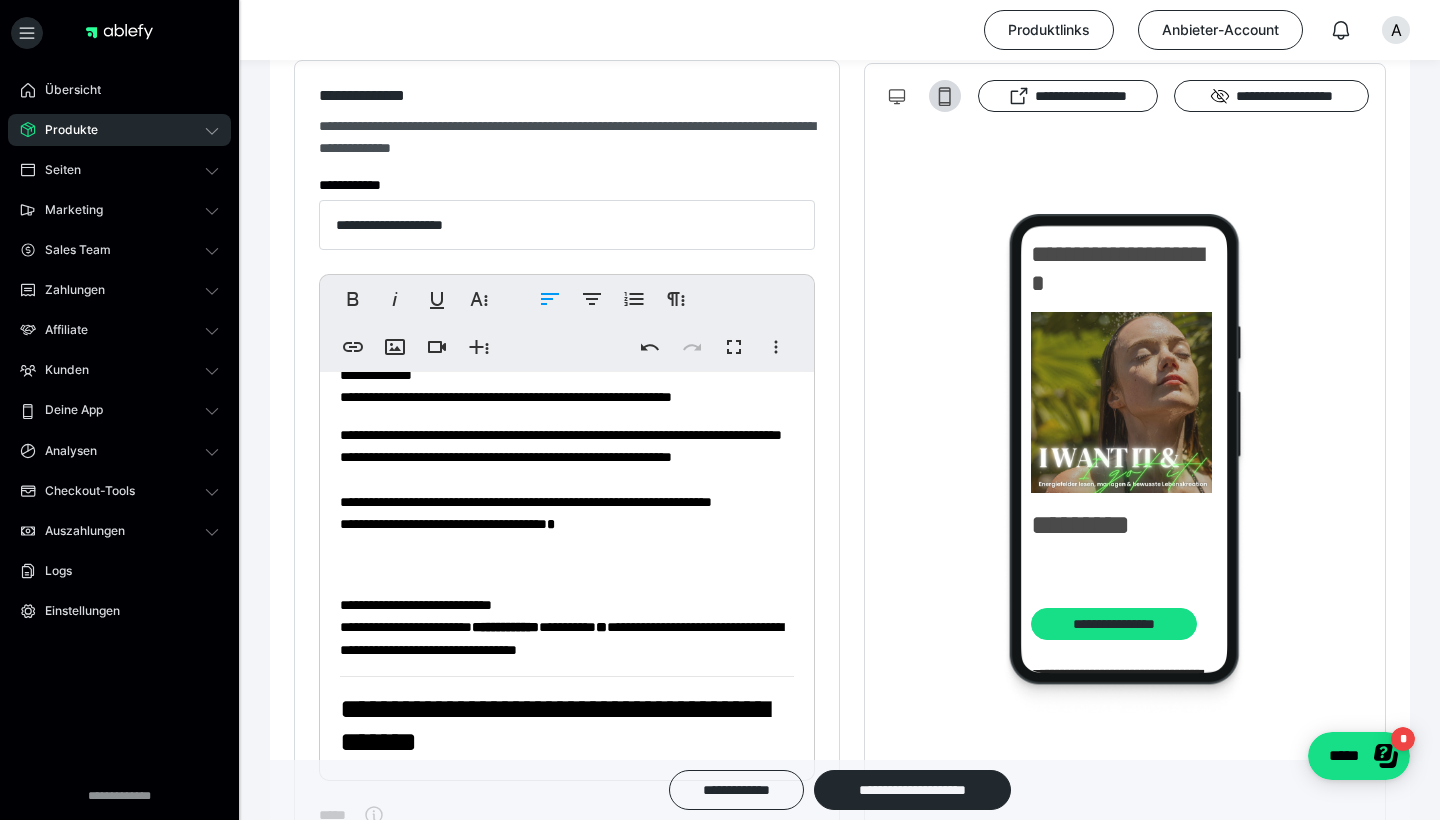 scroll, scrollTop: 86, scrollLeft: 0, axis: vertical 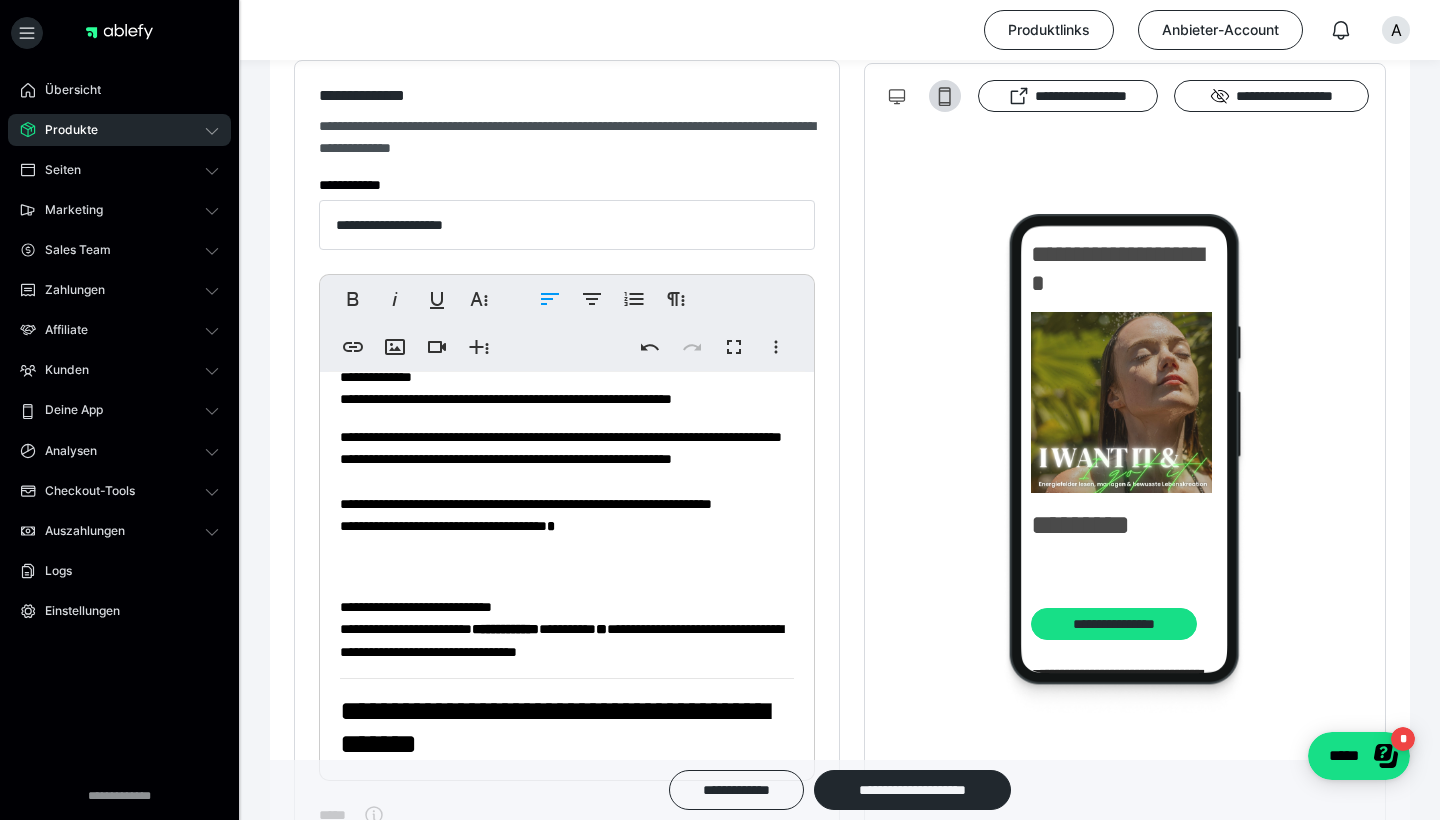 click on "**********" at bounding box center [567, 629] 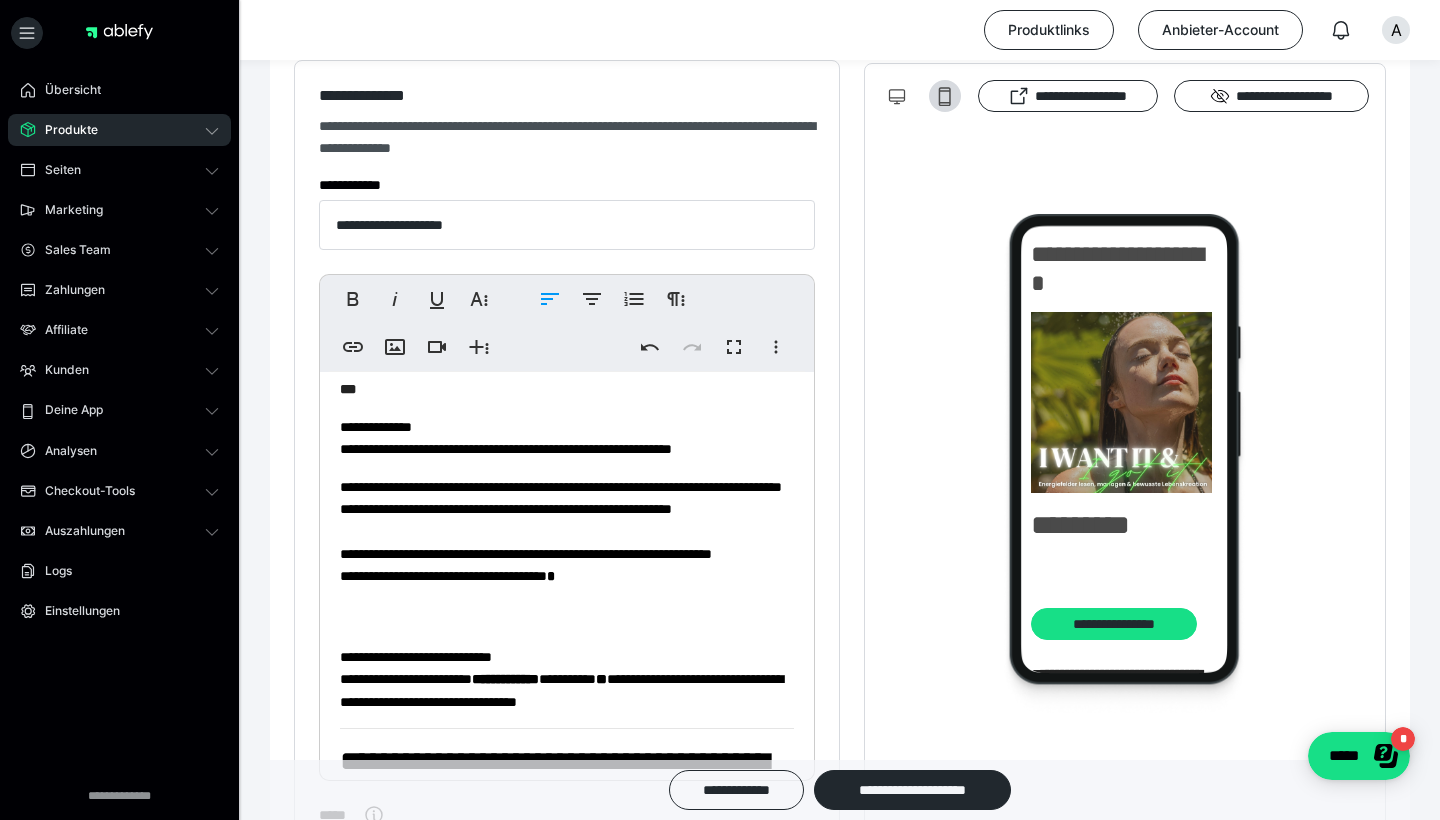 scroll, scrollTop: 0, scrollLeft: 0, axis: both 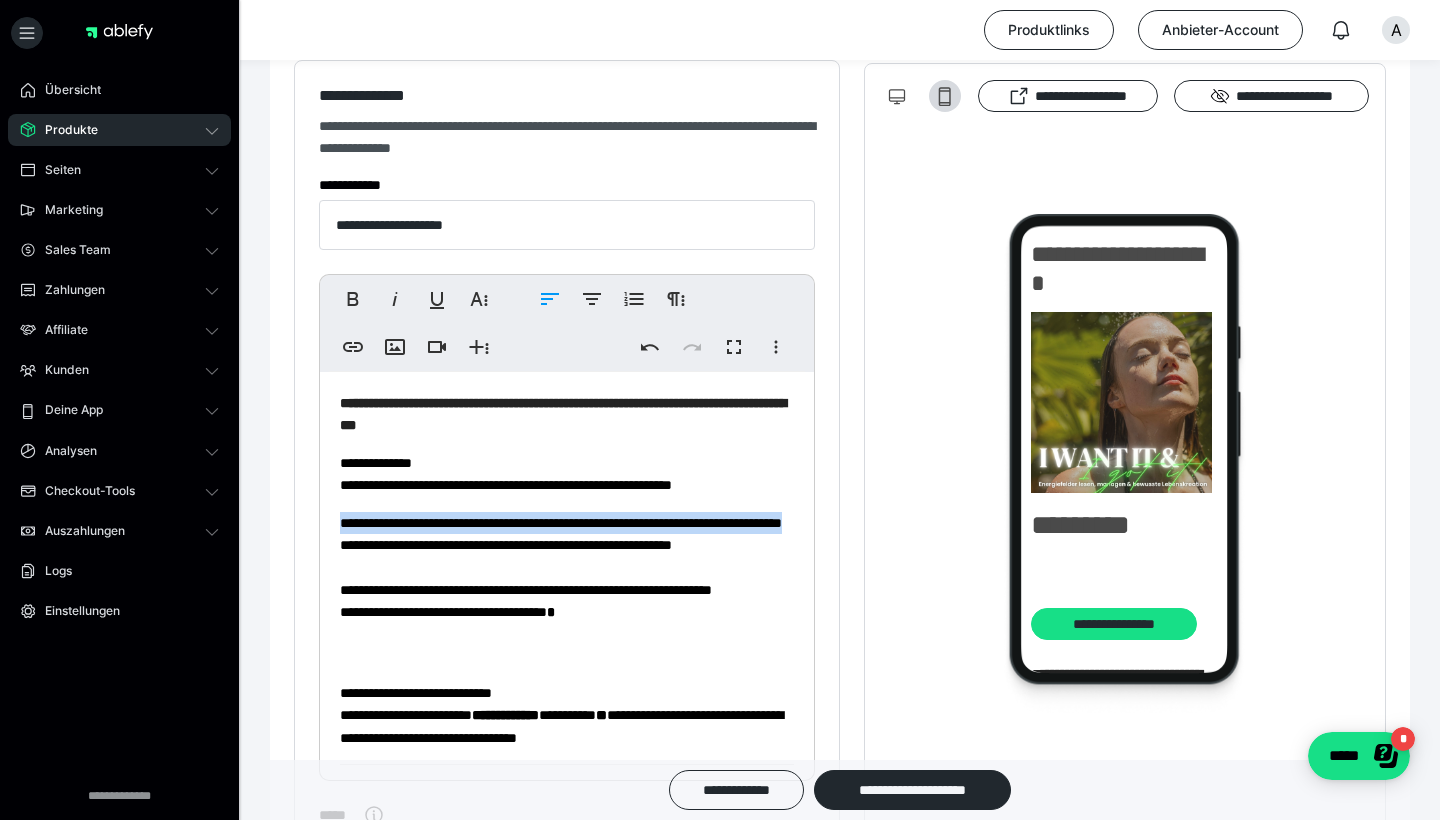 drag, startPoint x: 341, startPoint y: 519, endPoint x: 455, endPoint y: 545, distance: 116.92733 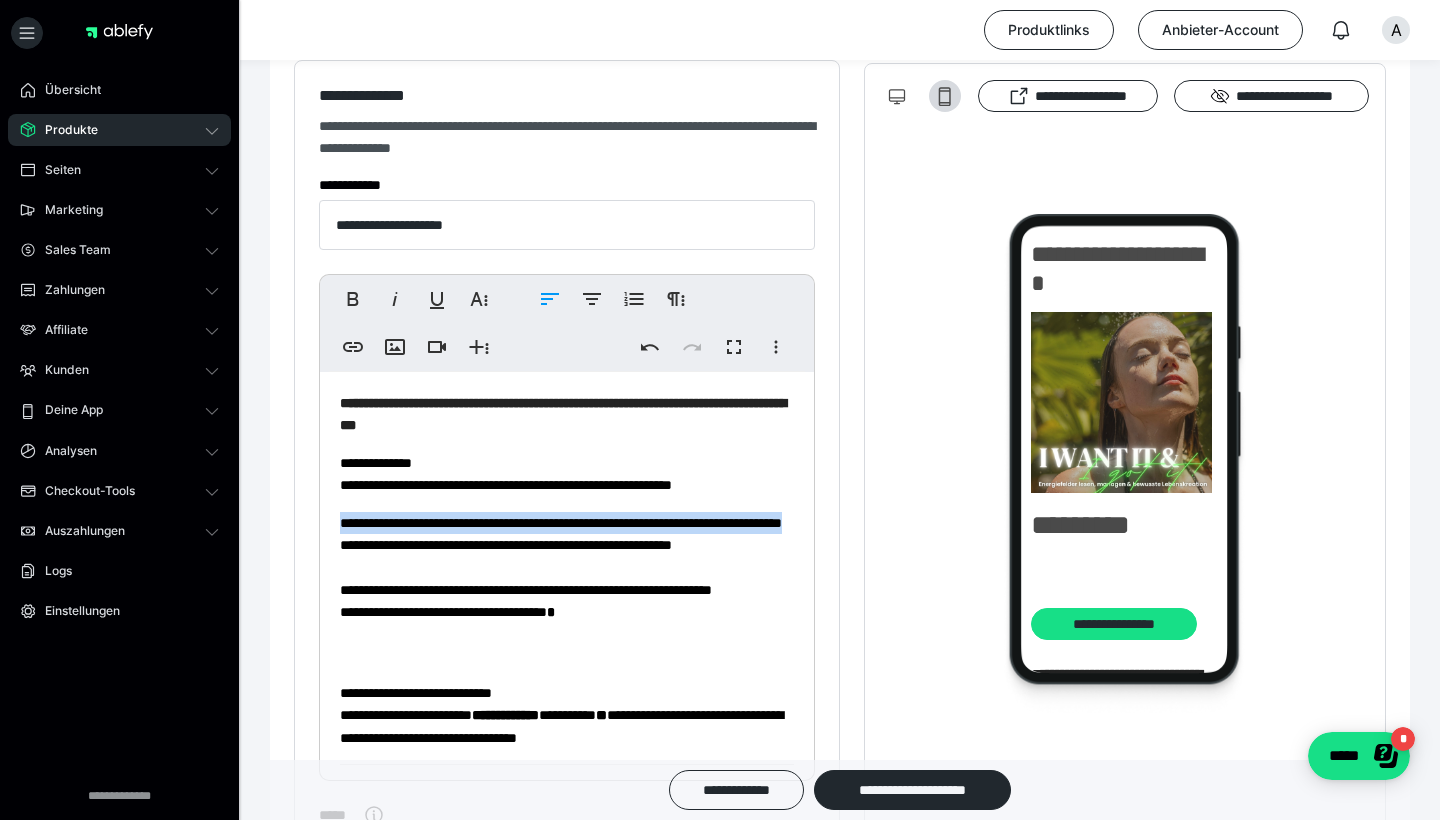 copy on "**********" 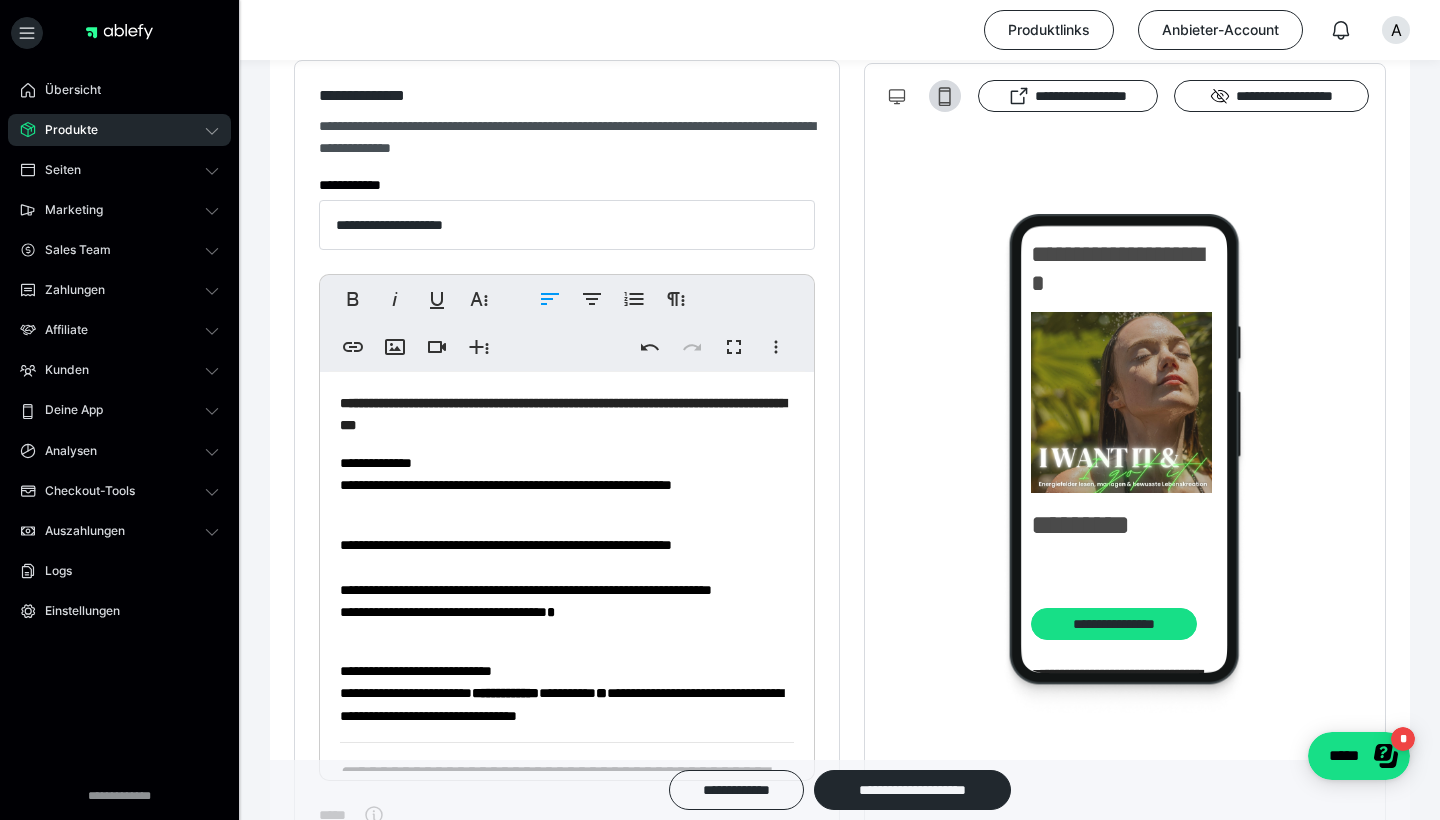 click on "**********" at bounding box center (567, 578) 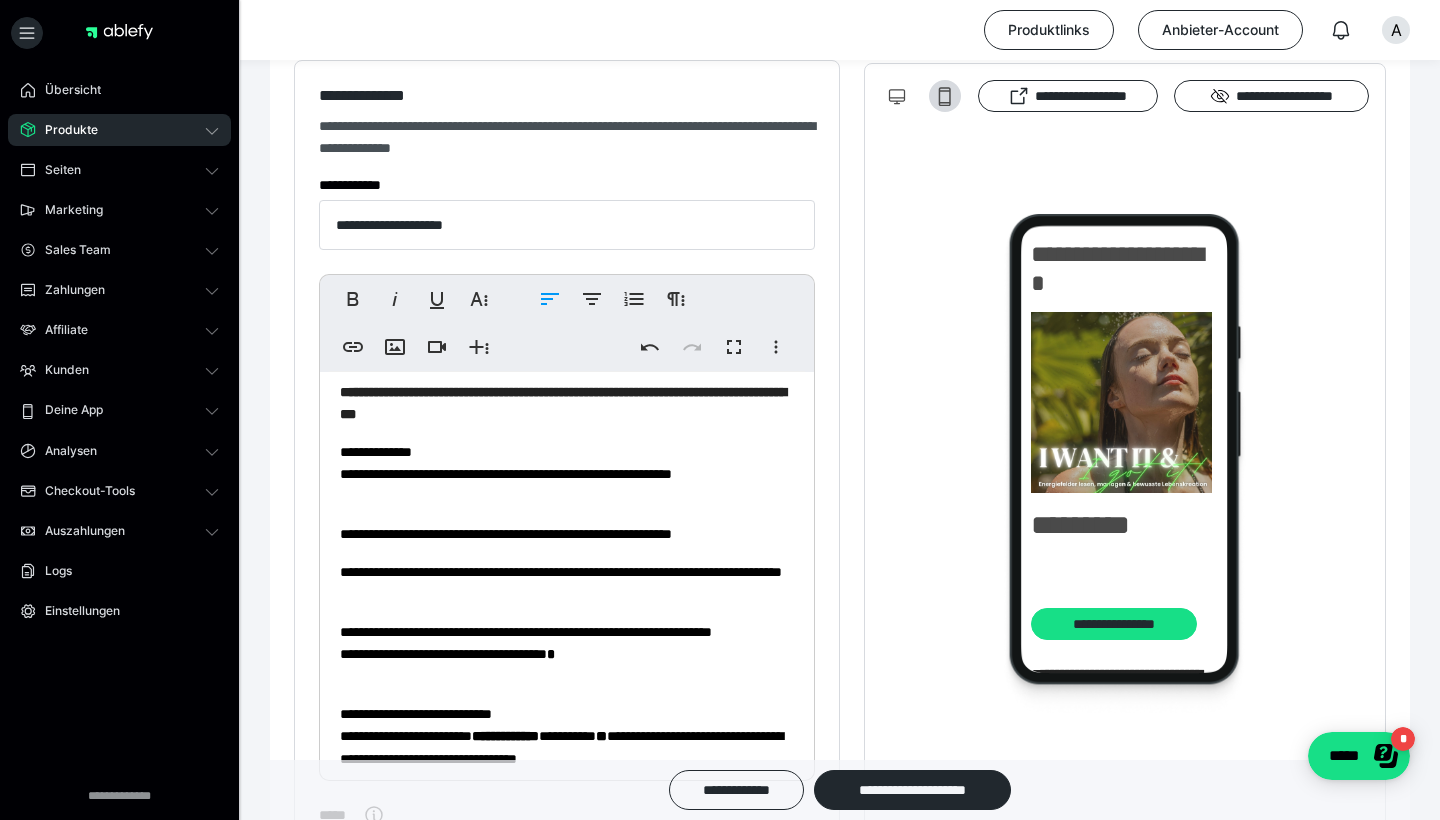 scroll, scrollTop: 12, scrollLeft: 0, axis: vertical 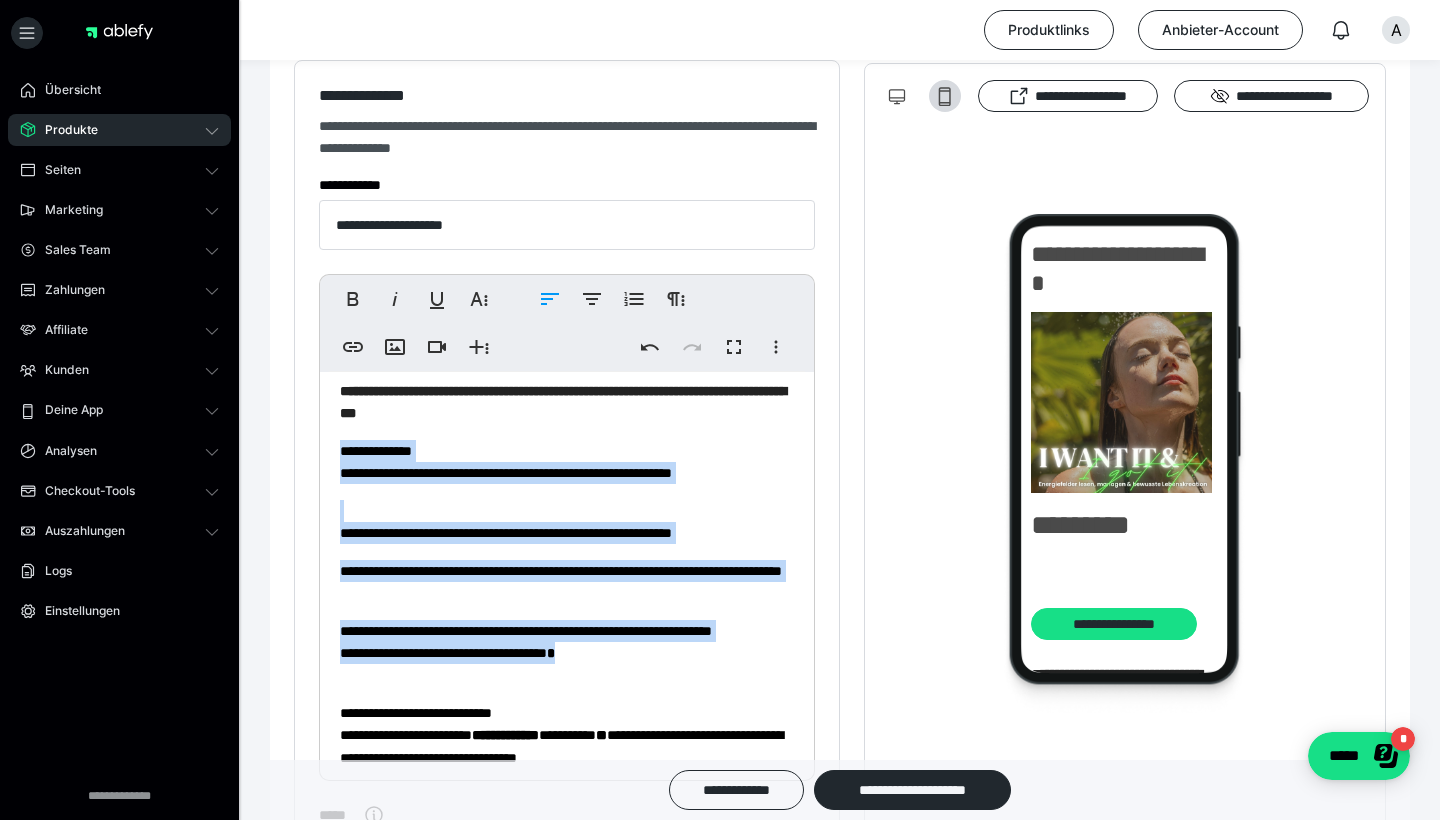 drag, startPoint x: 339, startPoint y: 448, endPoint x: 641, endPoint y: 671, distance: 375.41043 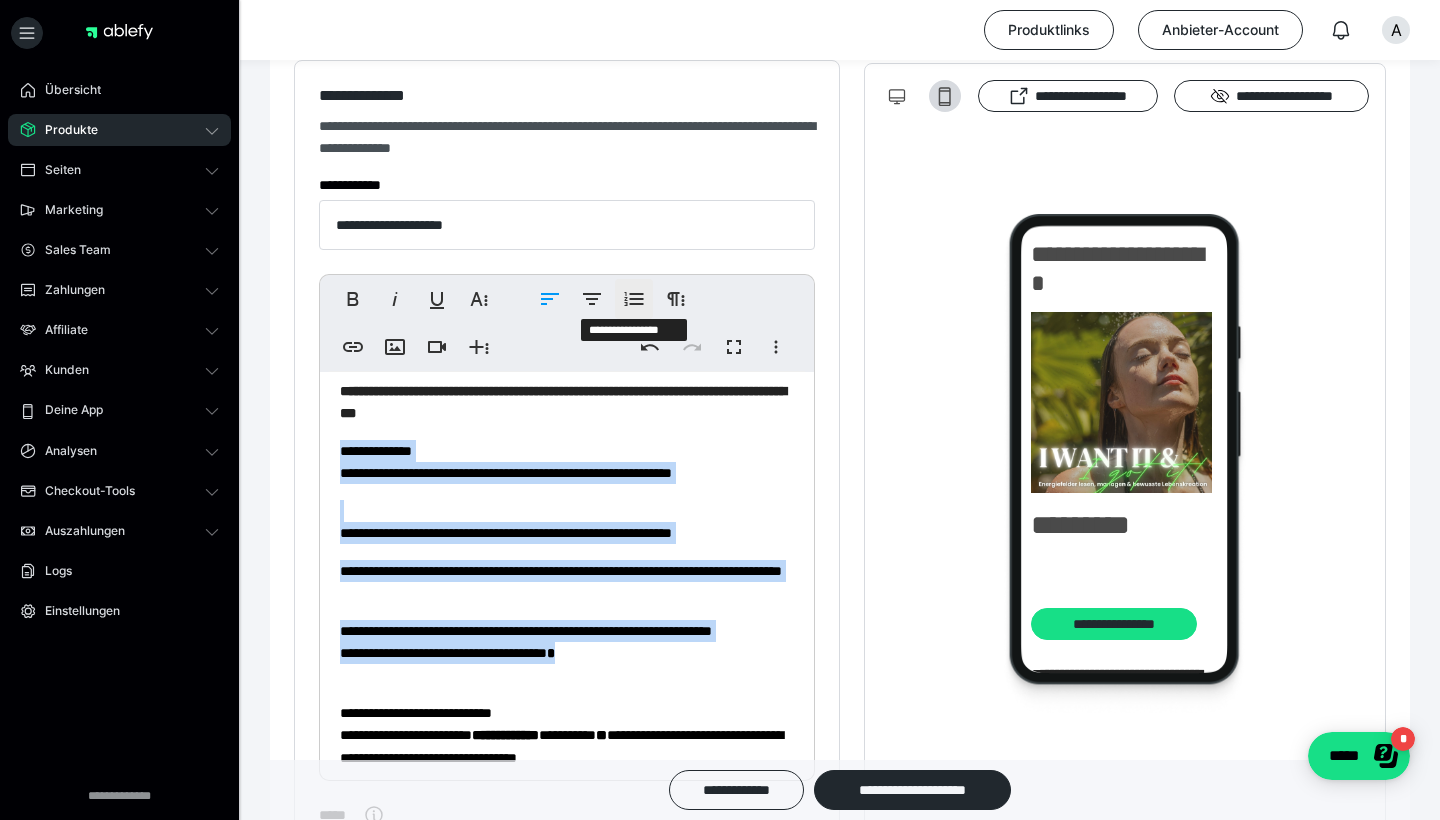 click 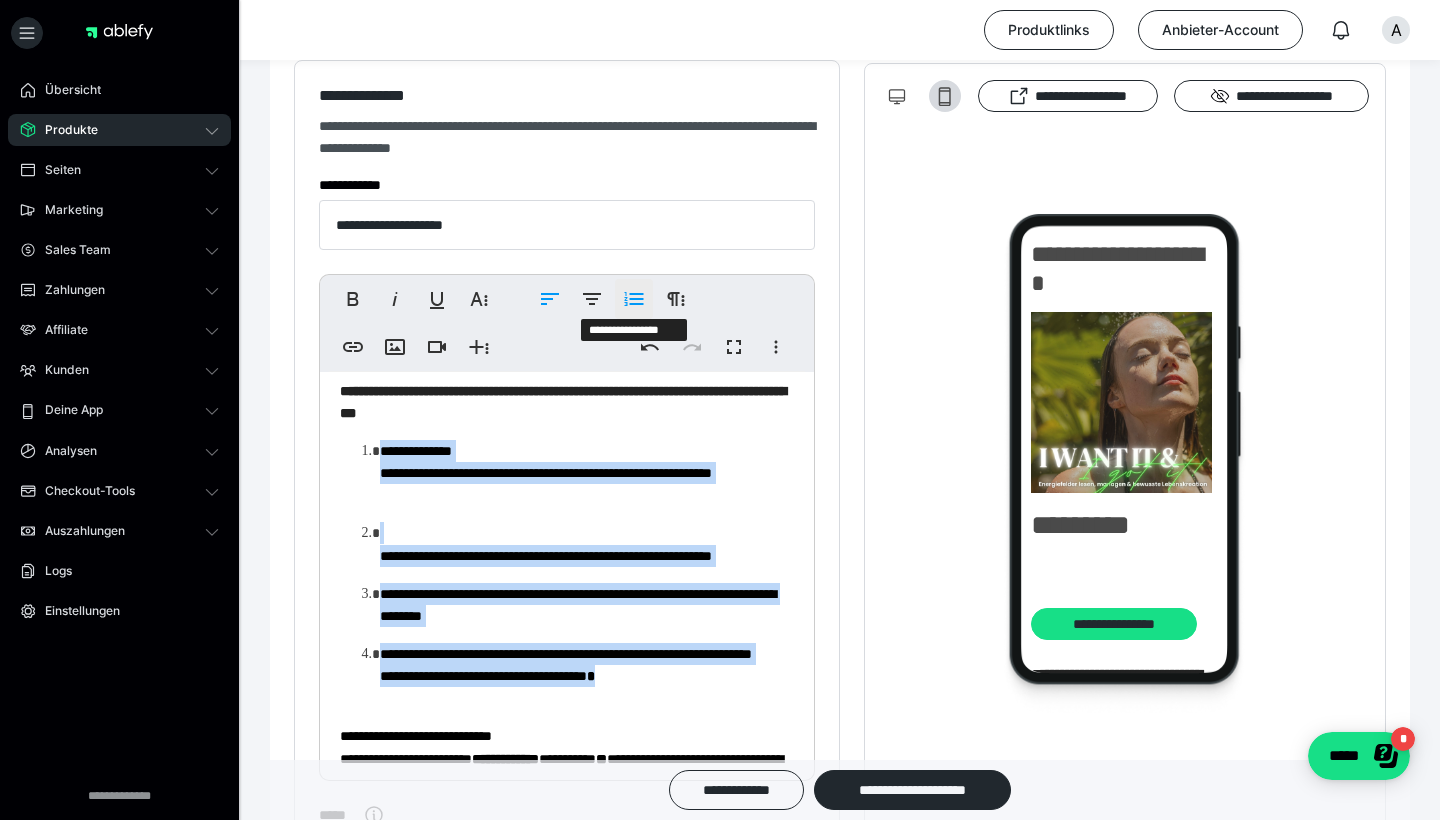 click 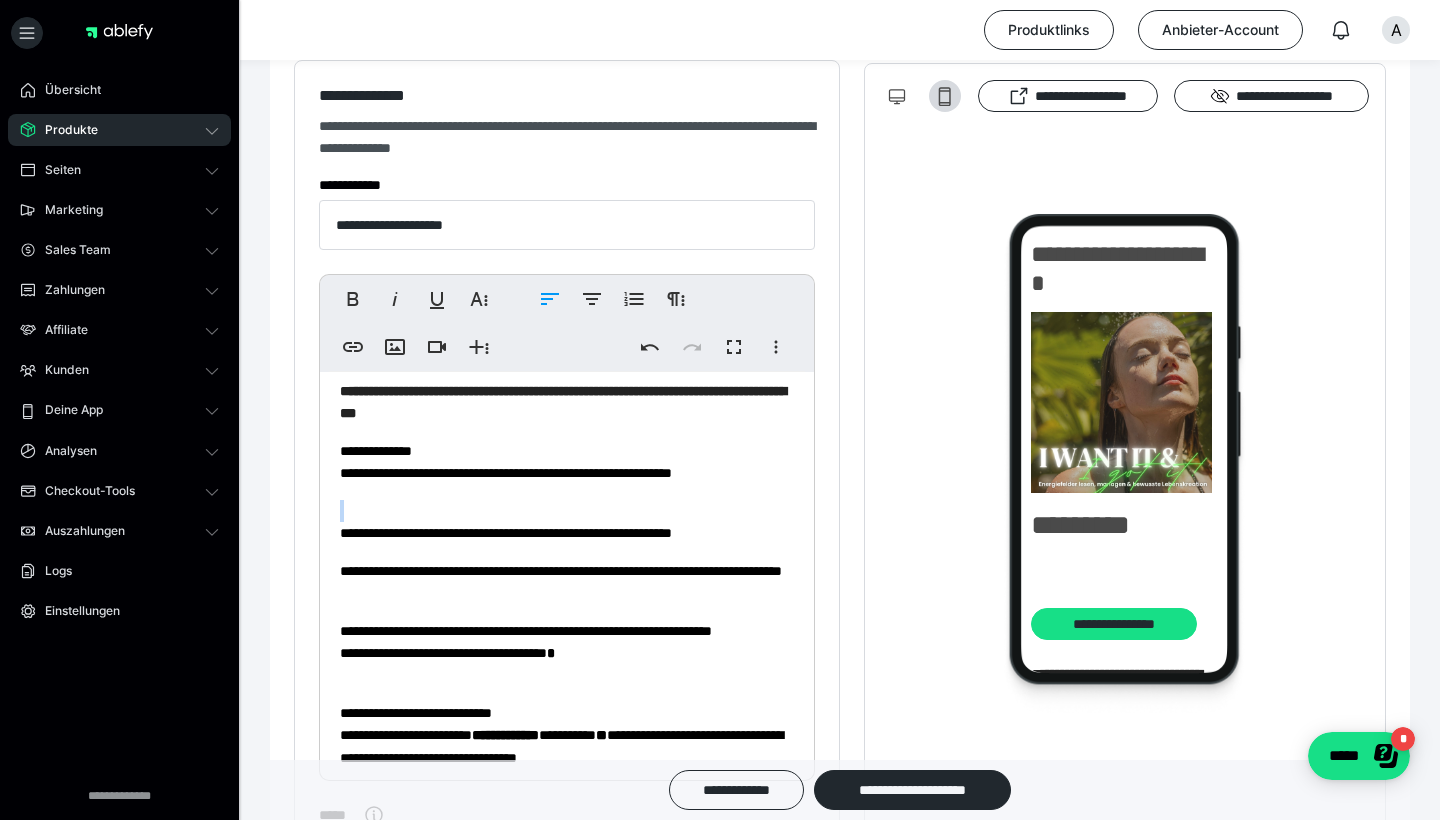 click on "**********" at bounding box center [567, 1392] 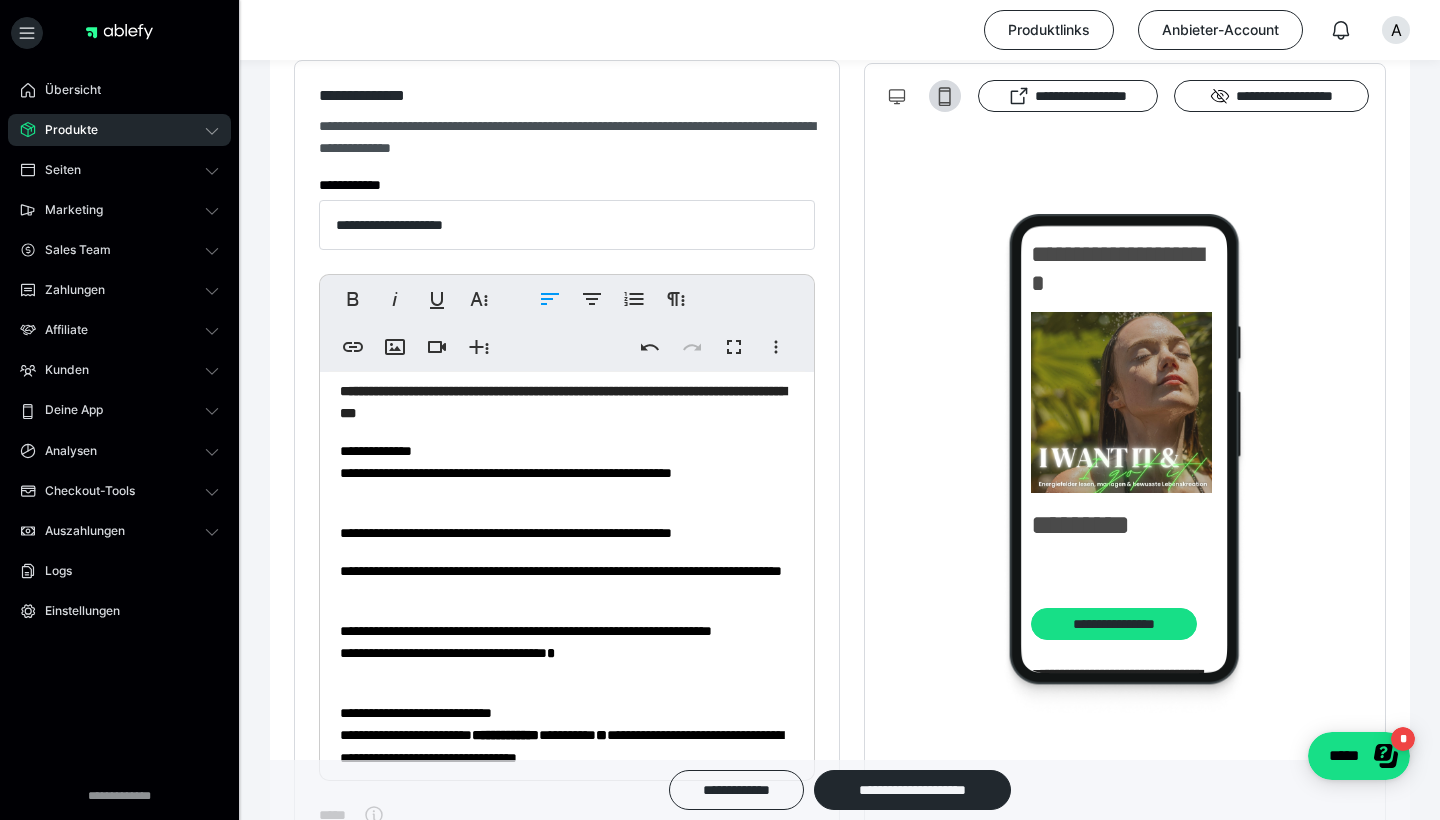 click on "**********" at bounding box center [567, 1392] 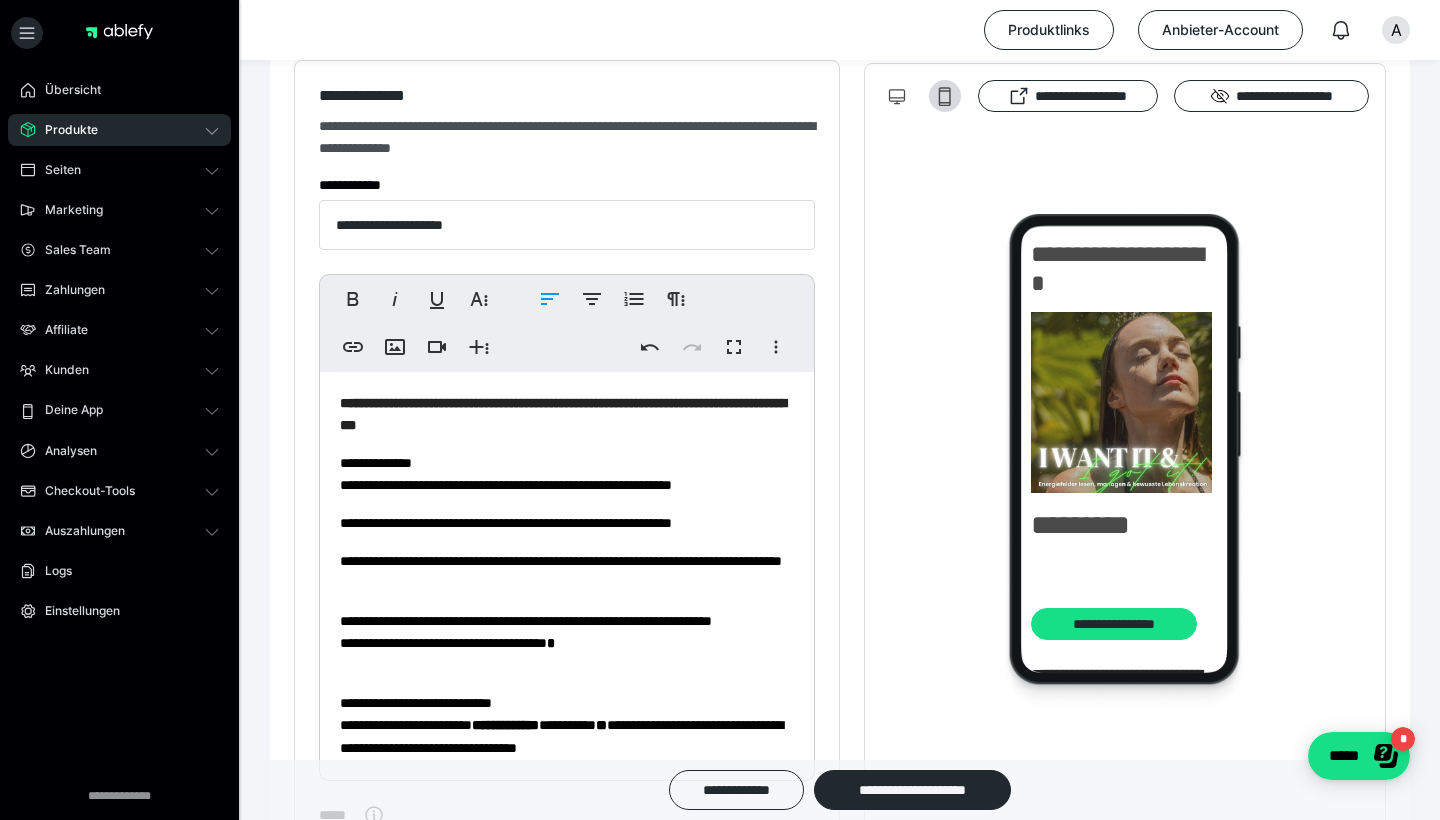 scroll, scrollTop: 0, scrollLeft: 0, axis: both 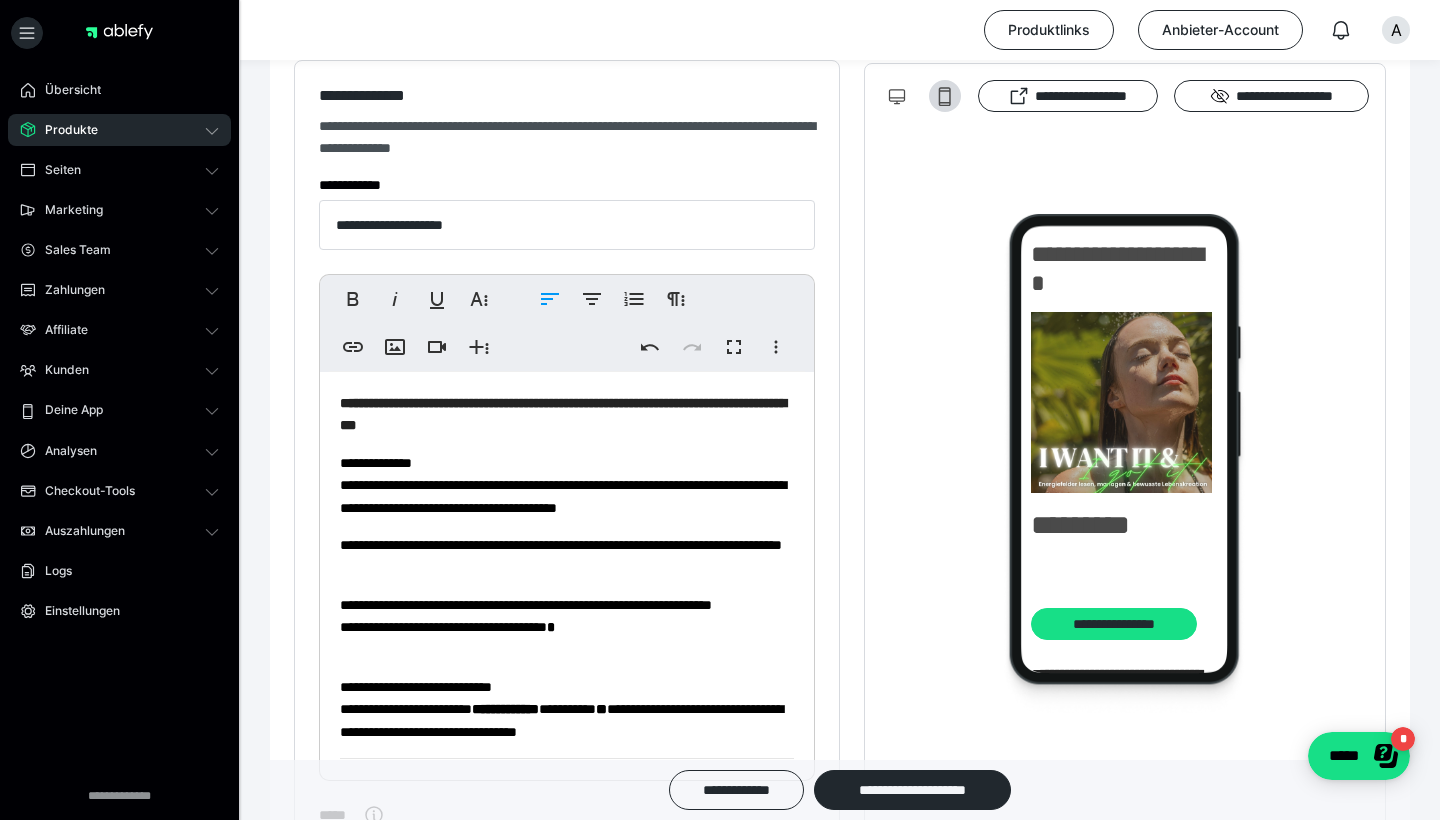 click on "**********" at bounding box center (567, 1385) 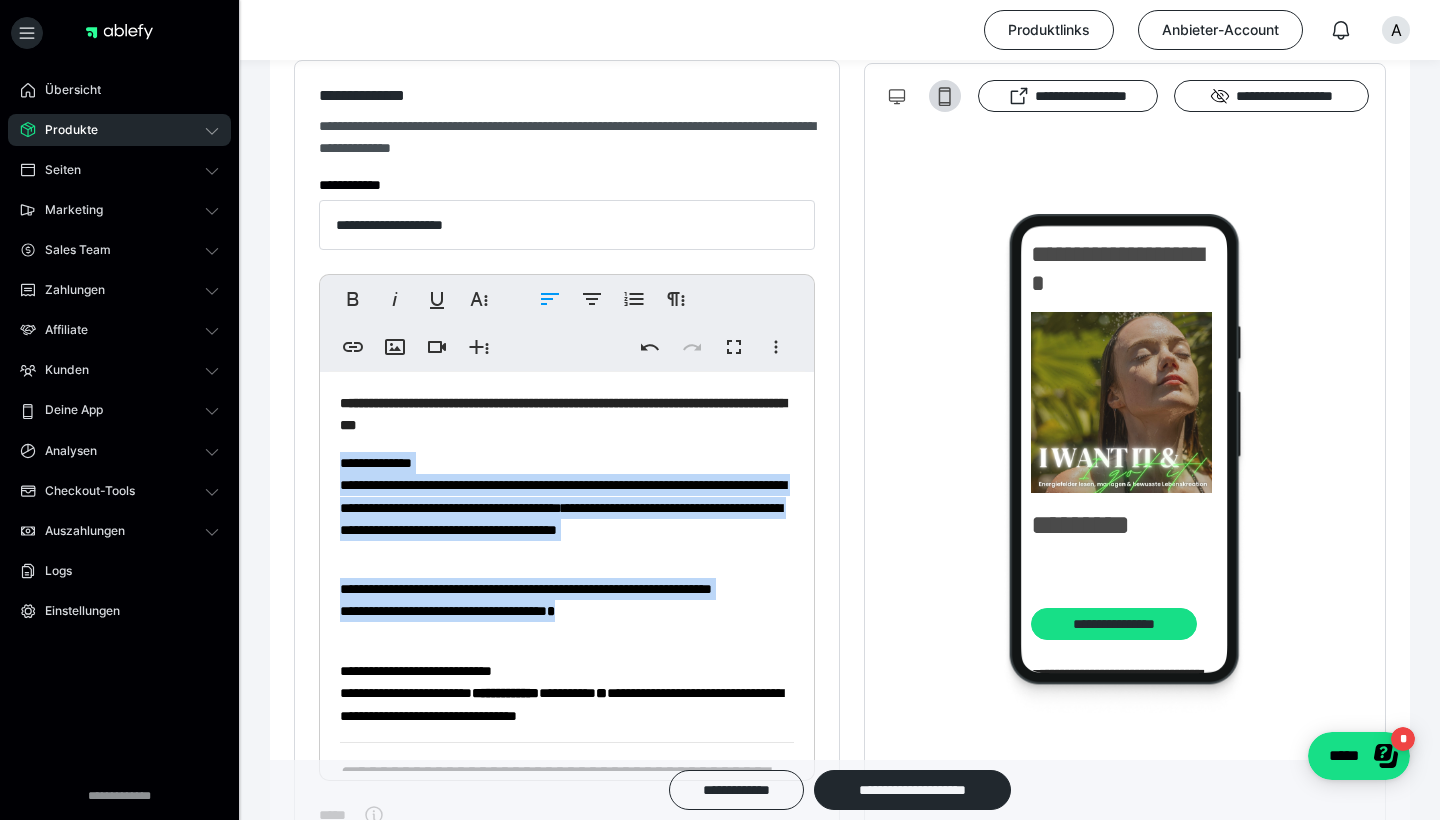 drag, startPoint x: 335, startPoint y: 456, endPoint x: 459, endPoint y: 642, distance: 223.54417 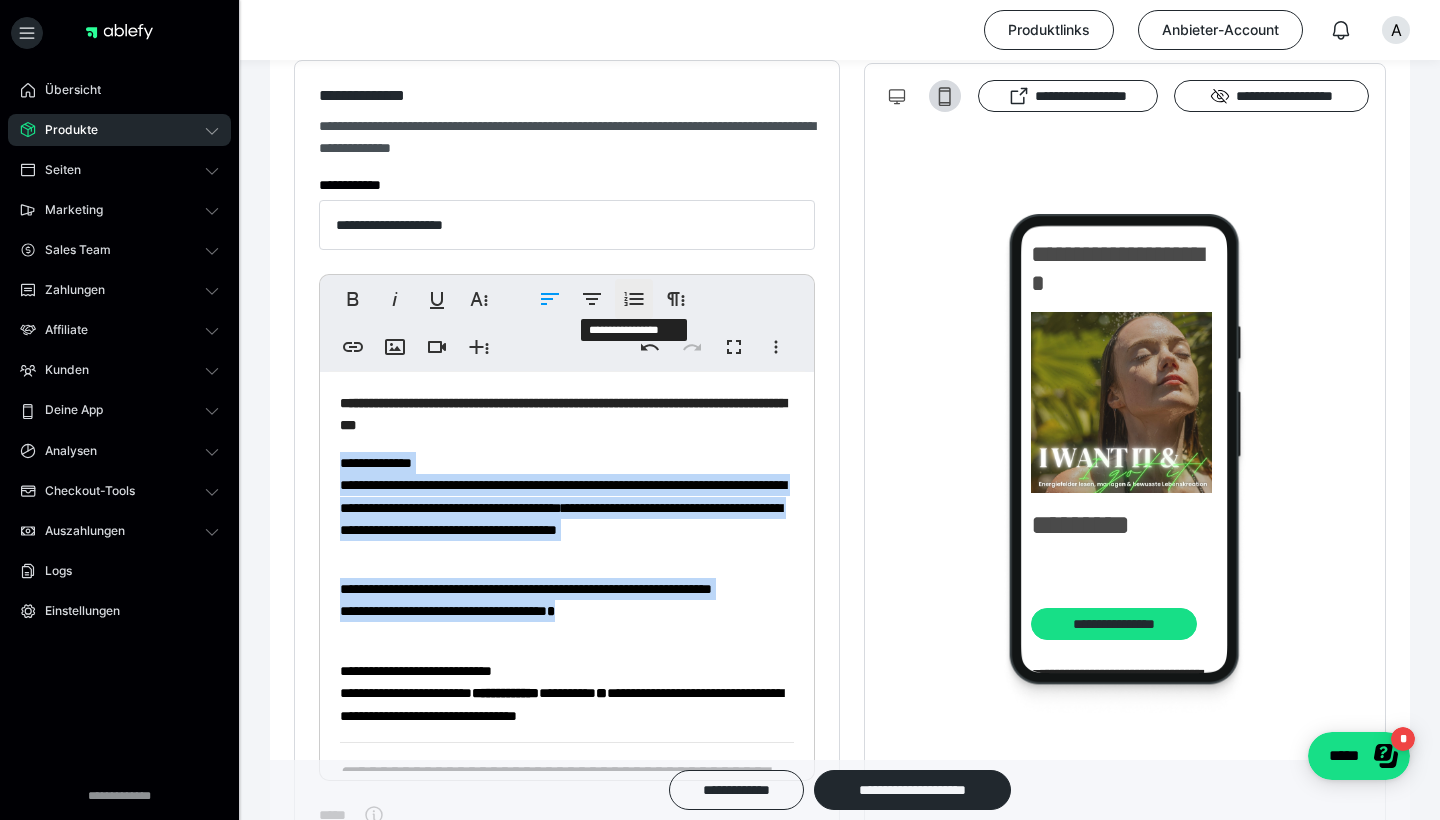 click 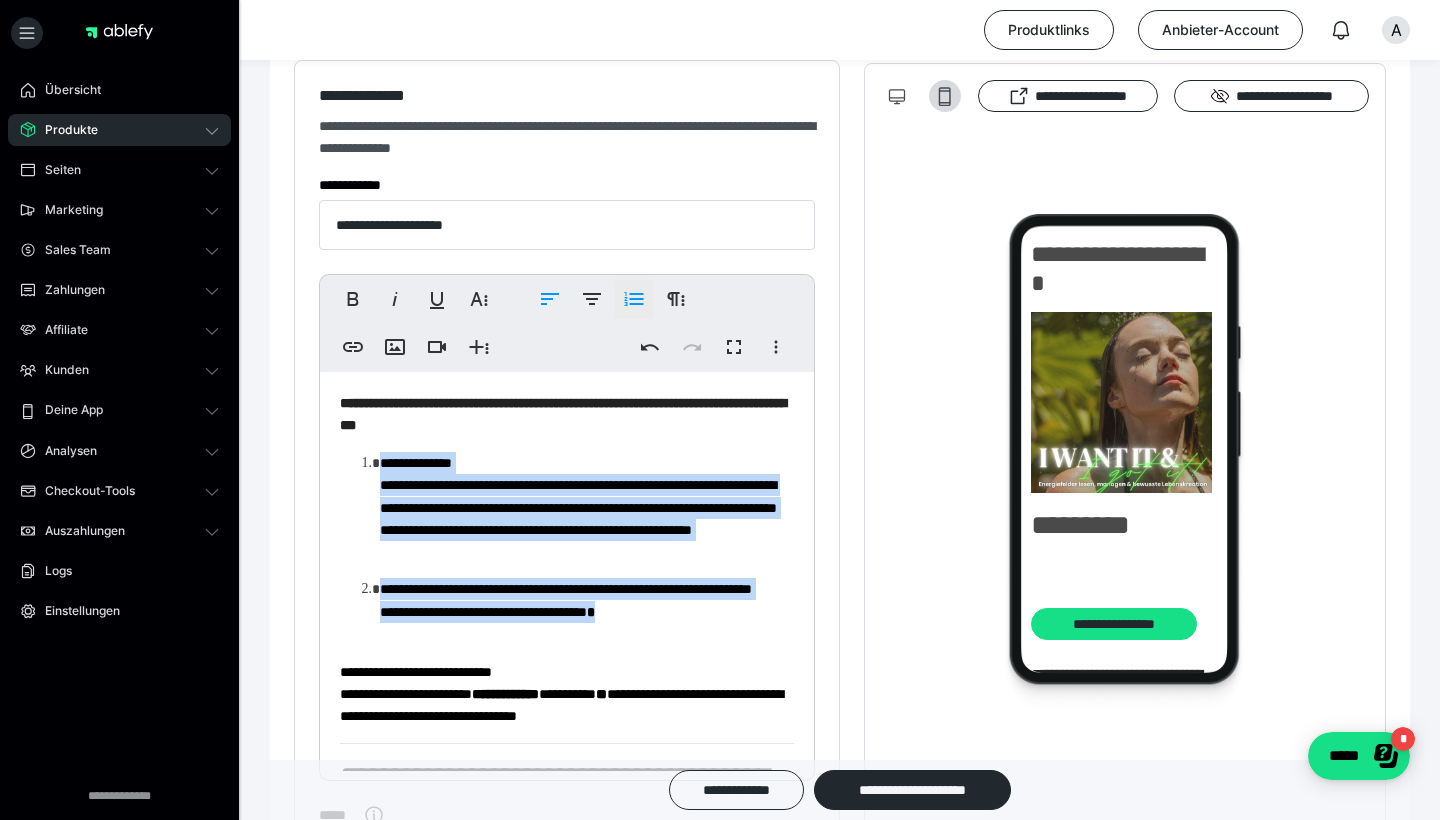 click 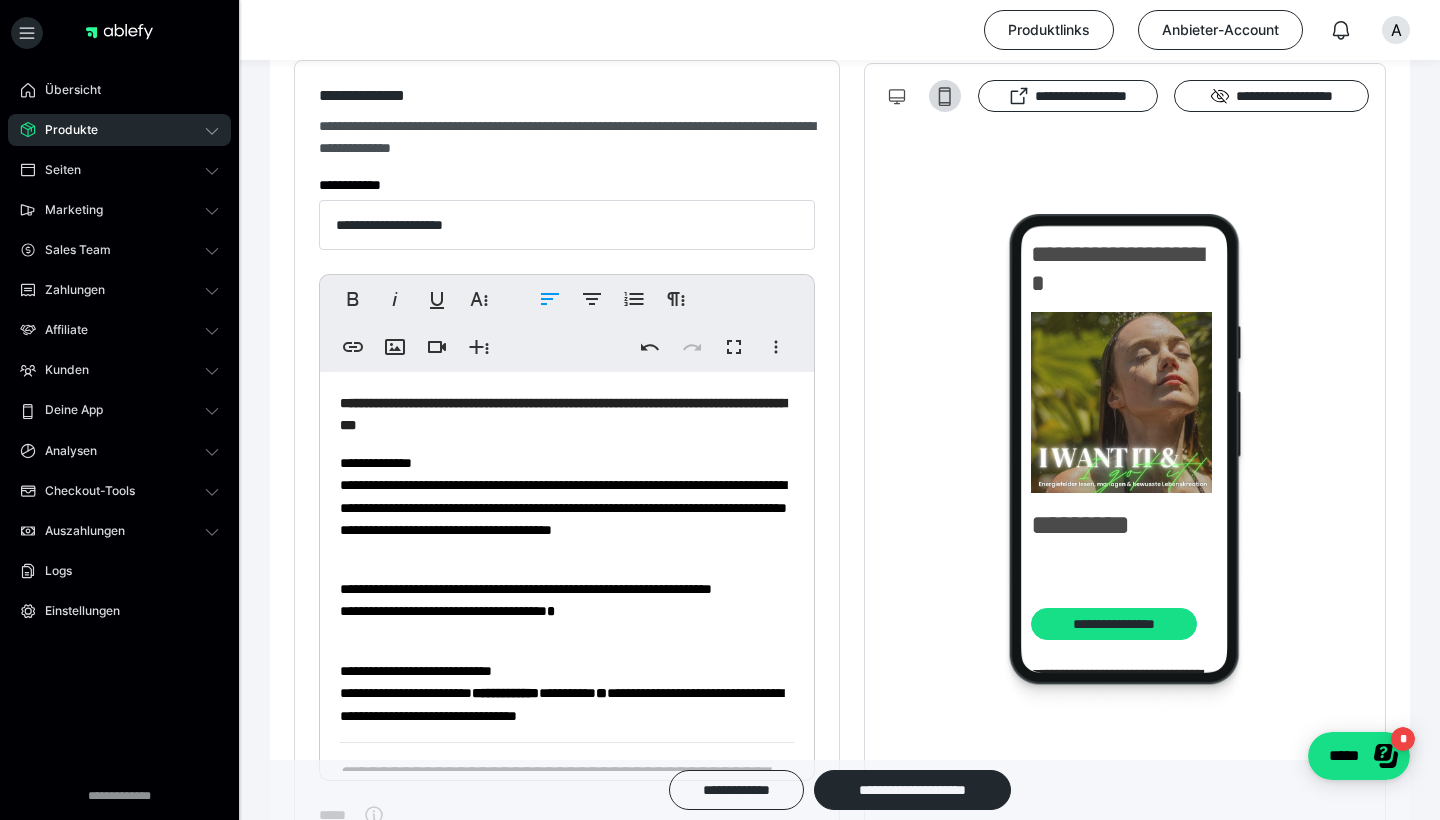click on "**********" at bounding box center (567, 507) 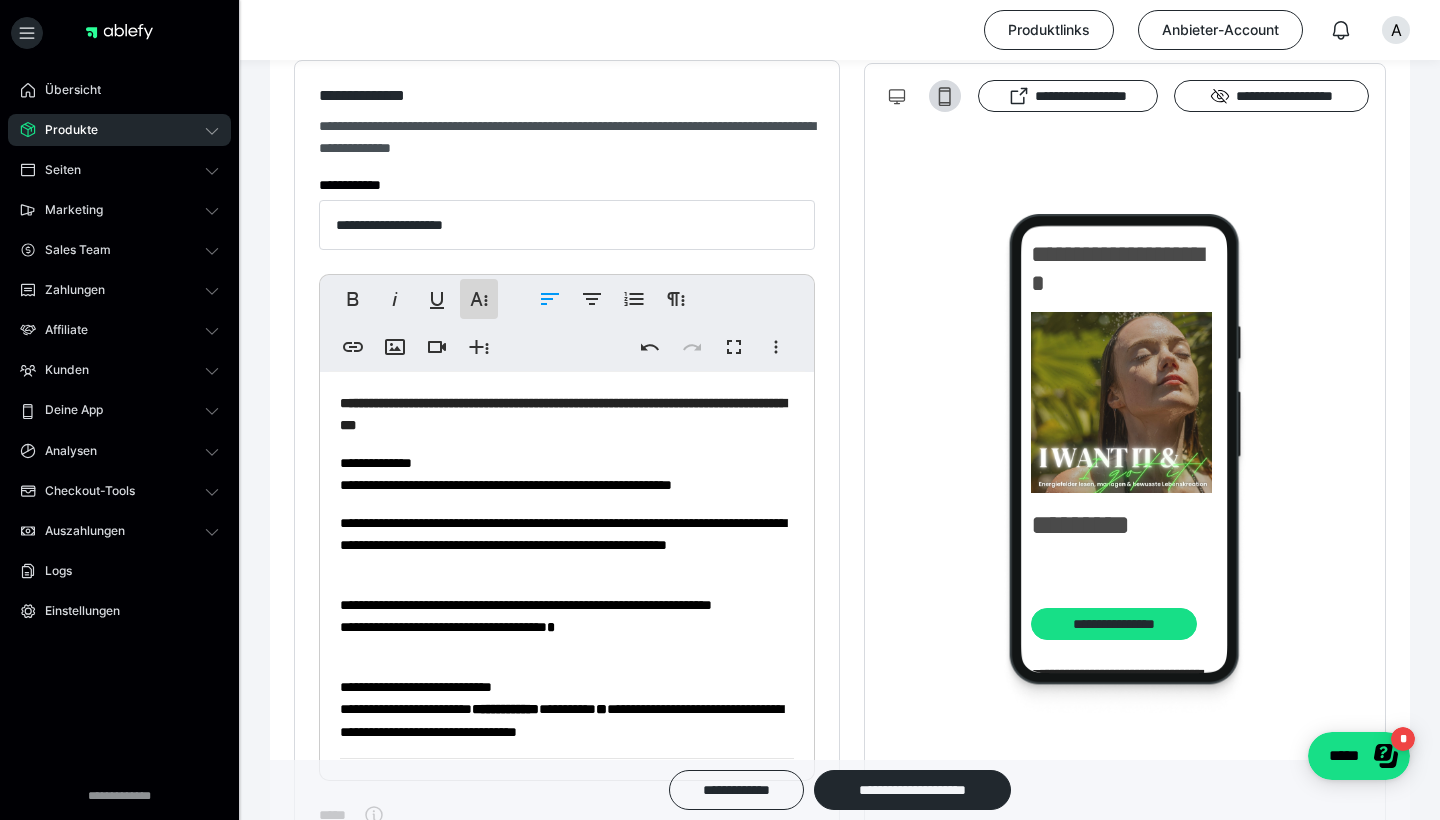 click 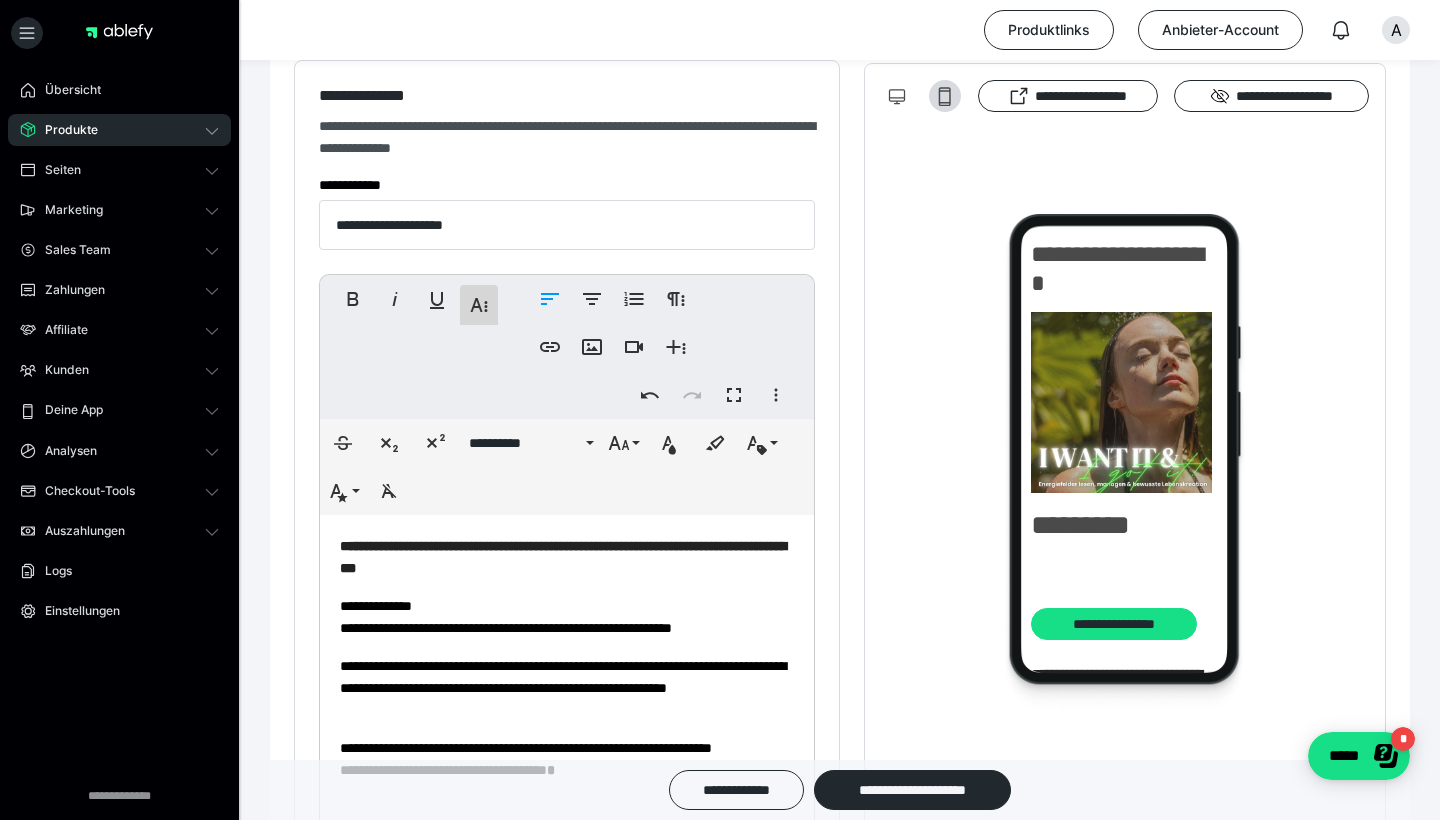 click 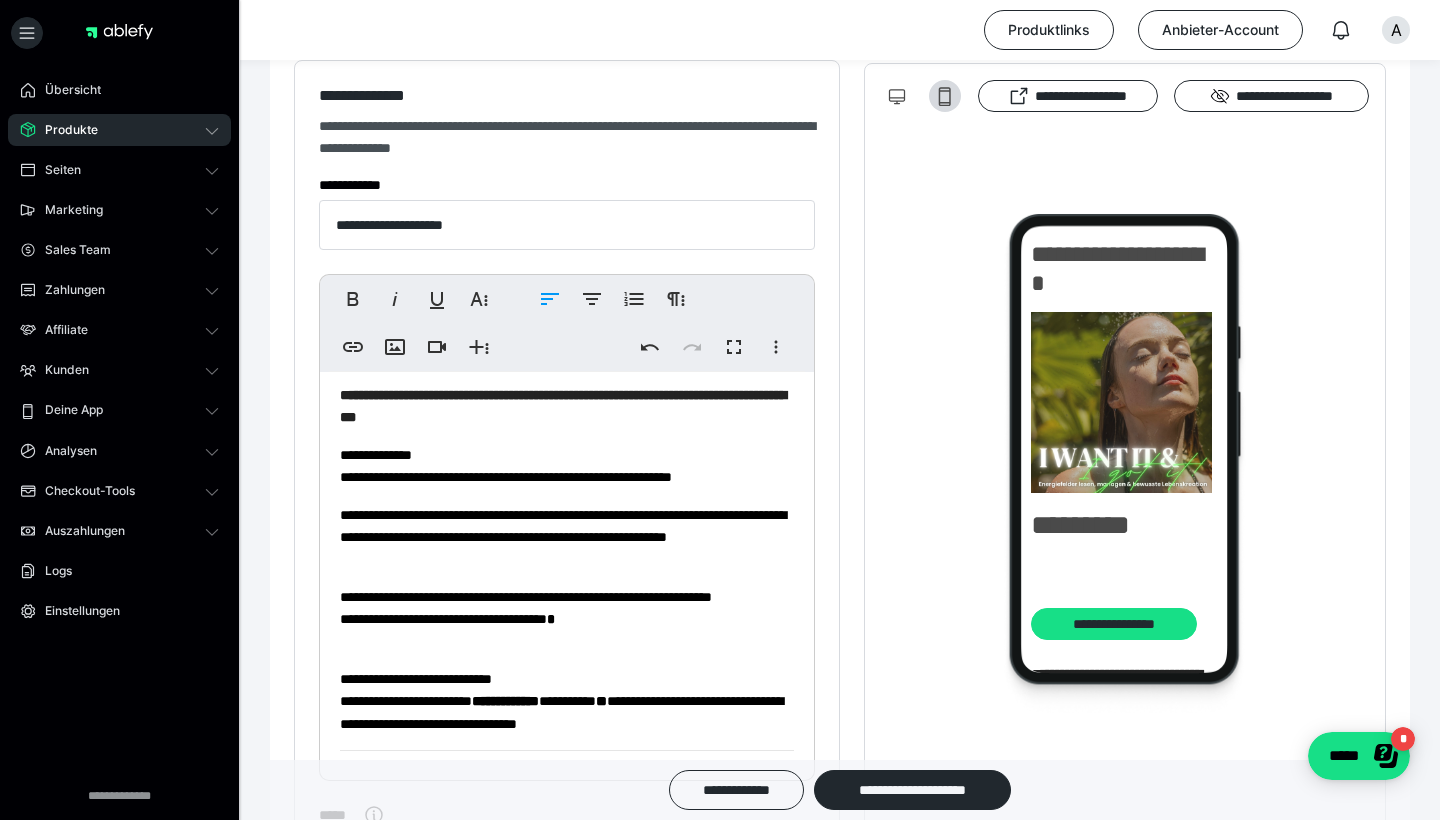scroll, scrollTop: 0, scrollLeft: 0, axis: both 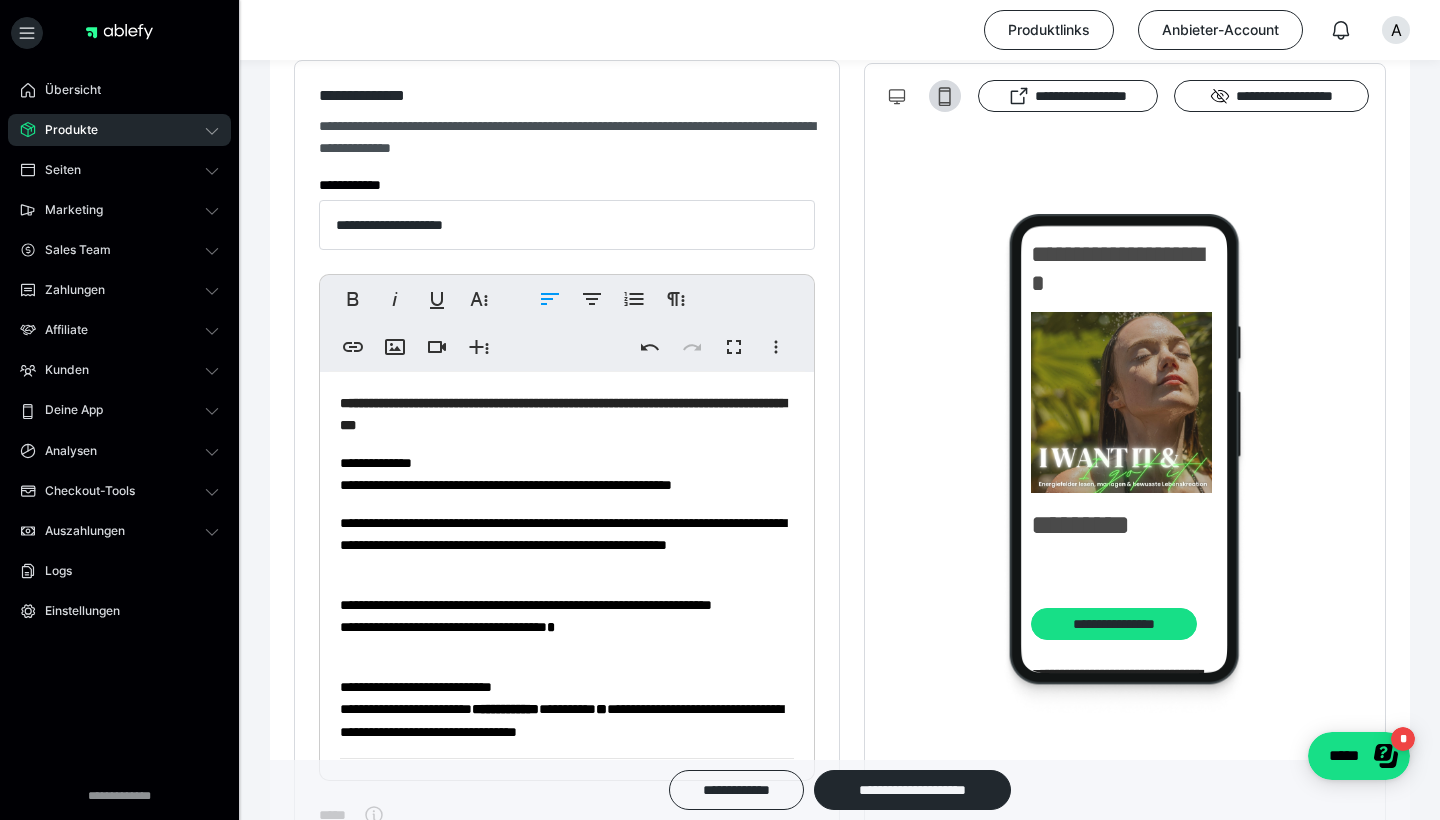 click on "**********" at bounding box center (567, 709) 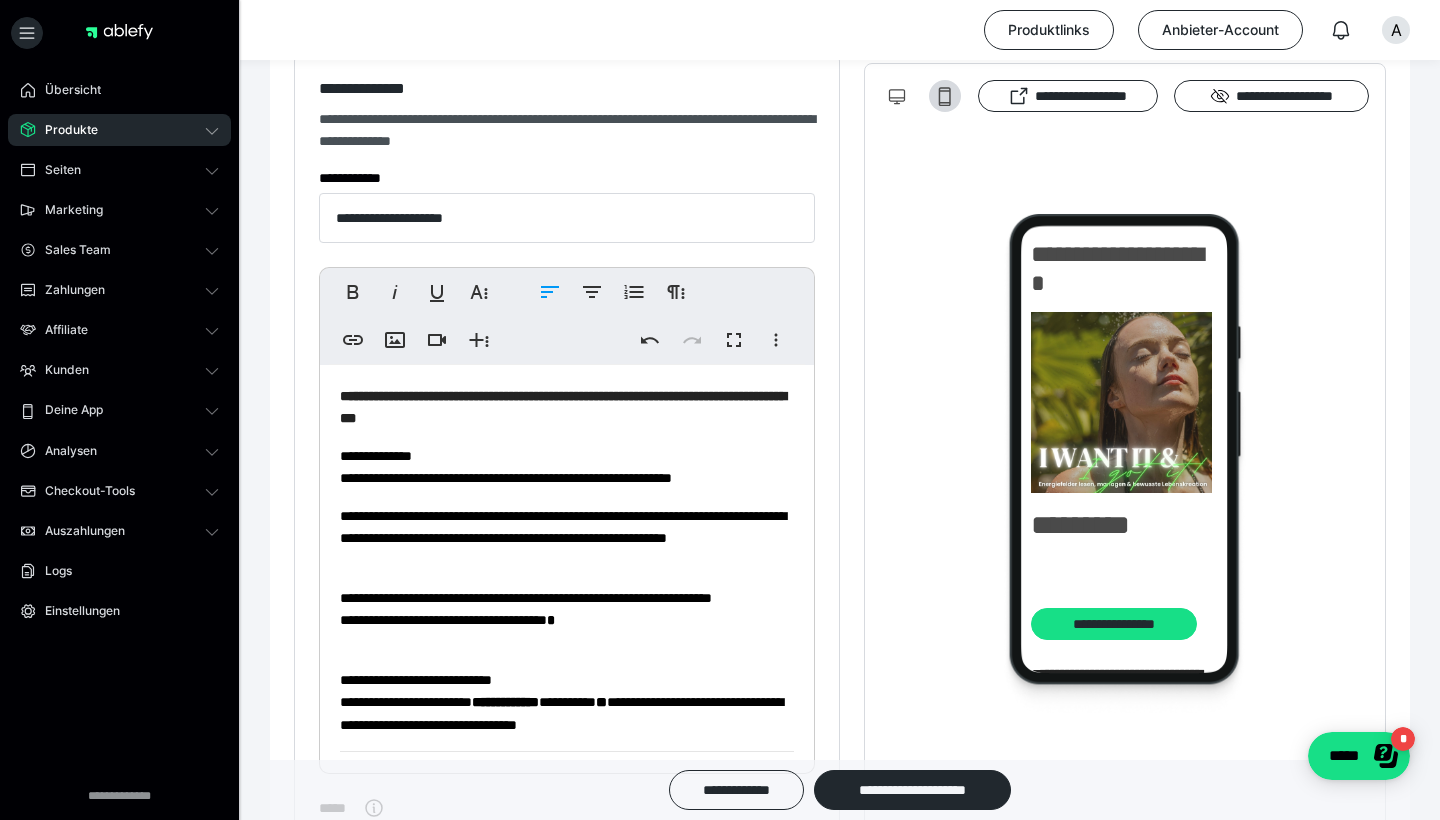 scroll, scrollTop: 321, scrollLeft: 0, axis: vertical 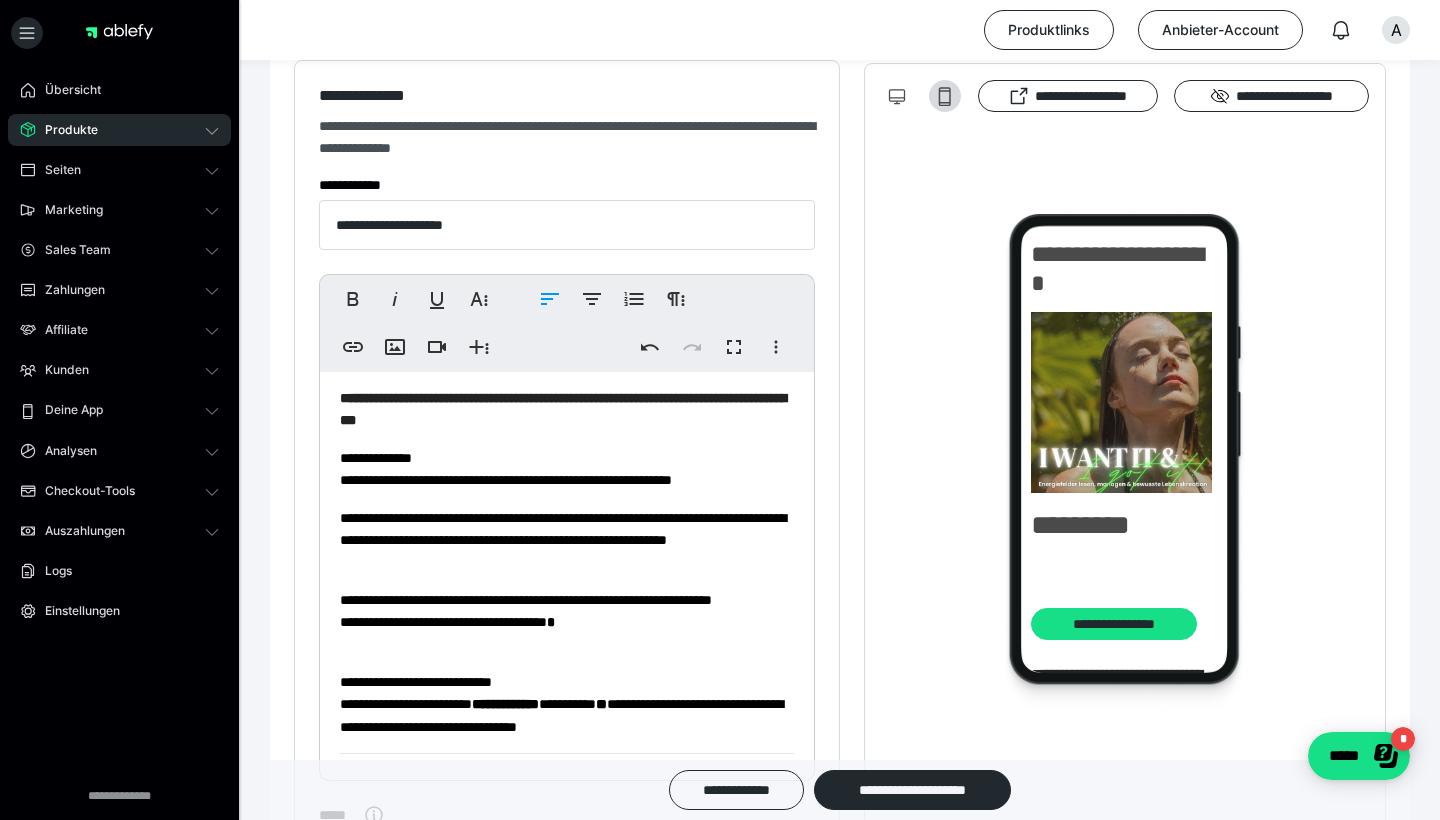 click on "**********" at bounding box center (567, 469) 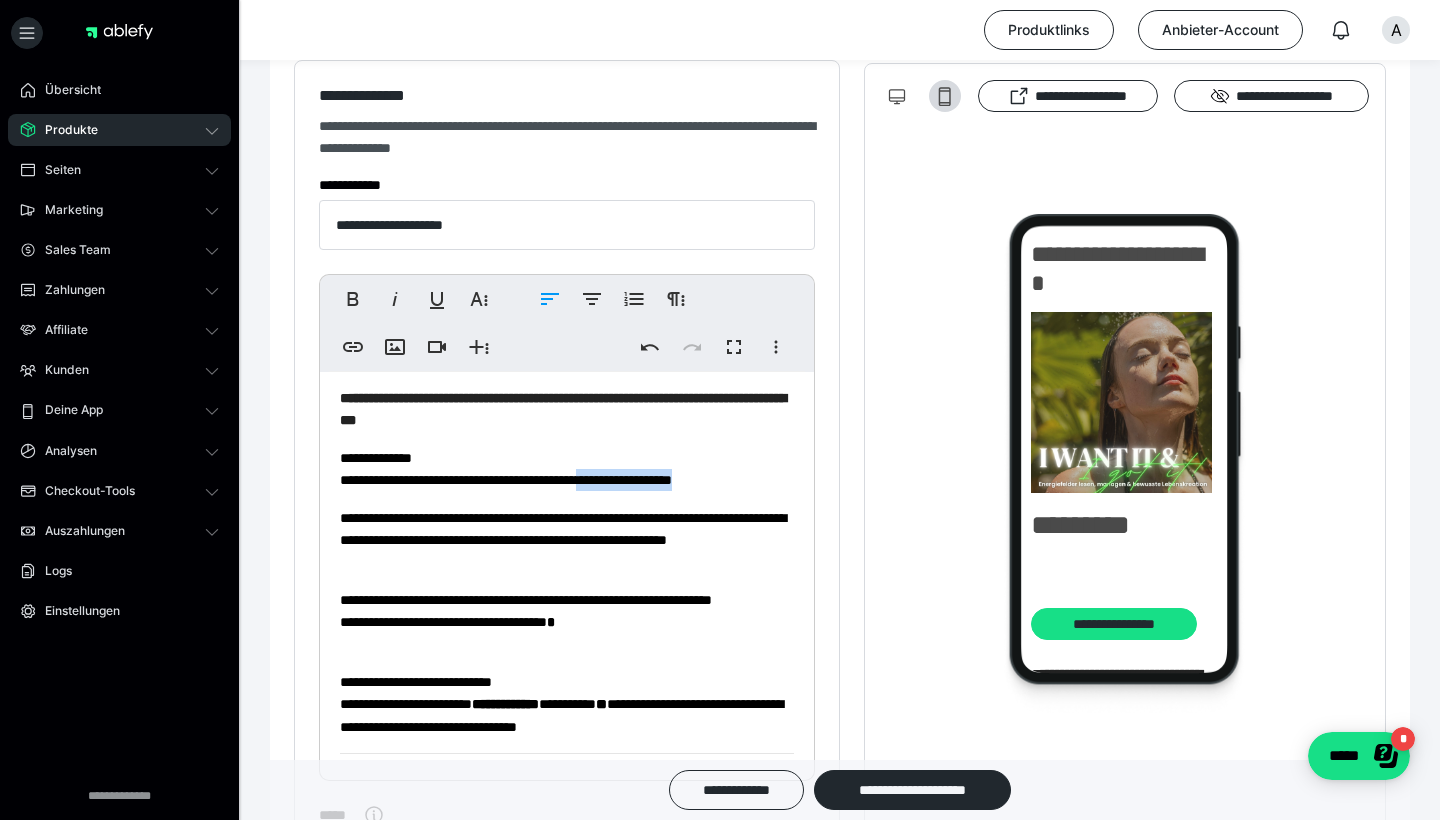 drag, startPoint x: 644, startPoint y: 480, endPoint x: 771, endPoint y: 484, distance: 127.06297 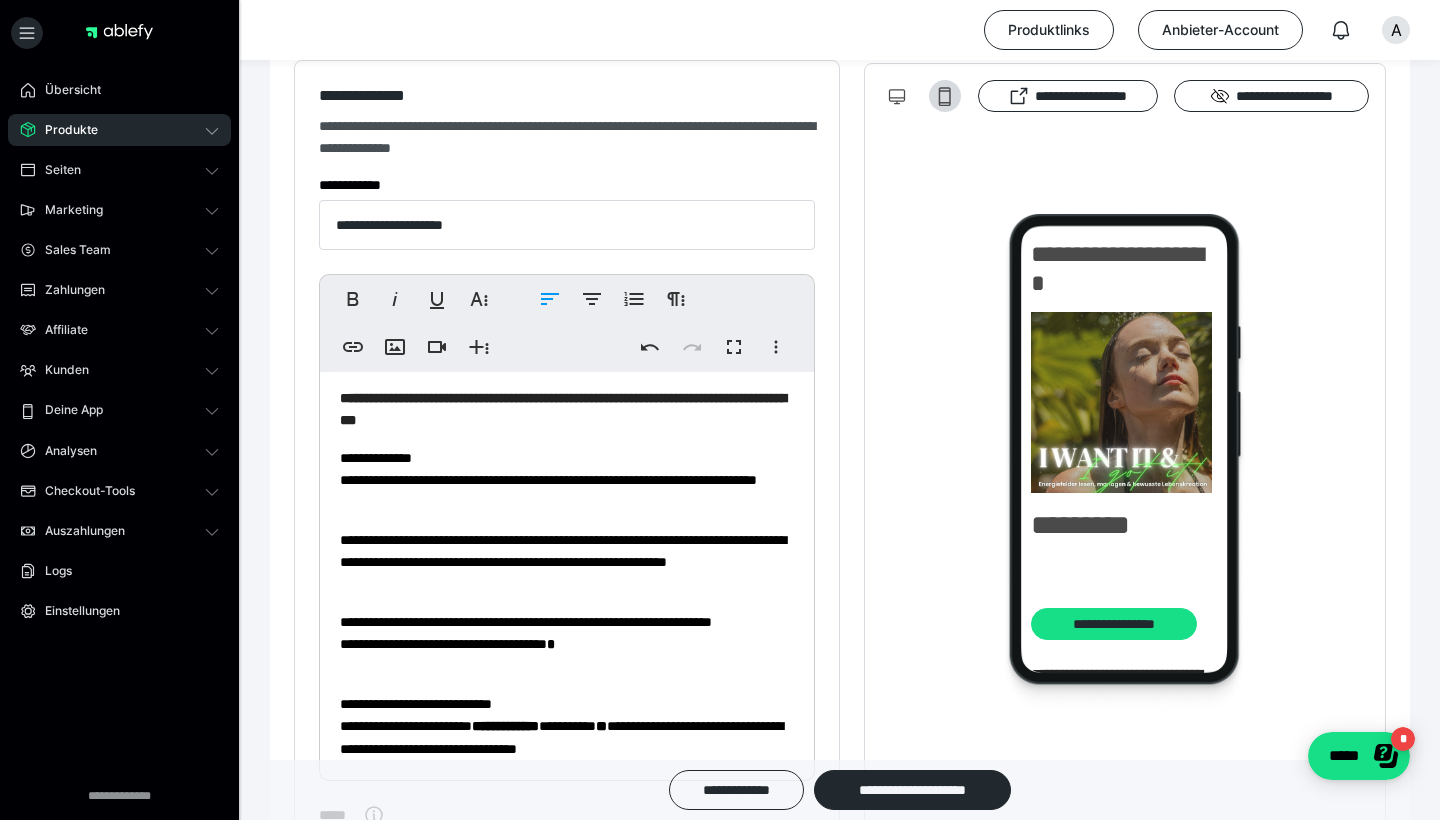 click on "**********" at bounding box center [567, 480] 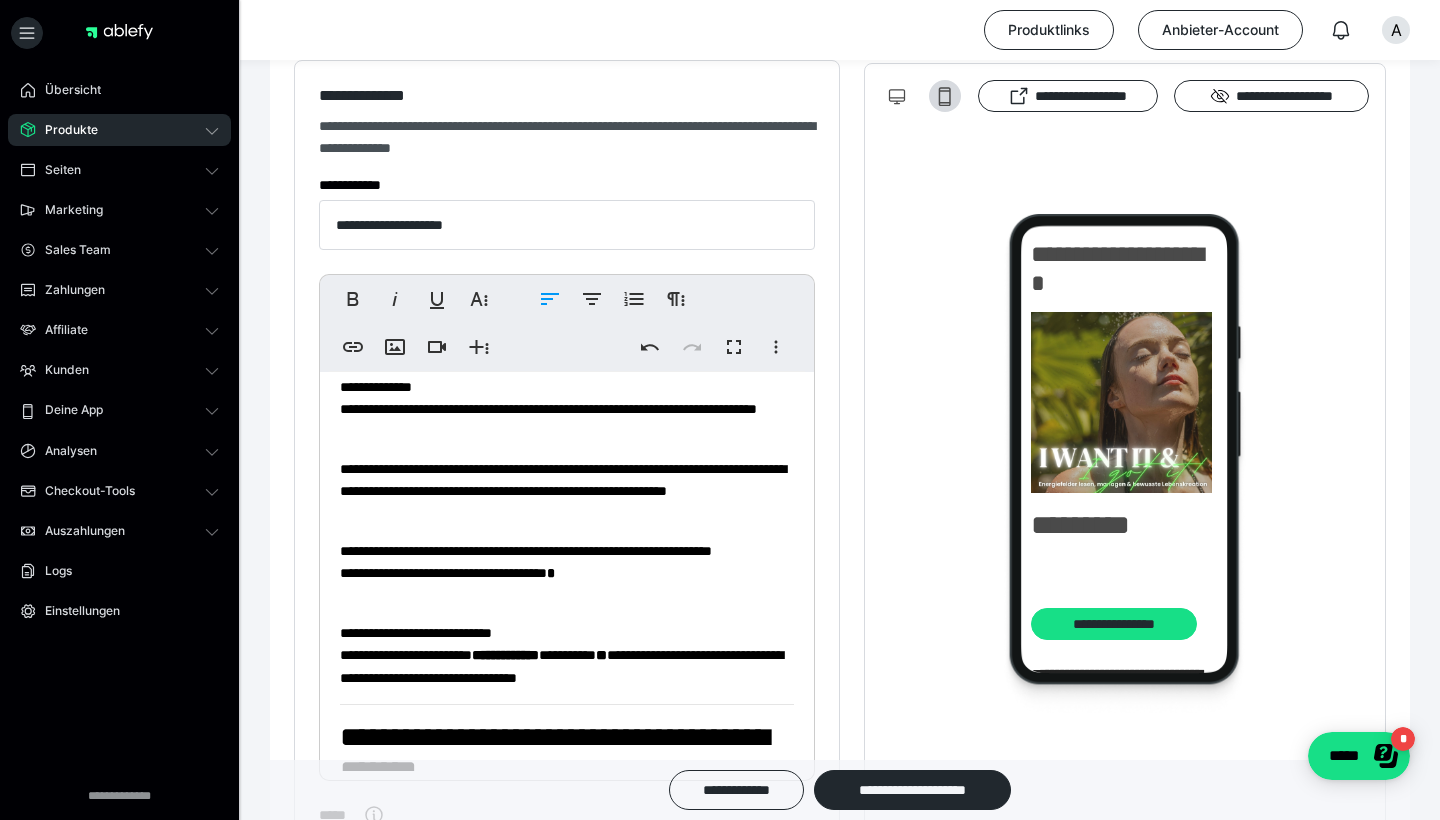 scroll, scrollTop: 78, scrollLeft: 0, axis: vertical 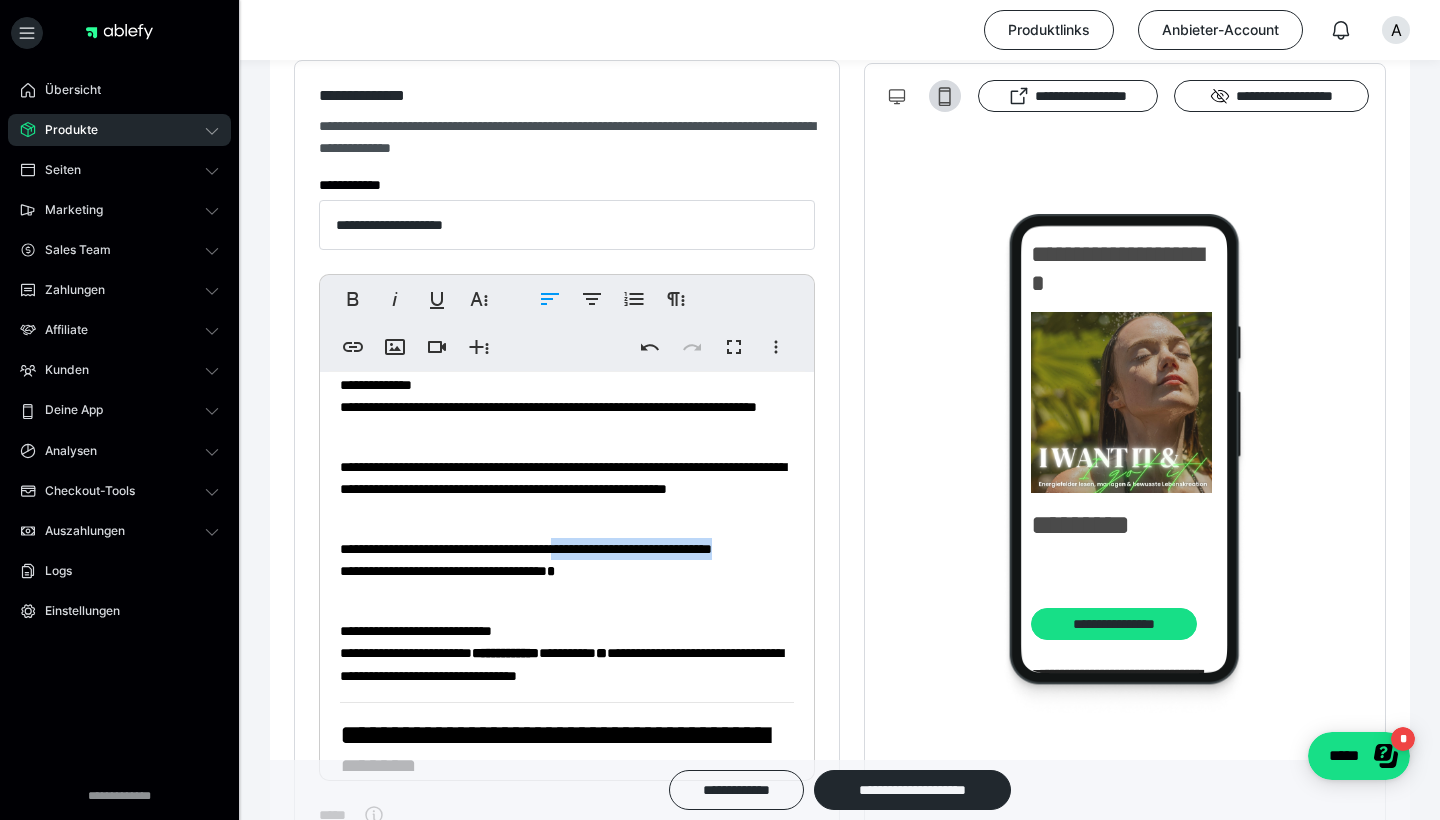 drag, startPoint x: 602, startPoint y: 549, endPoint x: 626, endPoint y: 575, distance: 35.383614 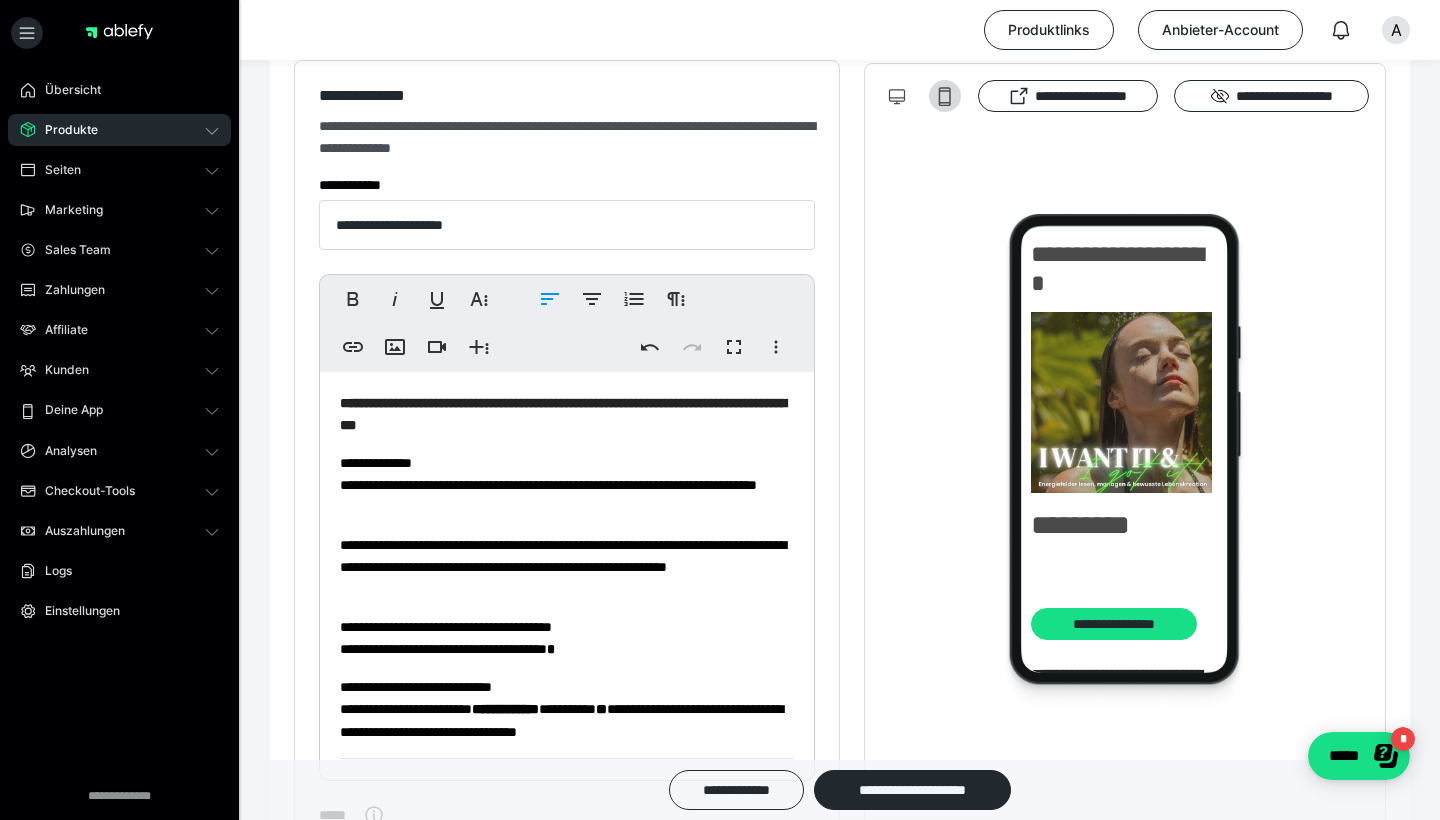 scroll, scrollTop: 1, scrollLeft: 0, axis: vertical 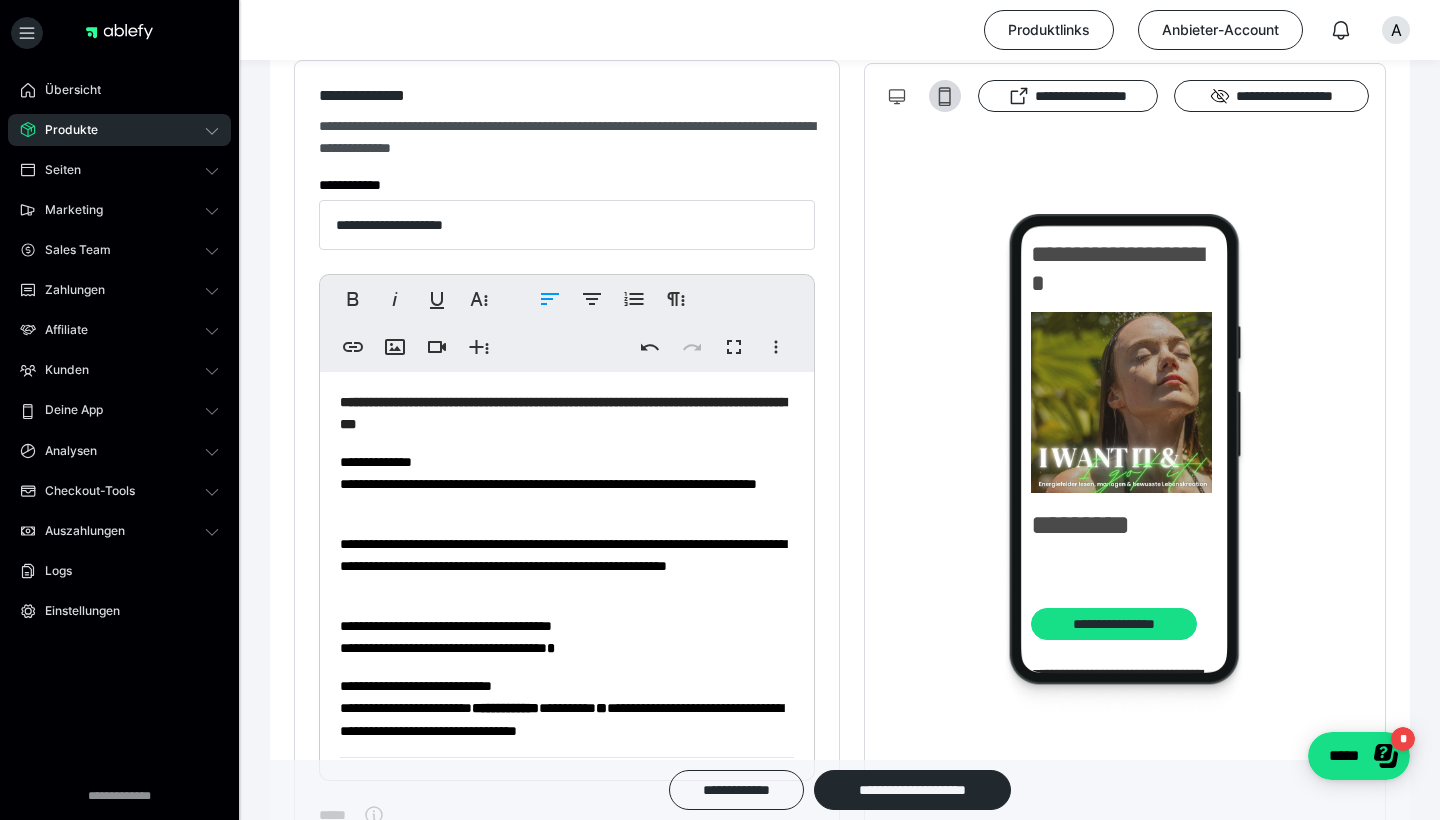 click on "**********" at bounding box center [567, 566] 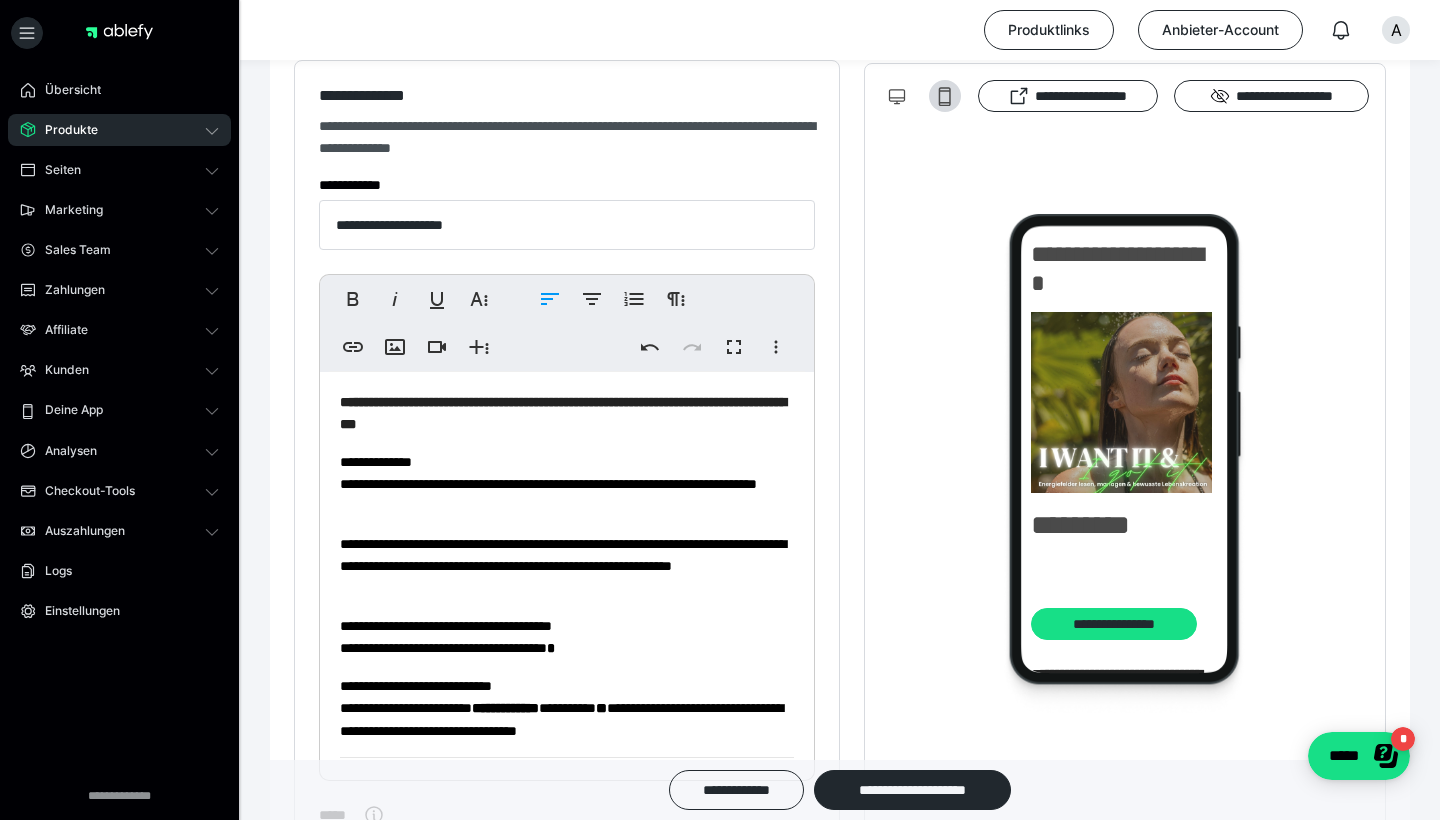 click on "**********" at bounding box center [567, 566] 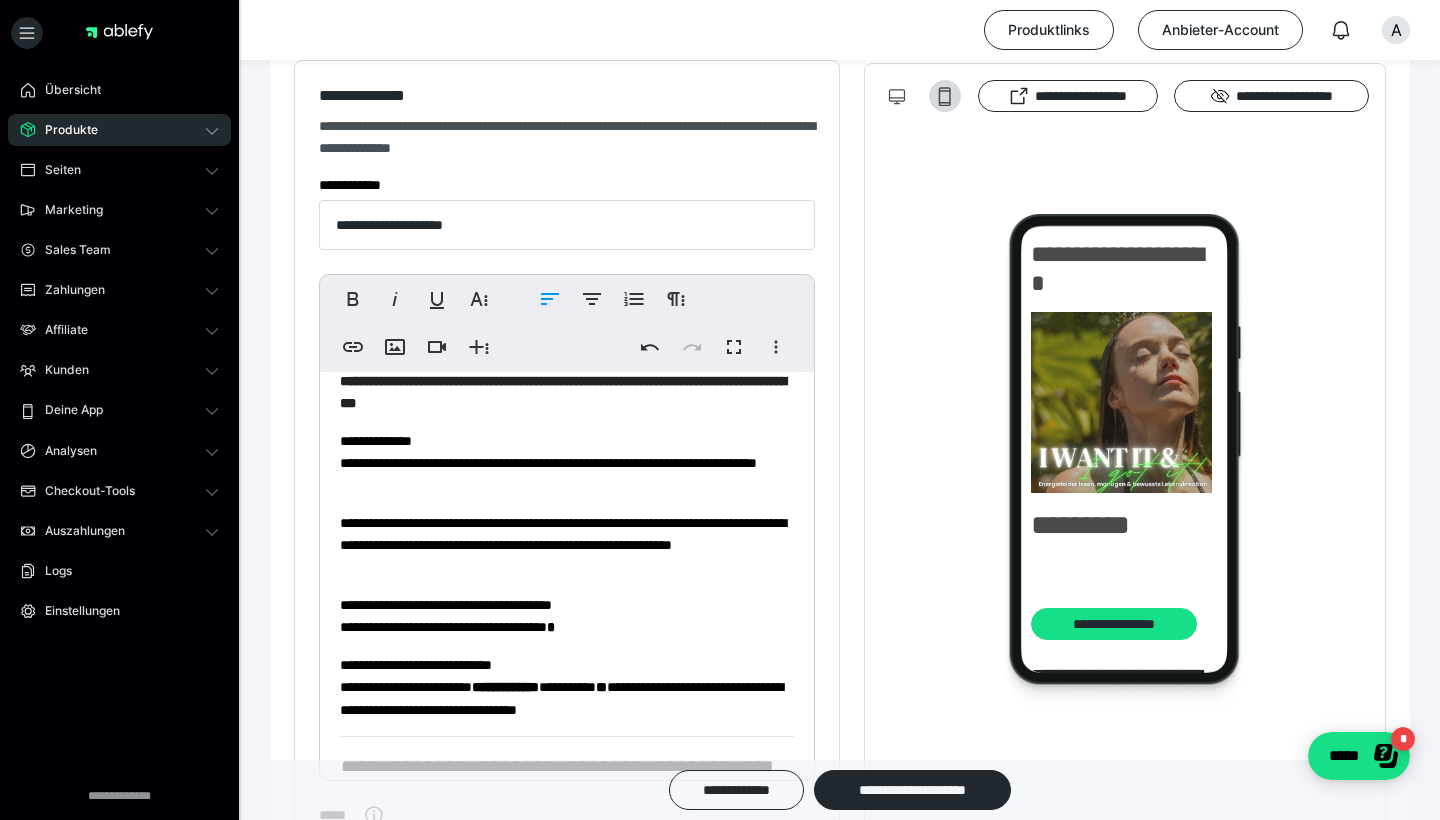 scroll, scrollTop: 19, scrollLeft: 0, axis: vertical 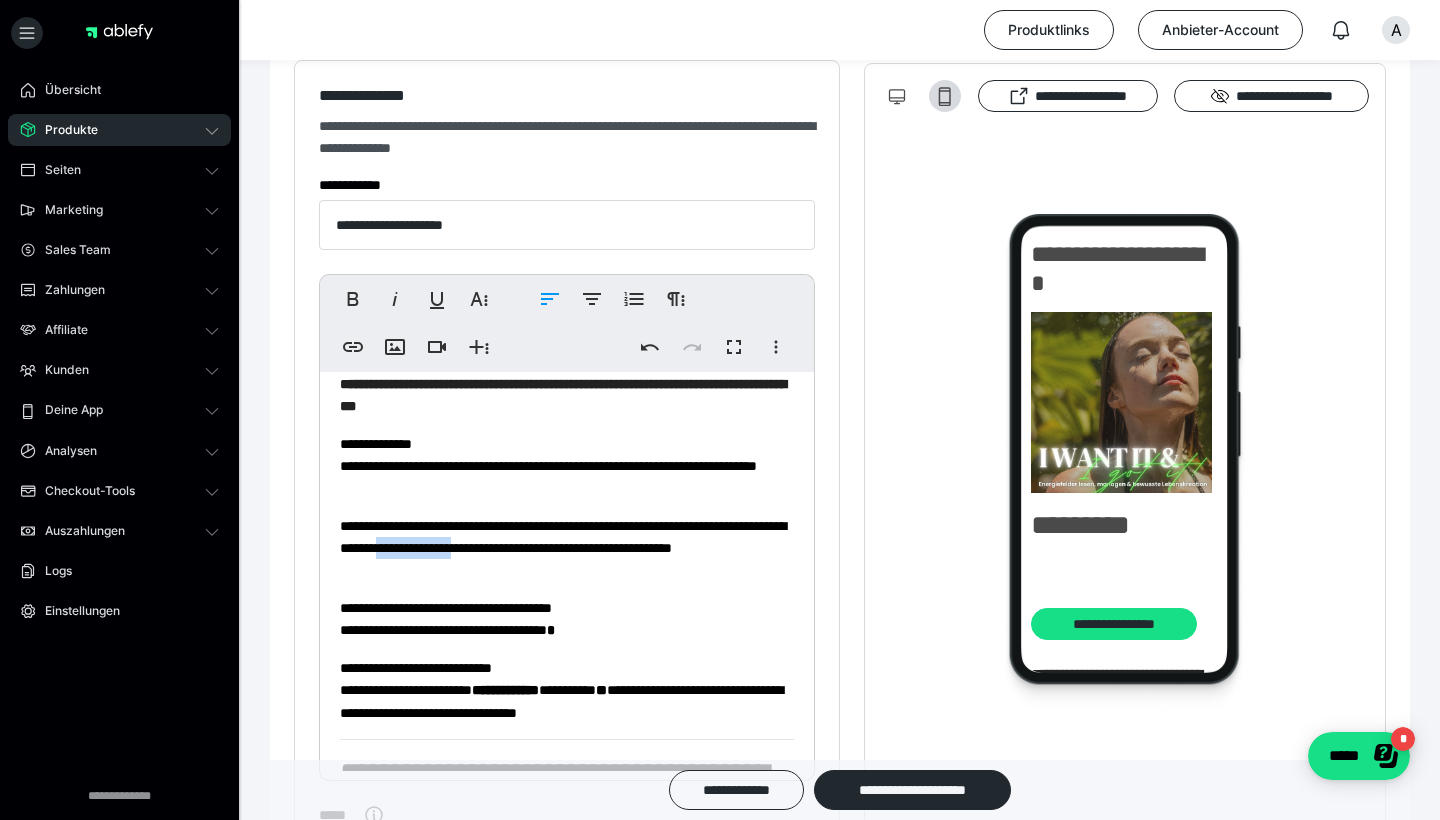 drag, startPoint x: 588, startPoint y: 550, endPoint x: 483, endPoint y: 551, distance: 105.00476 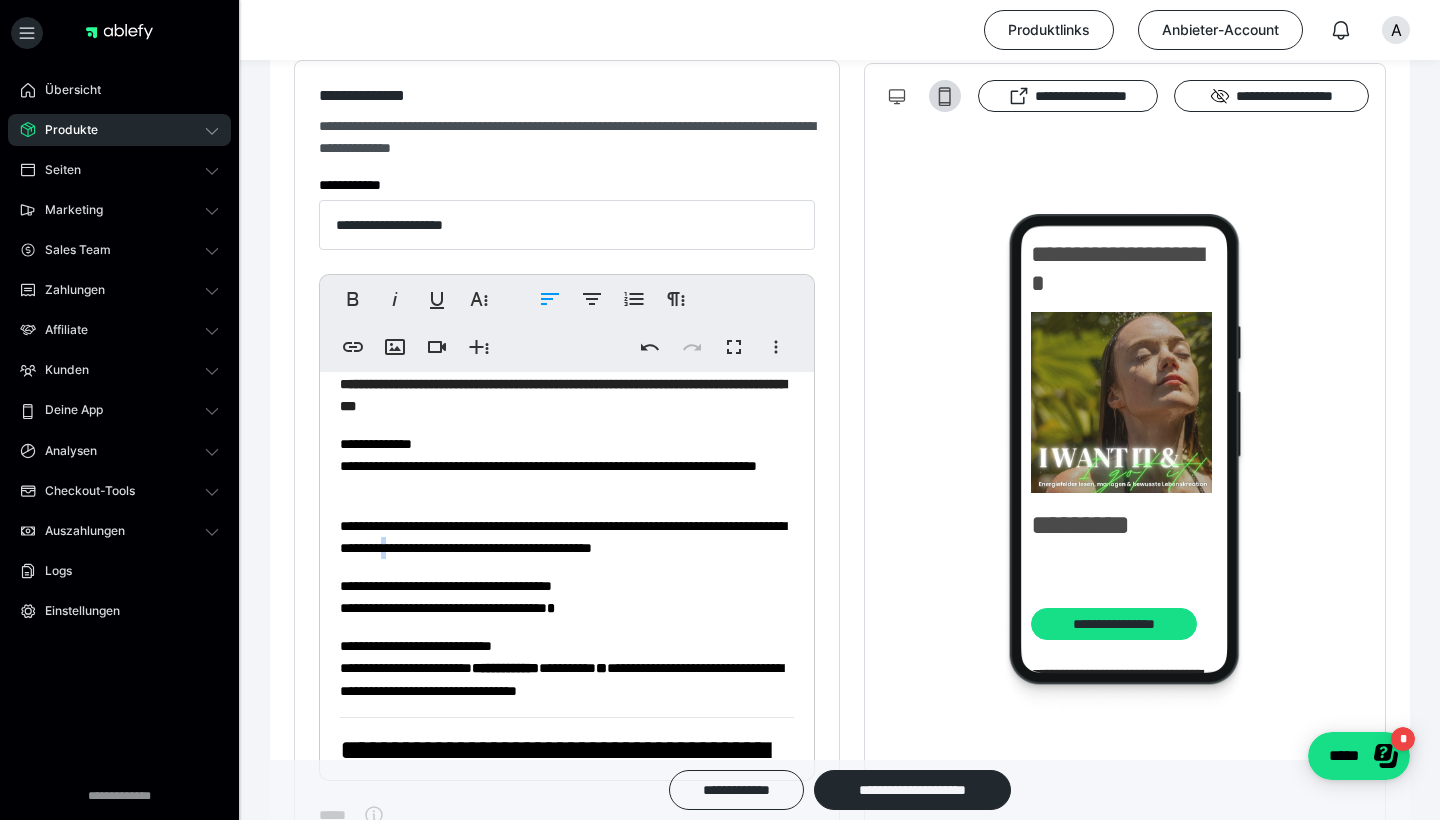click on "**********" at bounding box center (567, 537) 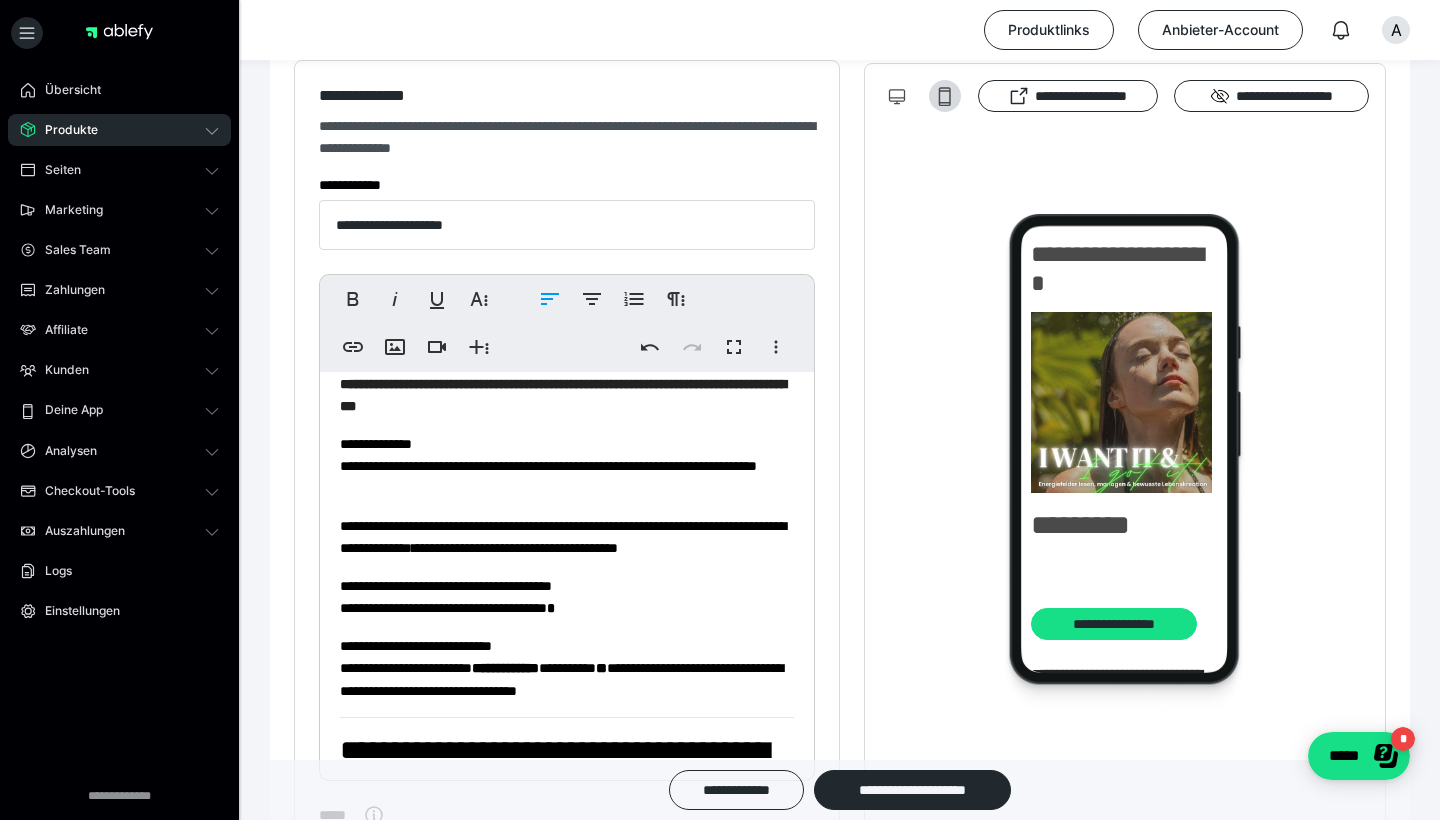 click on "**********" at bounding box center (567, 597) 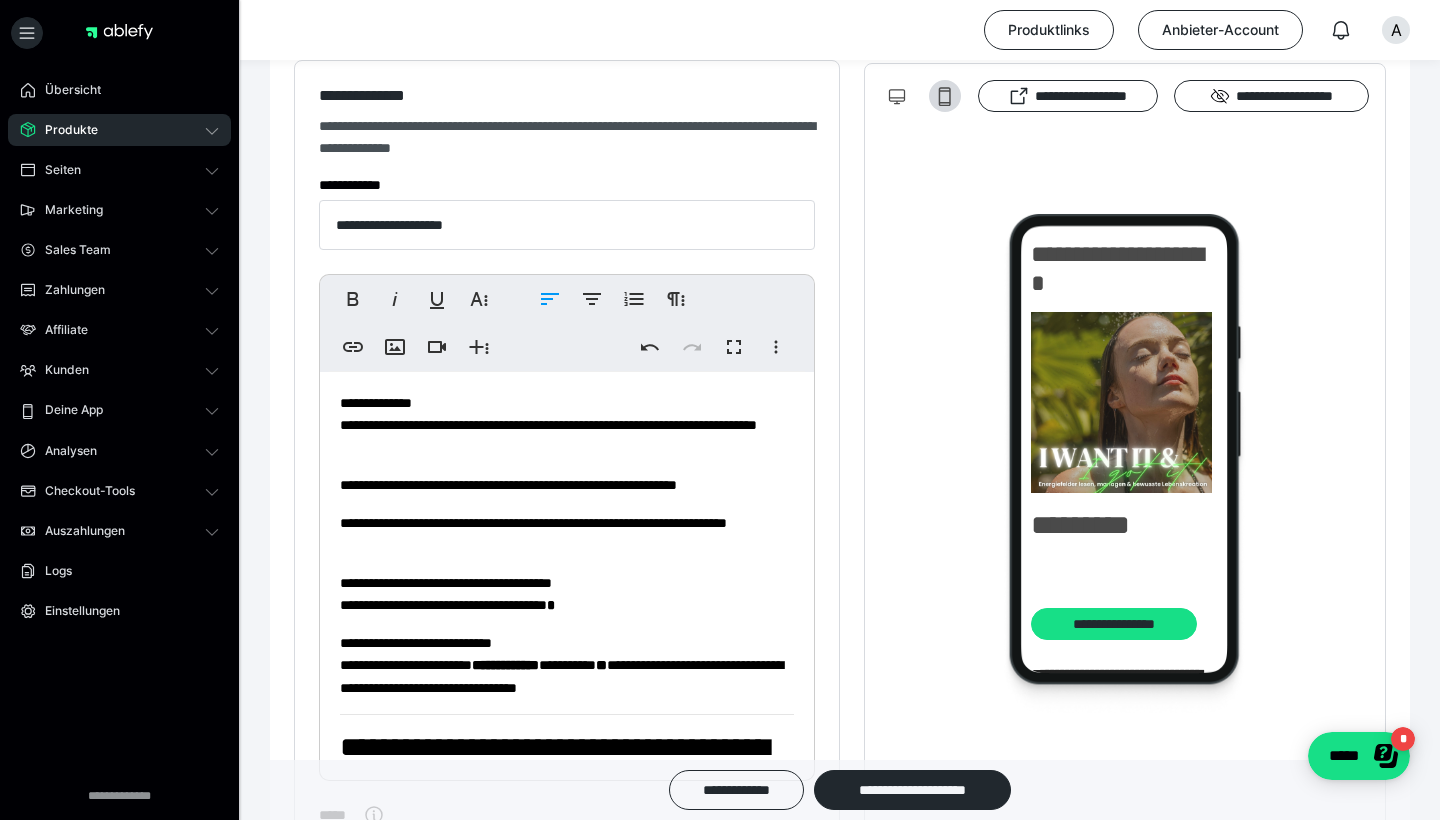 scroll, scrollTop: 70, scrollLeft: 0, axis: vertical 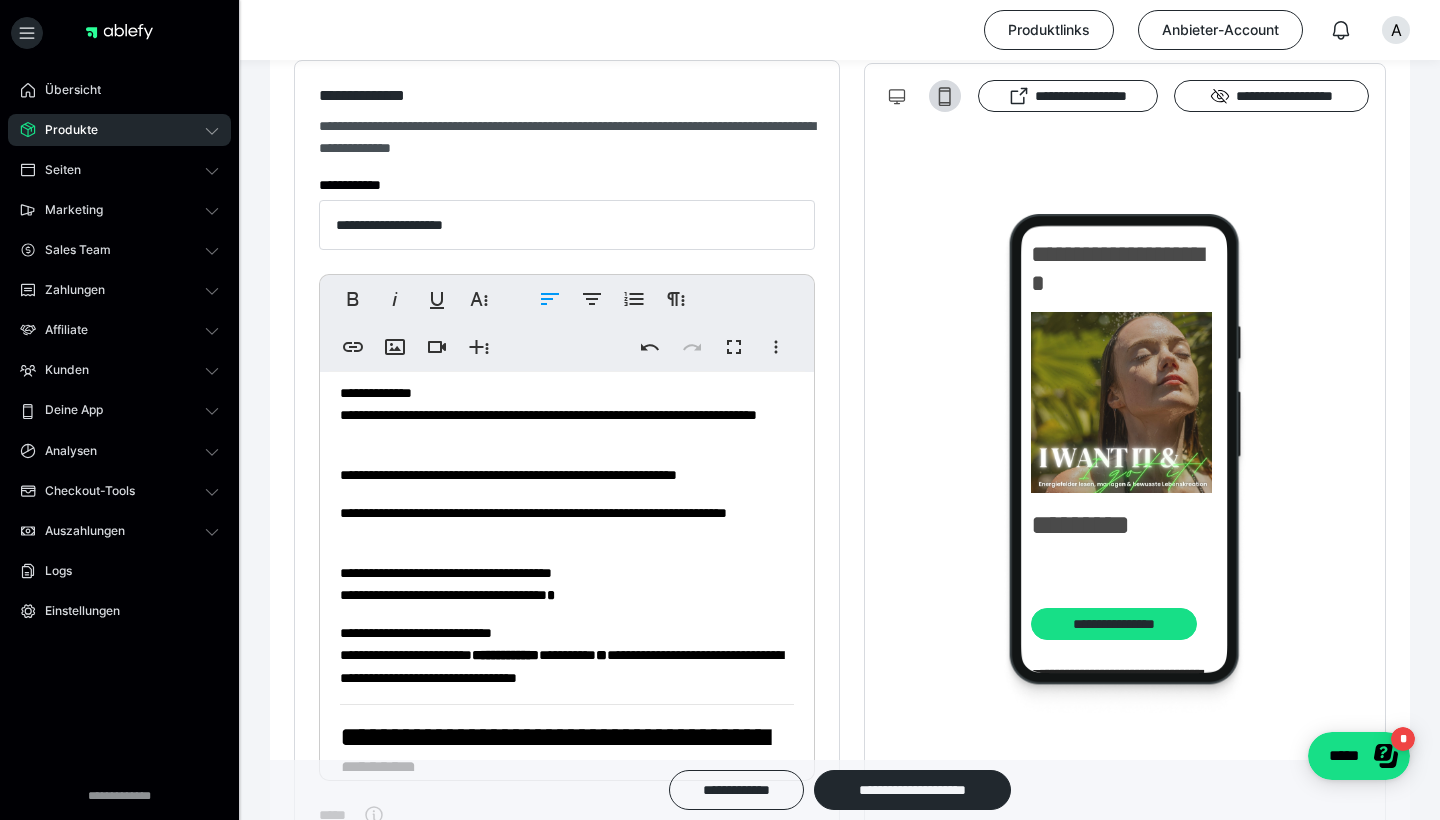 click on "**********" at bounding box center (567, 584) 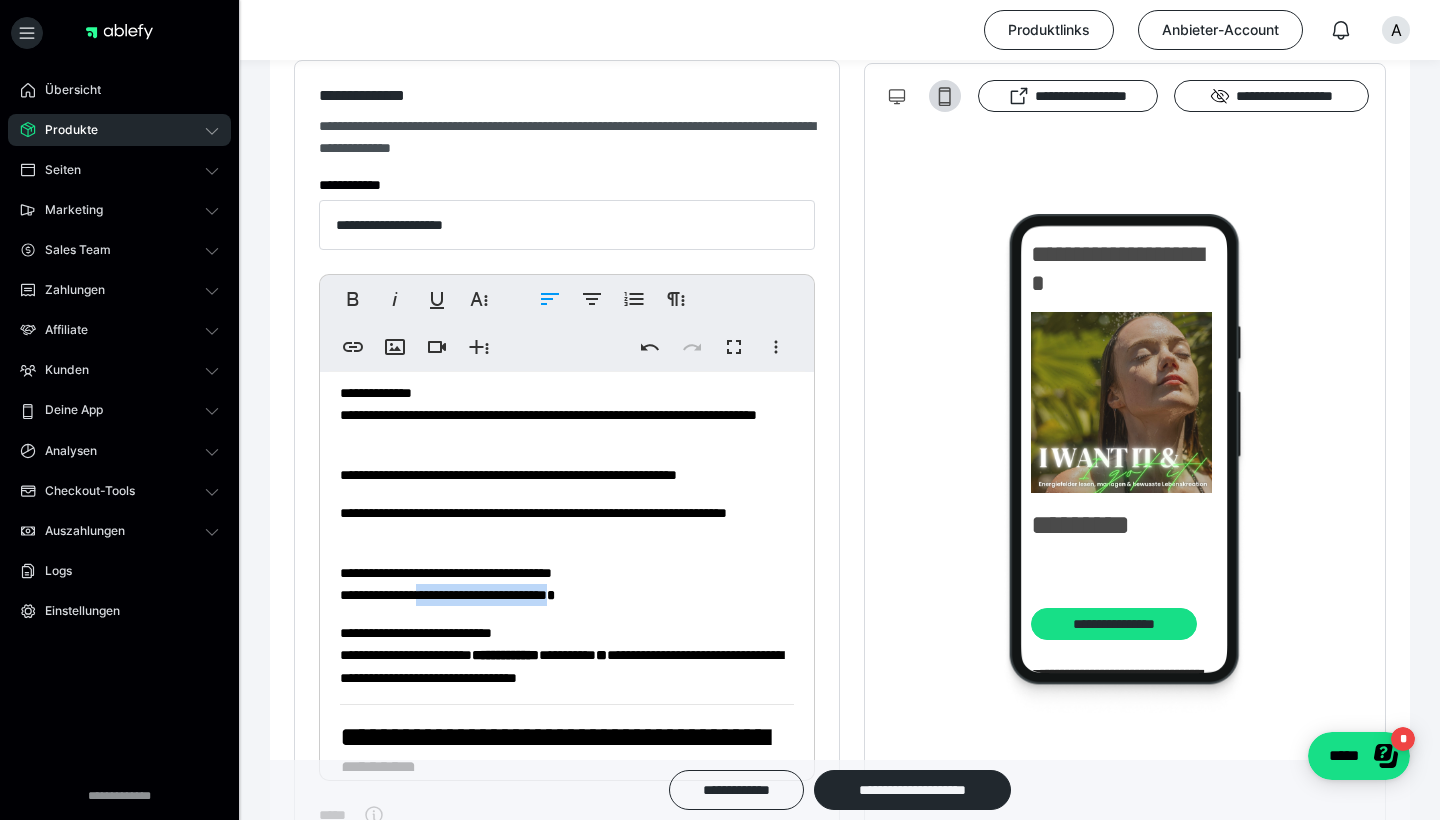 drag, startPoint x: 610, startPoint y: 593, endPoint x: 435, endPoint y: 594, distance: 175.00285 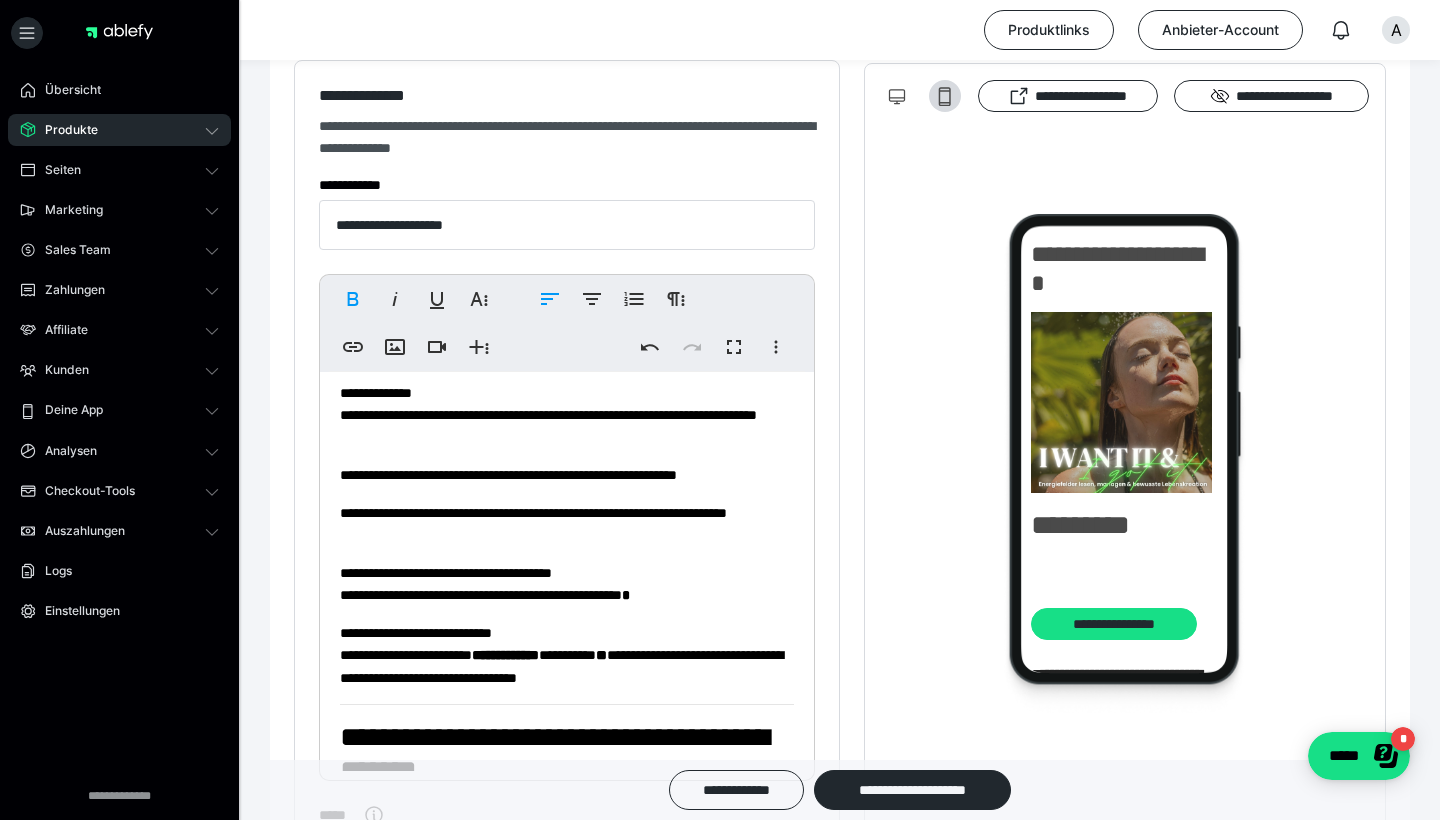 click on "**********" at bounding box center [567, 584] 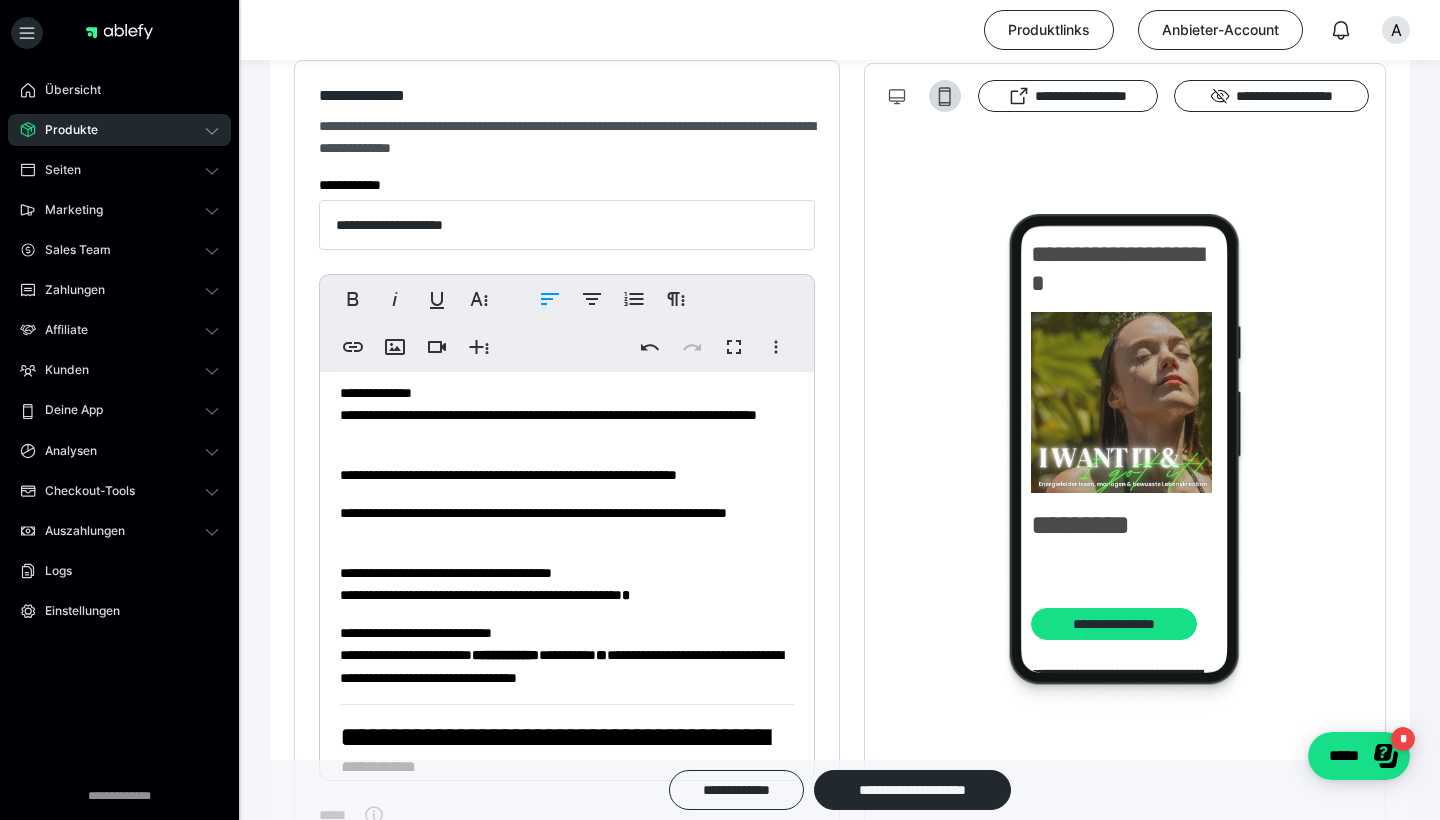 click on "**********" at bounding box center (567, 584) 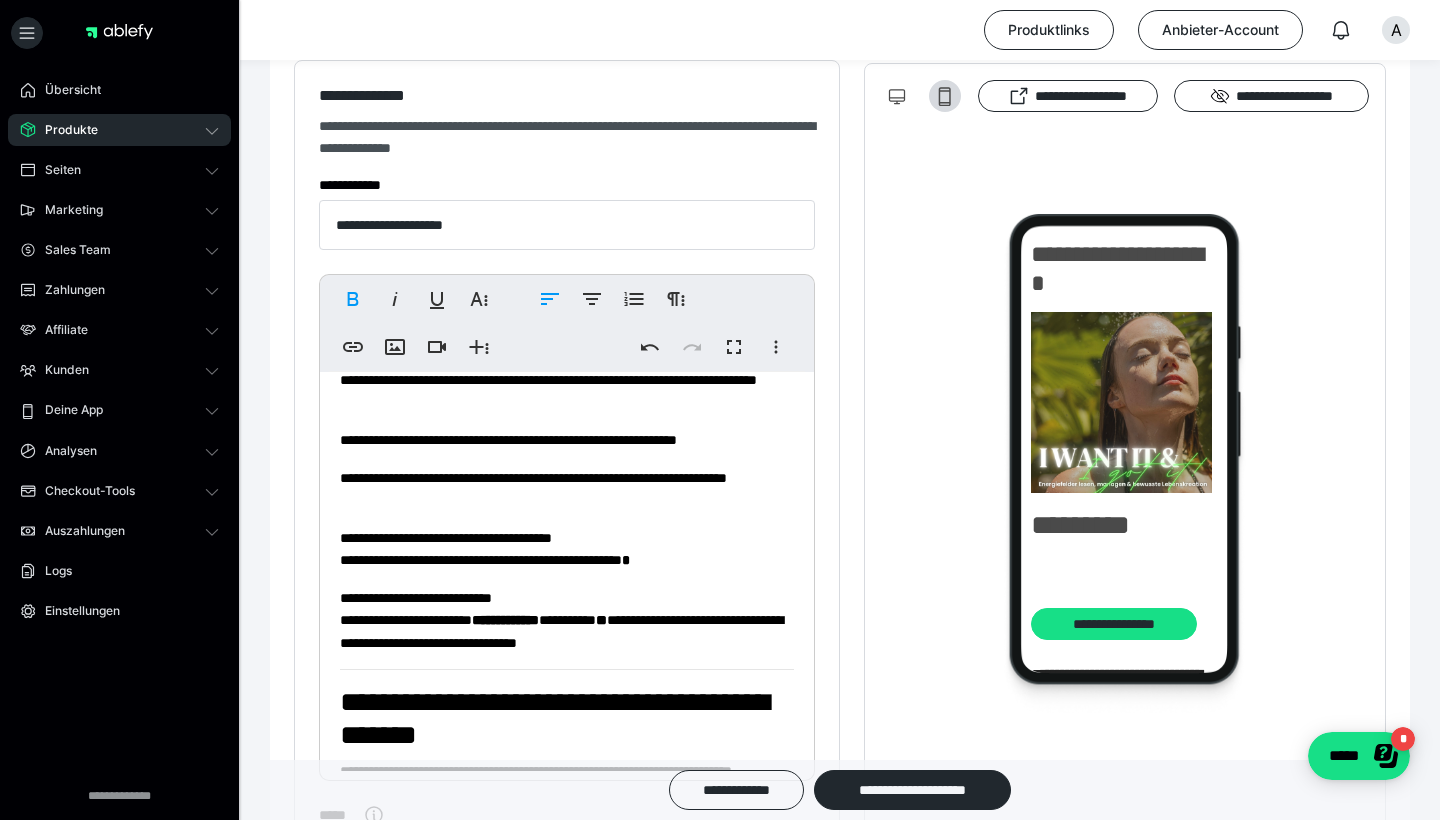 scroll, scrollTop: 100, scrollLeft: 0, axis: vertical 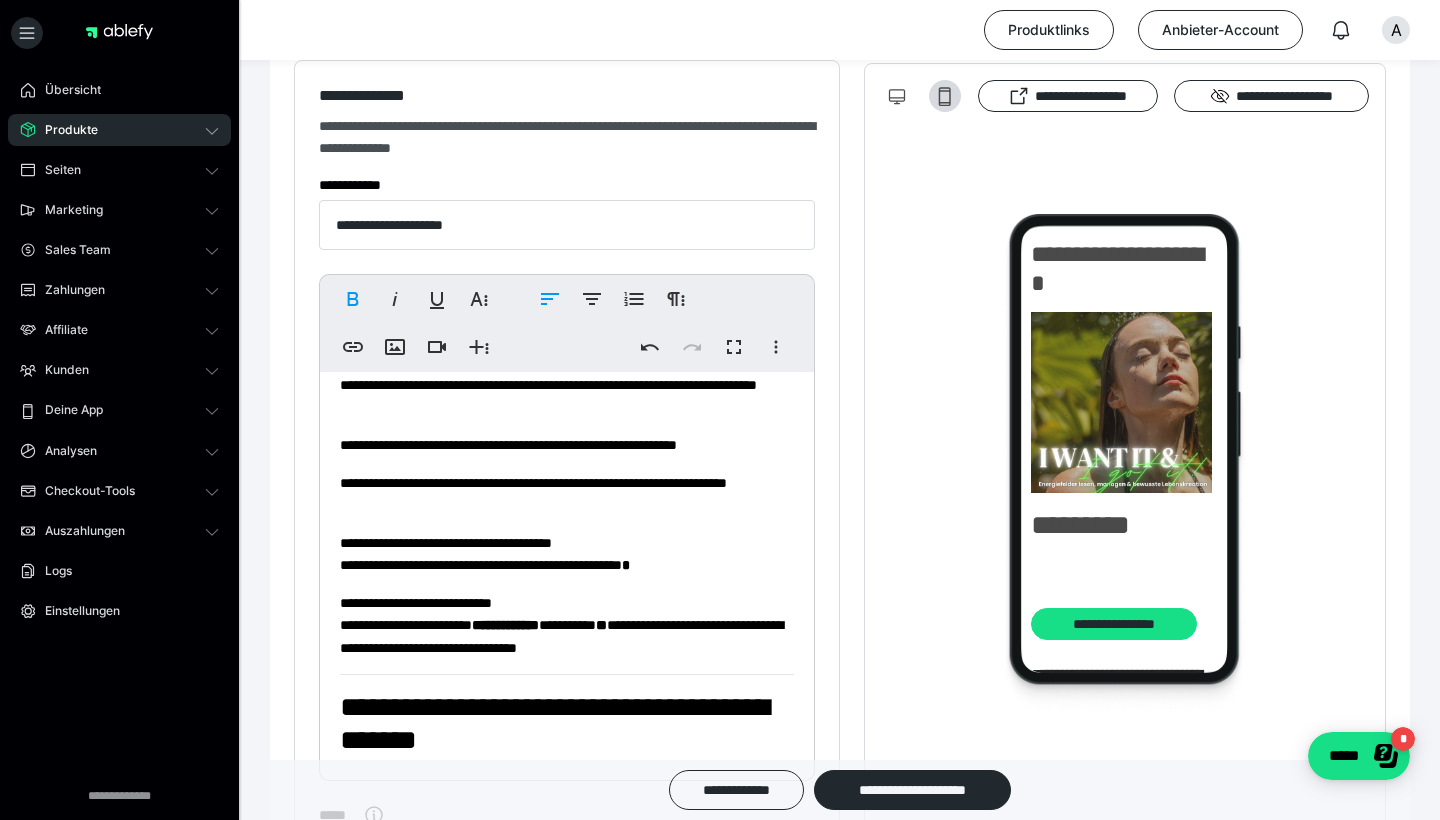 click on "**********" at bounding box center (567, 554) 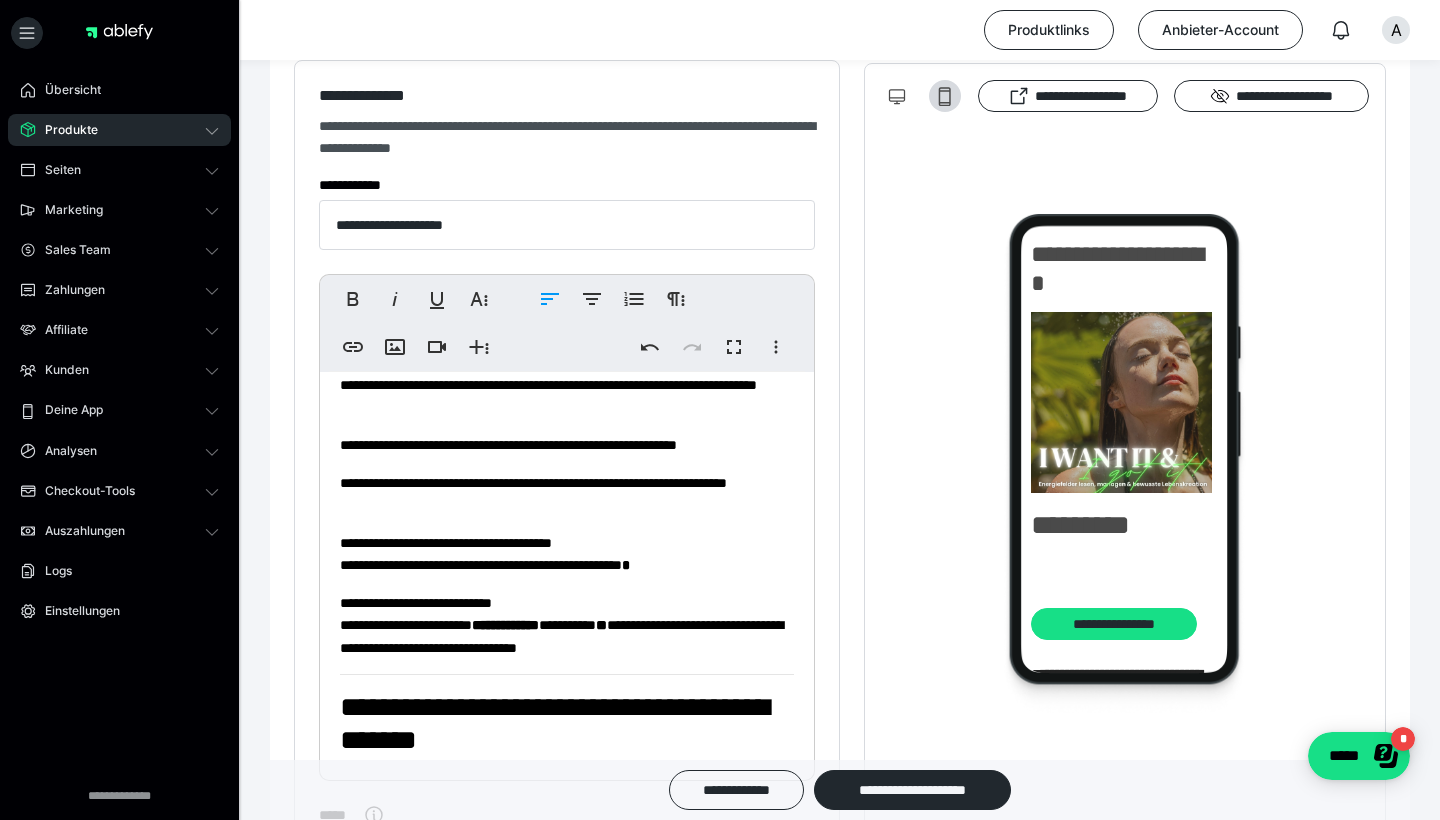 click on "**********" at bounding box center (567, 554) 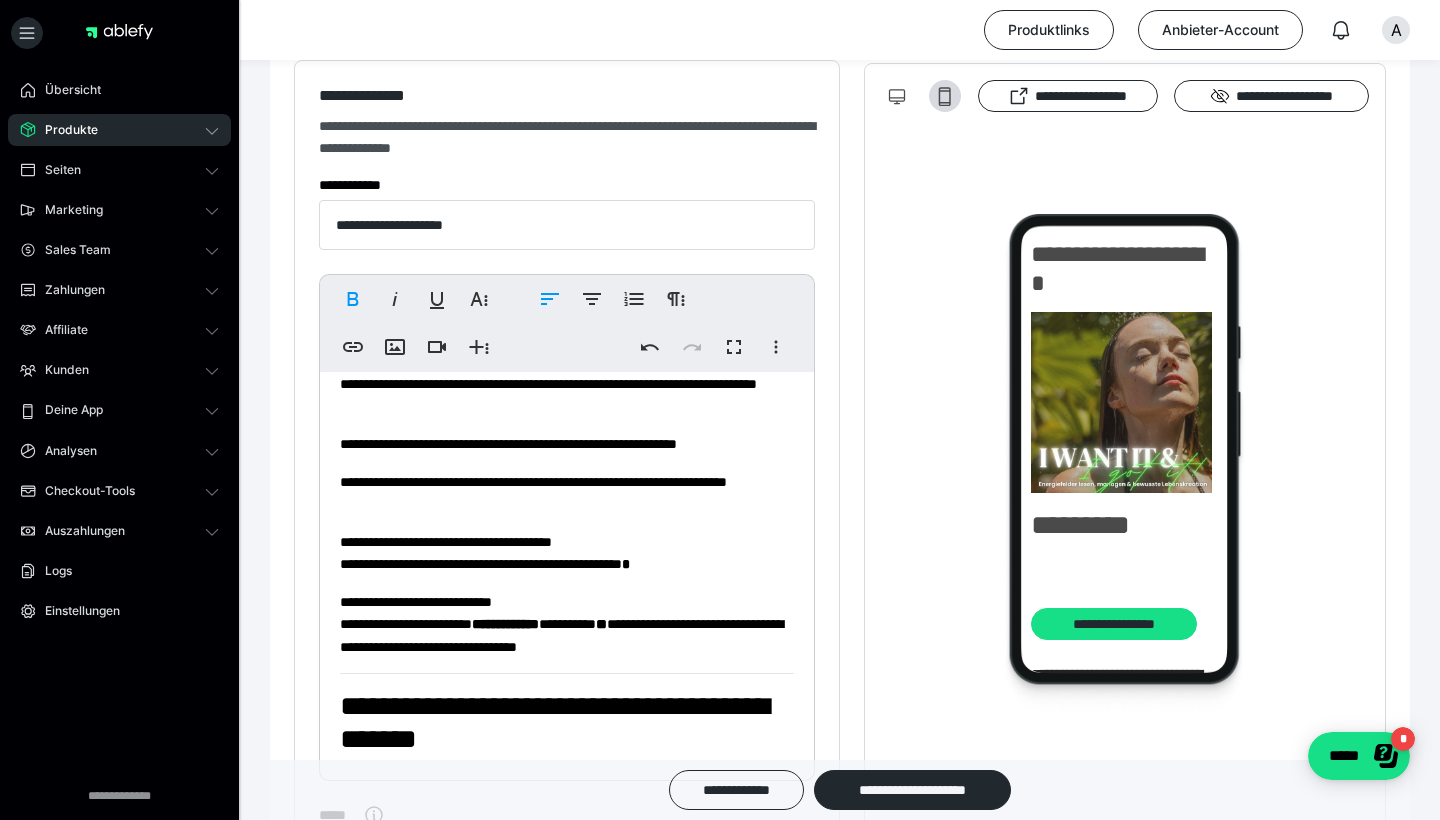 scroll, scrollTop: 98, scrollLeft: 0, axis: vertical 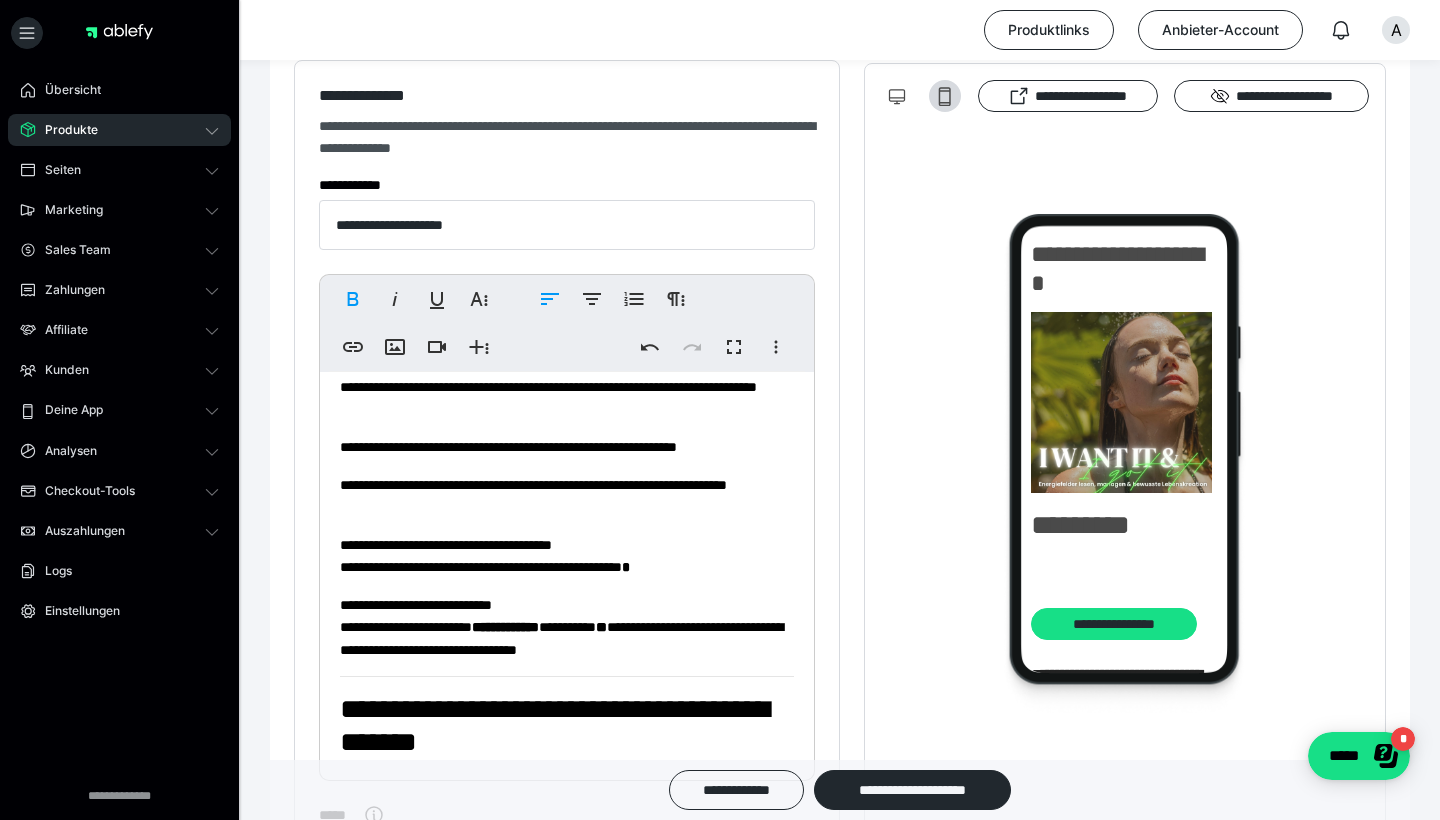 click on "**********" at bounding box center [567, 556] 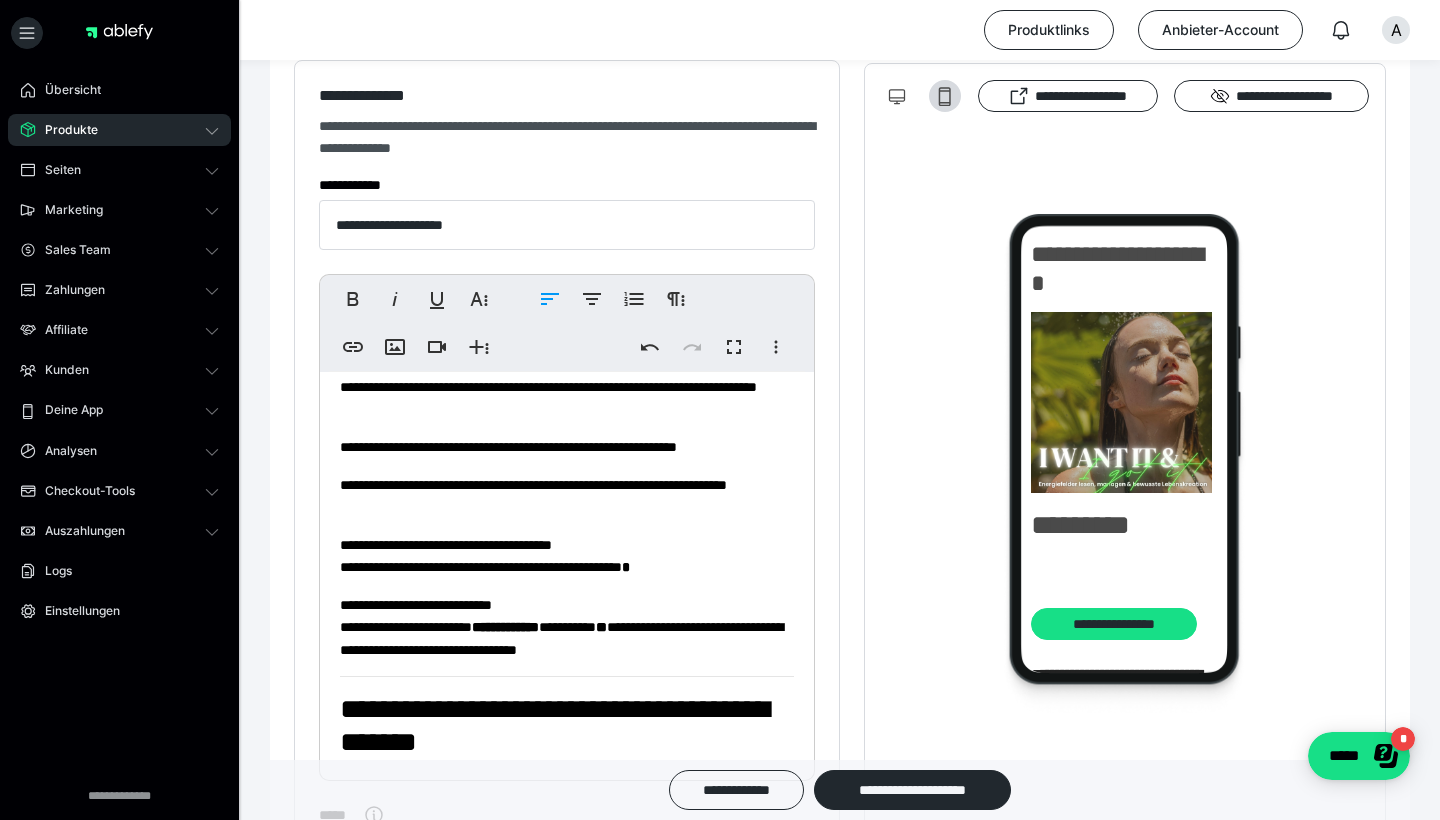click on "**********" at bounding box center (567, 556) 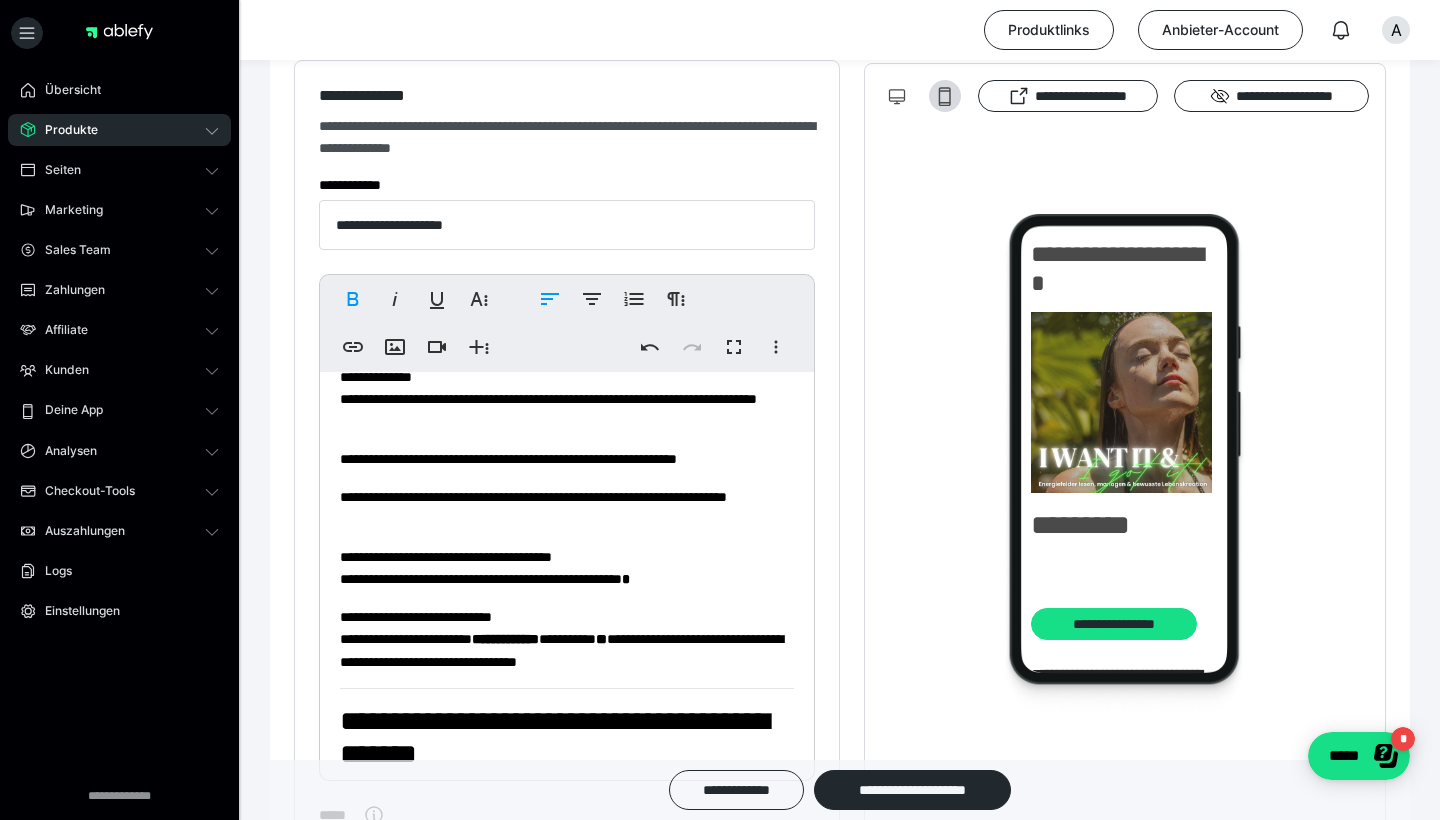 scroll, scrollTop: 84, scrollLeft: 0, axis: vertical 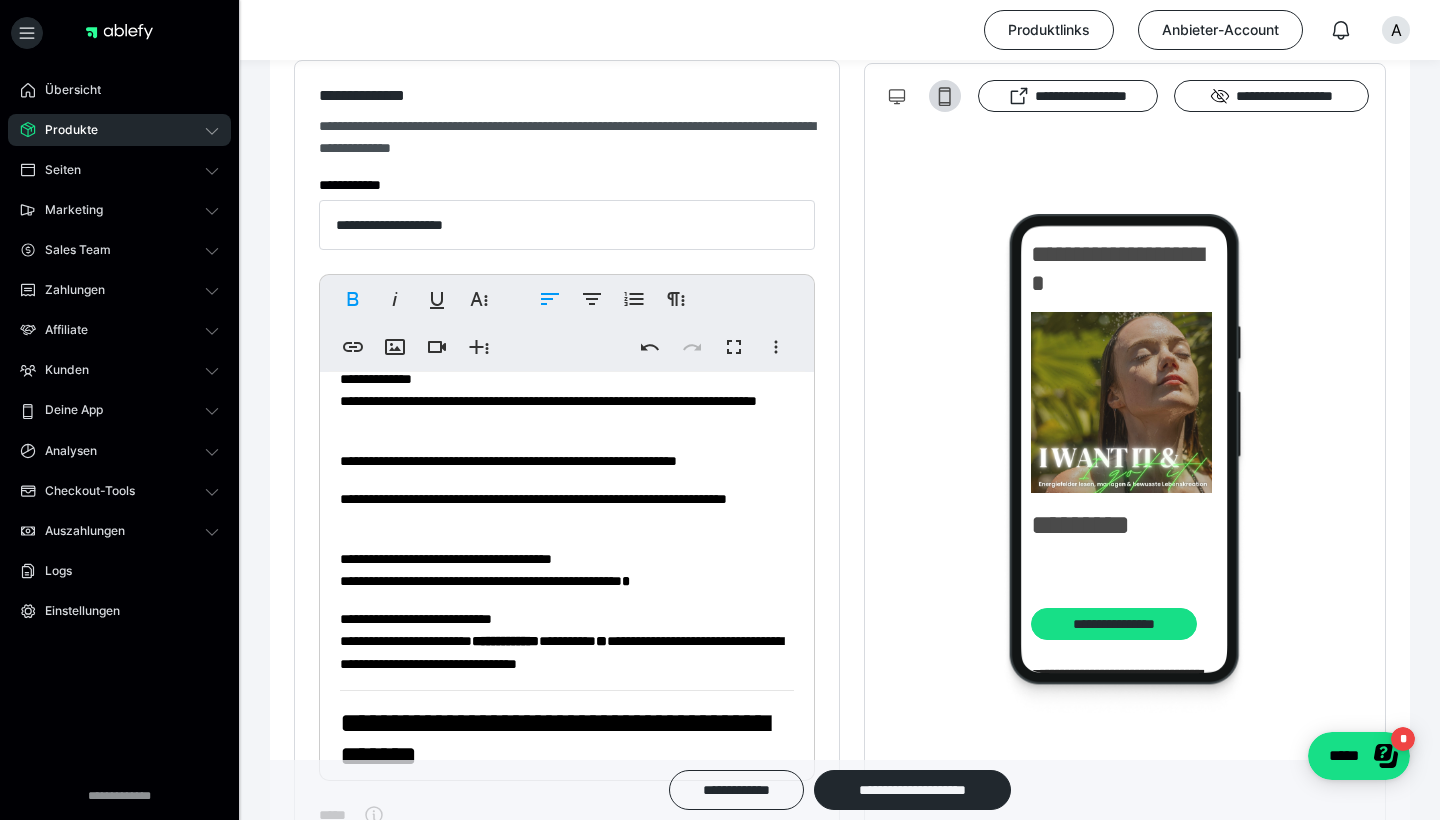 click on "**********" at bounding box center (567, 570) 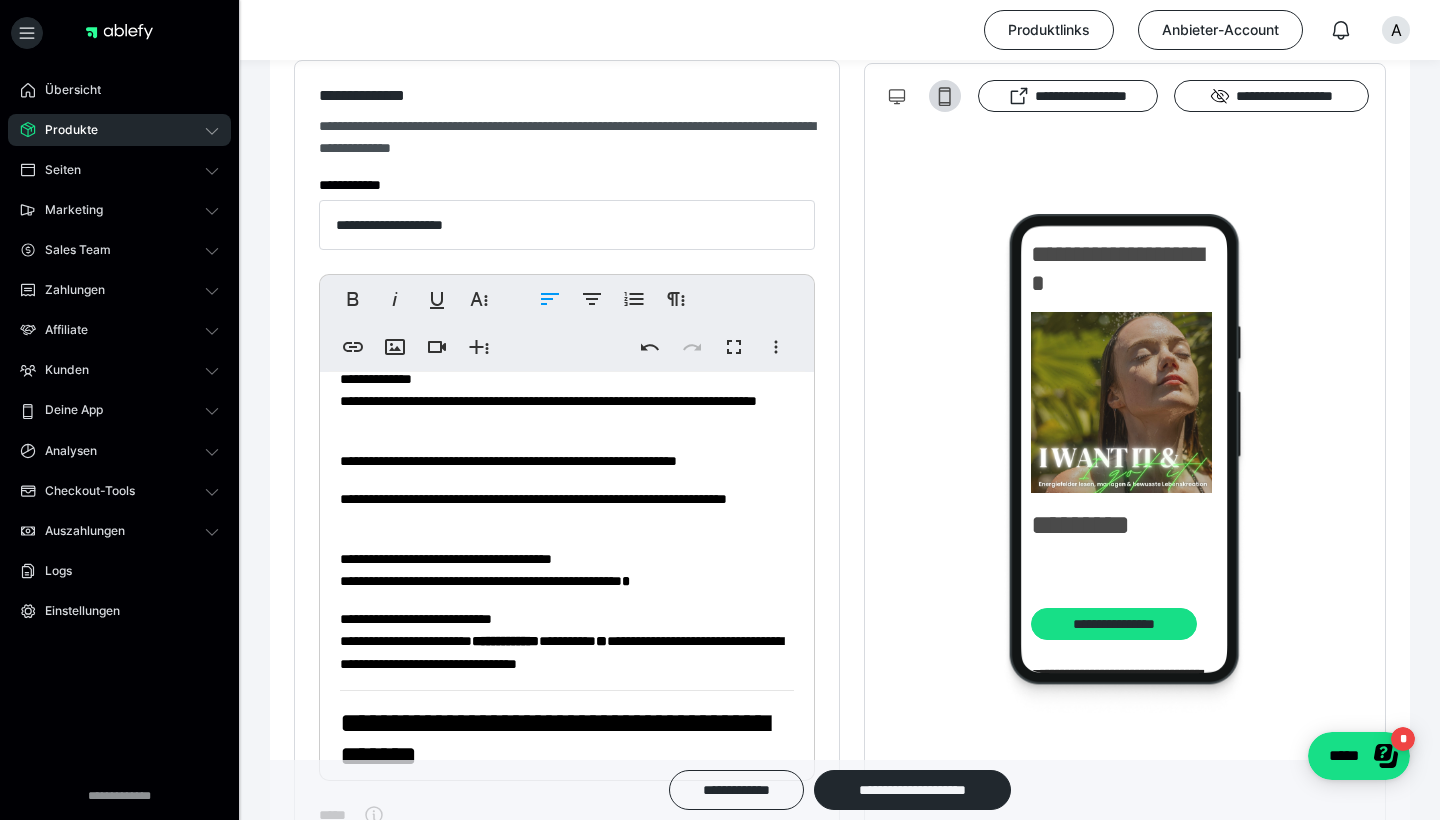 click on "*" at bounding box center [626, 581] 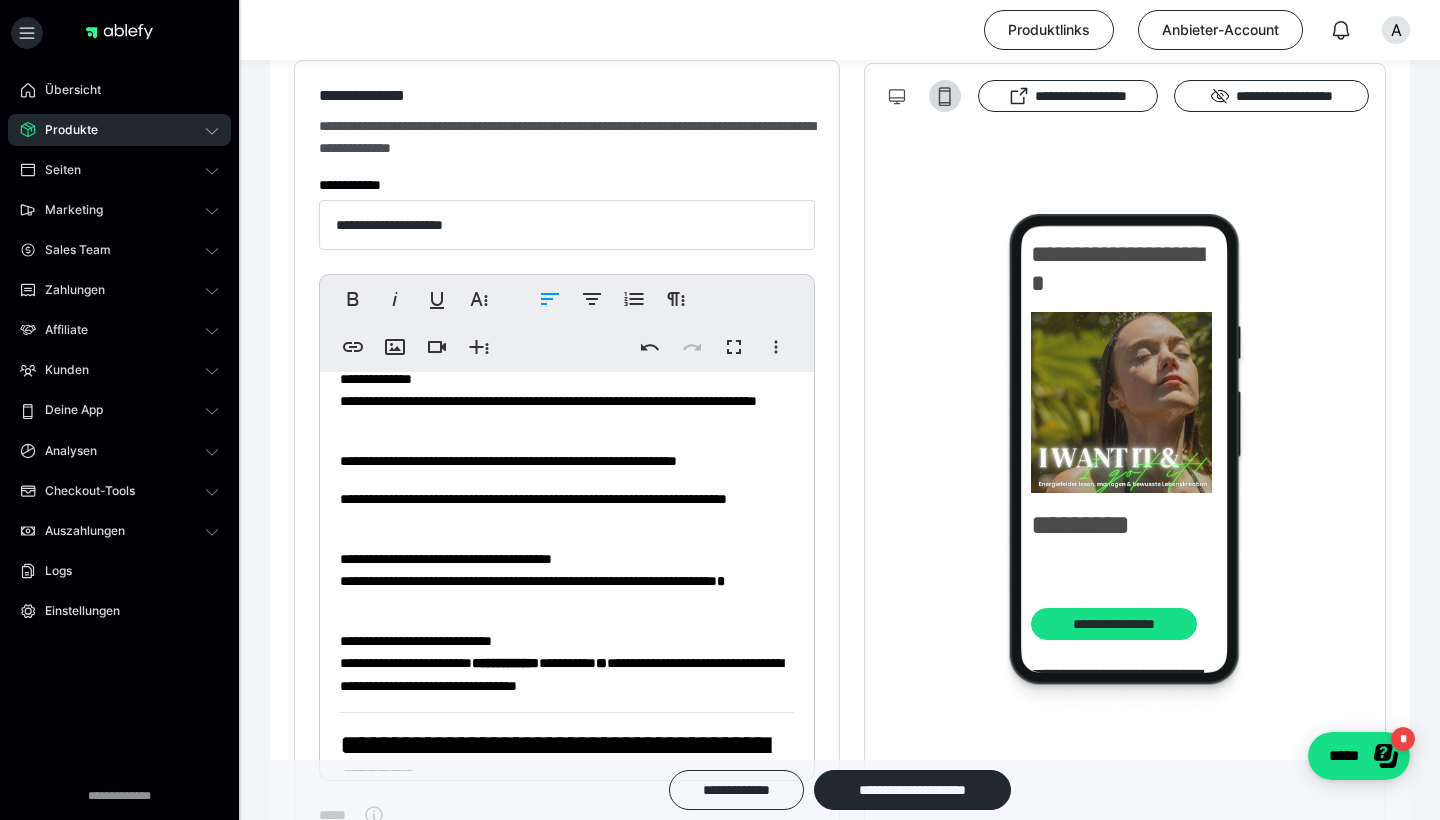 click on "**********" at bounding box center [567, 581] 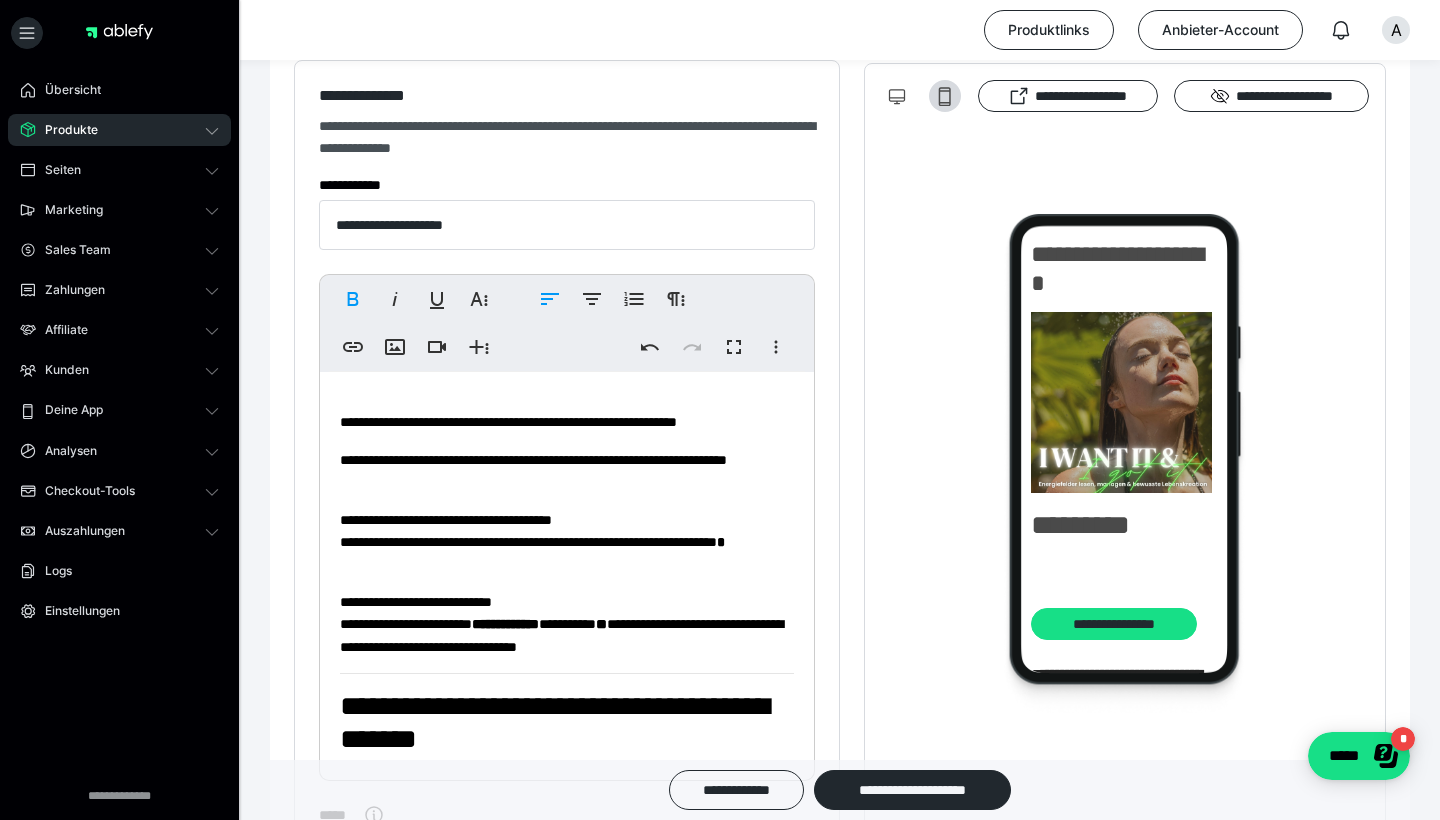 scroll, scrollTop: 121, scrollLeft: 0, axis: vertical 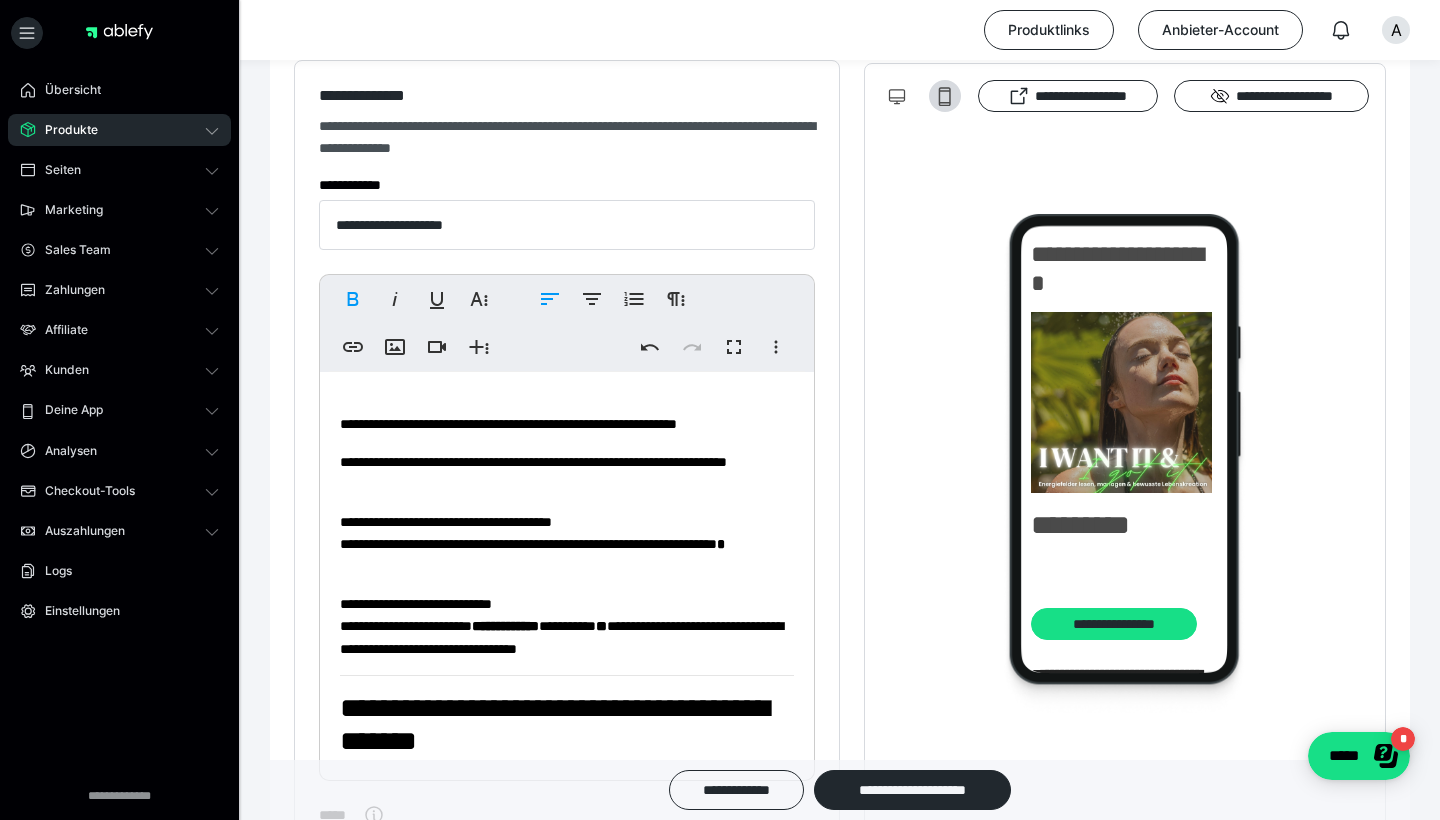 click on "**********" at bounding box center (567, 626) 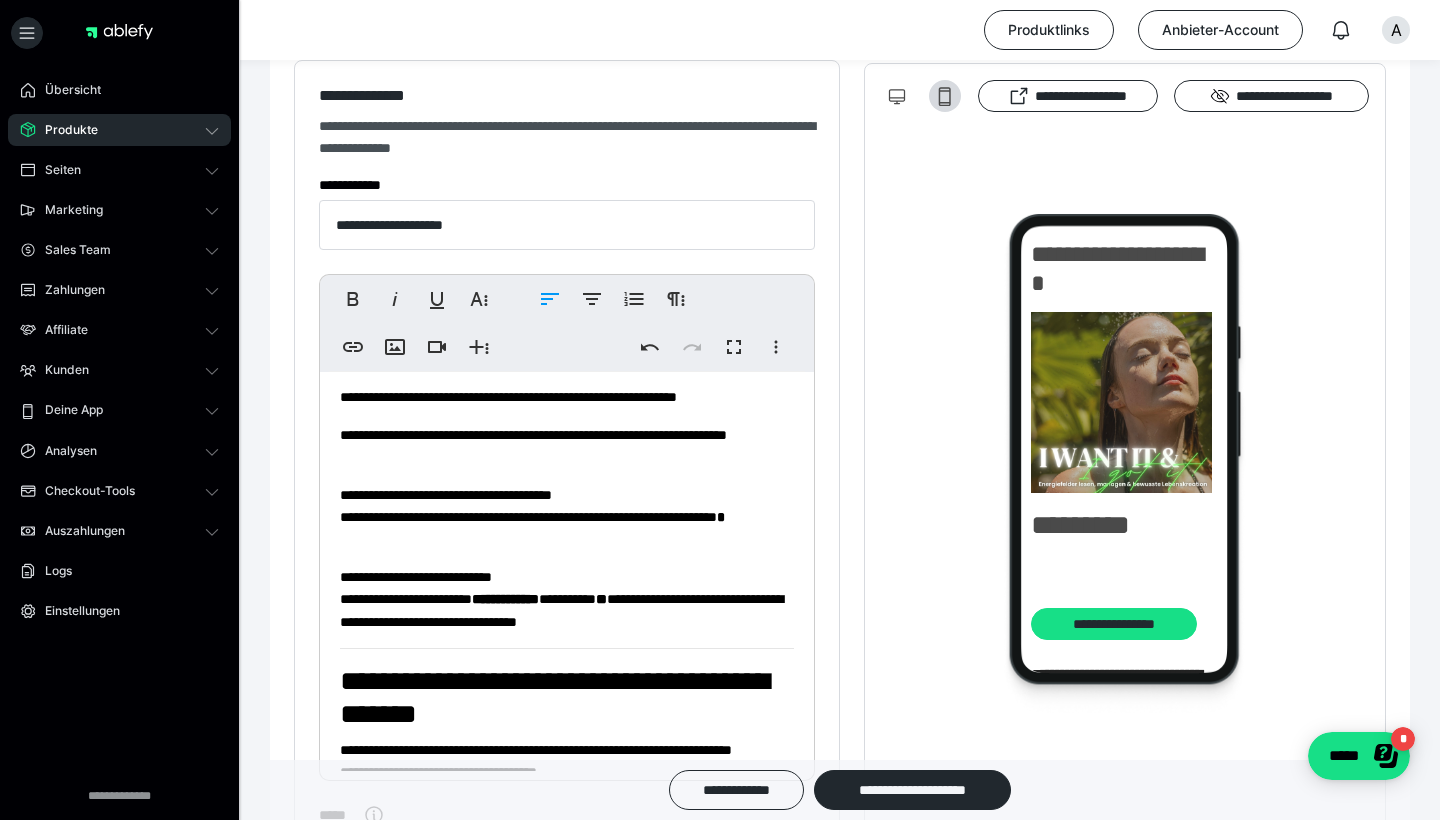 scroll, scrollTop: 150, scrollLeft: 0, axis: vertical 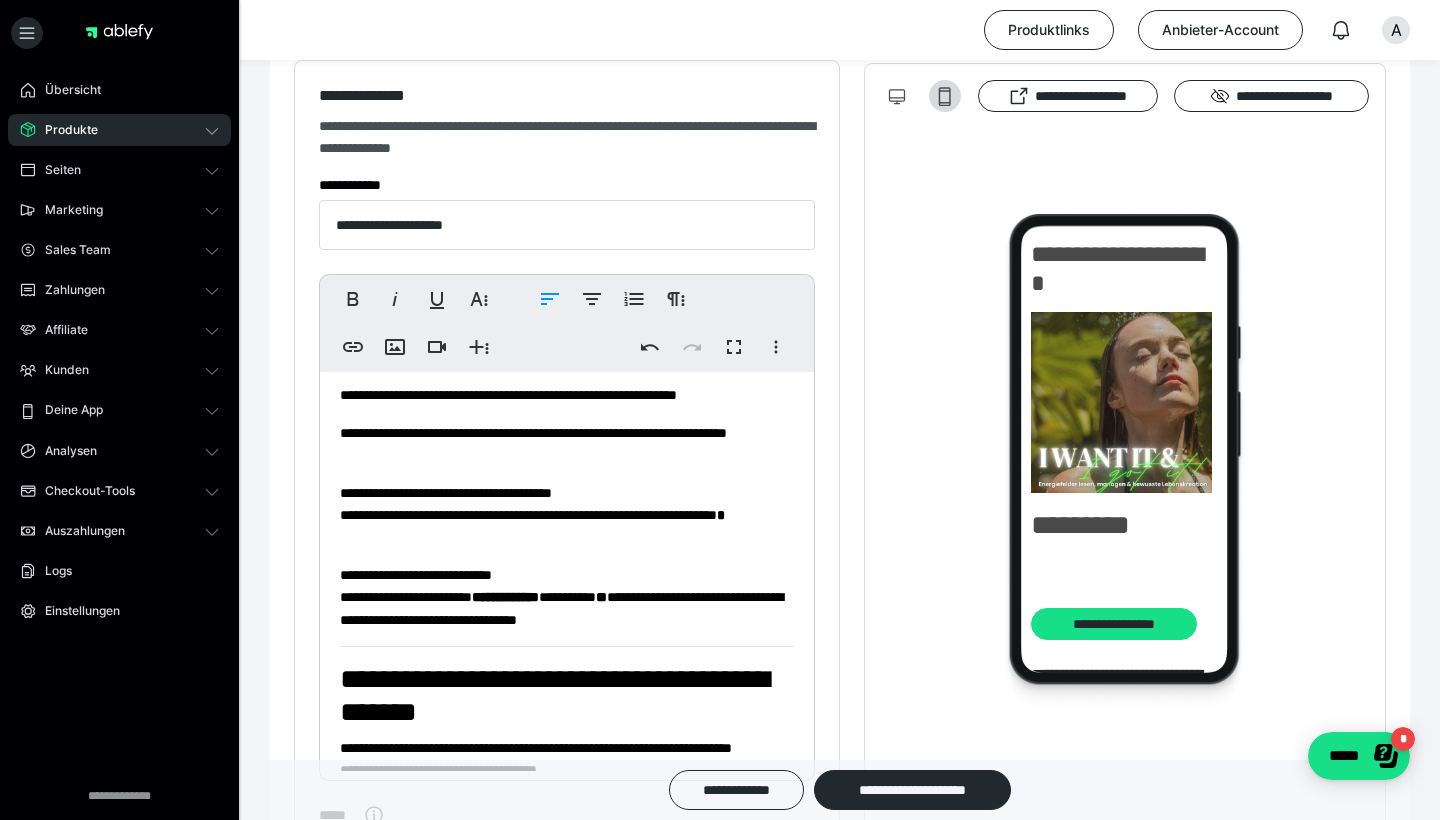 click on "**********" at bounding box center [567, 515] 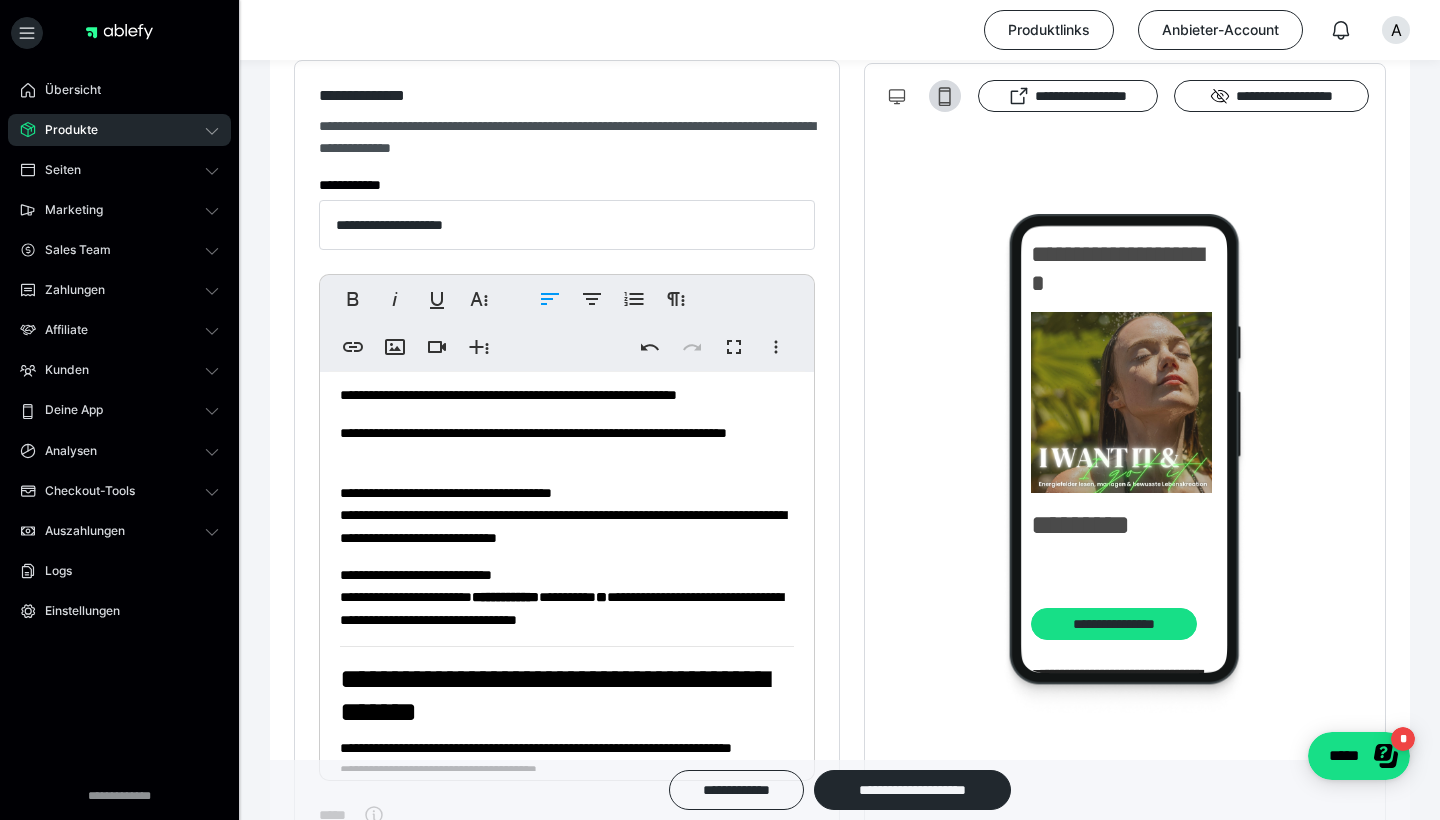 click on "**********" at bounding box center [567, 515] 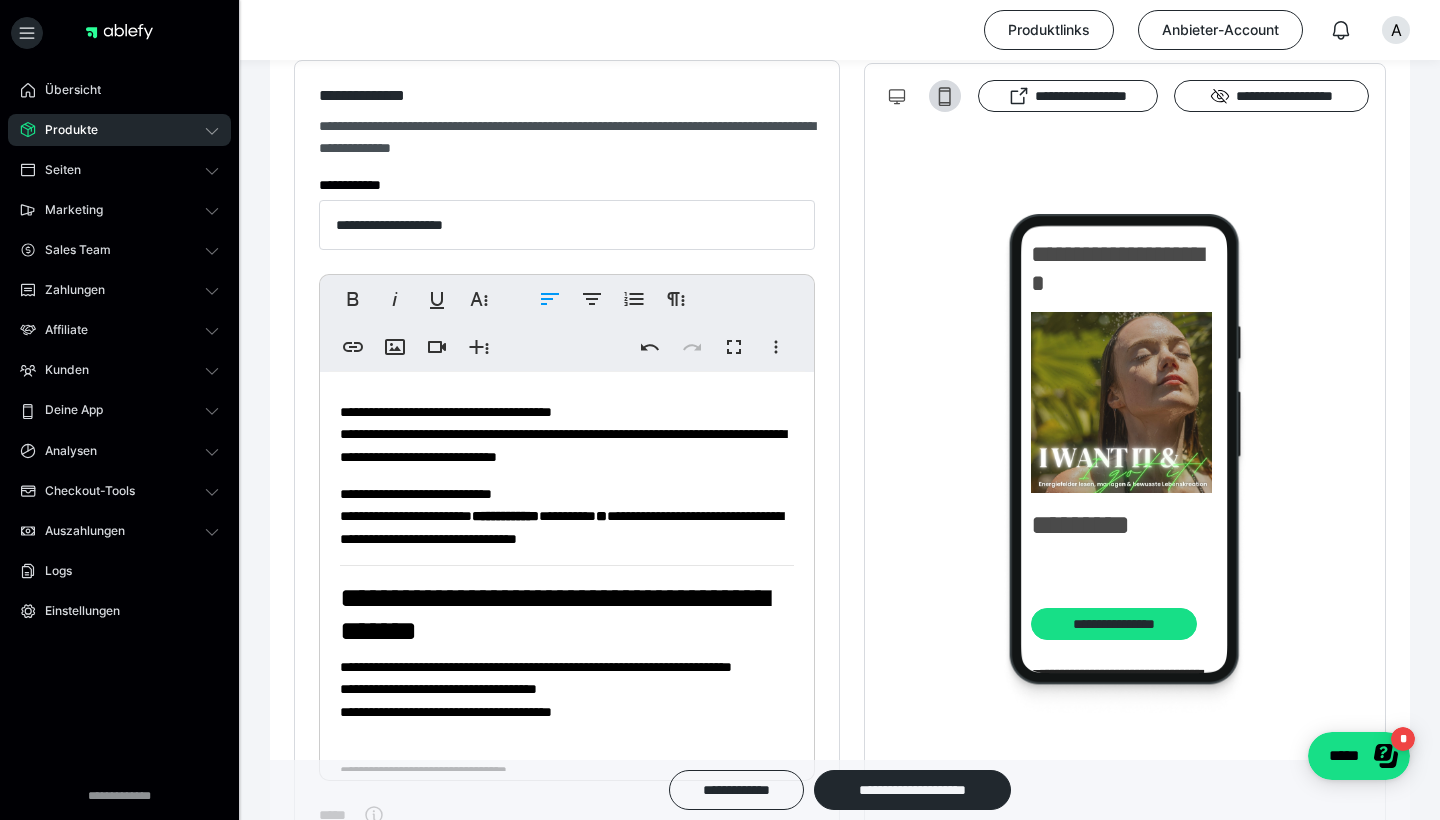 scroll, scrollTop: 213, scrollLeft: 0, axis: vertical 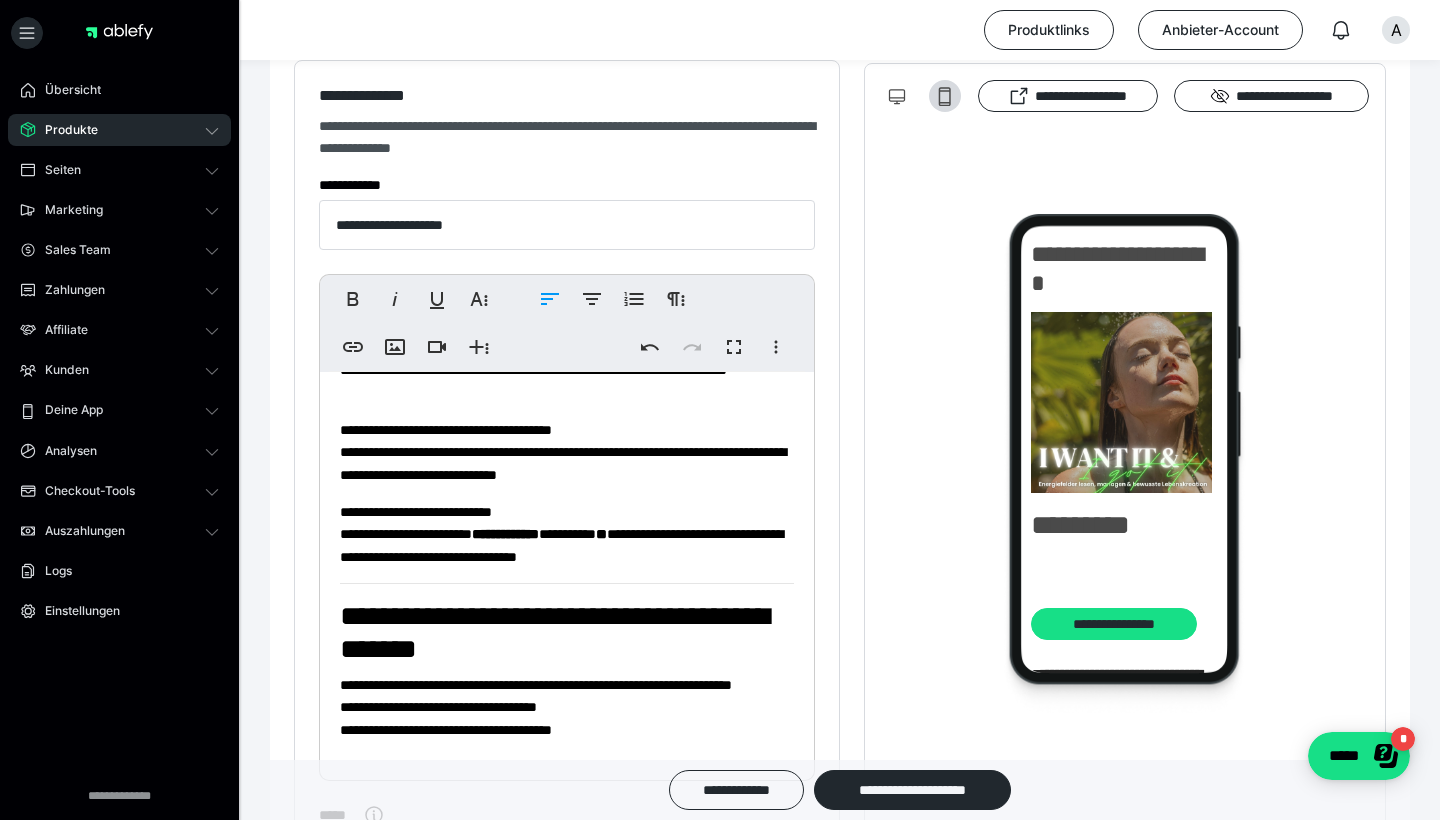 click on "**********" at bounding box center (567, 534) 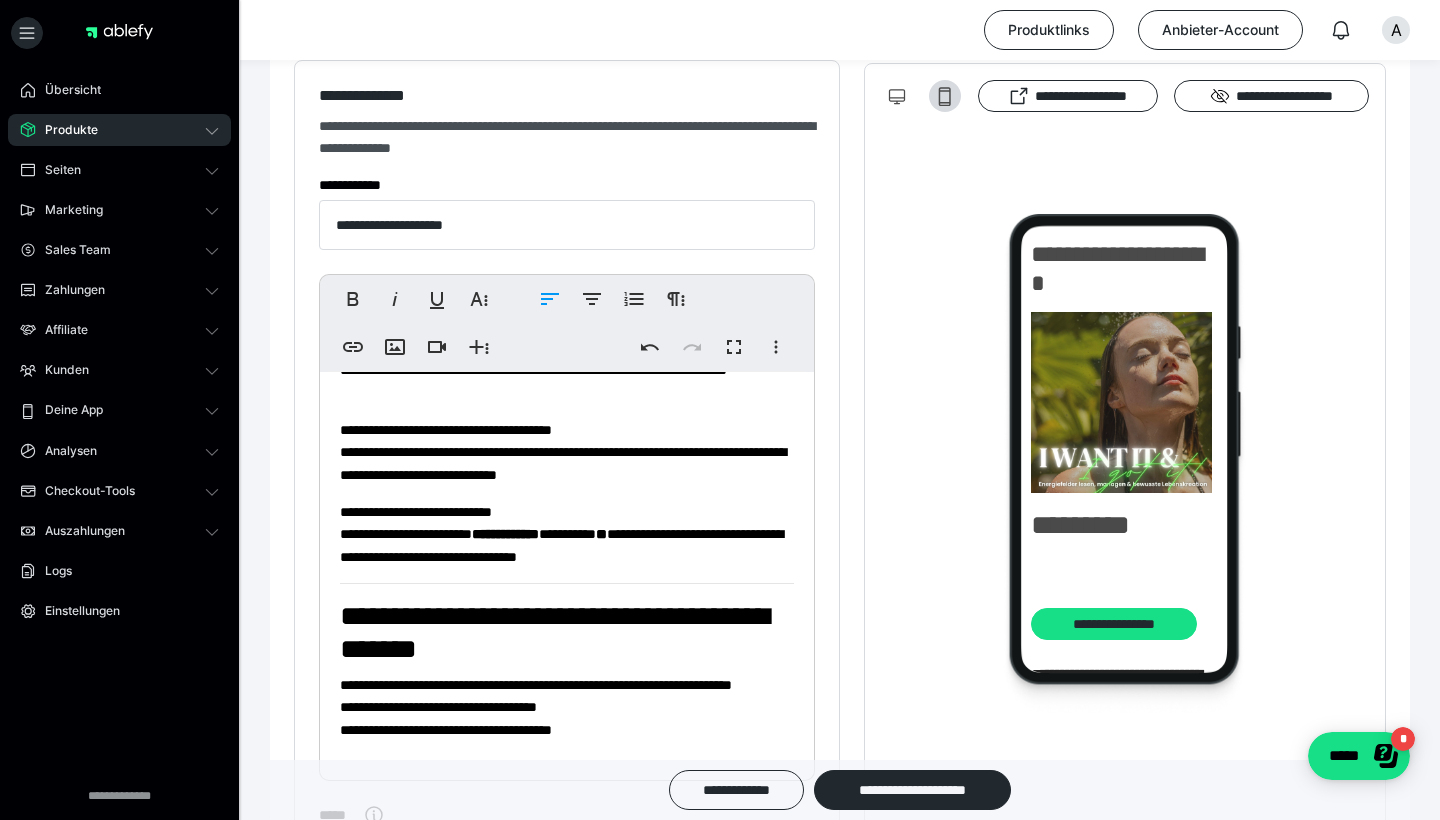 click on "**********" at bounding box center [567, 534] 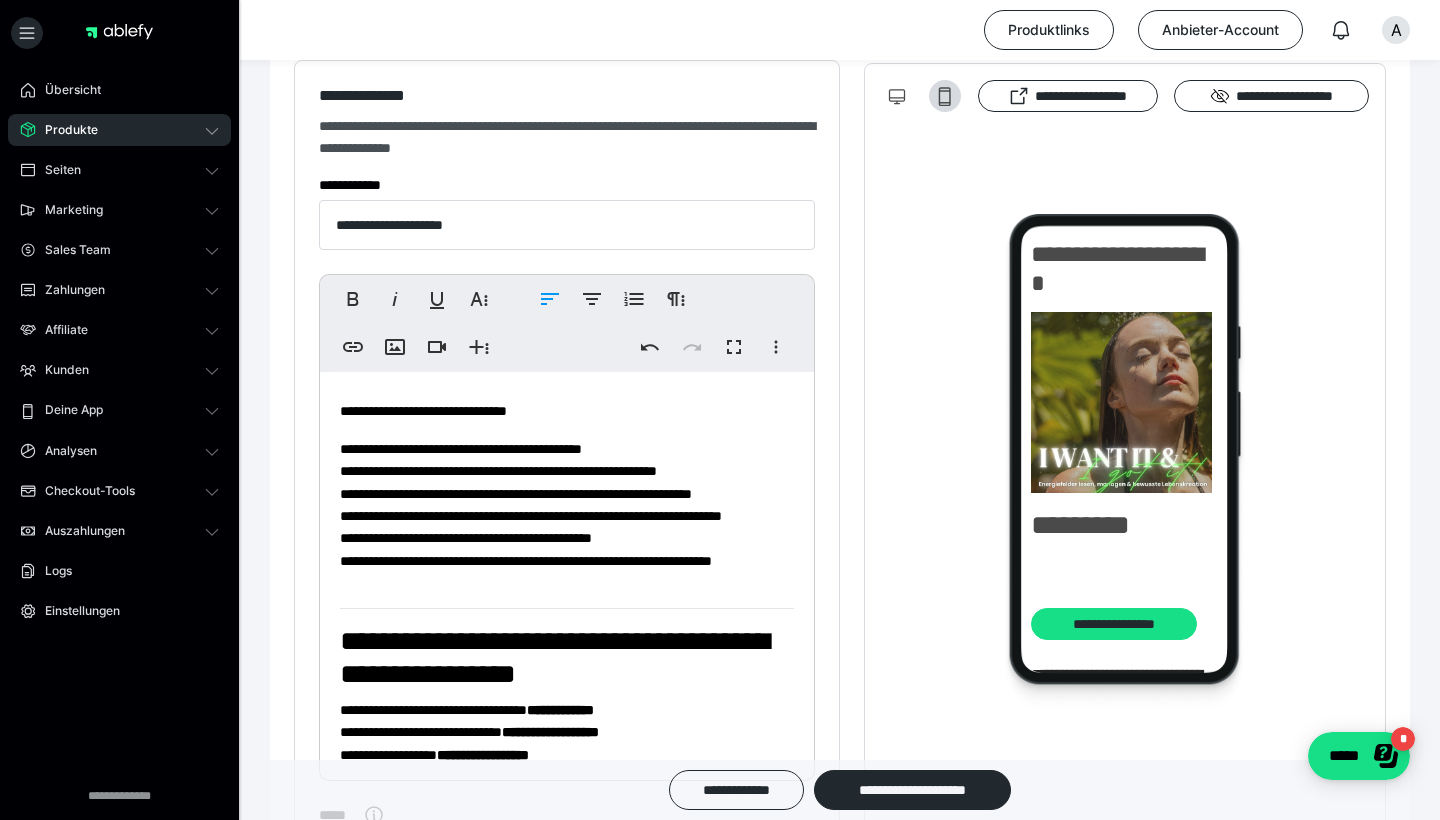 scroll, scrollTop: 594, scrollLeft: 0, axis: vertical 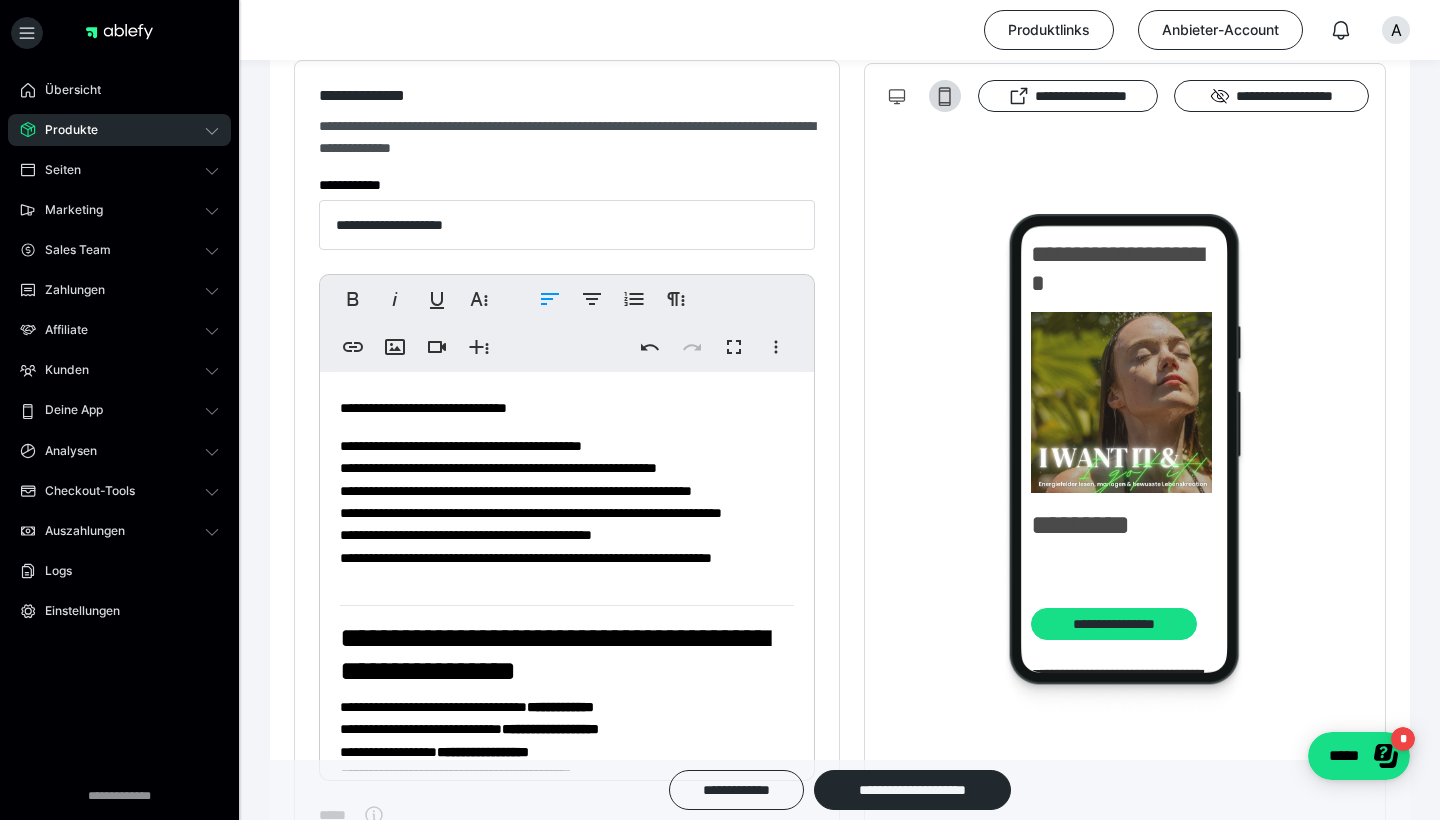 click on "**********" at bounding box center (567, 512) 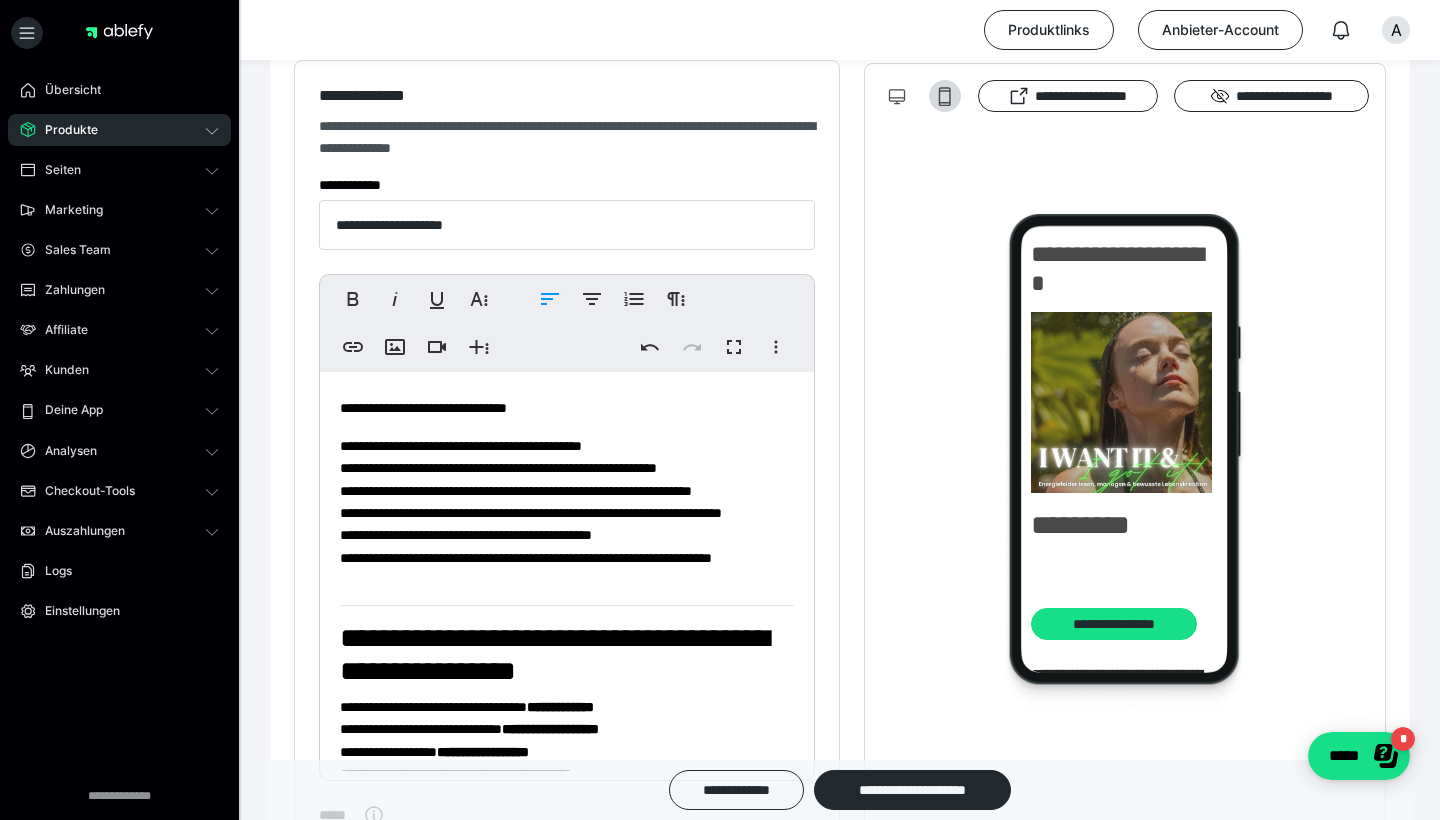 click on "**********" at bounding box center (567, 512) 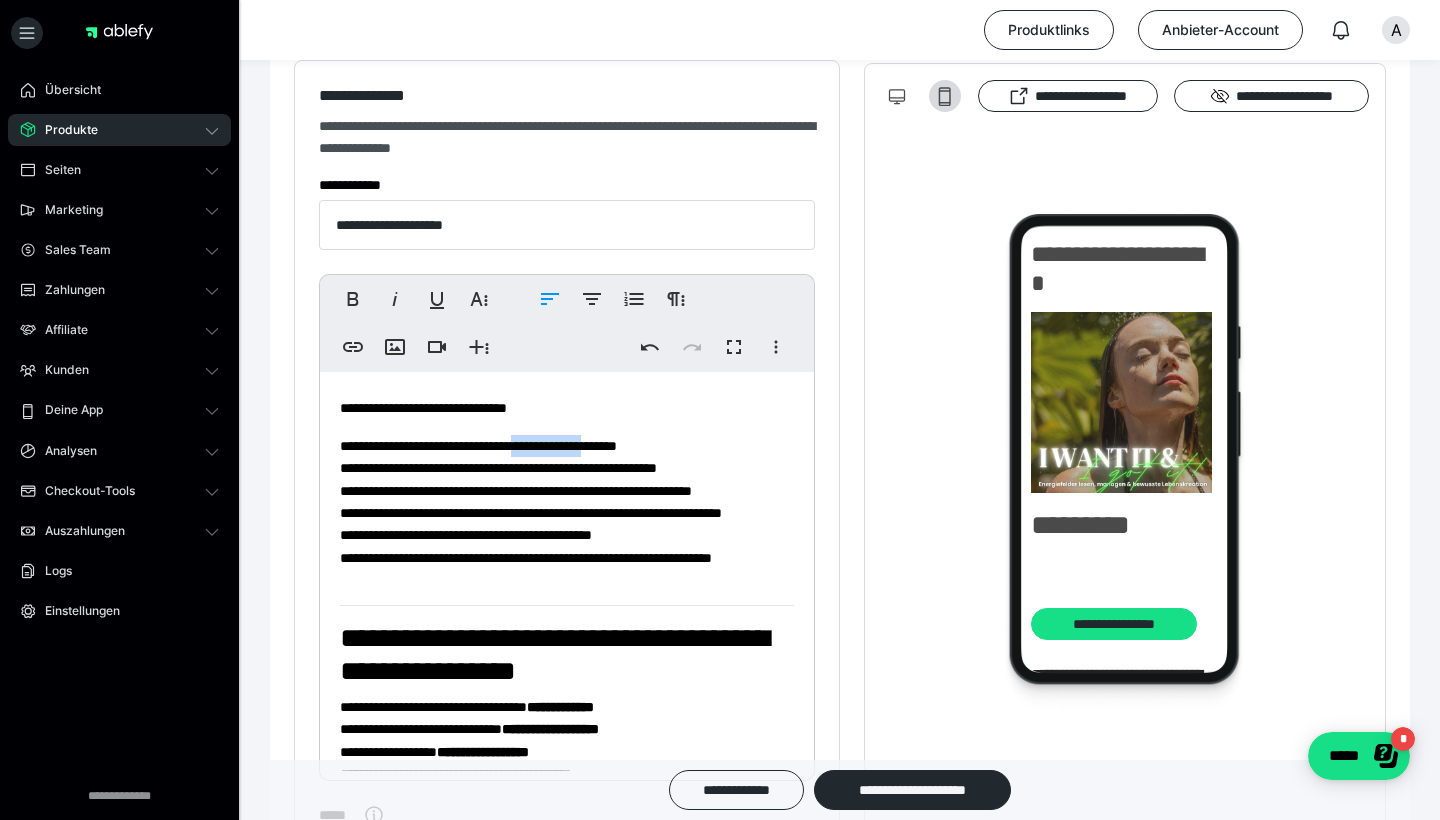 drag, startPoint x: 614, startPoint y: 443, endPoint x: 522, endPoint y: 450, distance: 92.26592 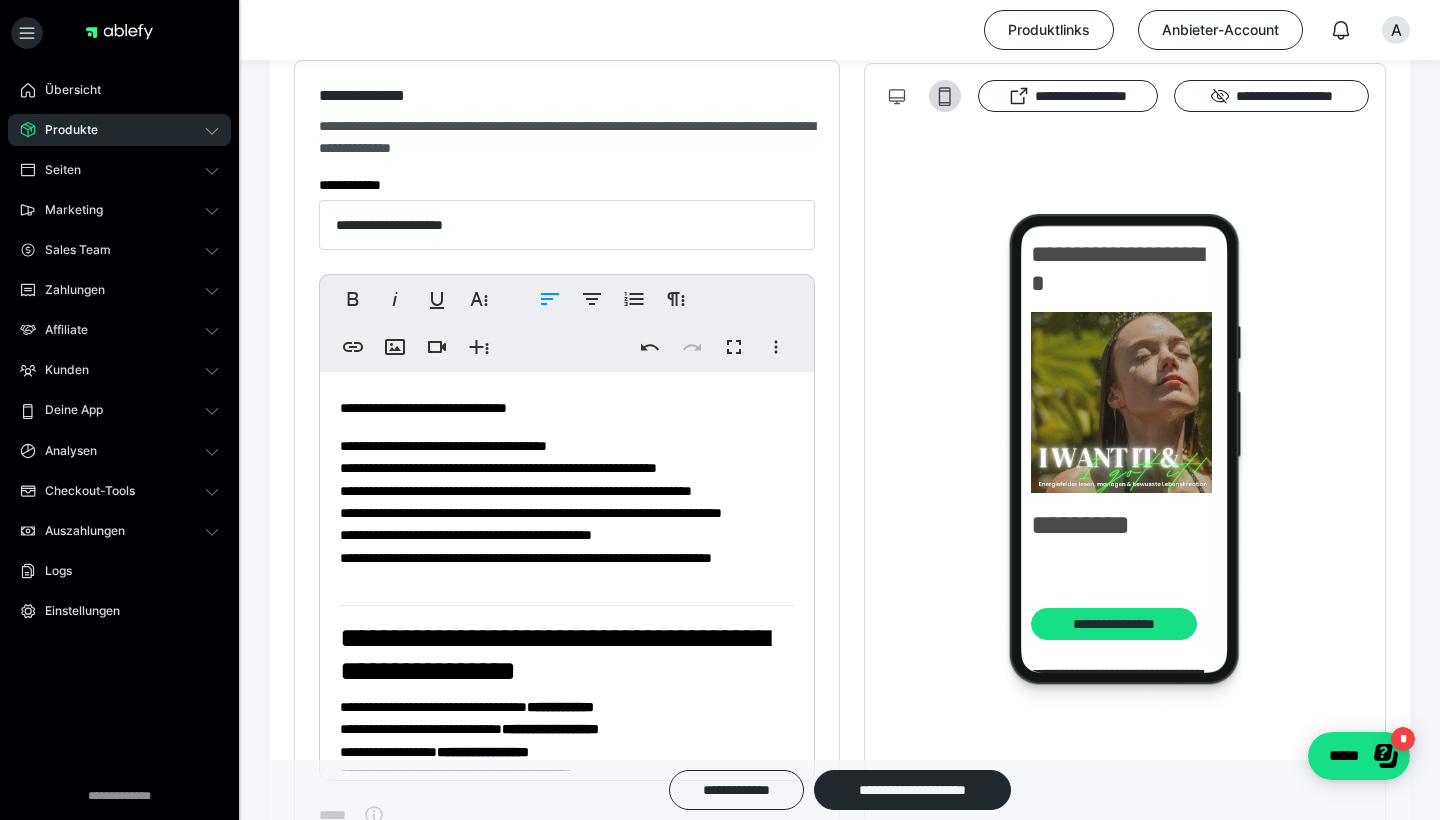 click on "**********" at bounding box center [567, 512] 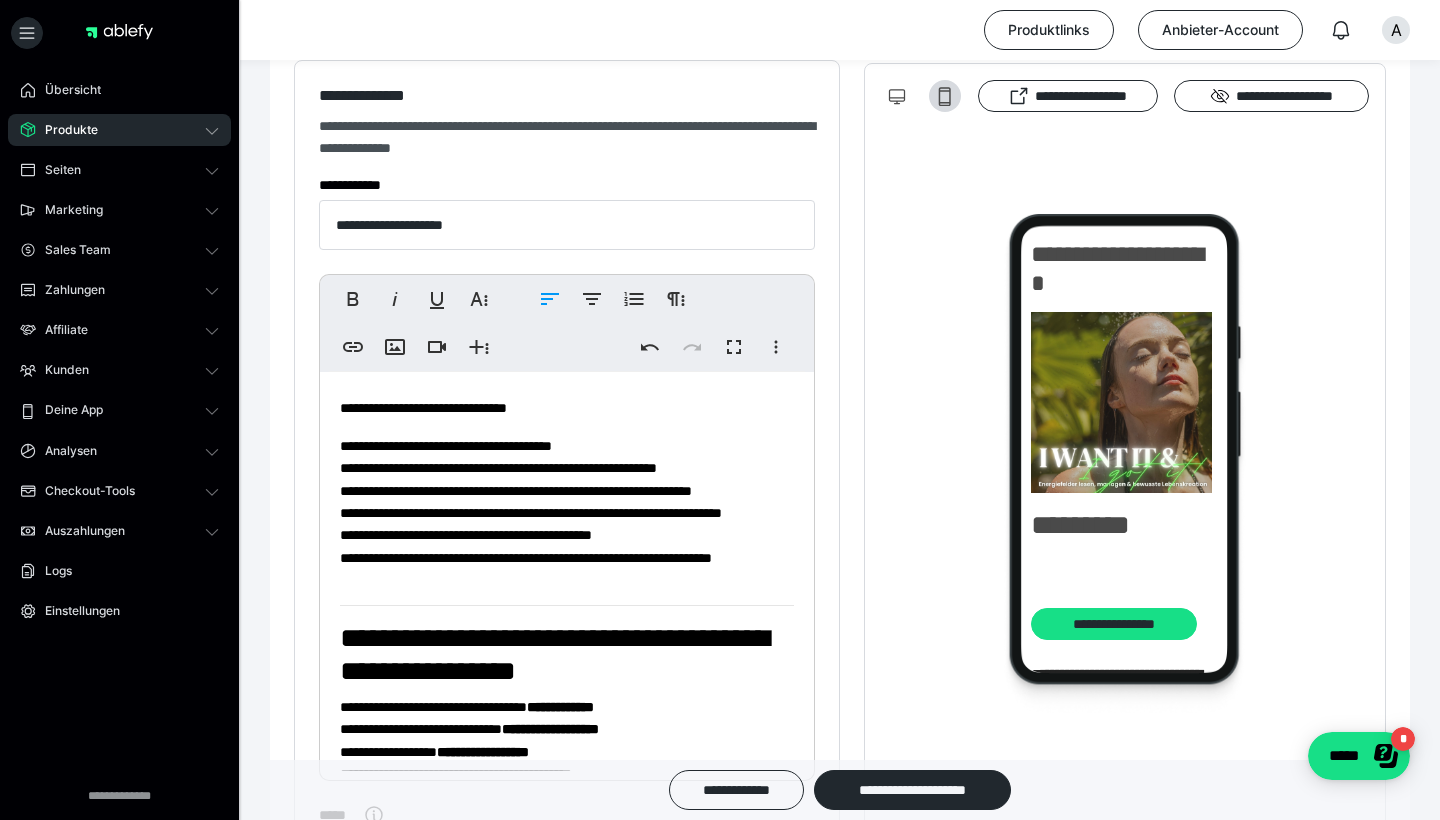click on "**********" at bounding box center (567, 512) 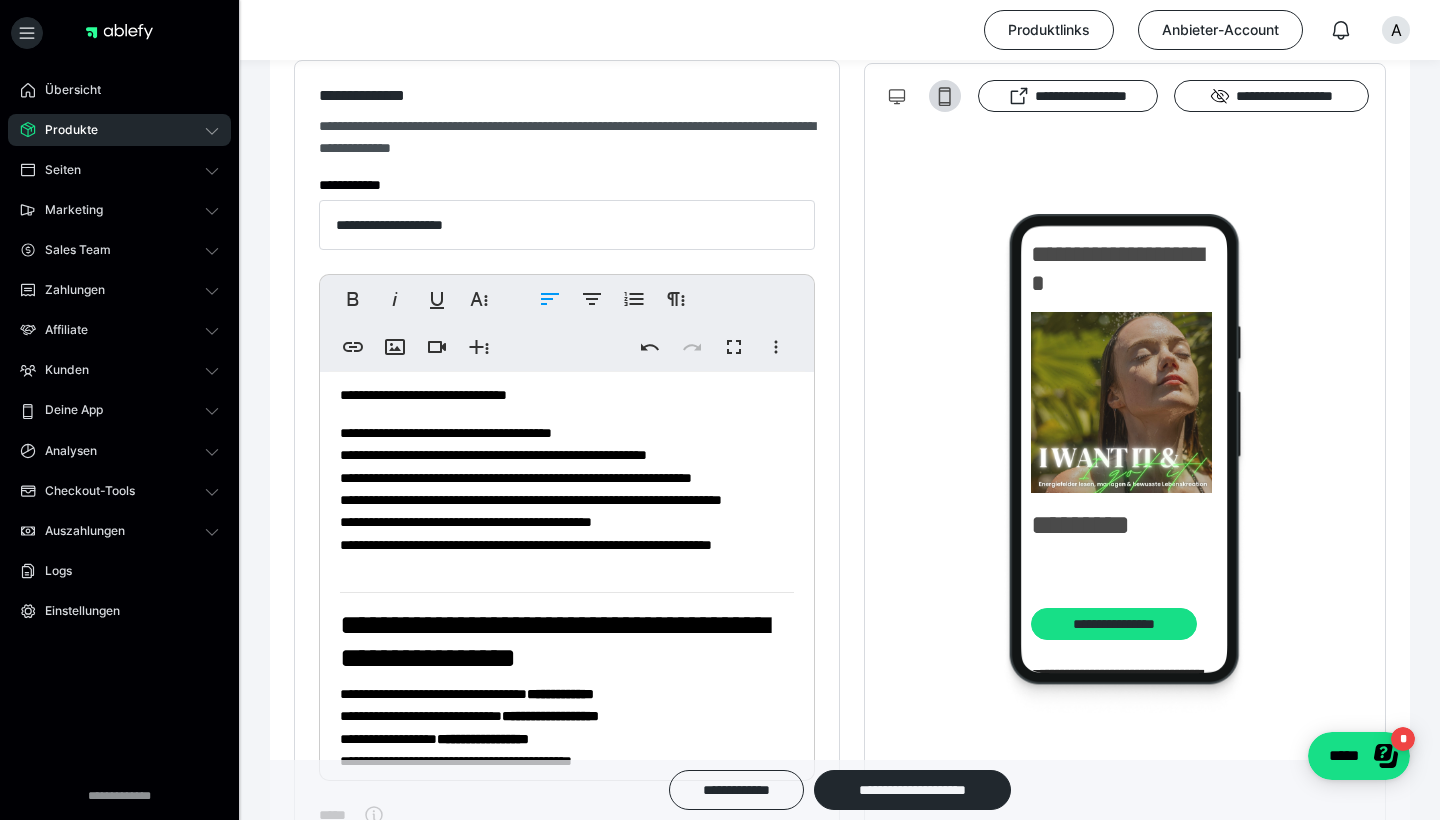 scroll, scrollTop: 603, scrollLeft: 0, axis: vertical 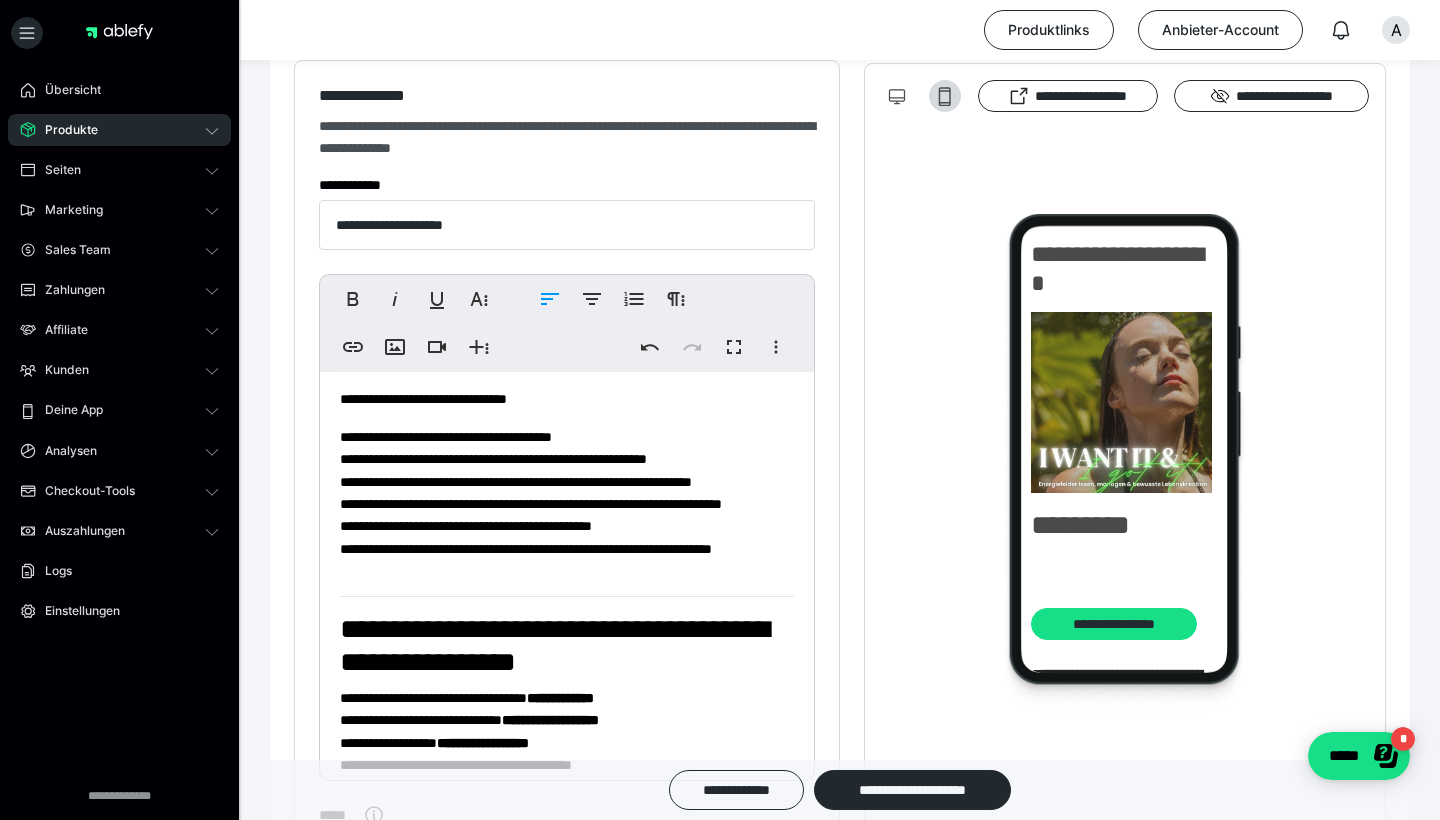click on "**********" at bounding box center (567, 503) 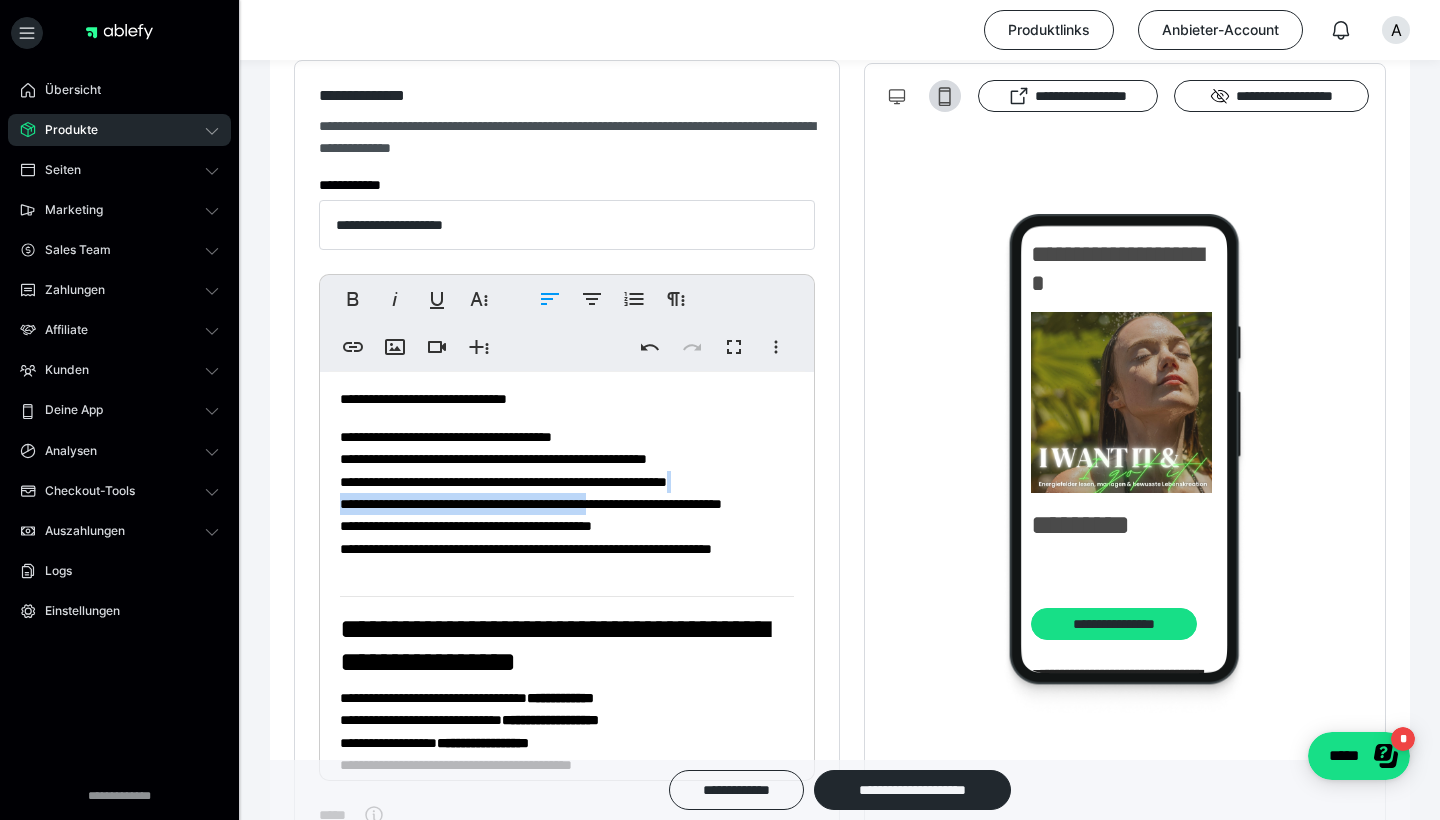 drag, startPoint x: 742, startPoint y: 479, endPoint x: 625, endPoint y: 493, distance: 117.83463 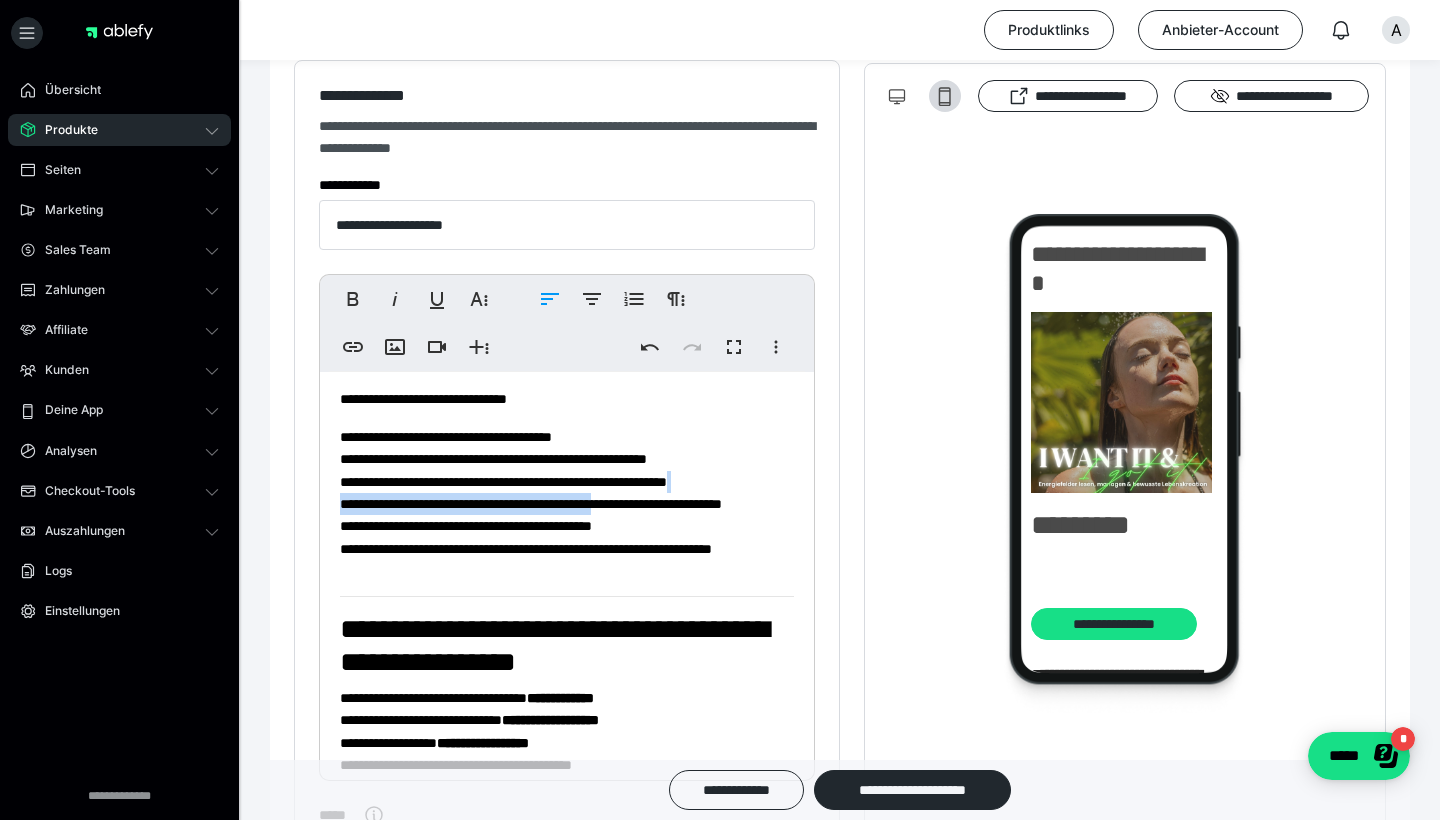 click on "**********" at bounding box center [567, 503] 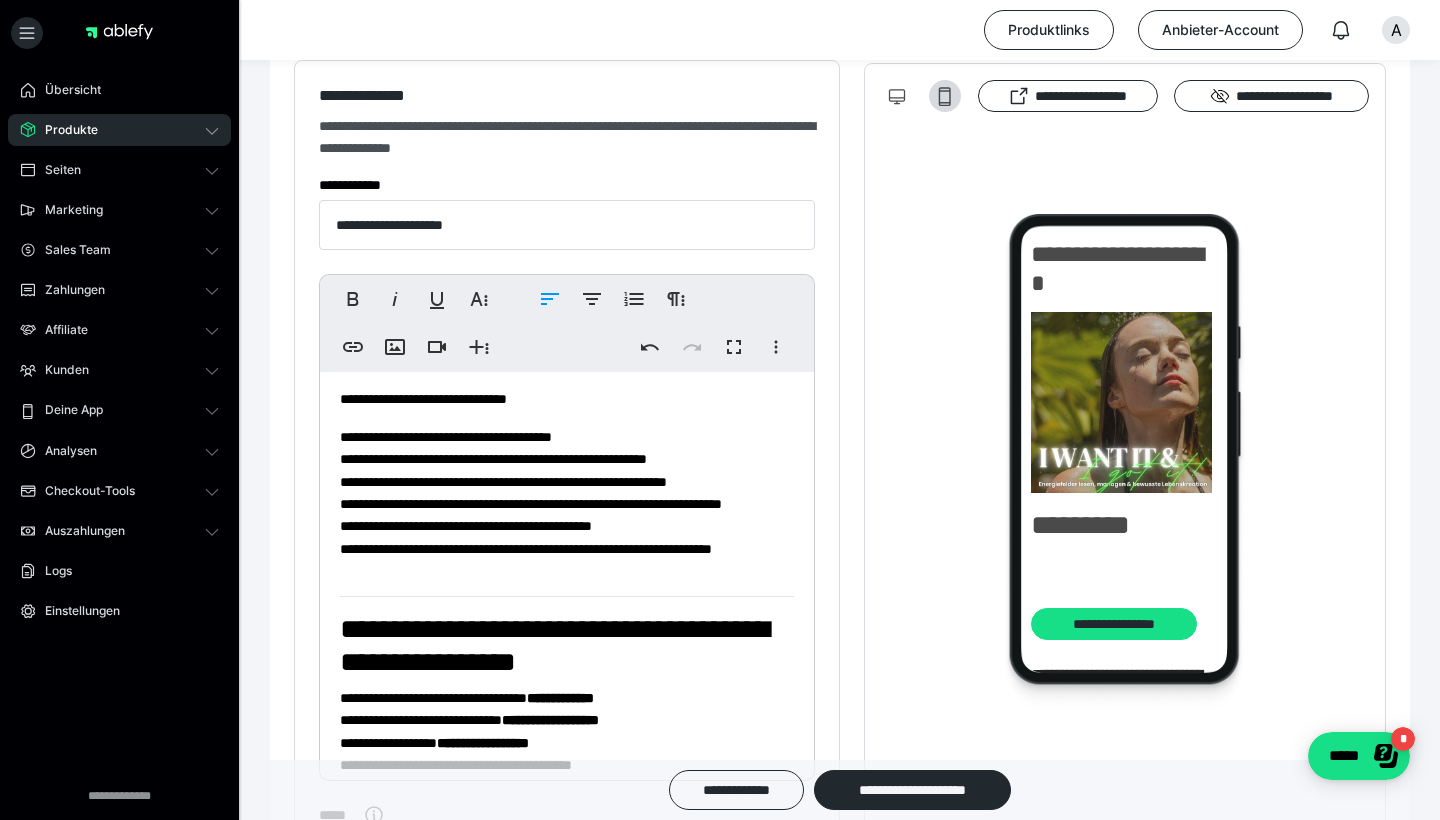 click on "**********" at bounding box center (567, 503) 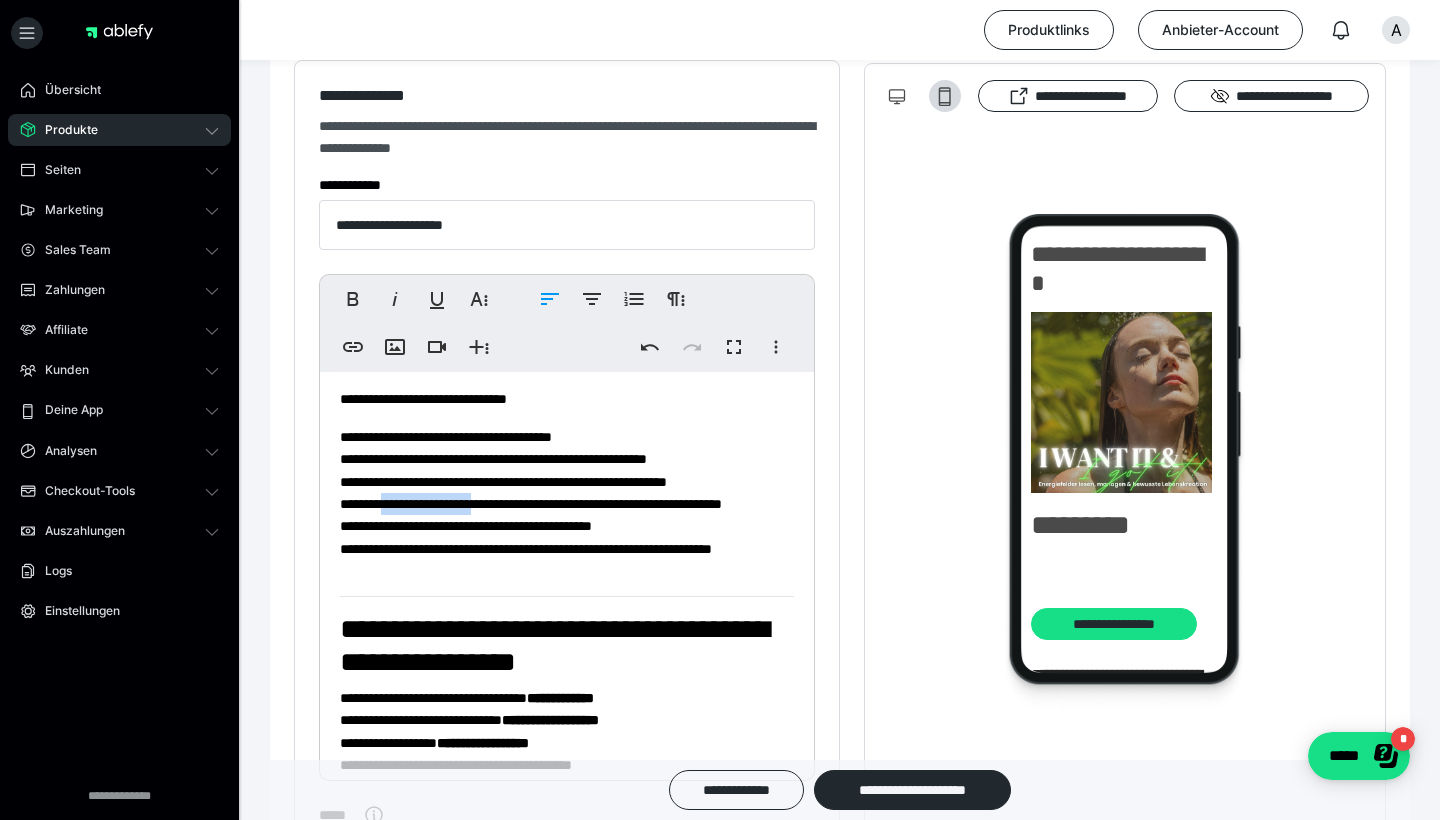 drag, startPoint x: 483, startPoint y: 501, endPoint x: 363, endPoint y: 500, distance: 120.004166 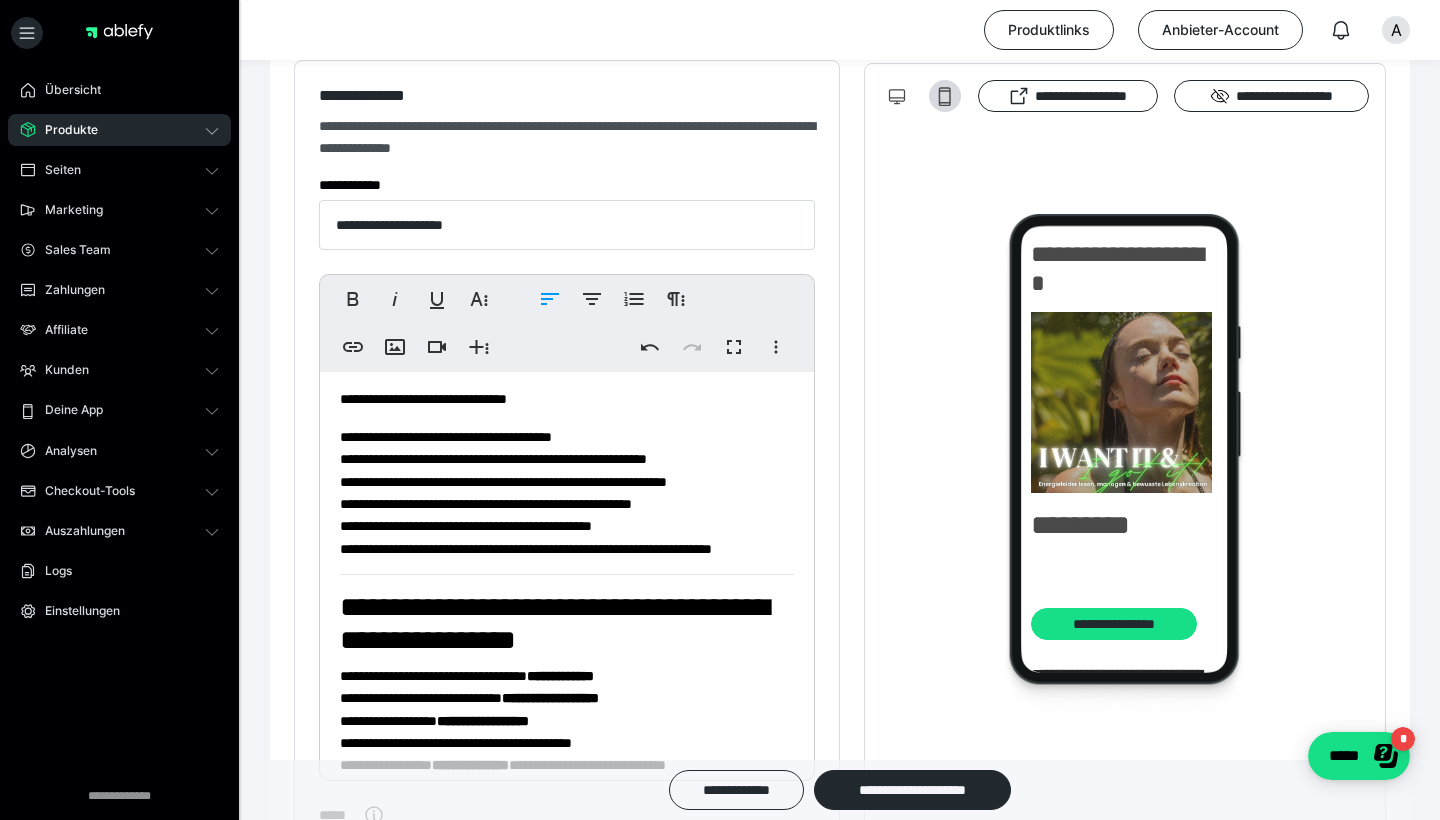 click on "**********" at bounding box center (567, 492) 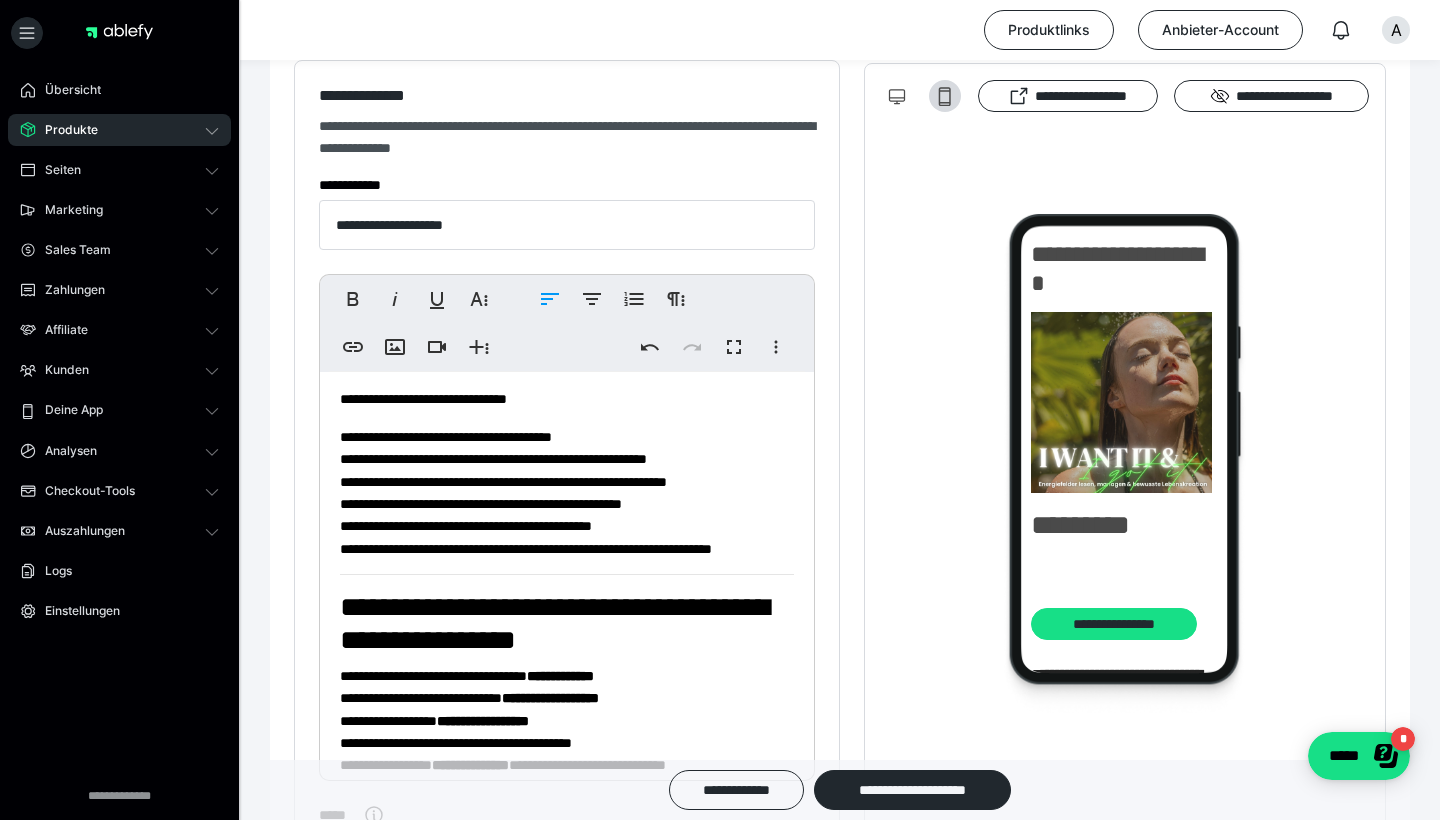 click on "**********" at bounding box center [567, 492] 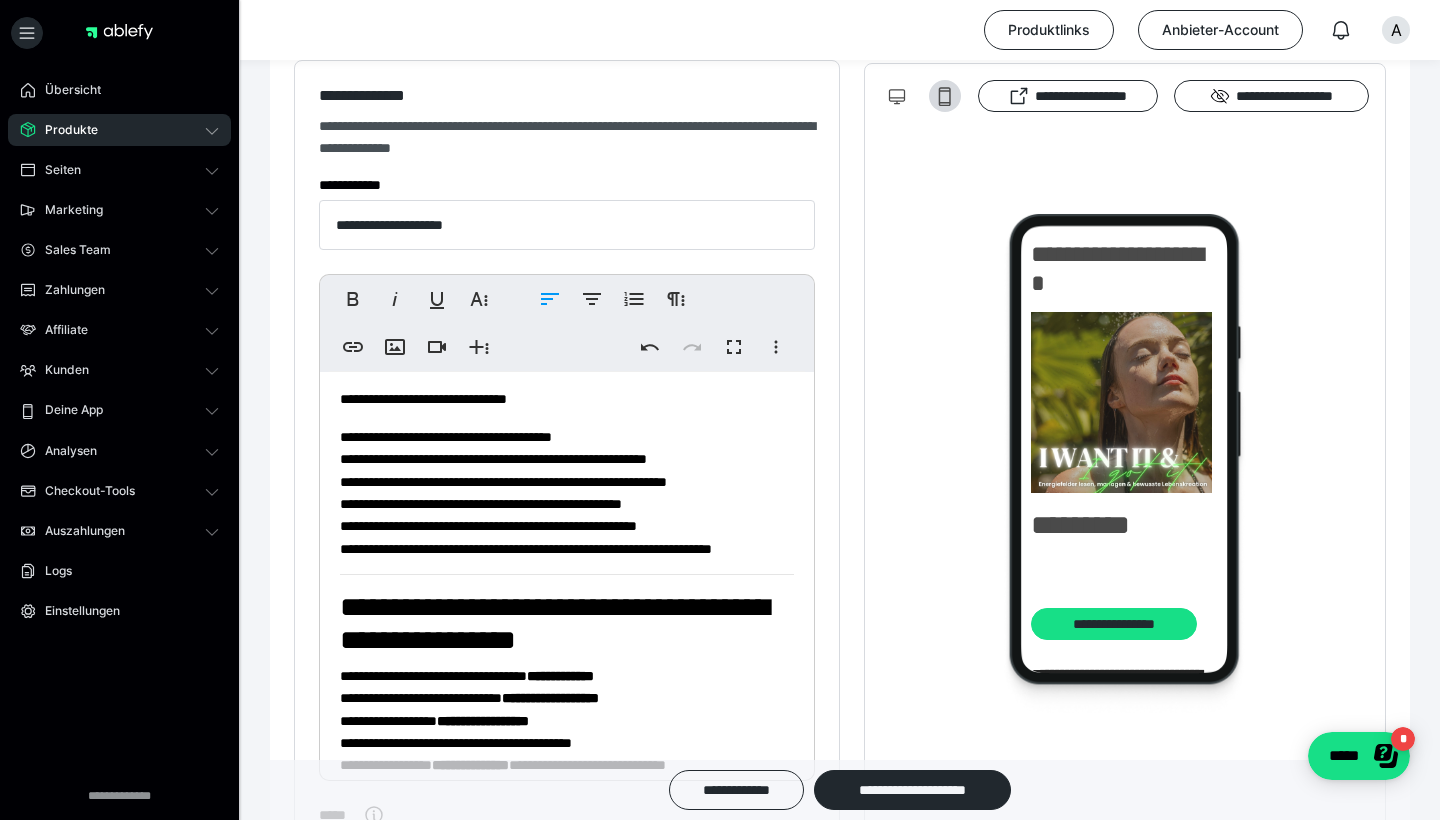 click on "**********" at bounding box center (567, 492) 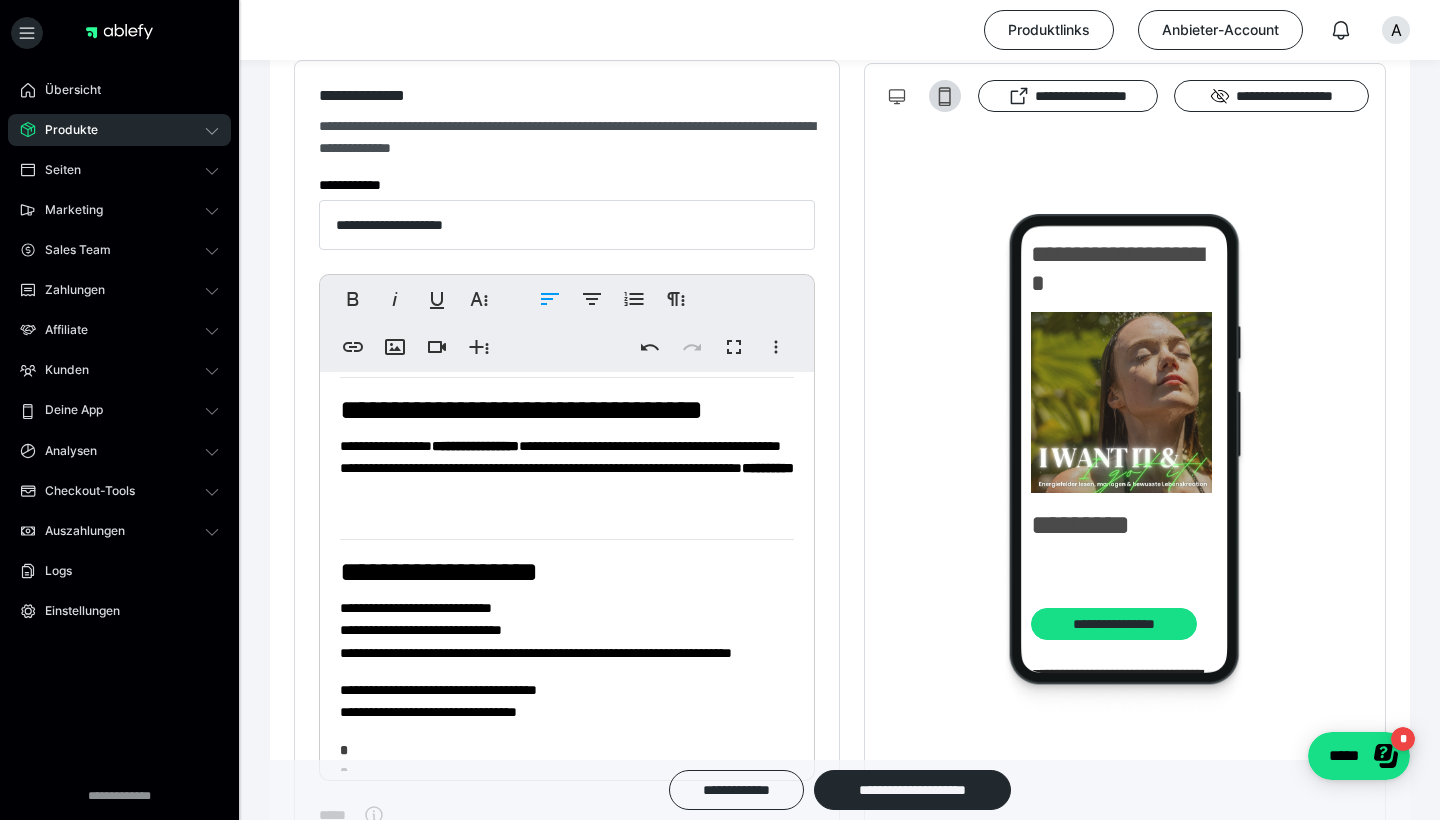 scroll, scrollTop: 1018, scrollLeft: 0, axis: vertical 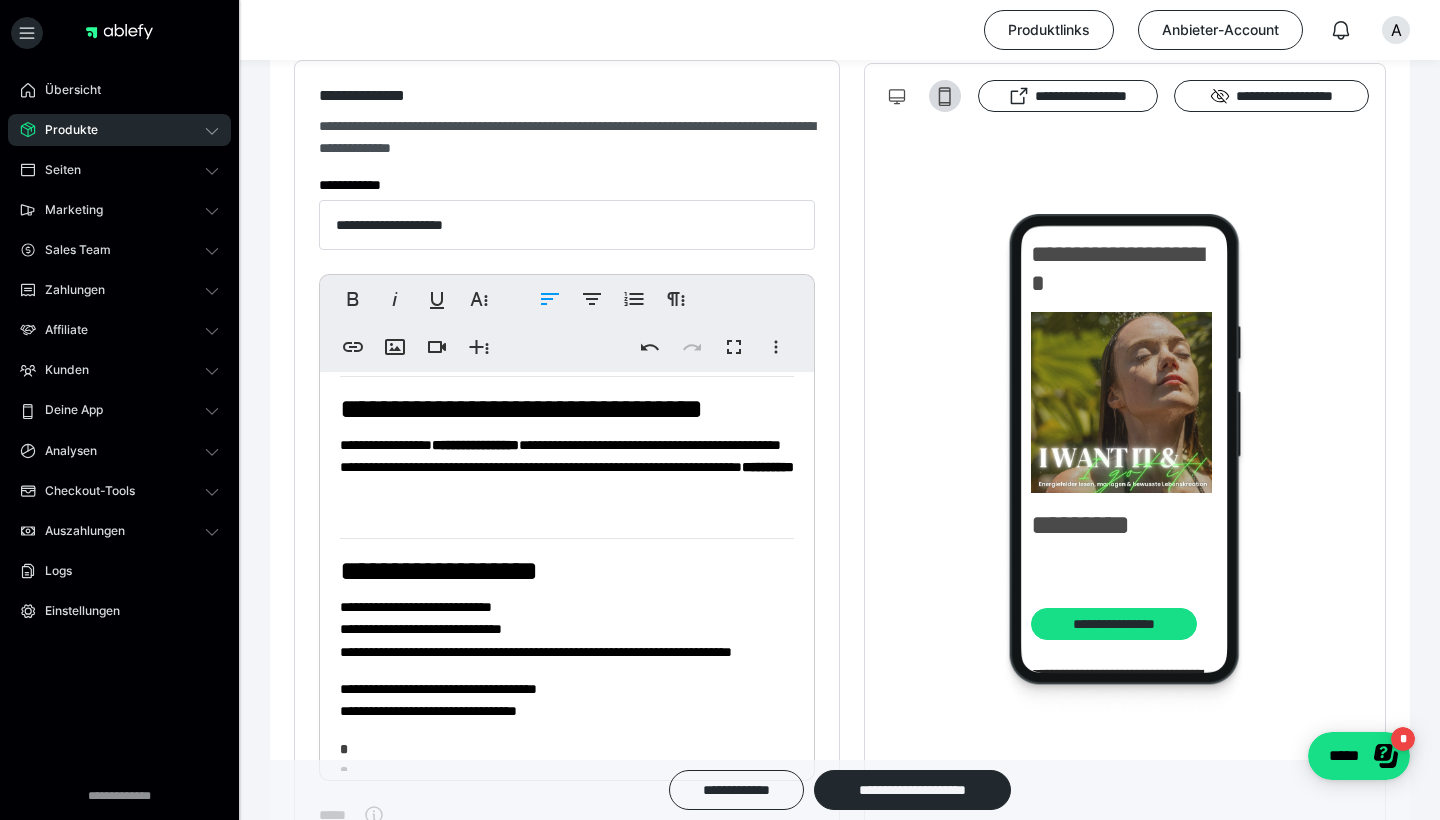 click on "**********" at bounding box center (567, 375) 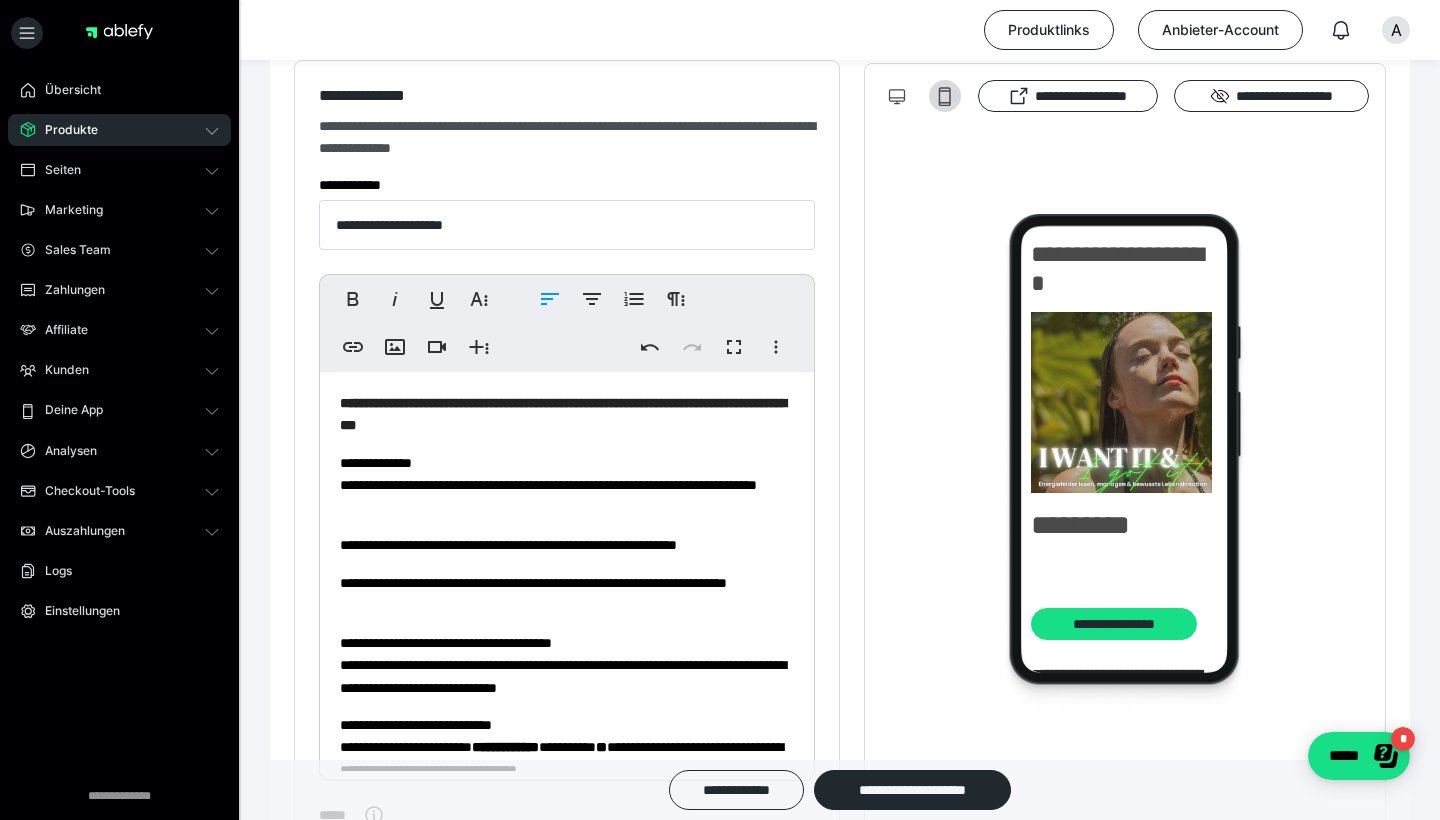 scroll, scrollTop: 0, scrollLeft: 0, axis: both 